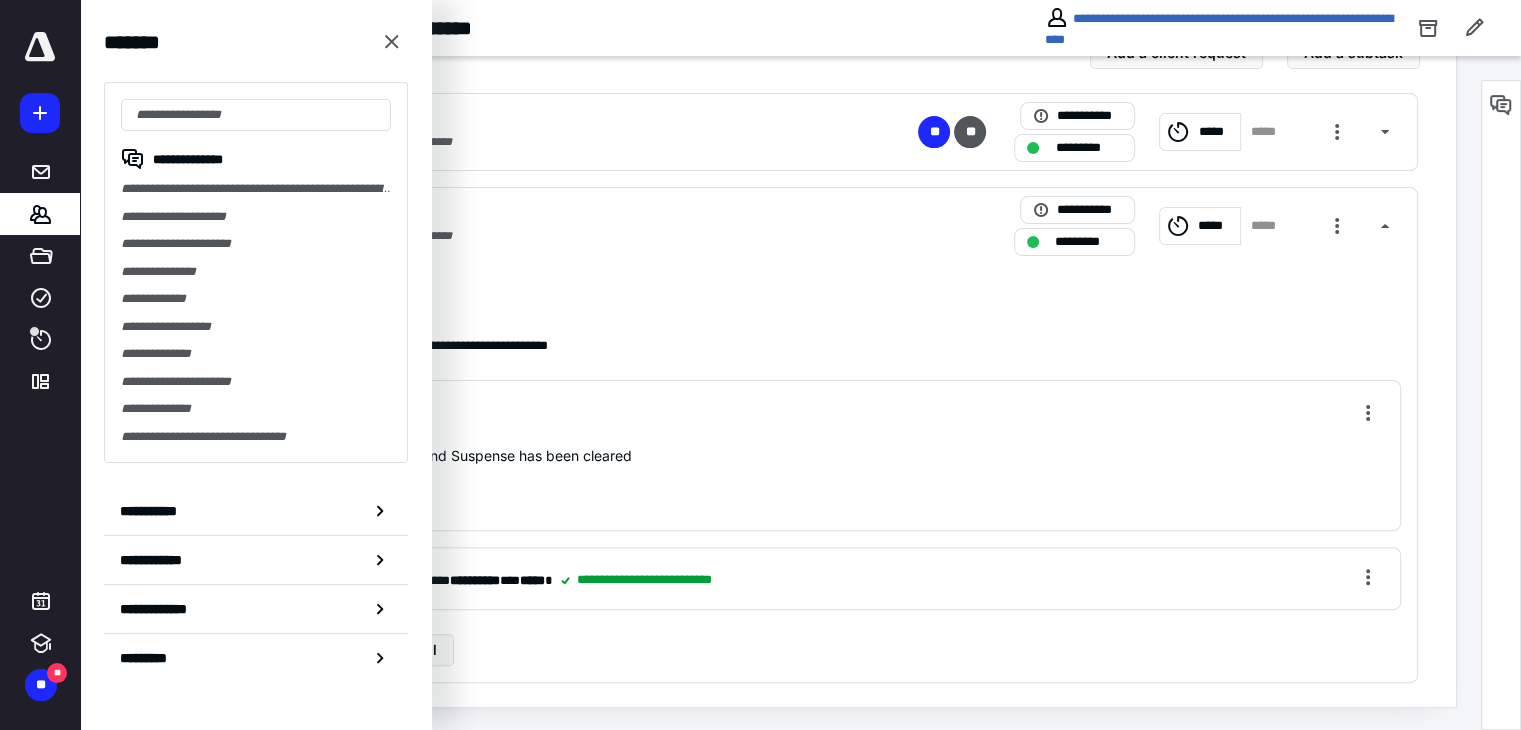 scroll, scrollTop: 0, scrollLeft: 0, axis: both 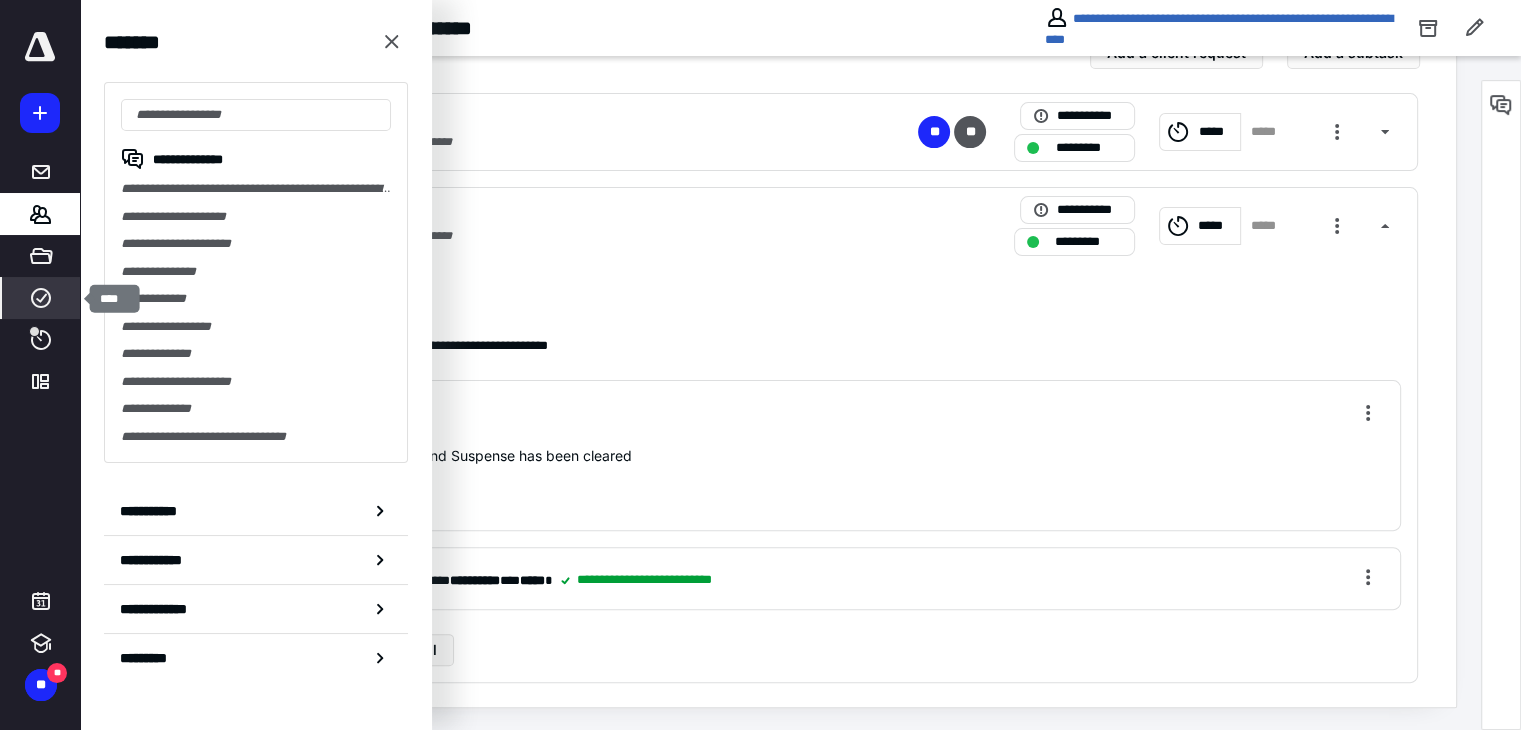 click 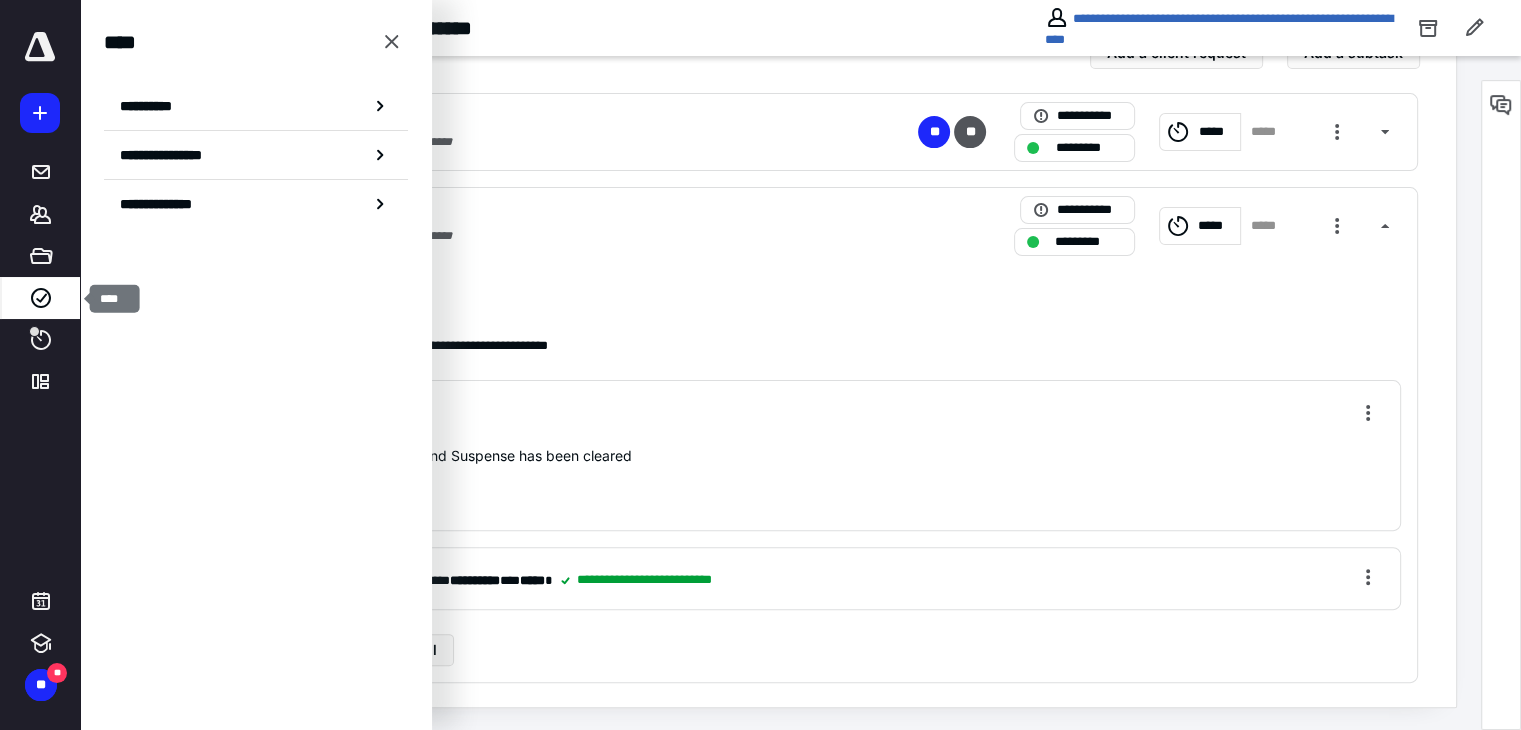 click 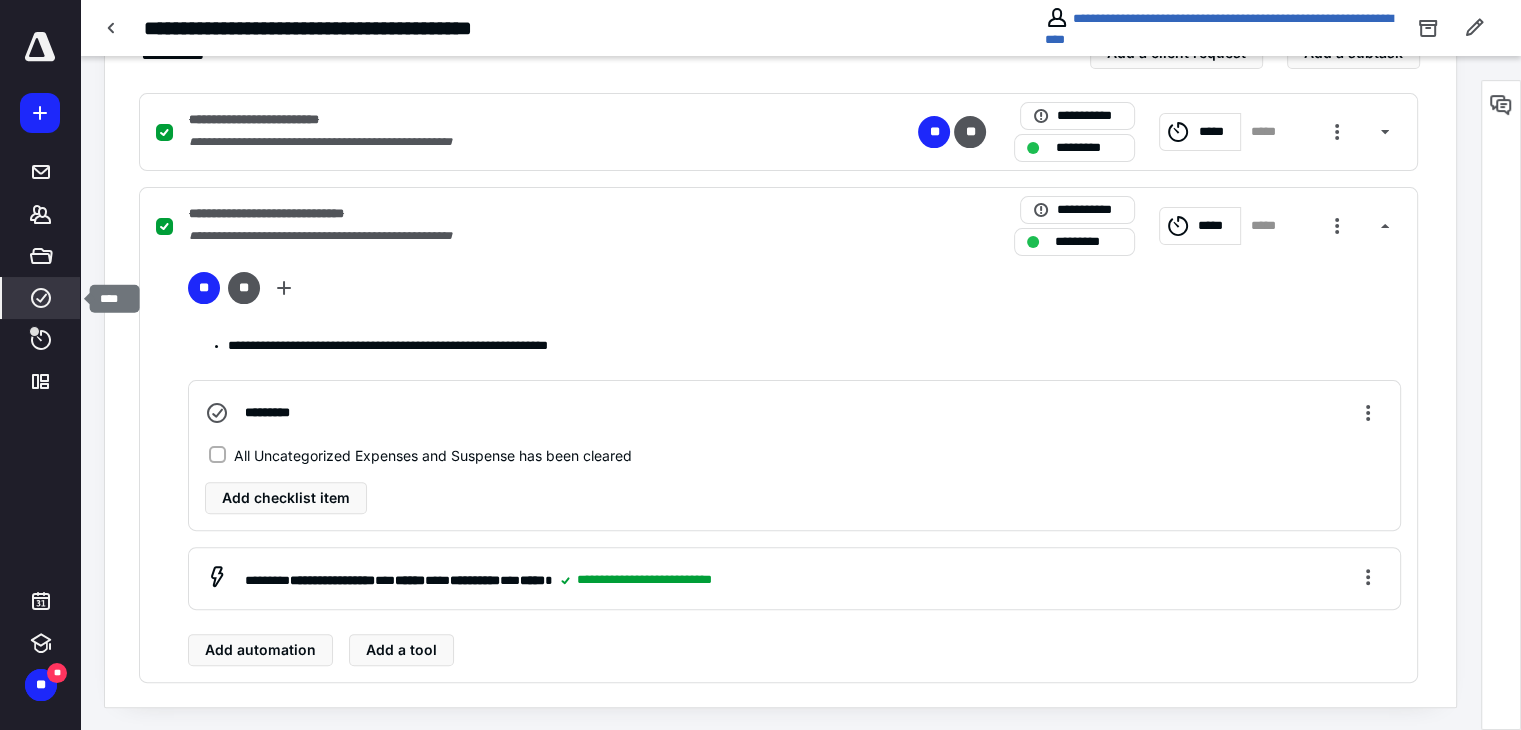 click 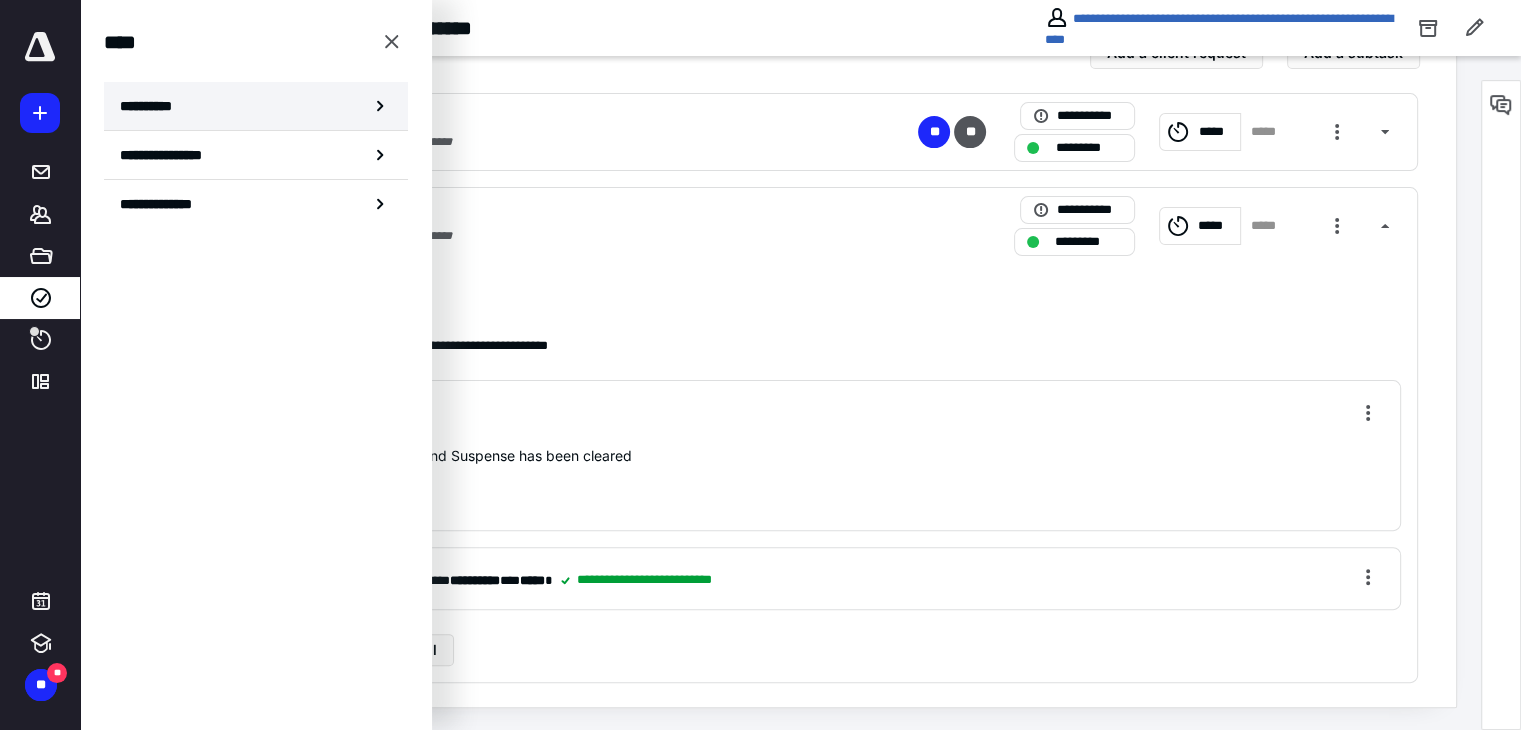 click on "**********" at bounding box center (153, 106) 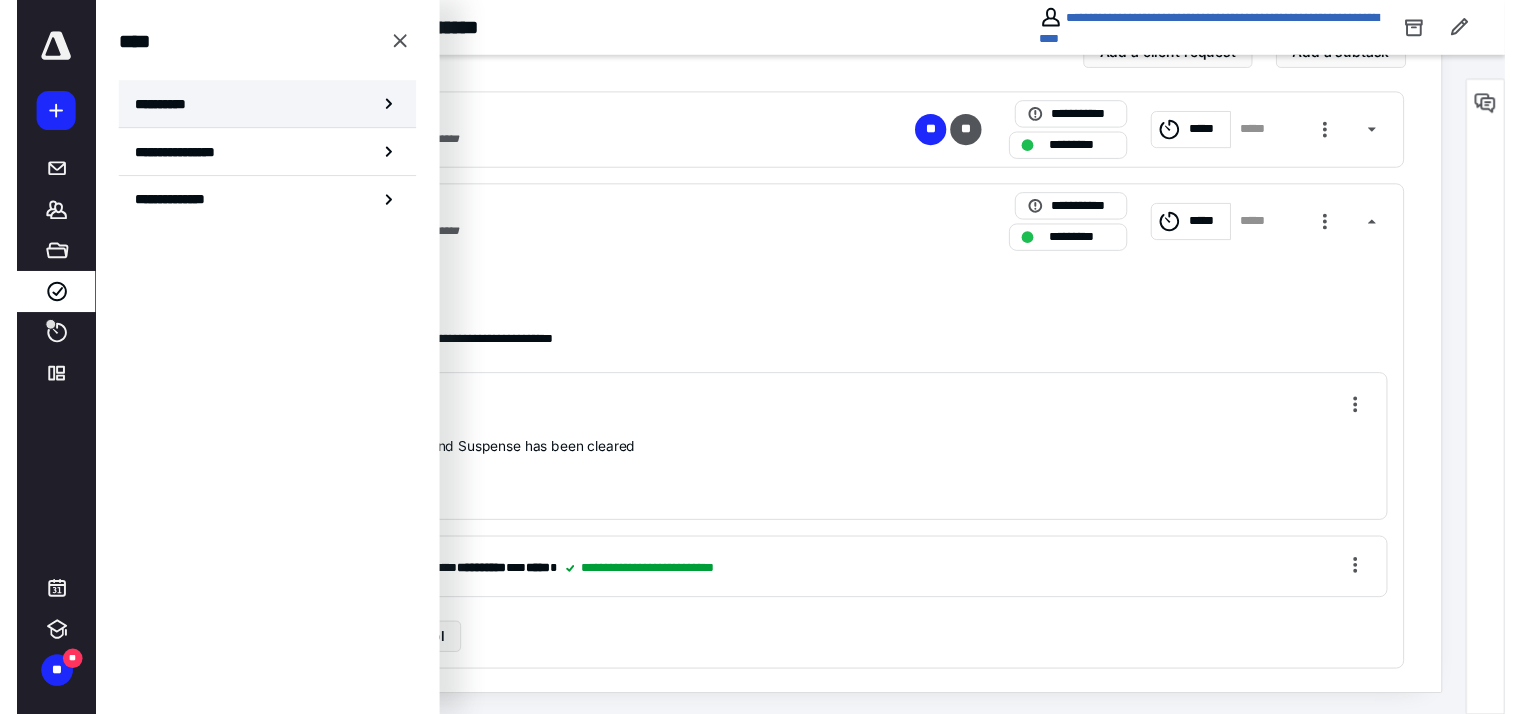 scroll, scrollTop: 0, scrollLeft: 0, axis: both 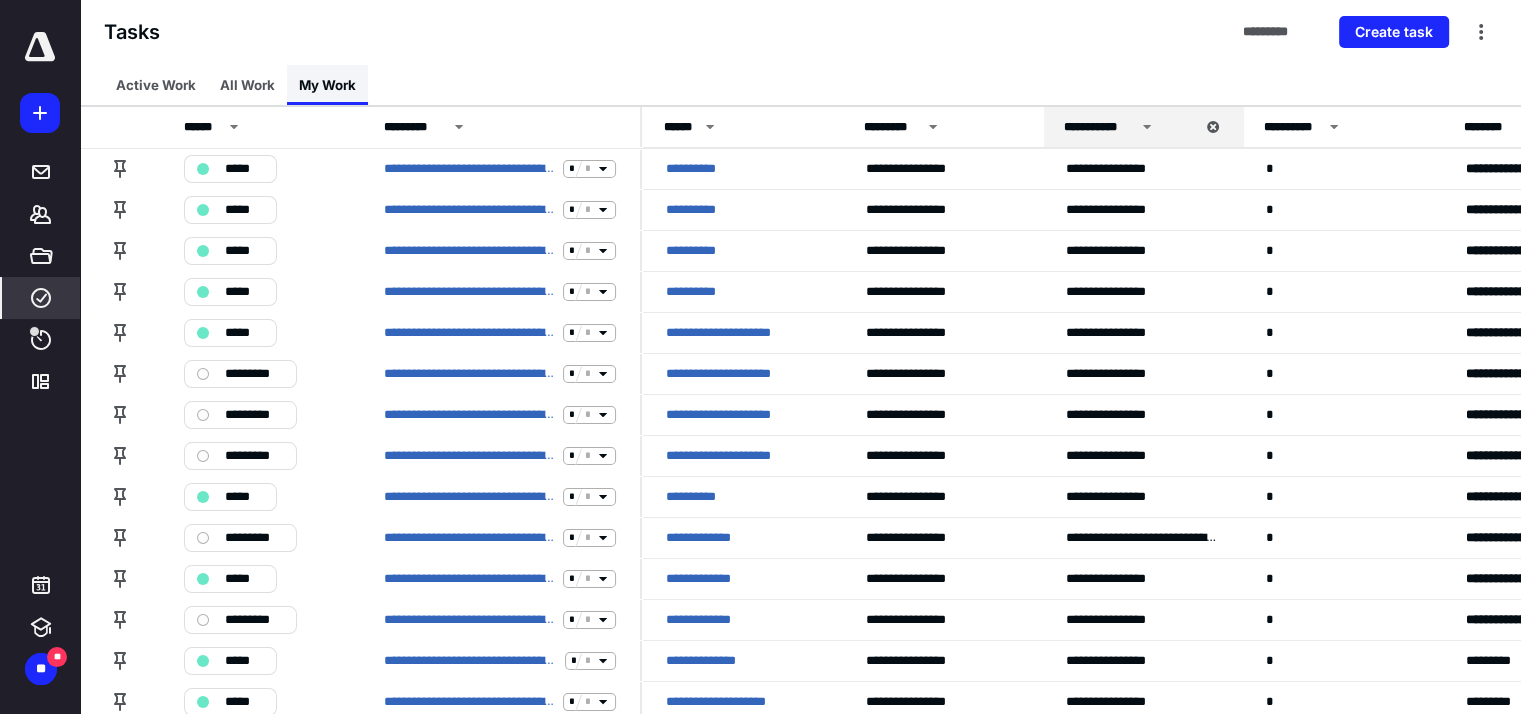 click on "My Work" at bounding box center [327, 85] 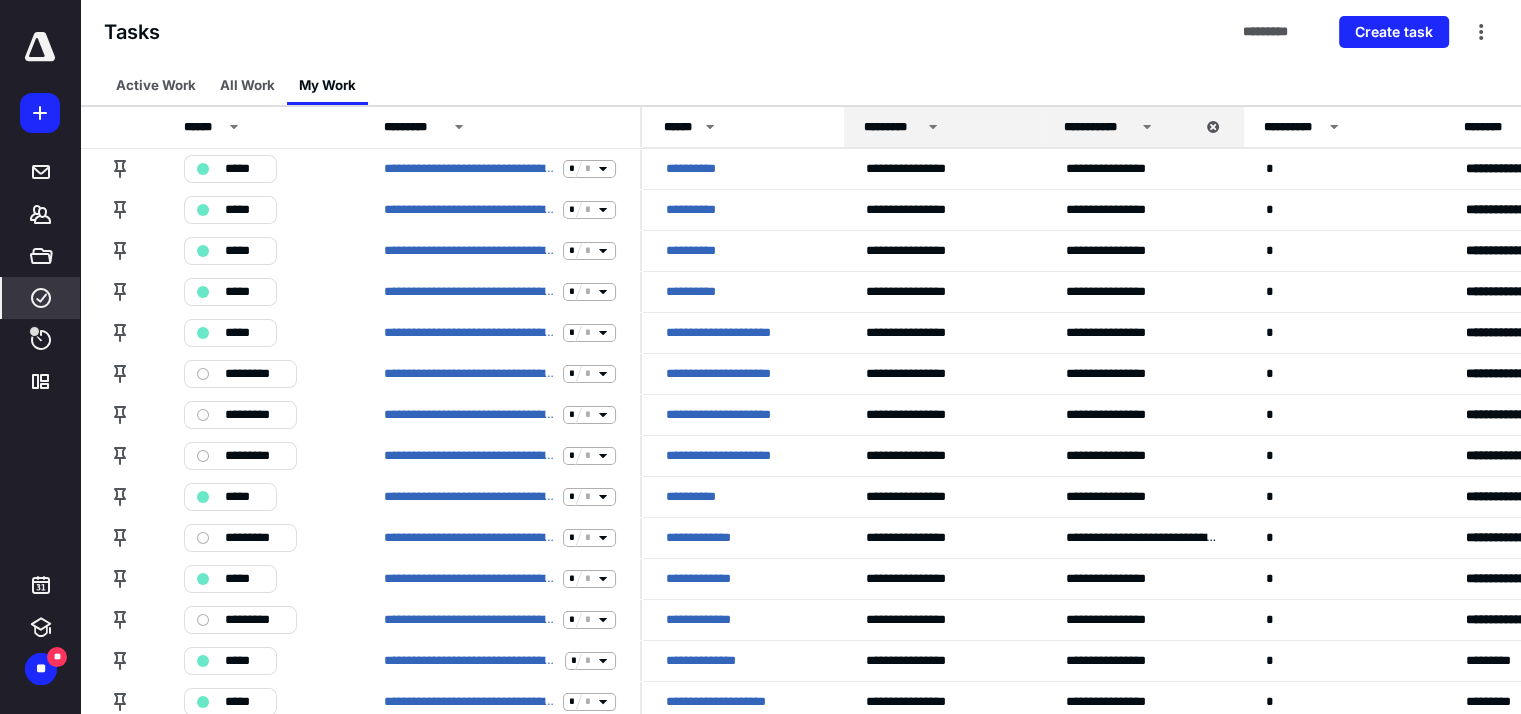 click on "*********" at bounding box center [944, 127] 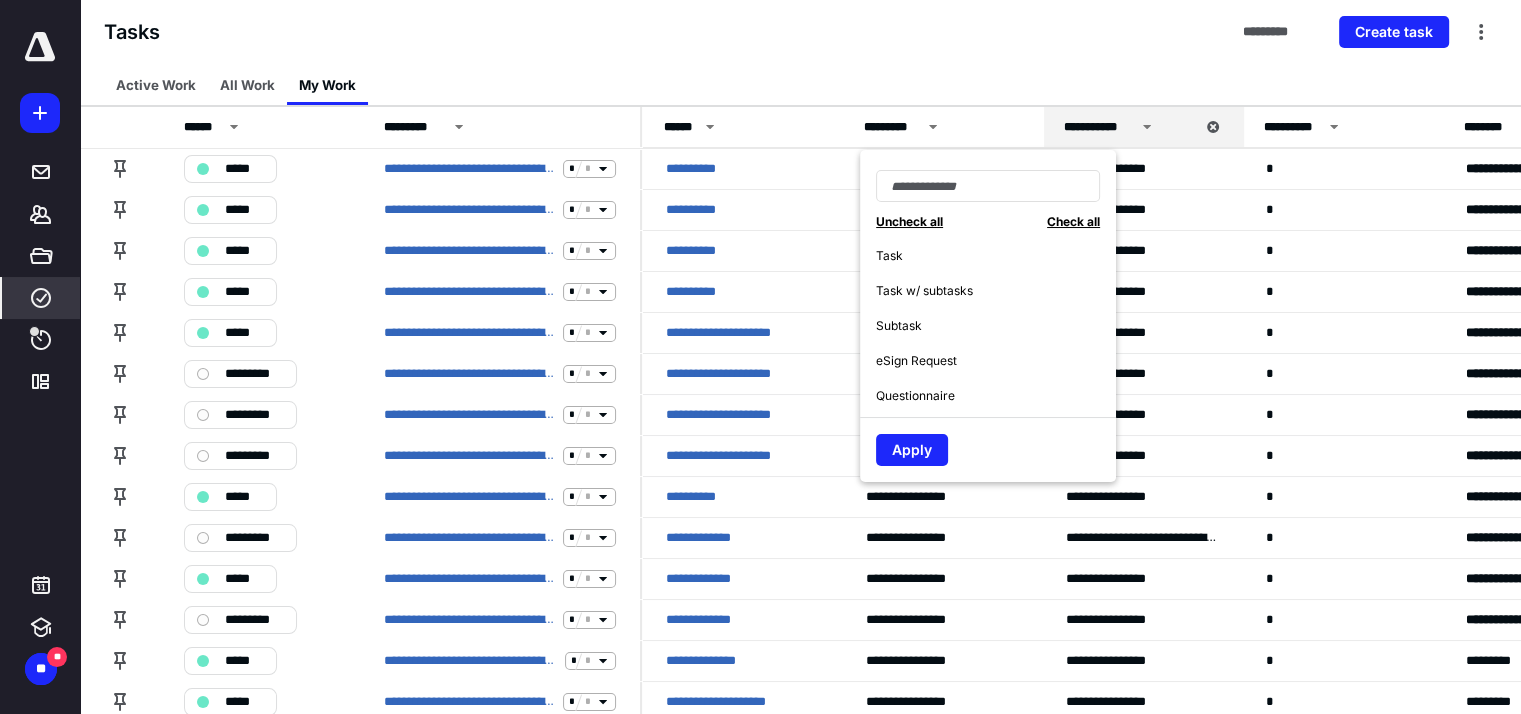 click on "Subtask" at bounding box center [899, 326] 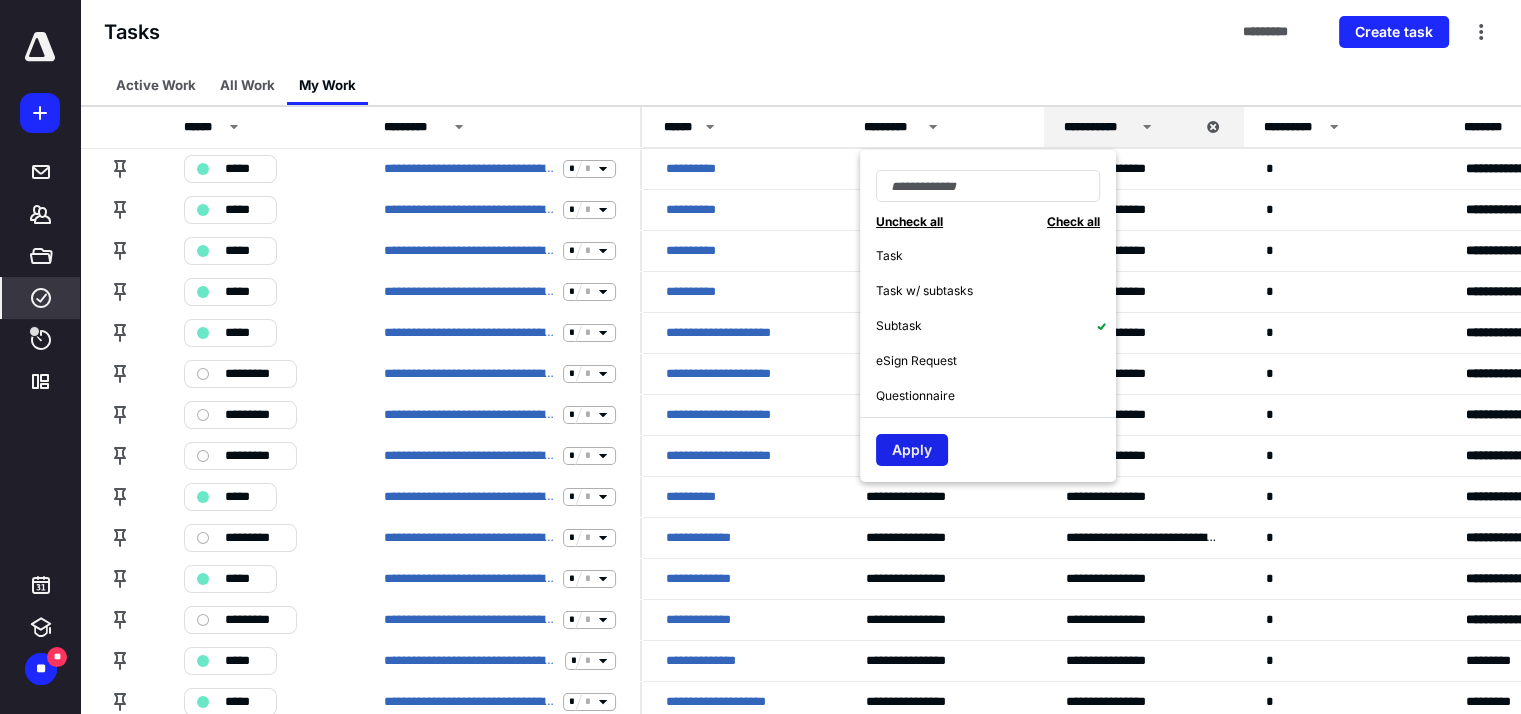 click on "Apply" at bounding box center [912, 450] 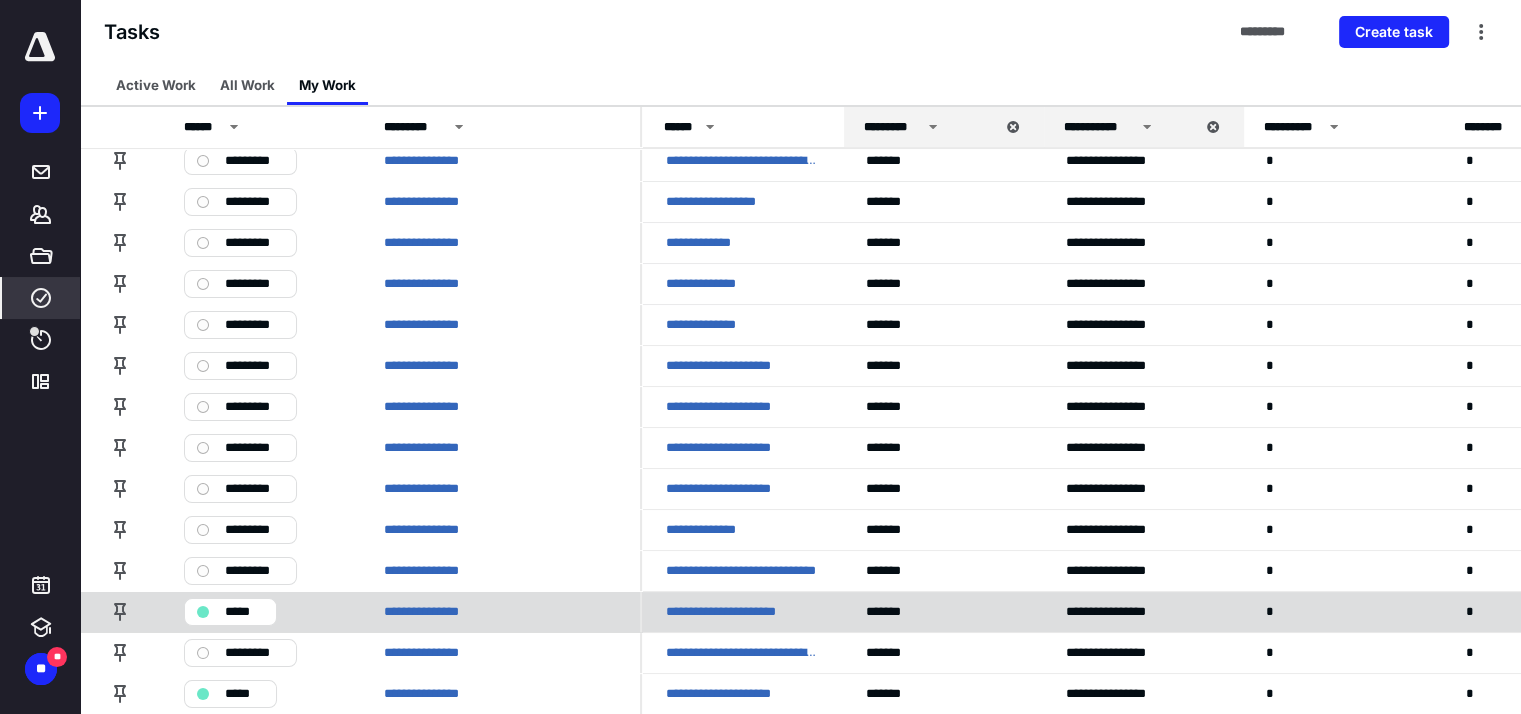 scroll, scrollTop: 300, scrollLeft: 0, axis: vertical 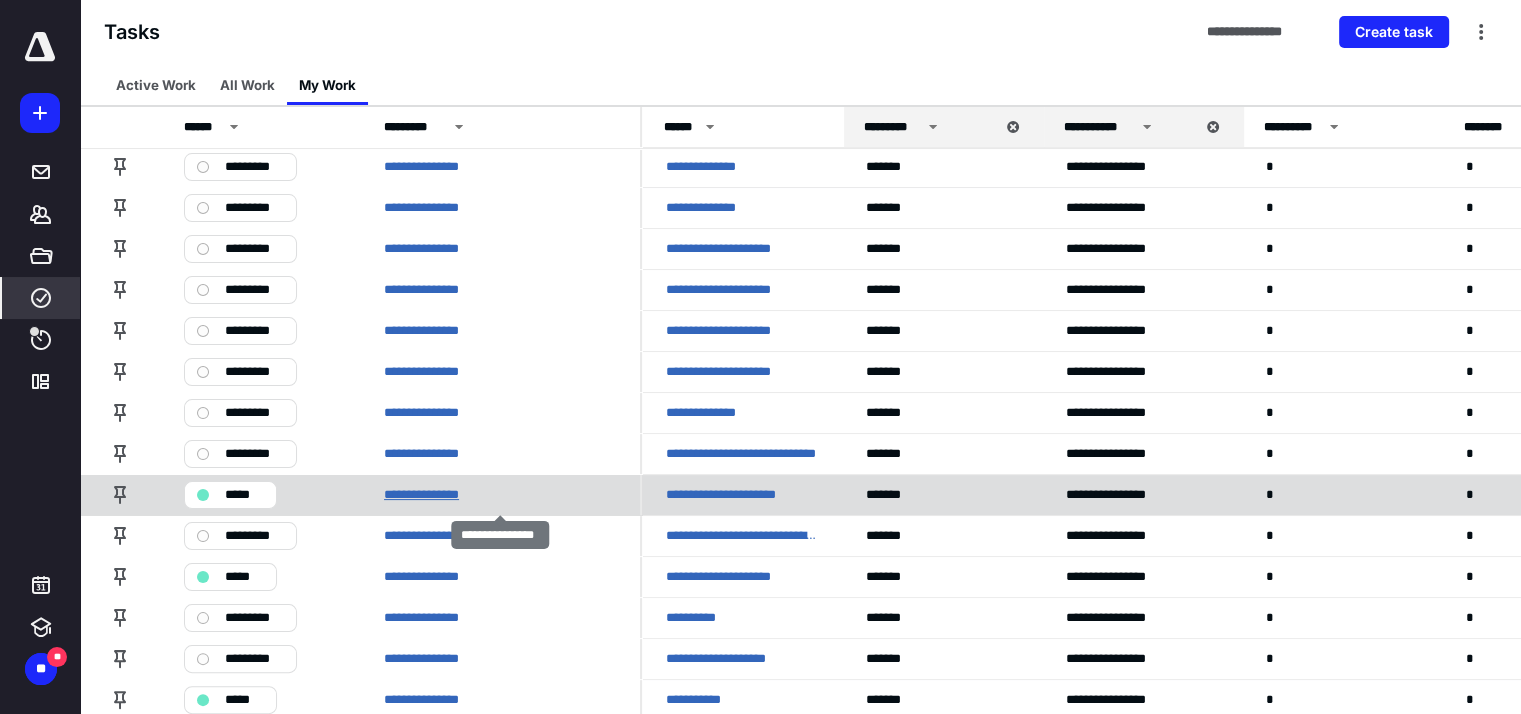 click on "**********" at bounding box center [425, 495] 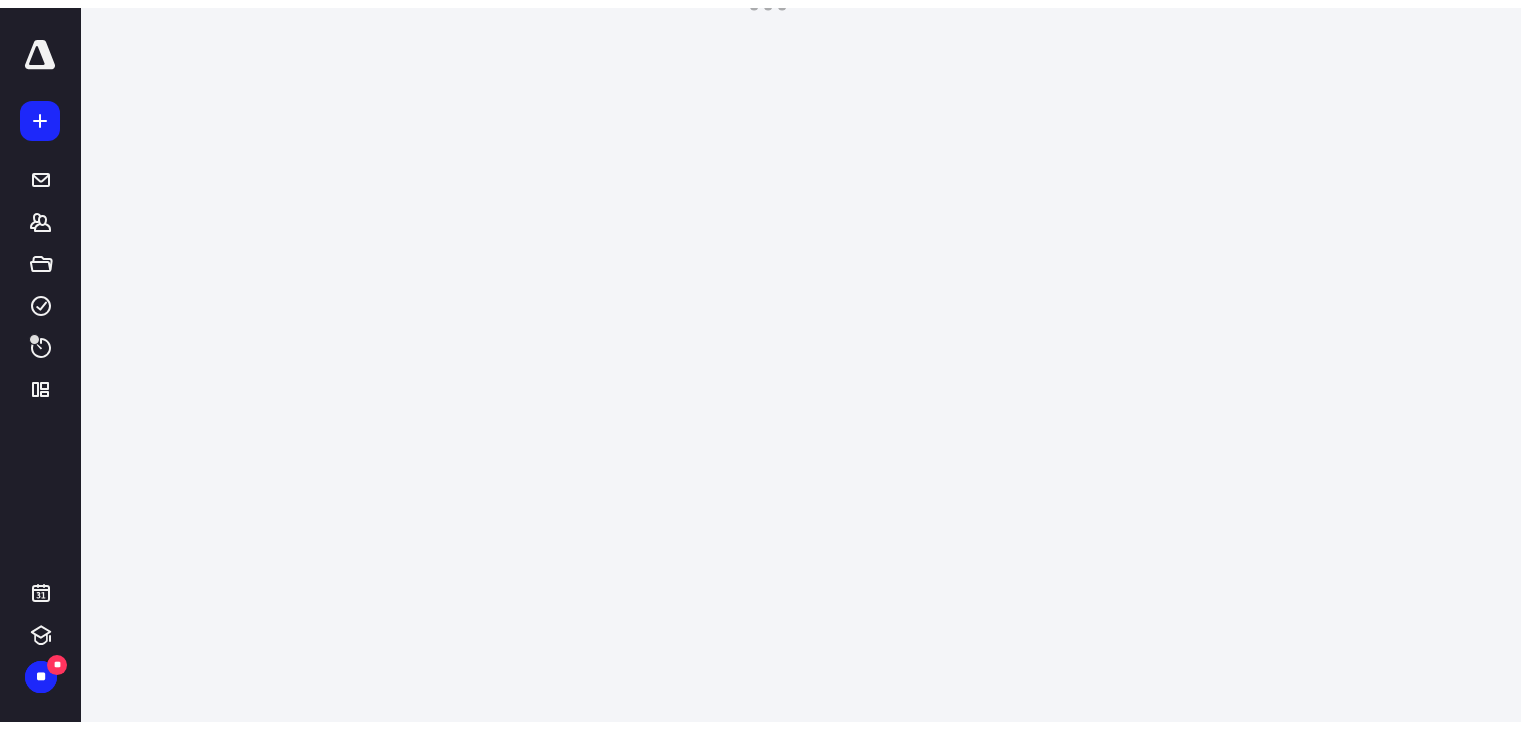 scroll, scrollTop: 0, scrollLeft: 0, axis: both 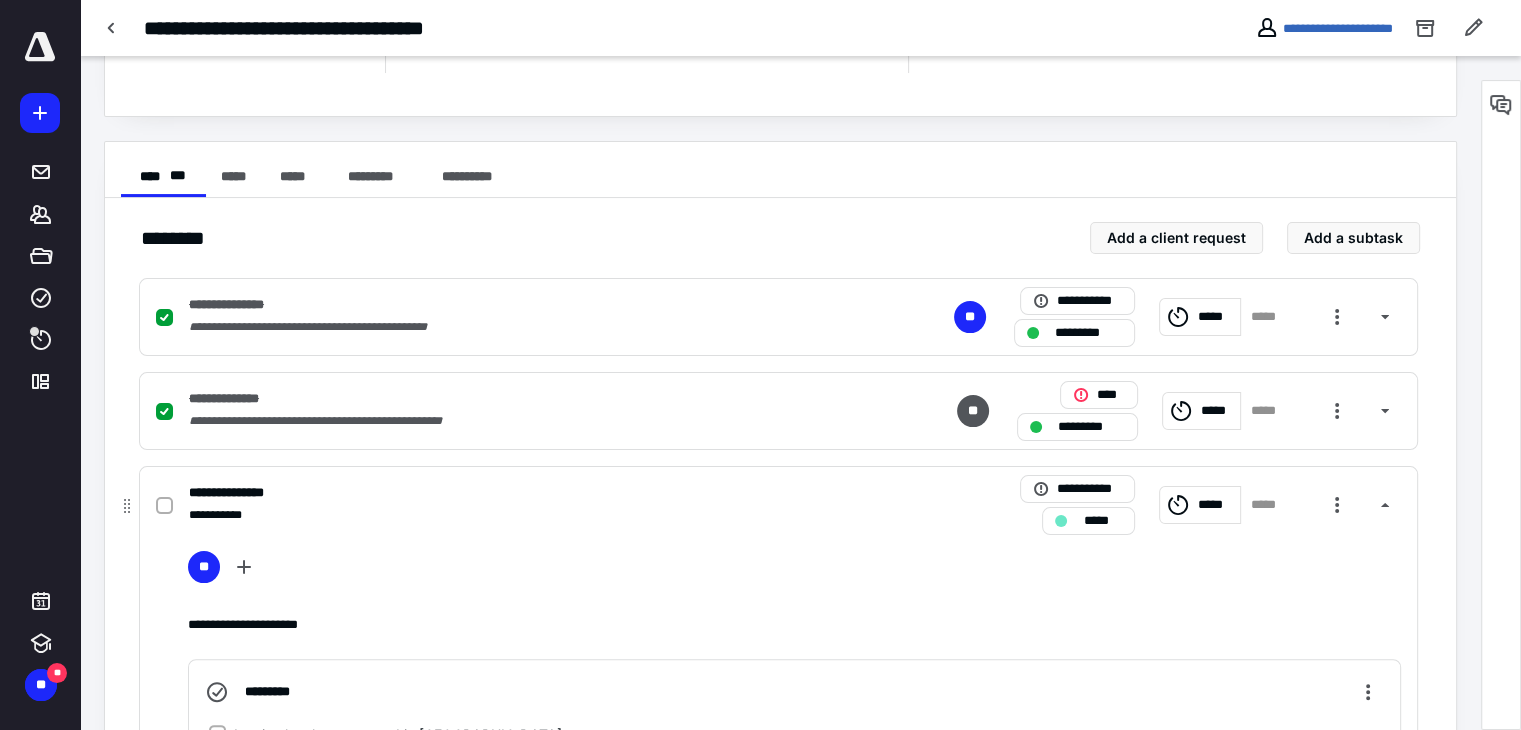 click 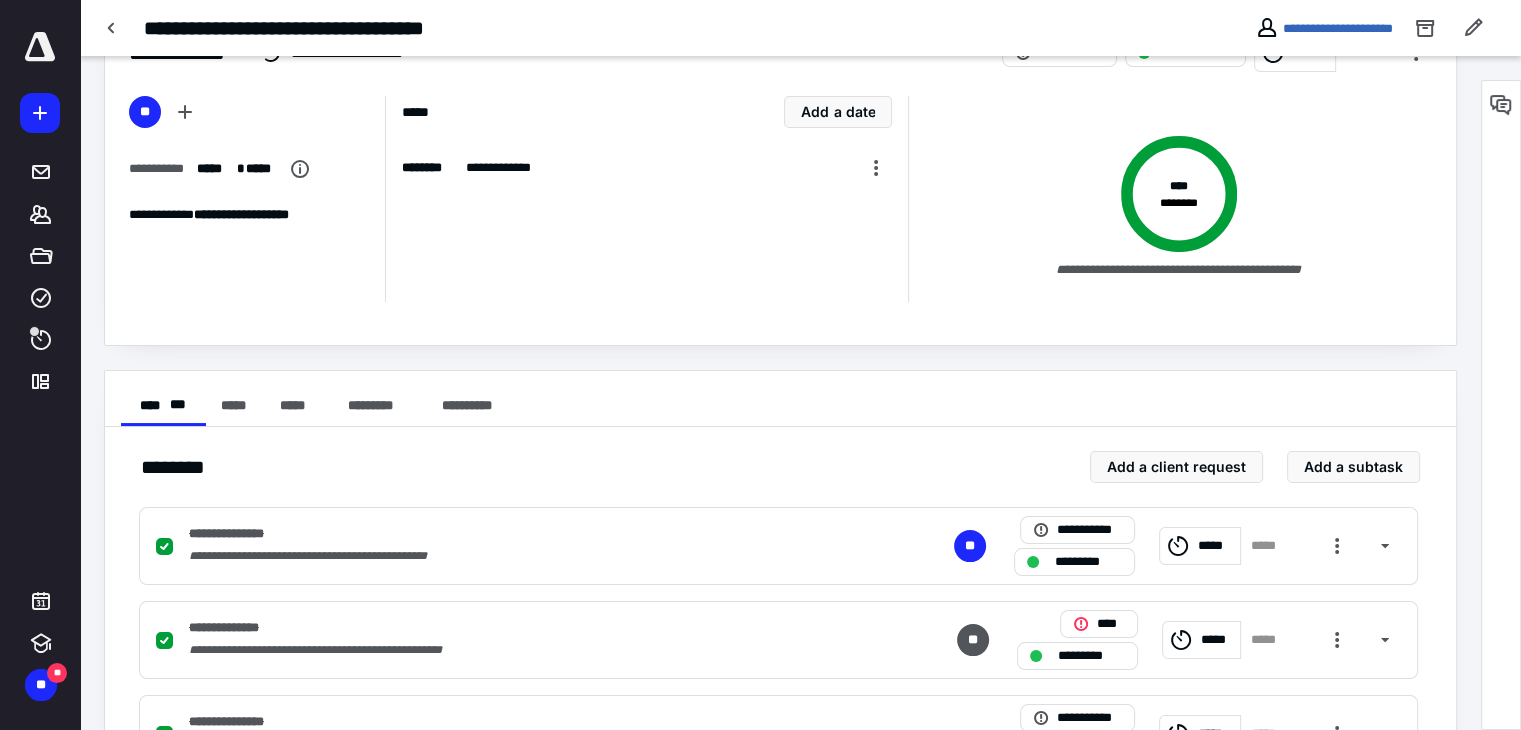 scroll, scrollTop: 0, scrollLeft: 0, axis: both 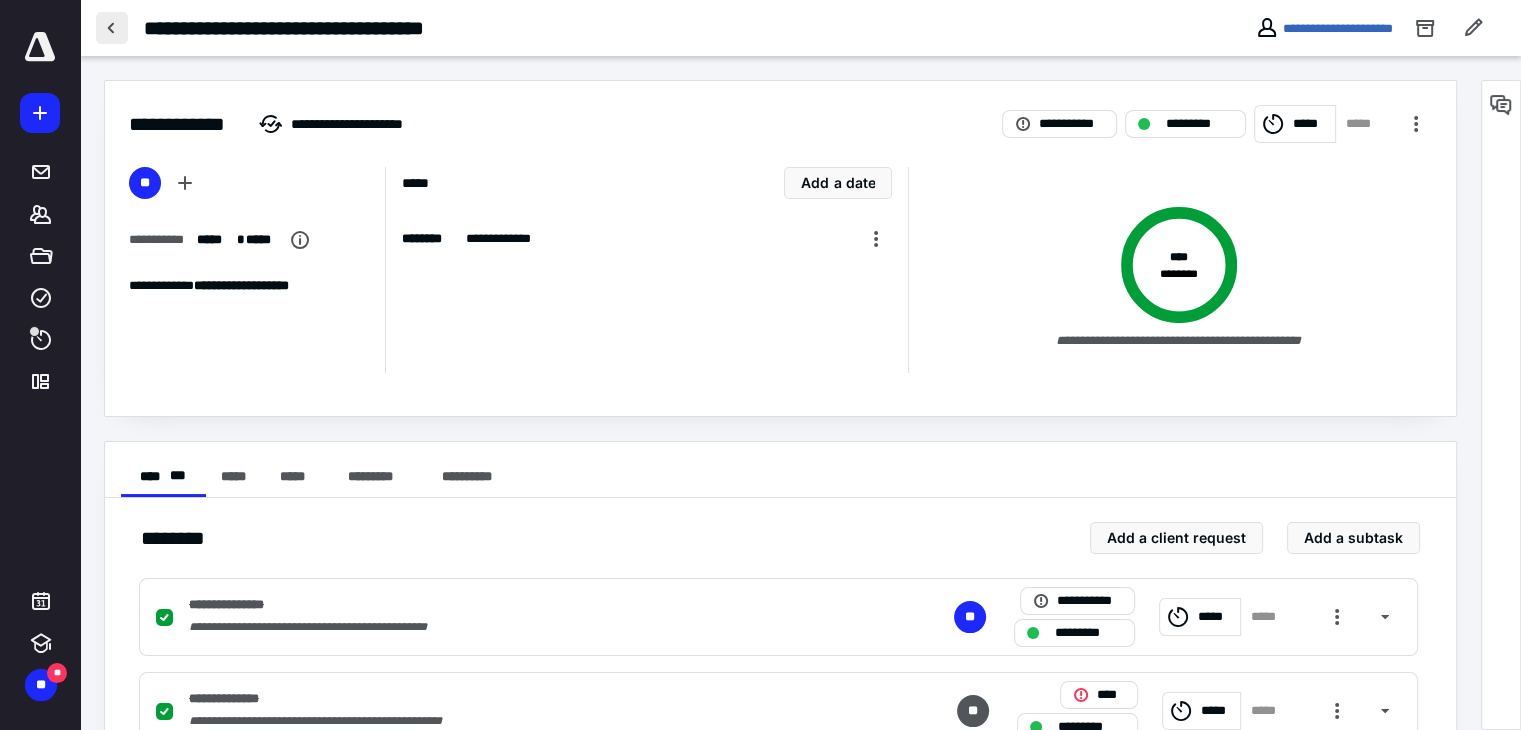 click at bounding box center (112, 28) 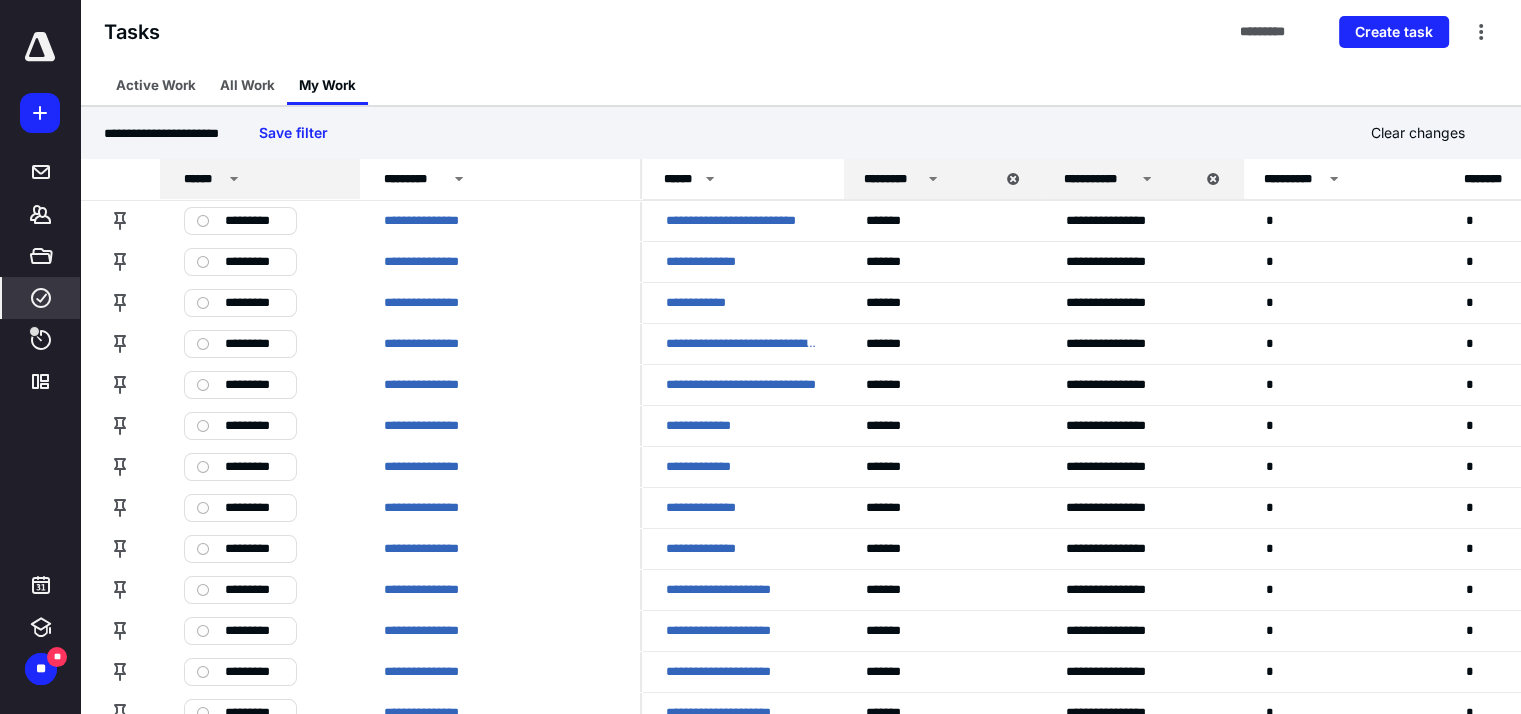 click 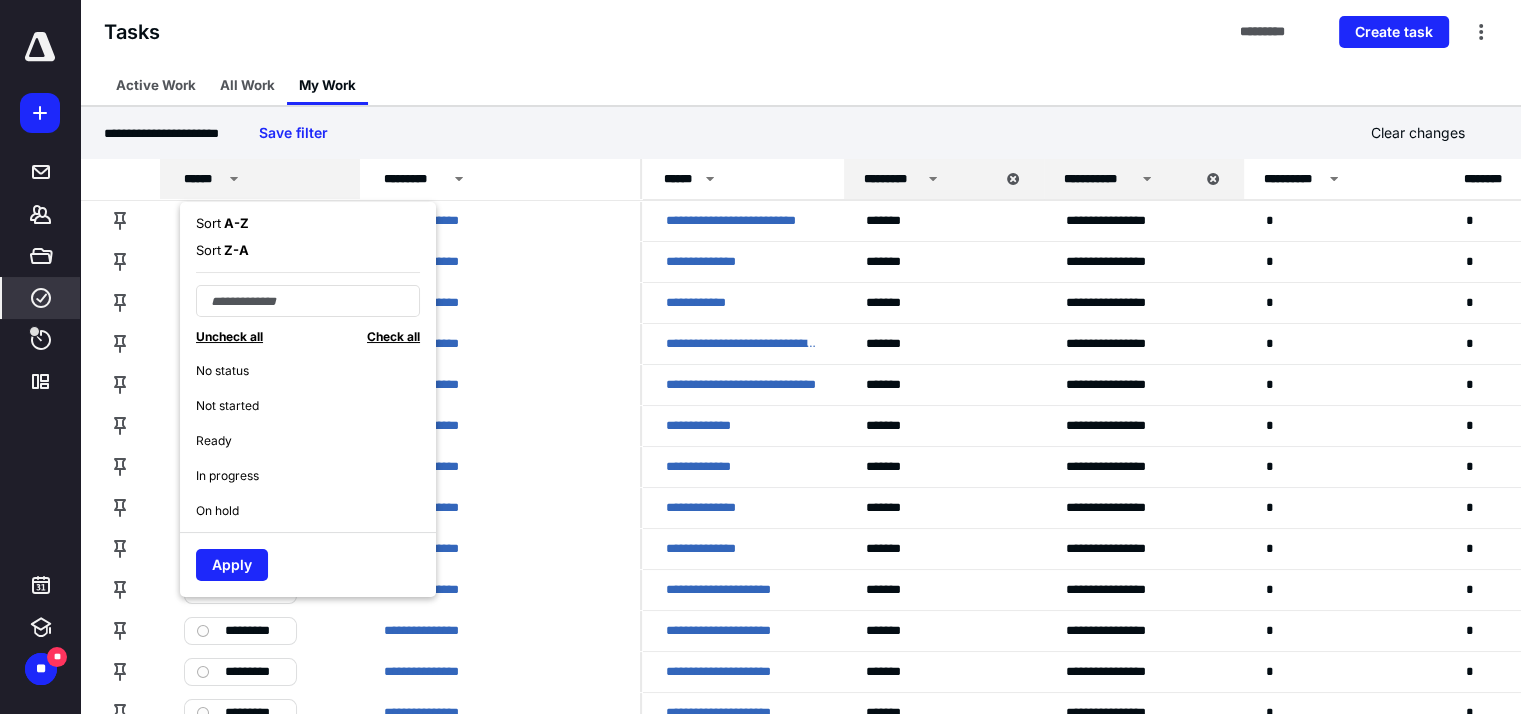 click on "Ready" at bounding box center (214, 441) 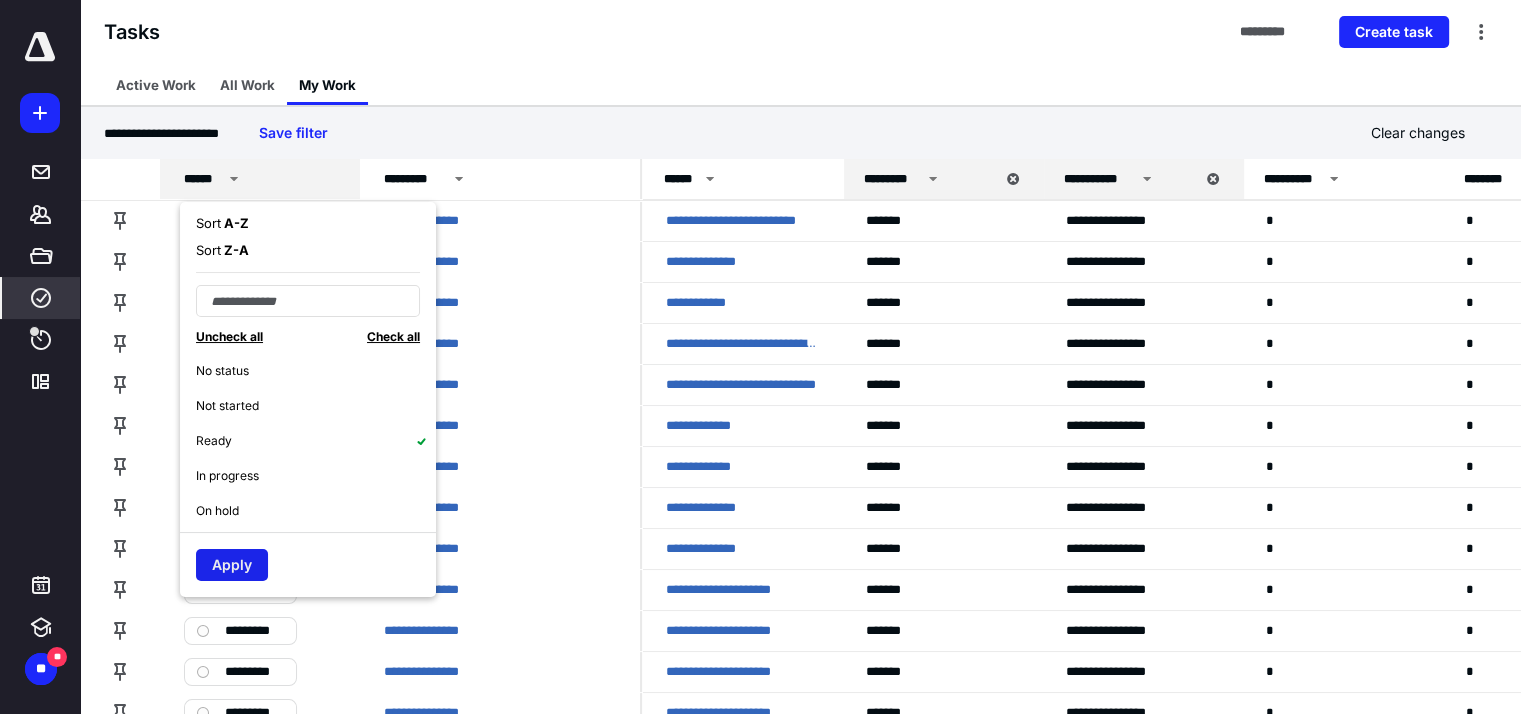 click on "Apply" at bounding box center [232, 565] 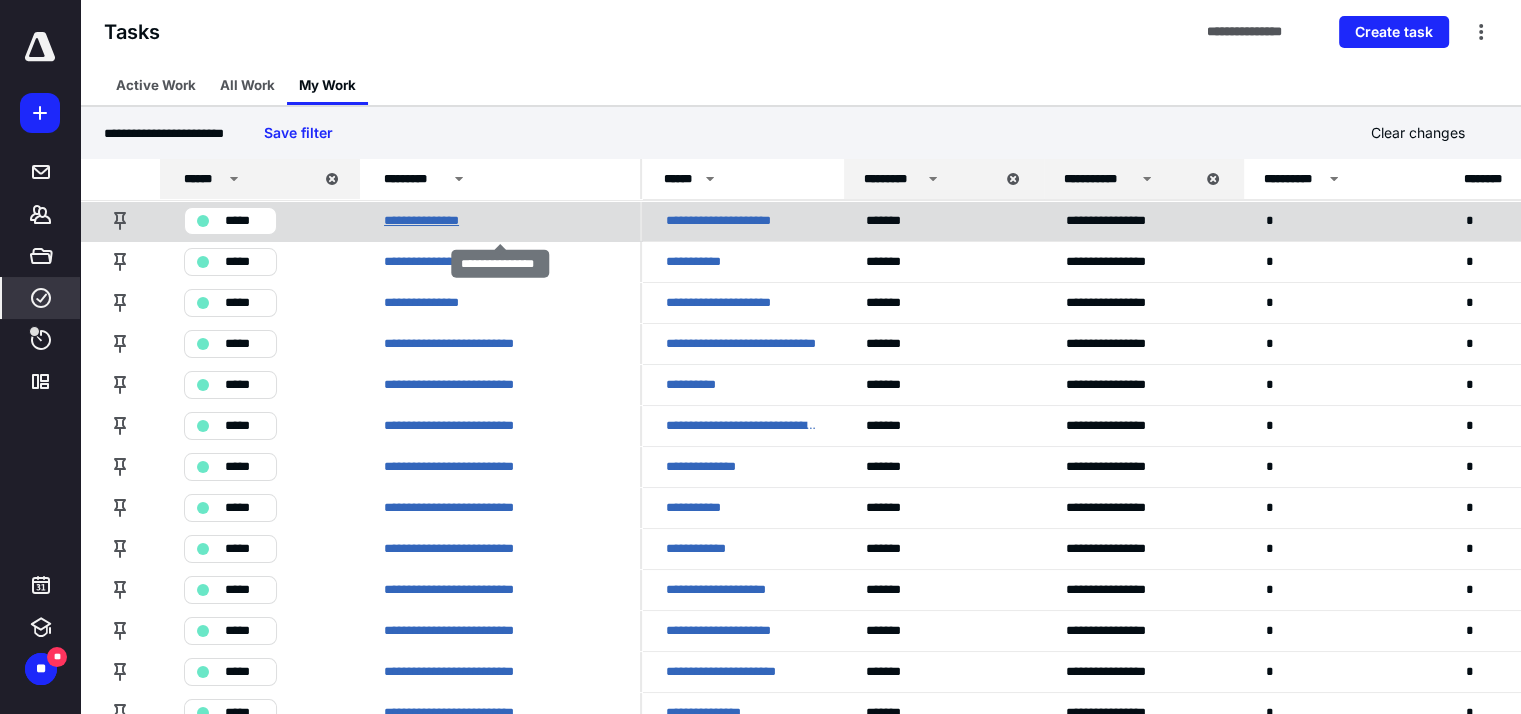 click on "**********" at bounding box center (425, 221) 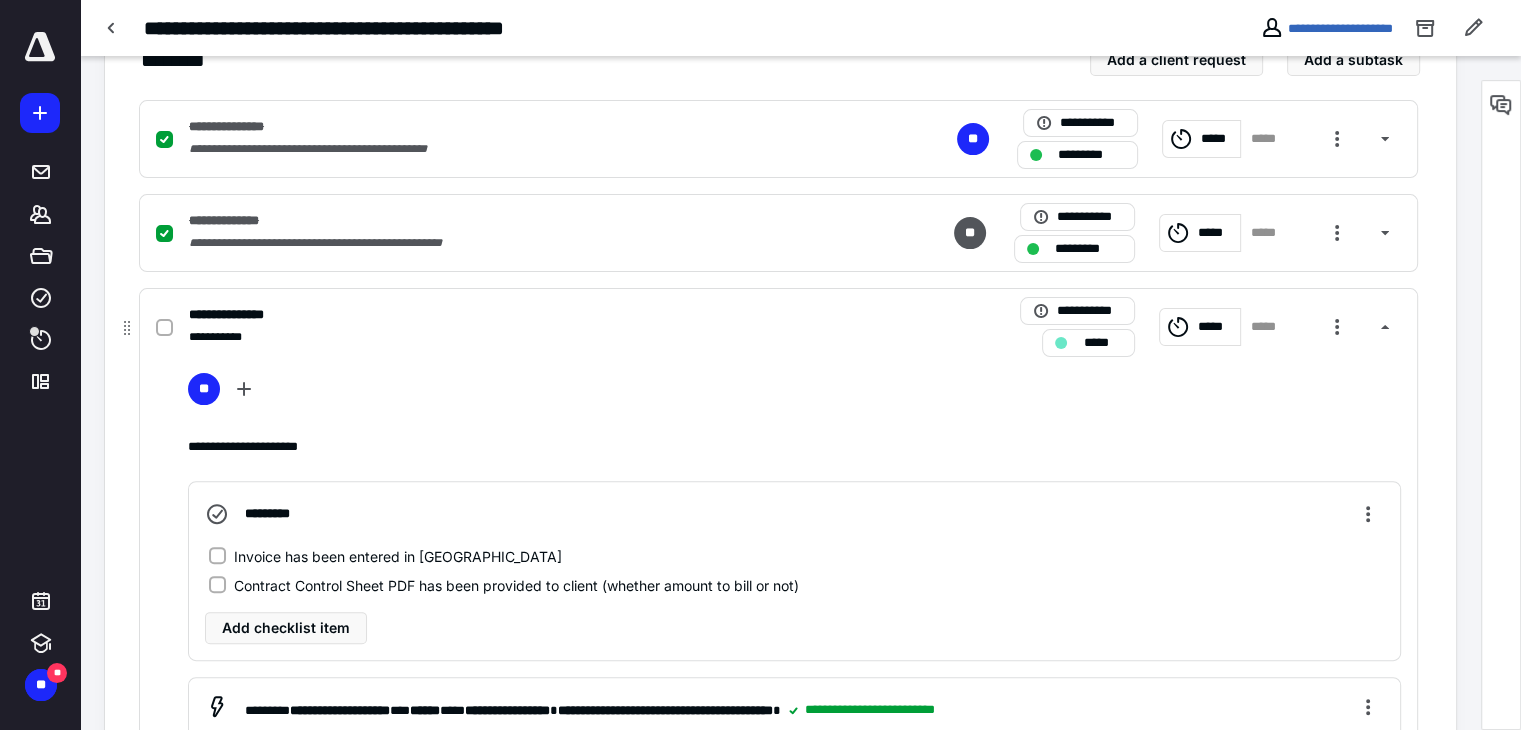 scroll, scrollTop: 500, scrollLeft: 0, axis: vertical 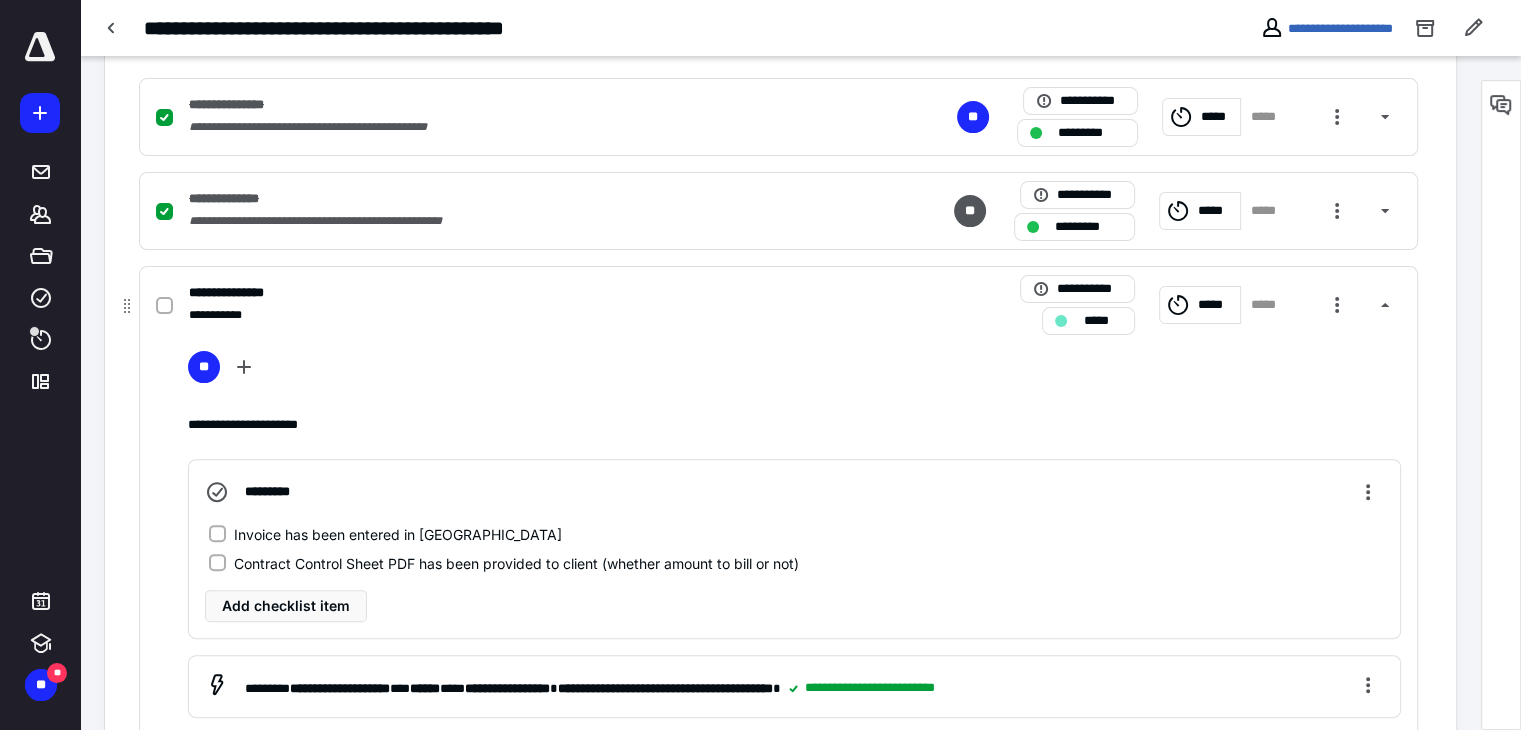 click on "*****" at bounding box center [1216, 305] 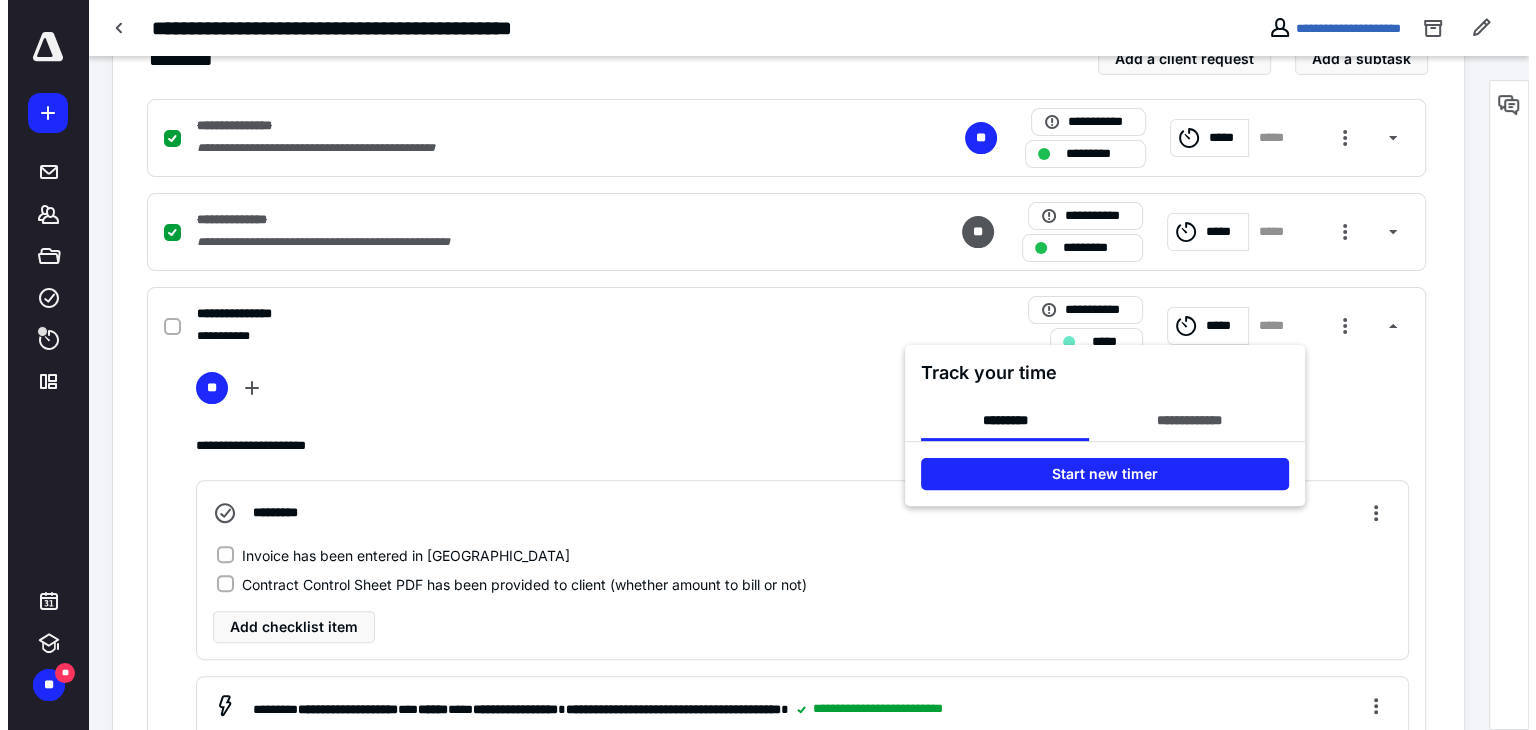 scroll, scrollTop: 687, scrollLeft: 0, axis: vertical 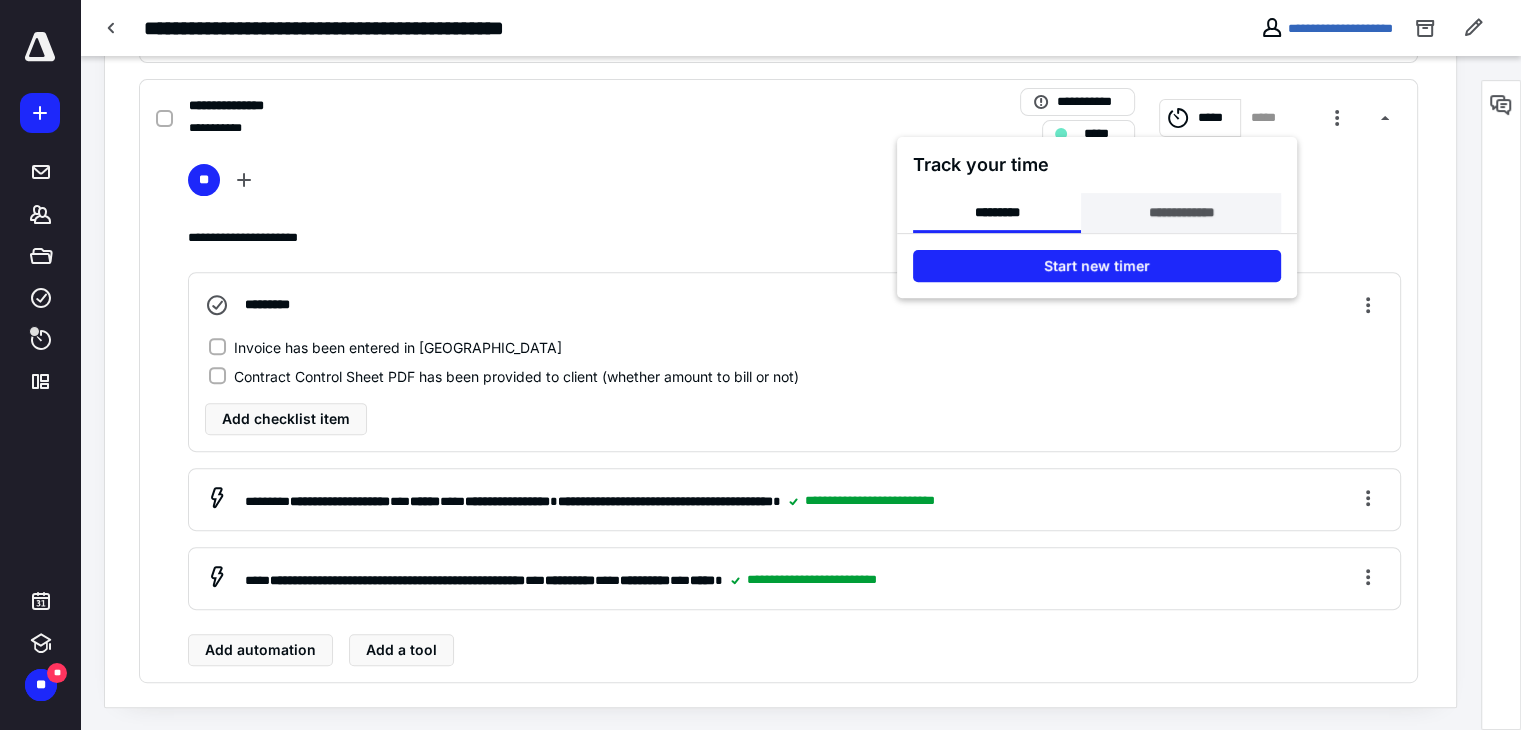 click on "**********" at bounding box center [1180, 213] 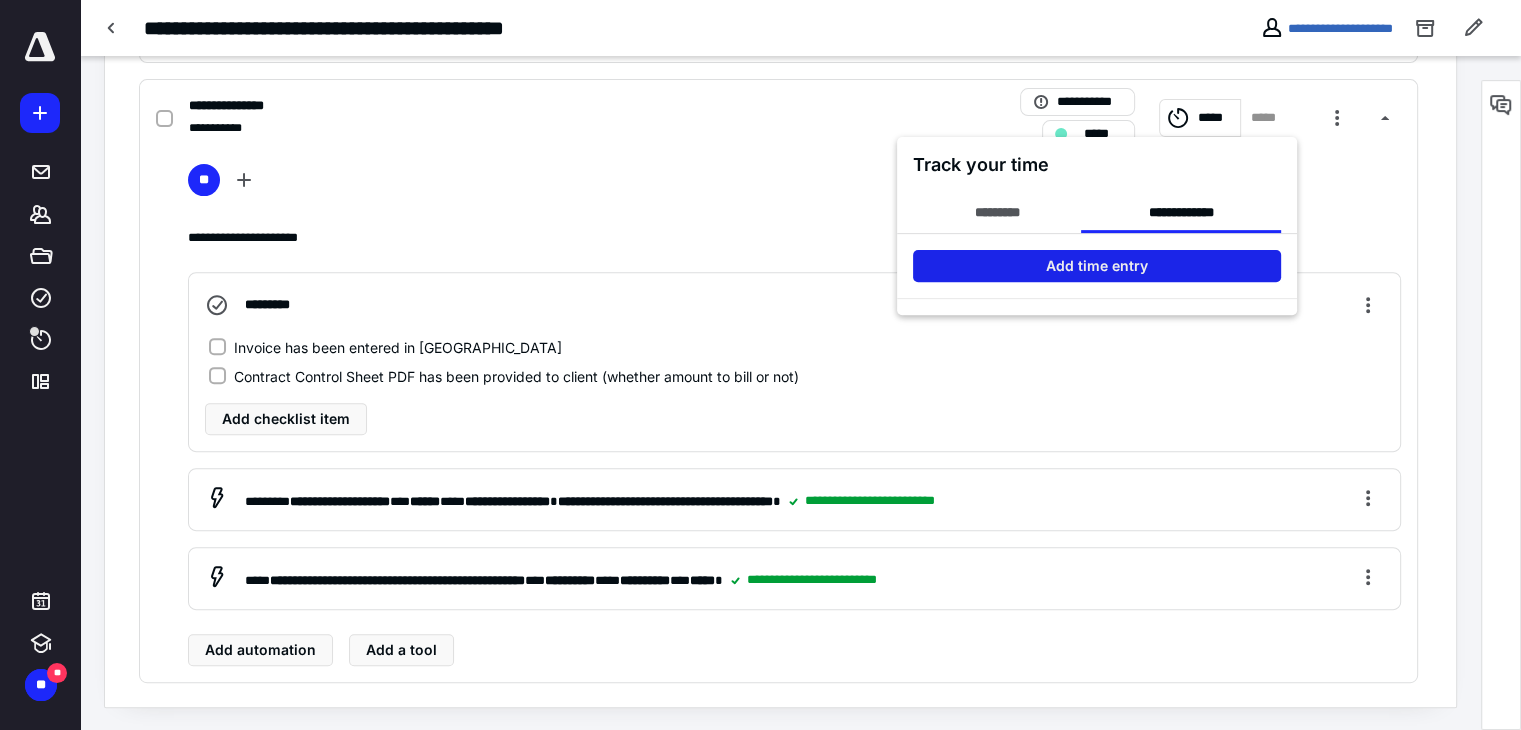 click on "Add time entry" at bounding box center (1097, 266) 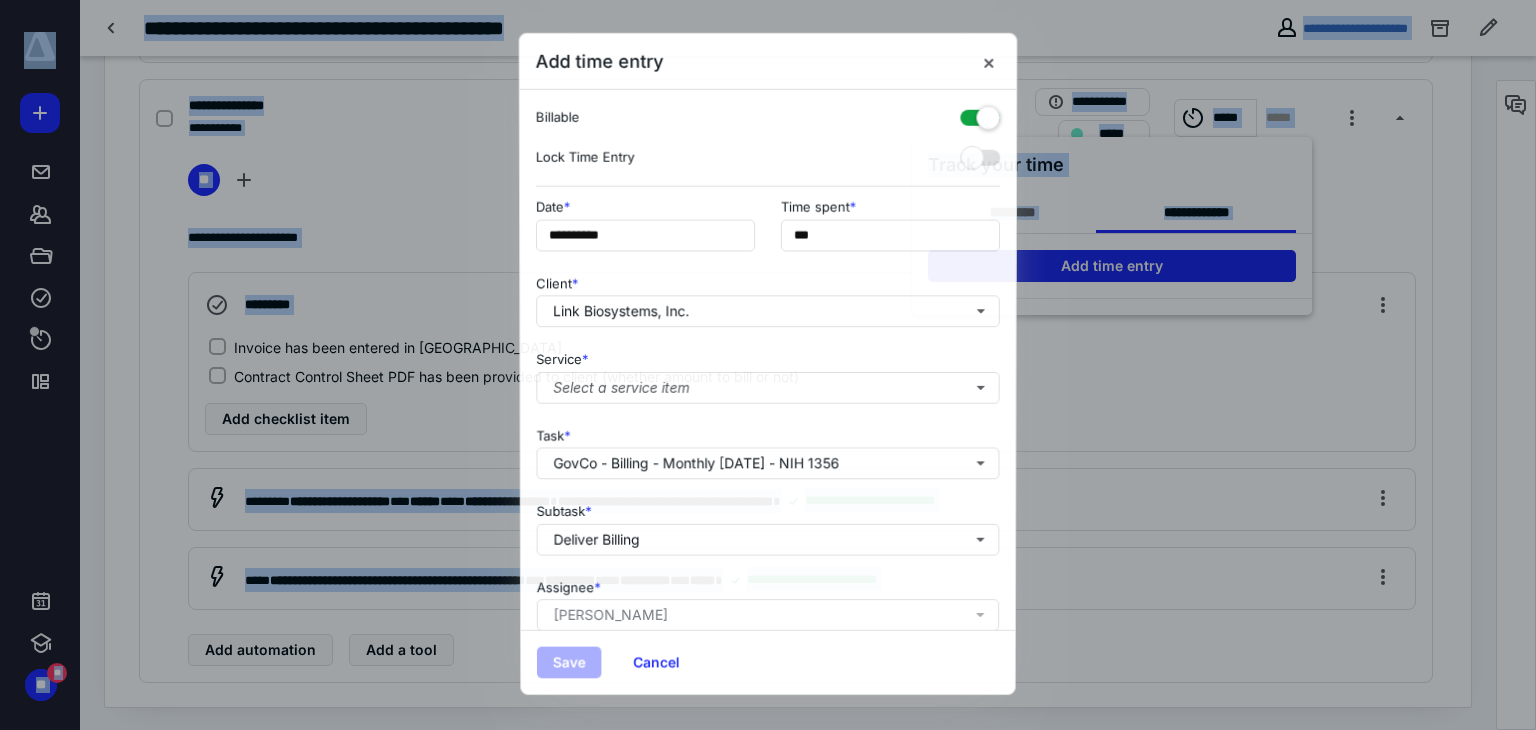 click at bounding box center (768, 365) 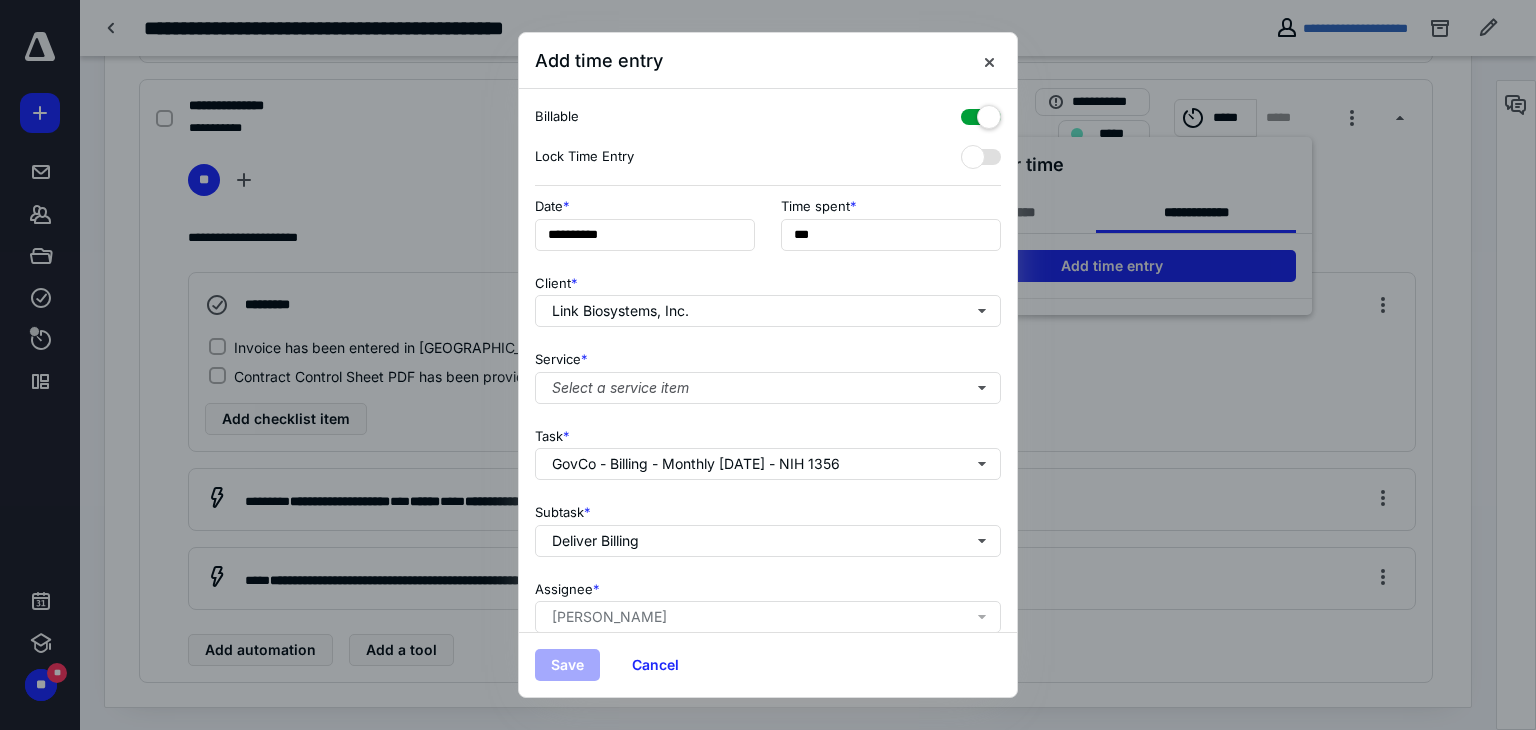 click at bounding box center (768, 365) 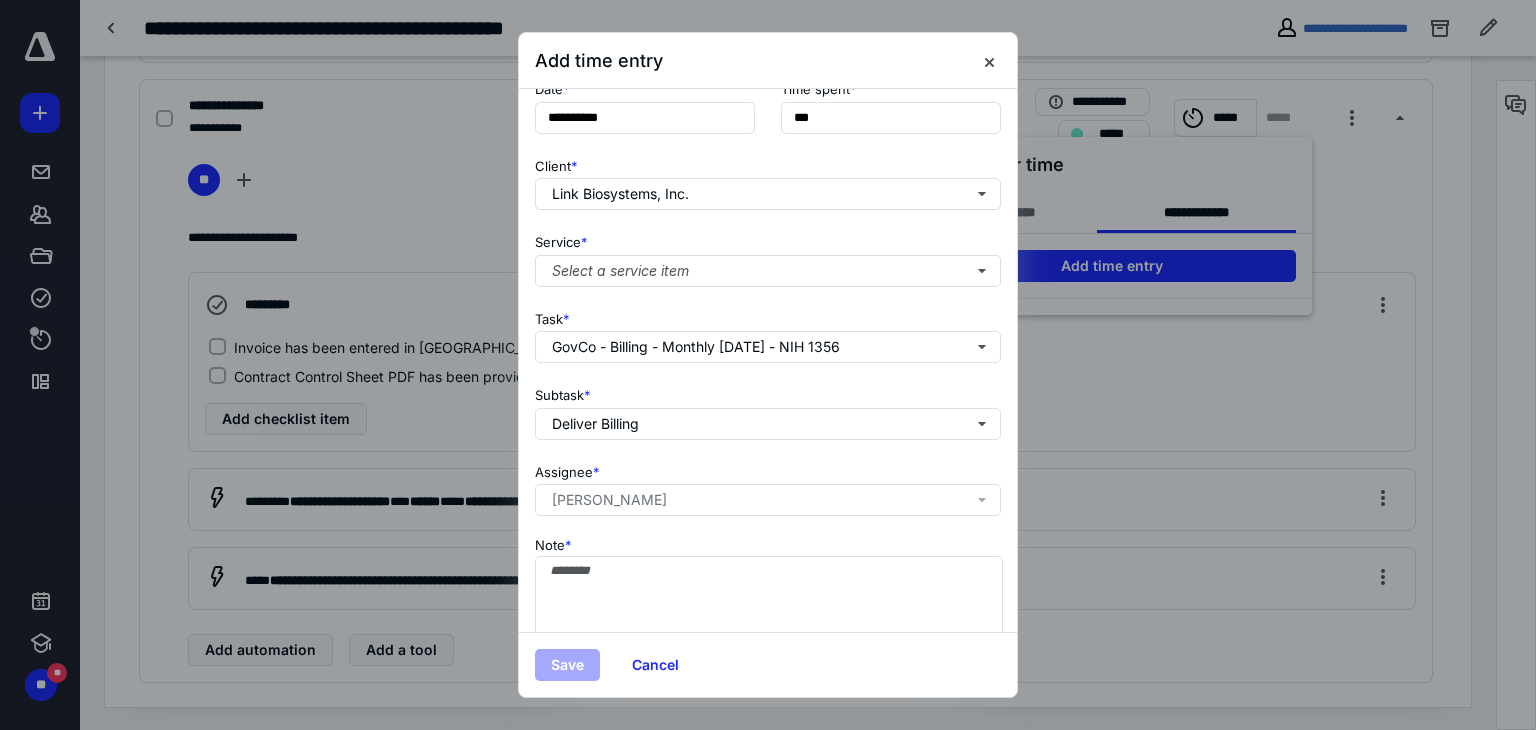 scroll, scrollTop: 0, scrollLeft: 0, axis: both 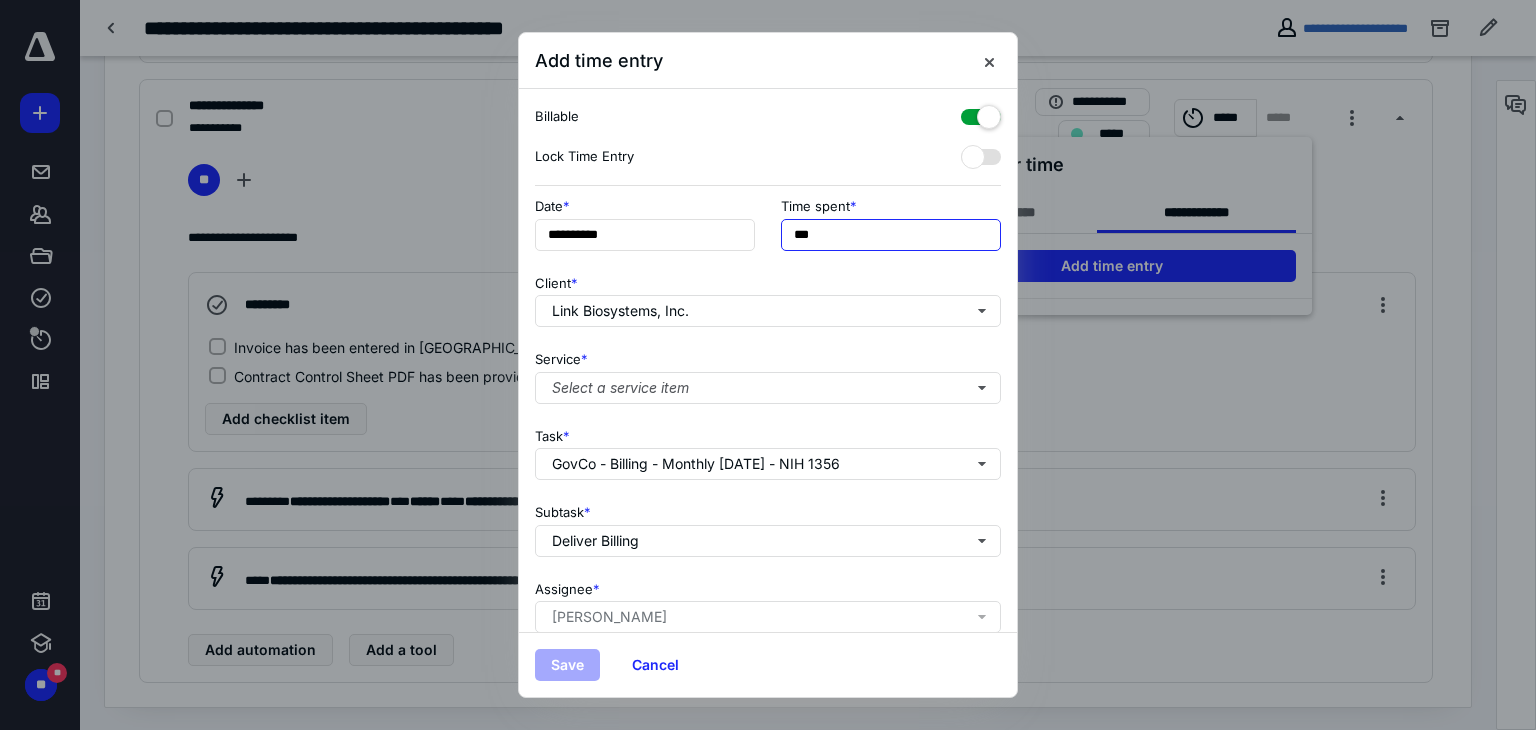 drag, startPoint x: 809, startPoint y: 240, endPoint x: 776, endPoint y: 241, distance: 33.01515 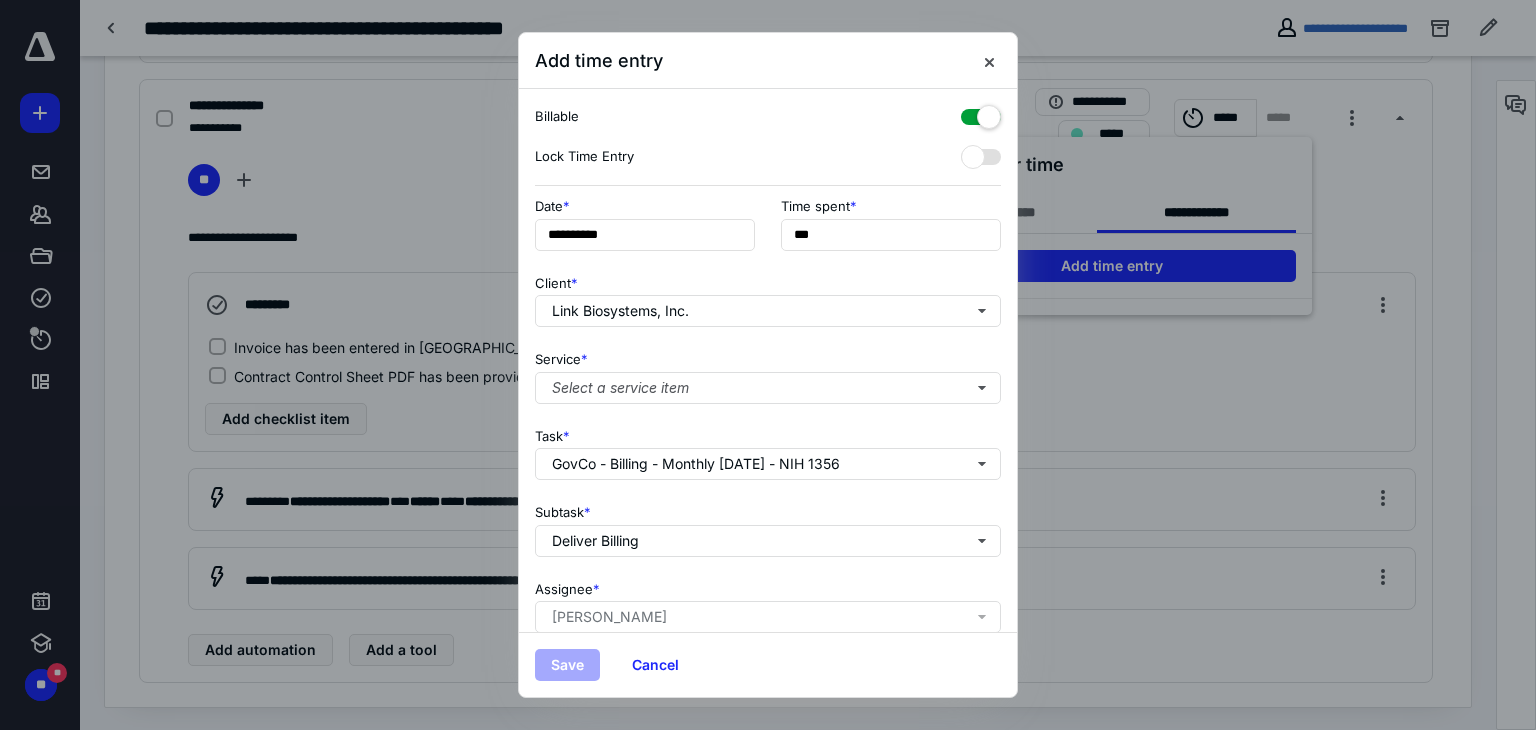 click on "**********" at bounding box center (768, 230) 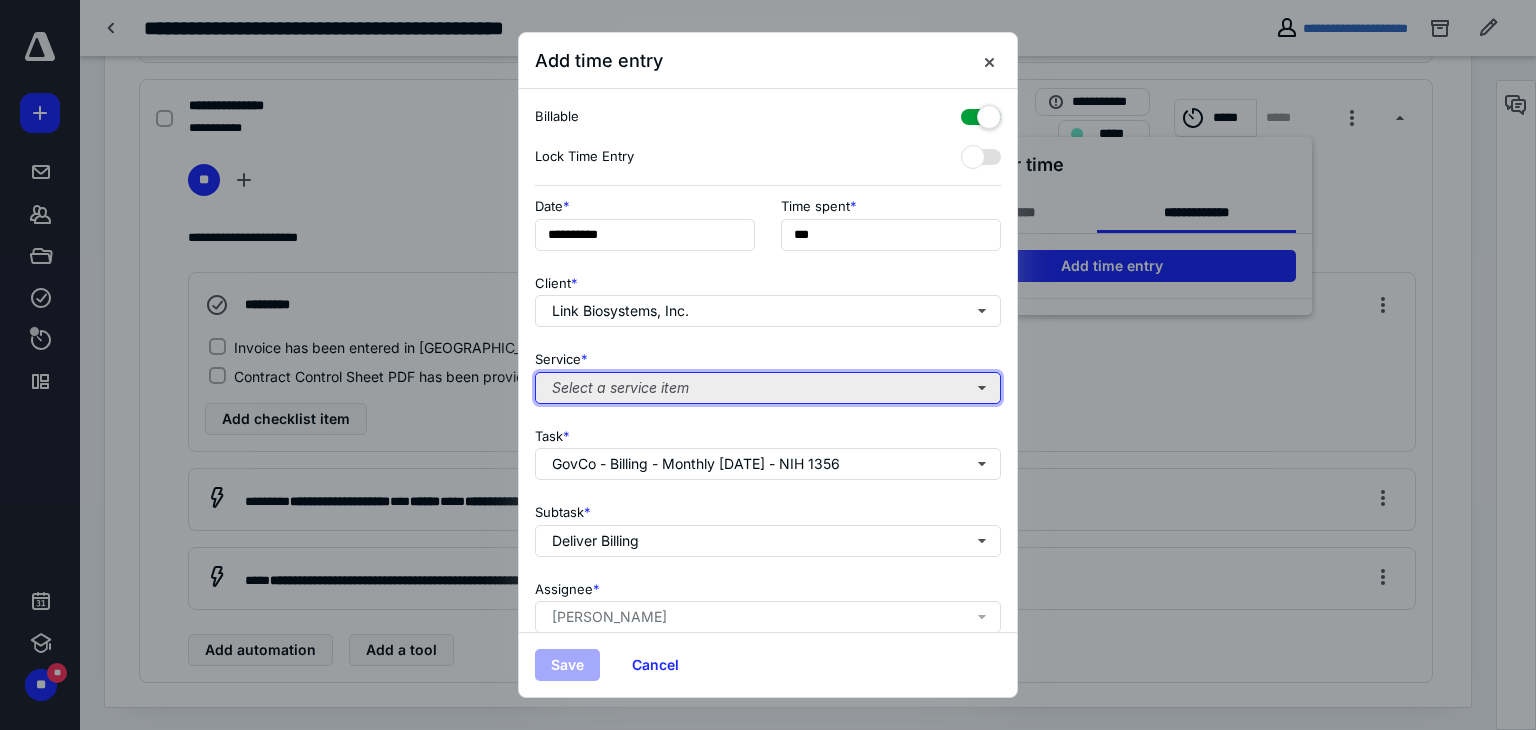 click on "Select a service item" at bounding box center (768, 388) 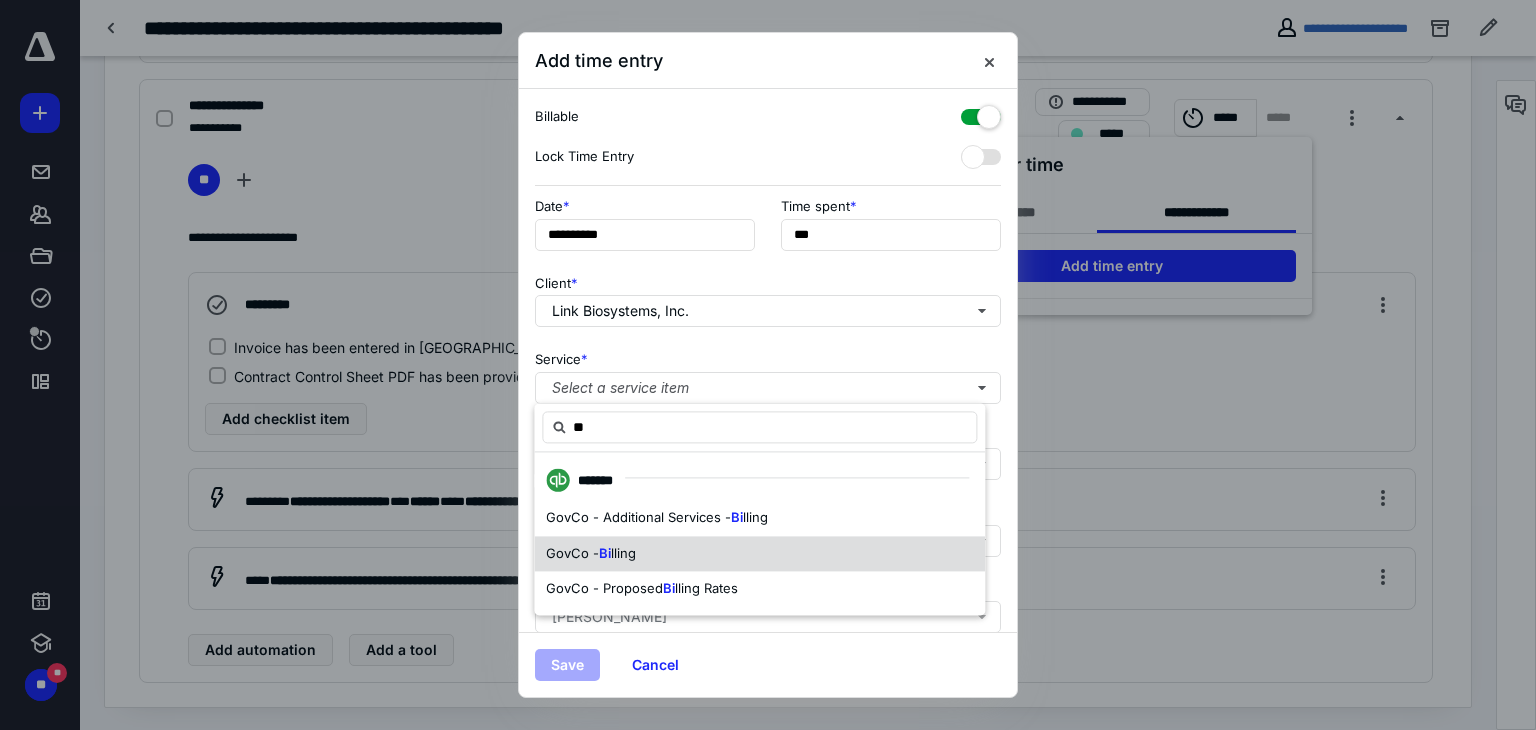 click on "Bi" at bounding box center [605, 553] 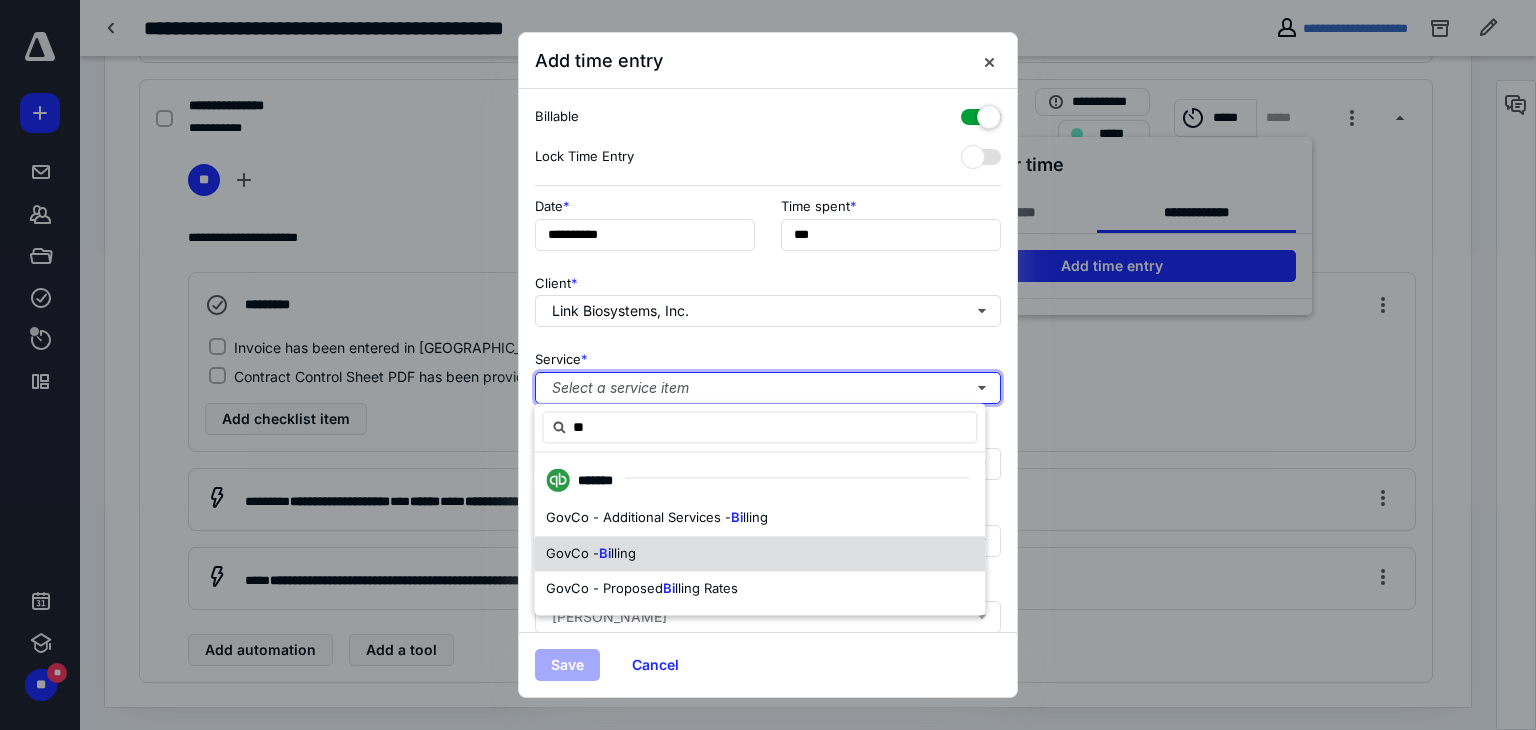 type 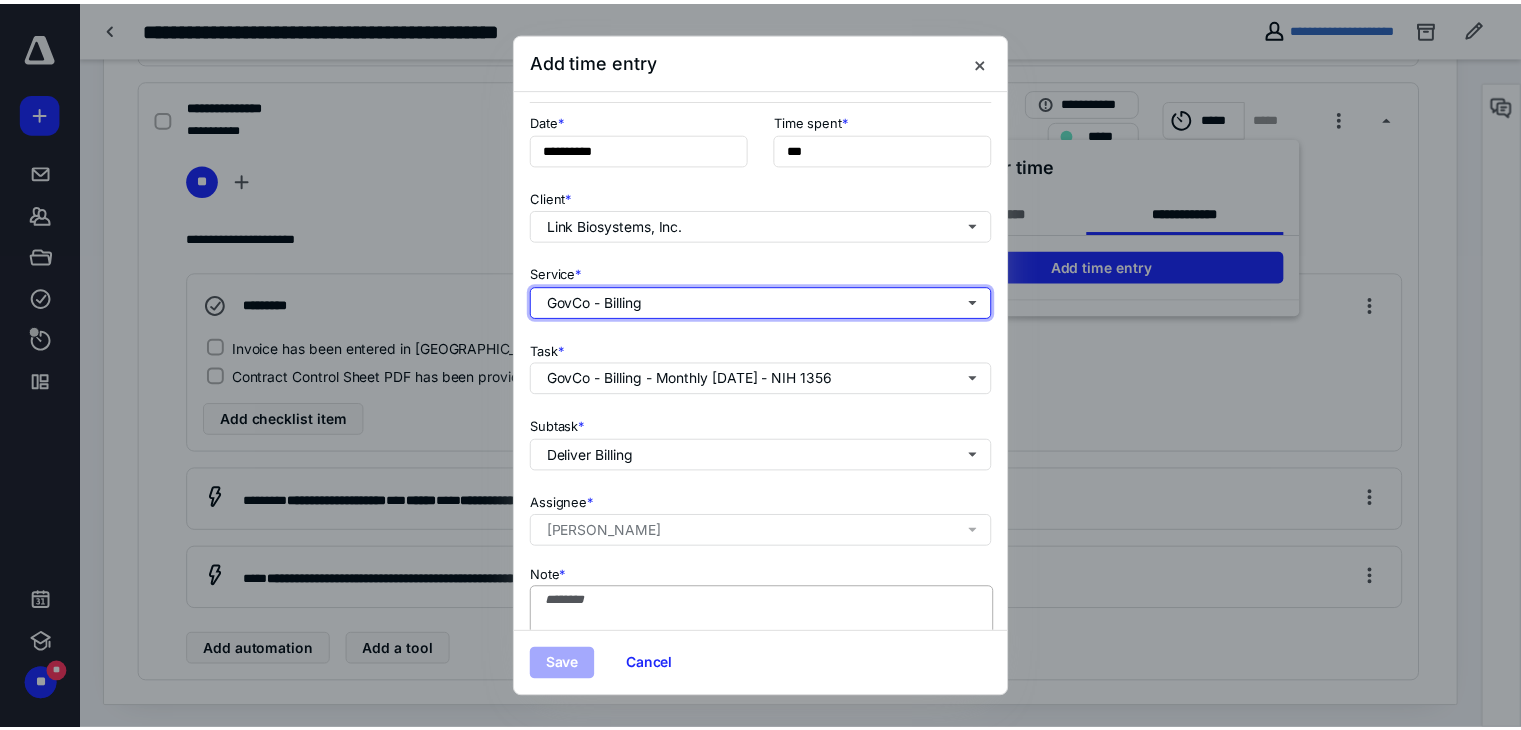 scroll, scrollTop: 200, scrollLeft: 0, axis: vertical 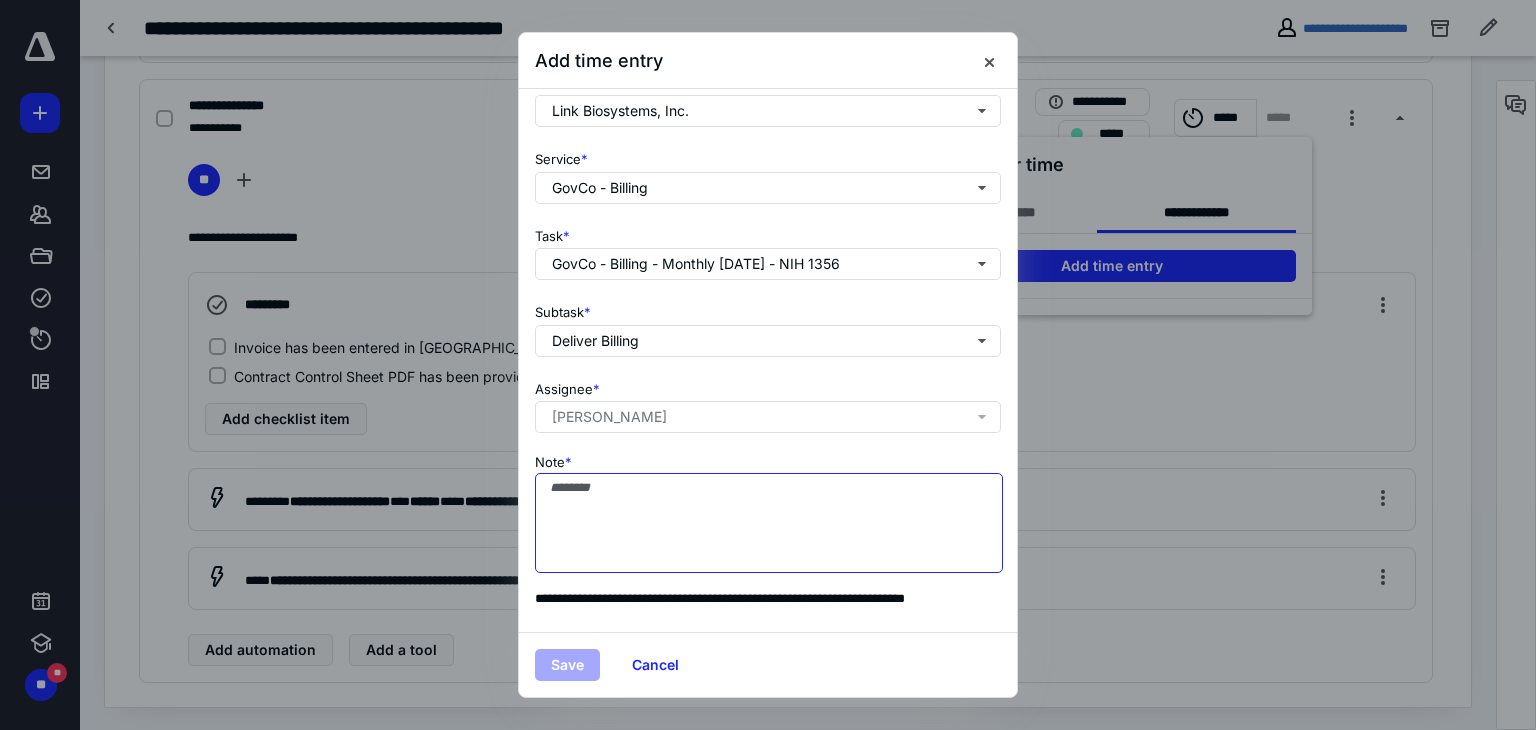 click on "Note *" at bounding box center (769, 523) 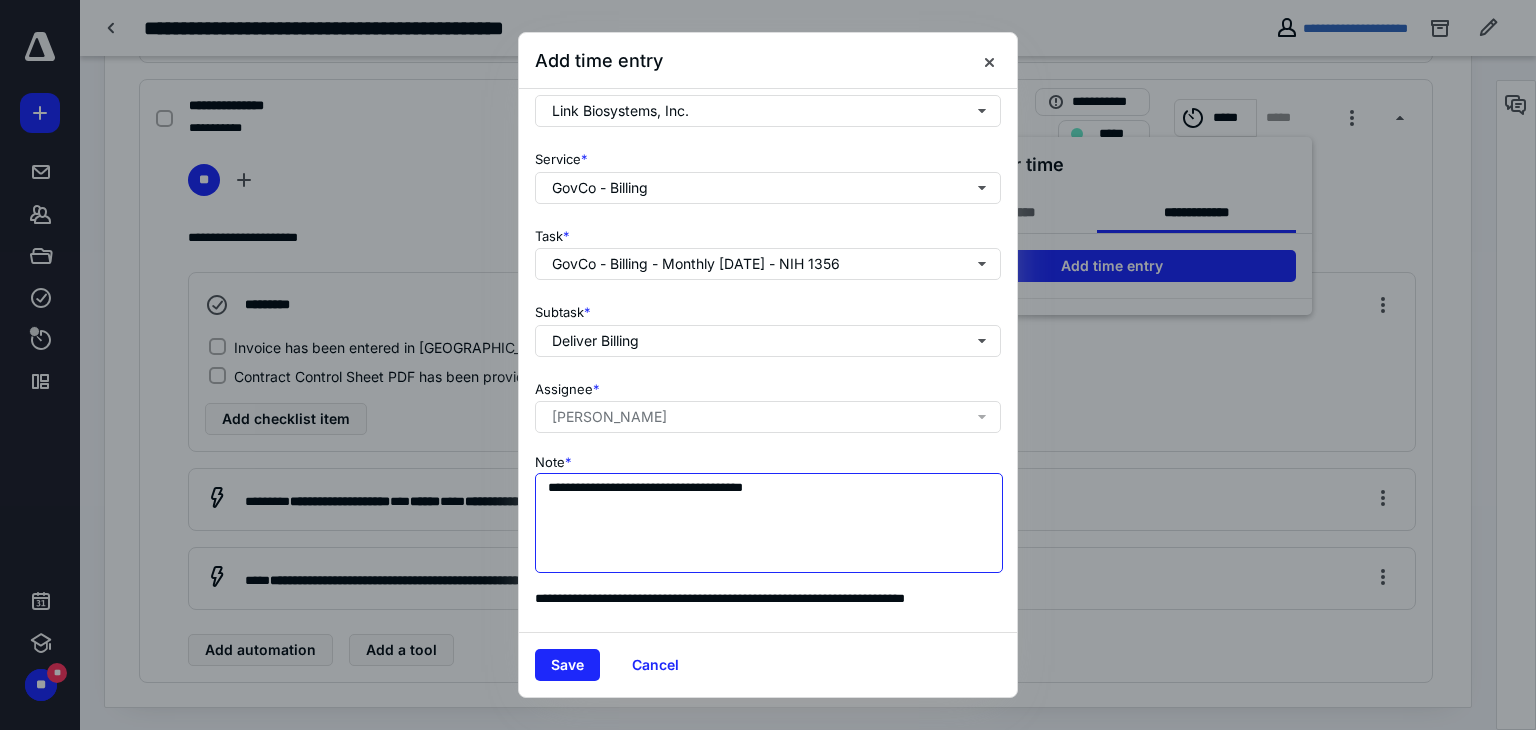 type on "**********" 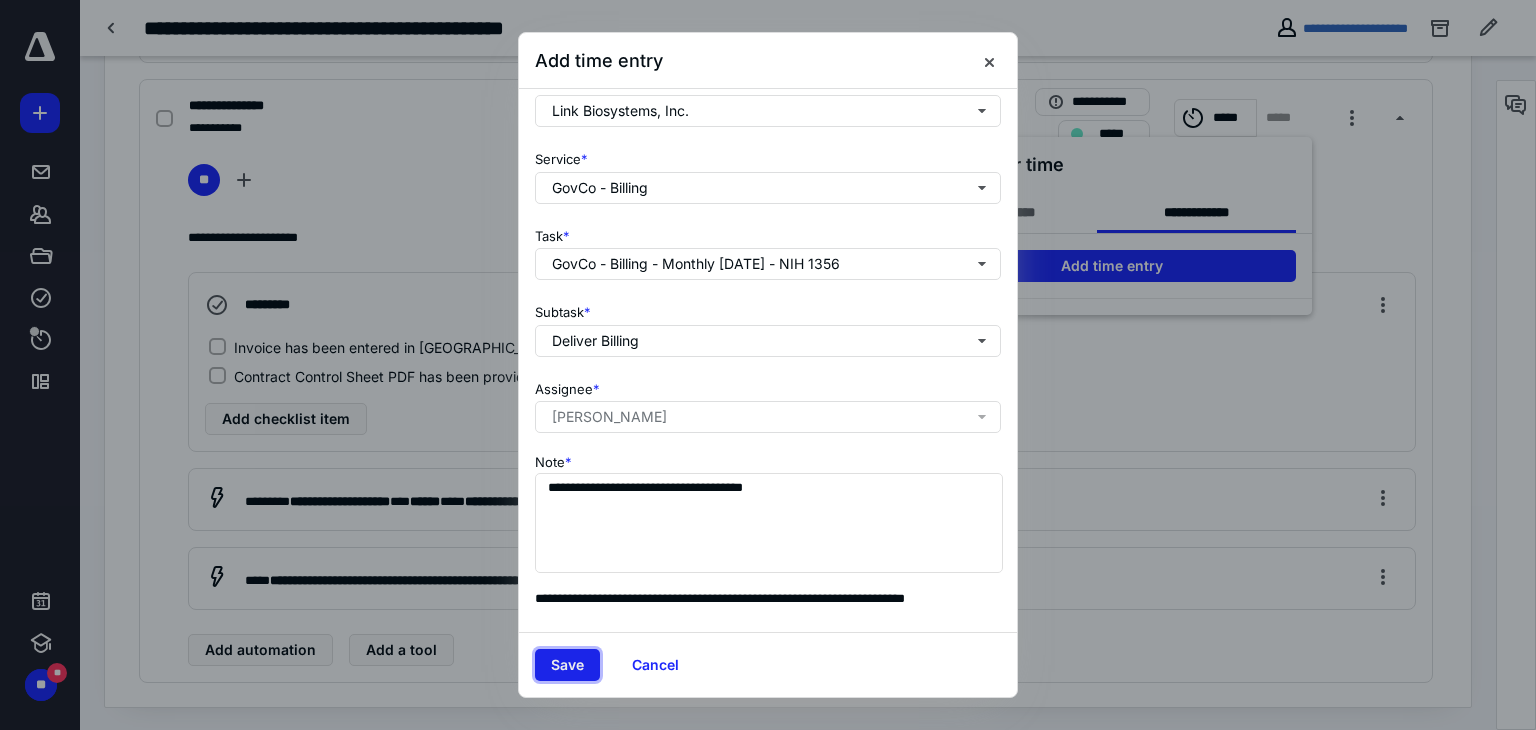 click on "Save" at bounding box center (567, 665) 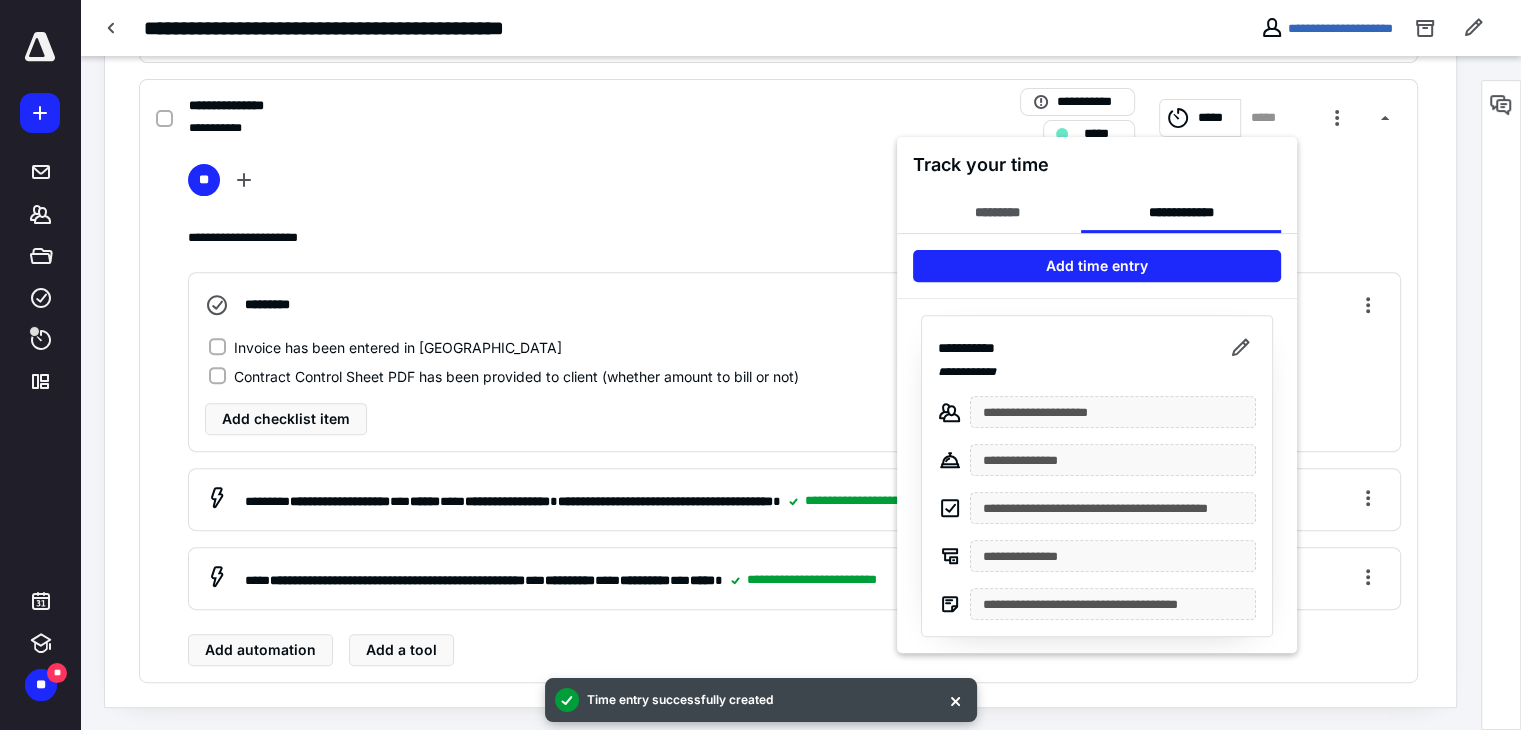 click at bounding box center [760, 365] 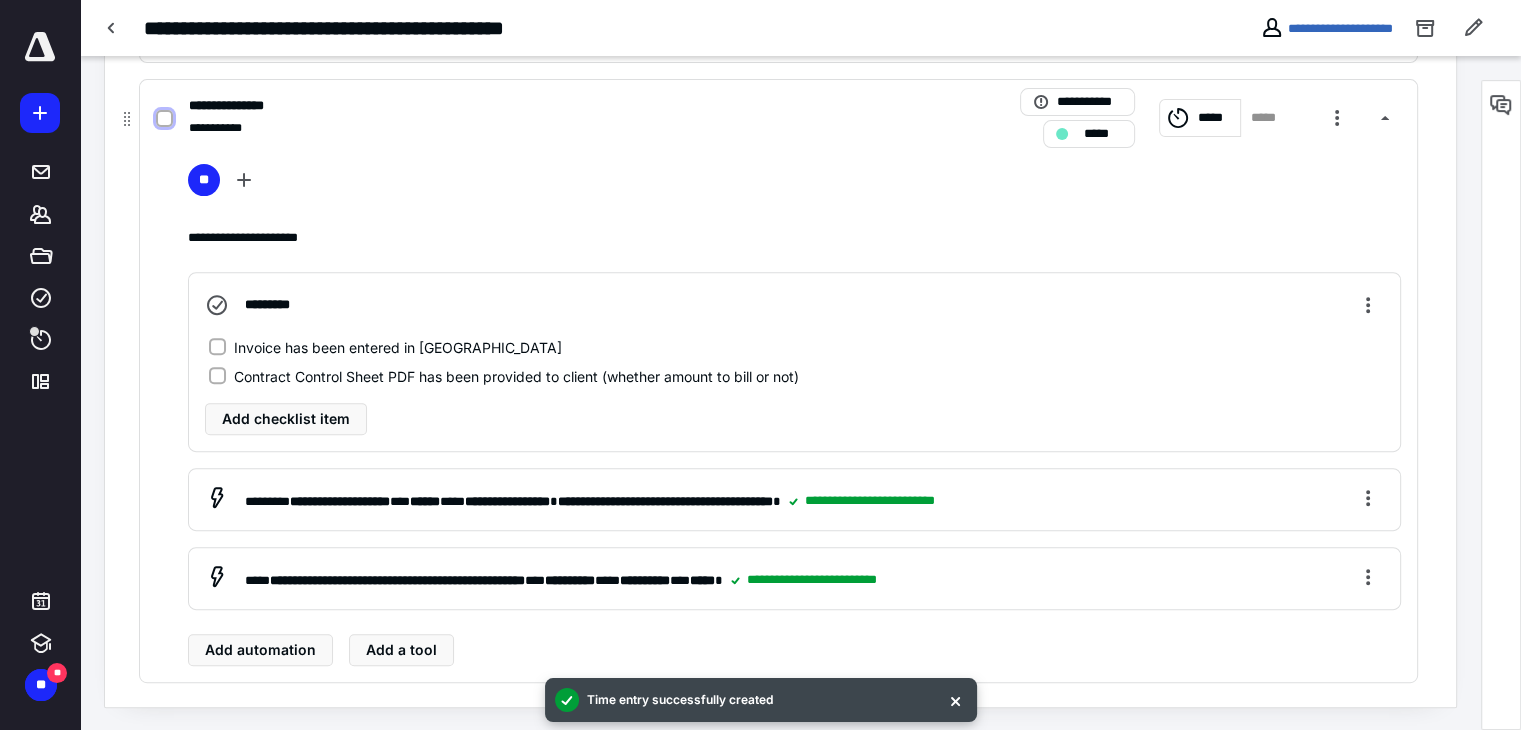 click at bounding box center (164, 119) 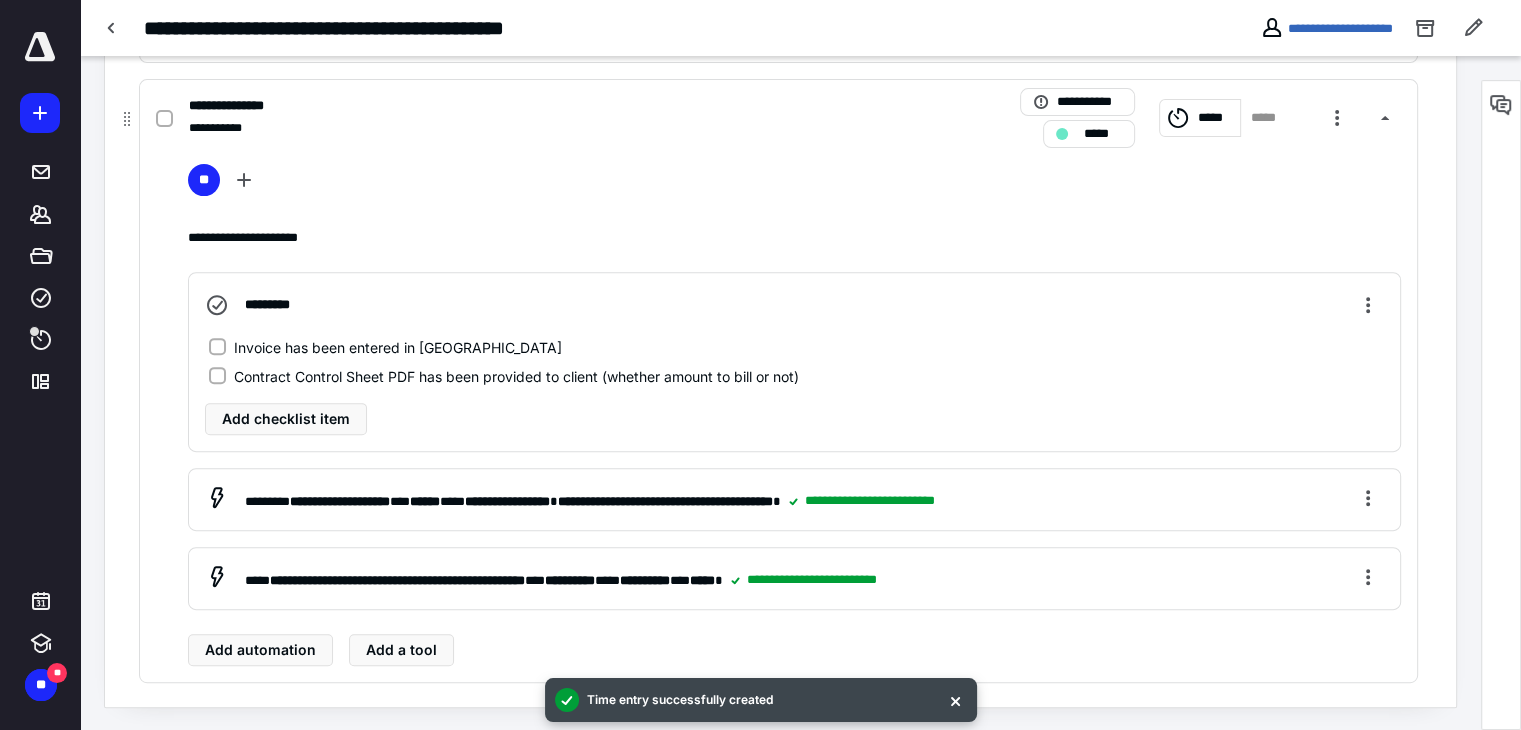 checkbox on "true" 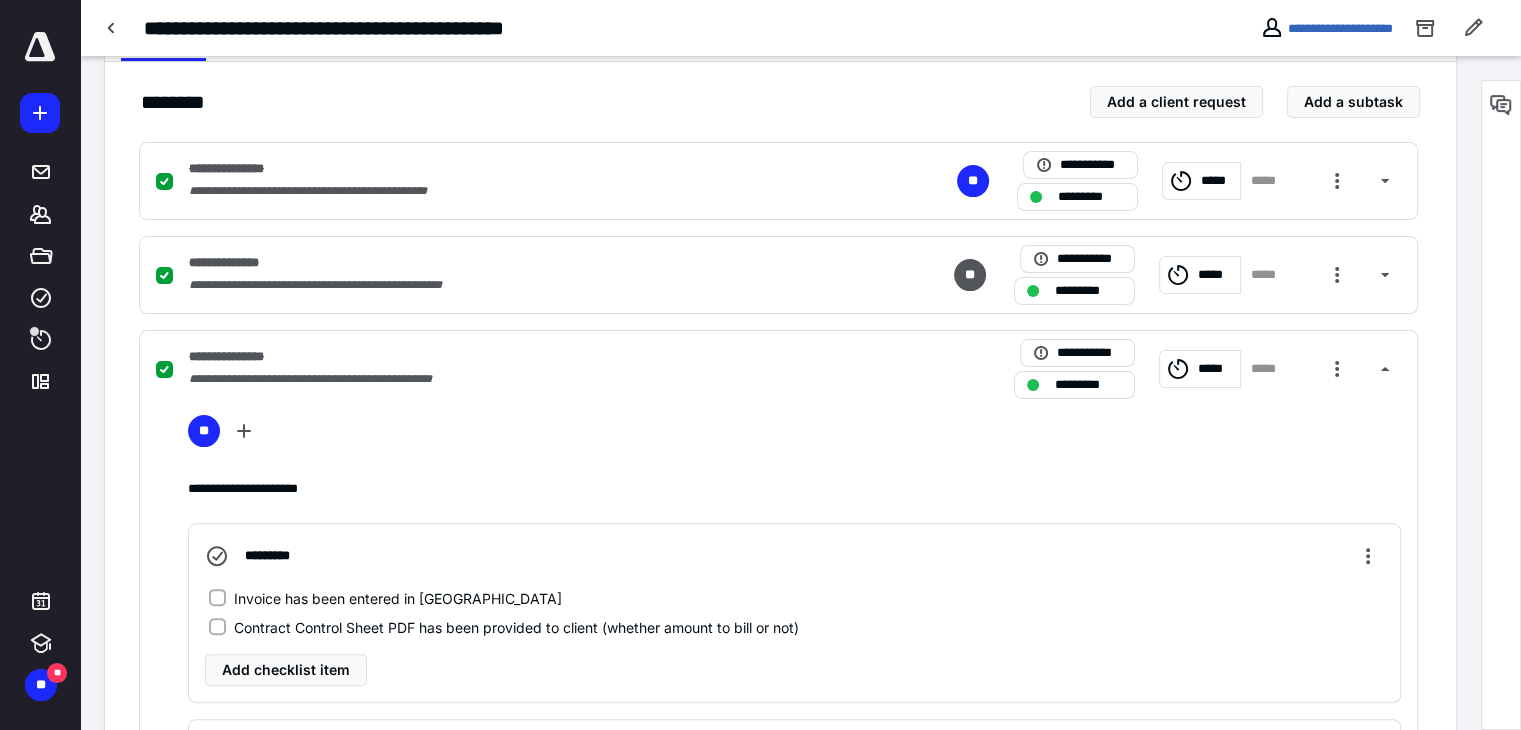 scroll, scrollTop: 387, scrollLeft: 0, axis: vertical 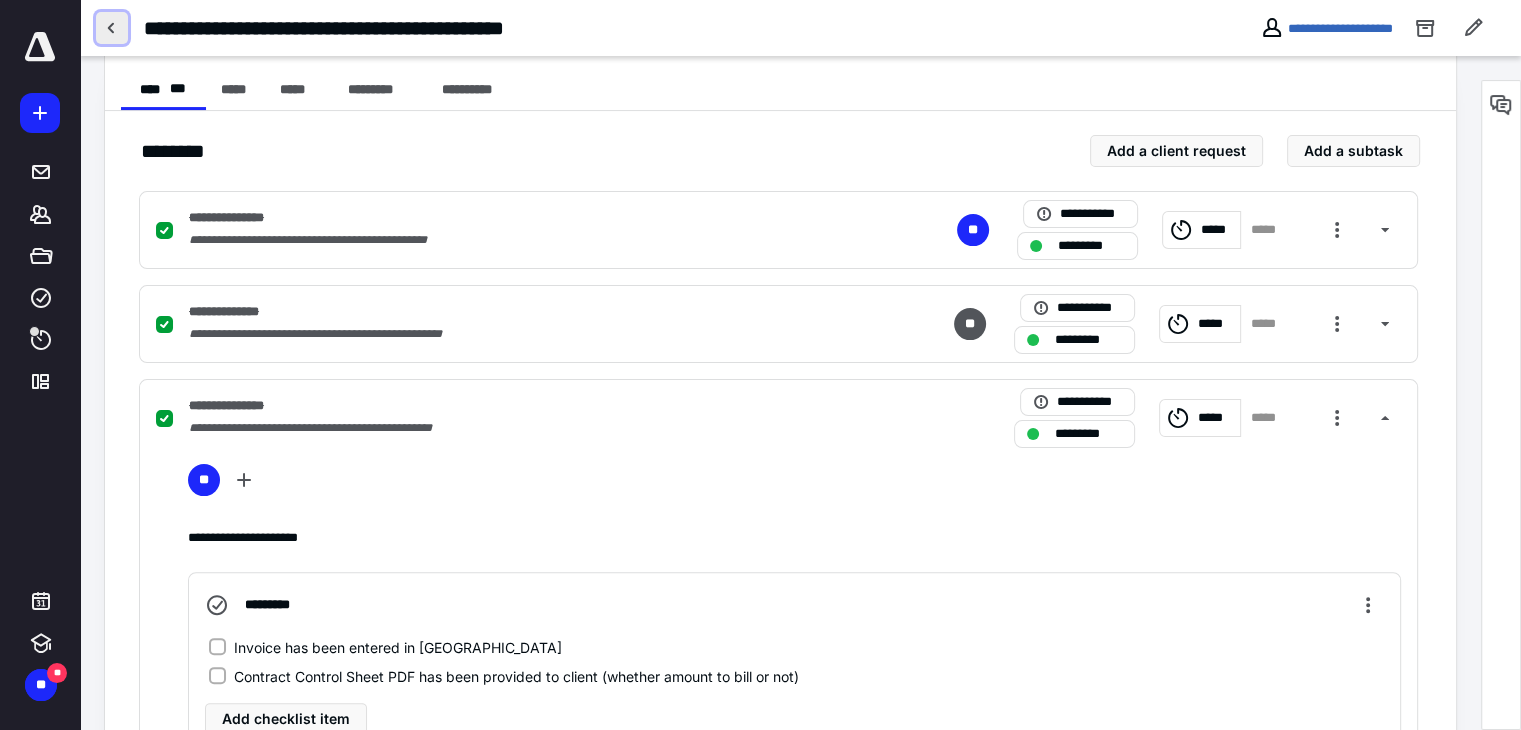 click at bounding box center [112, 28] 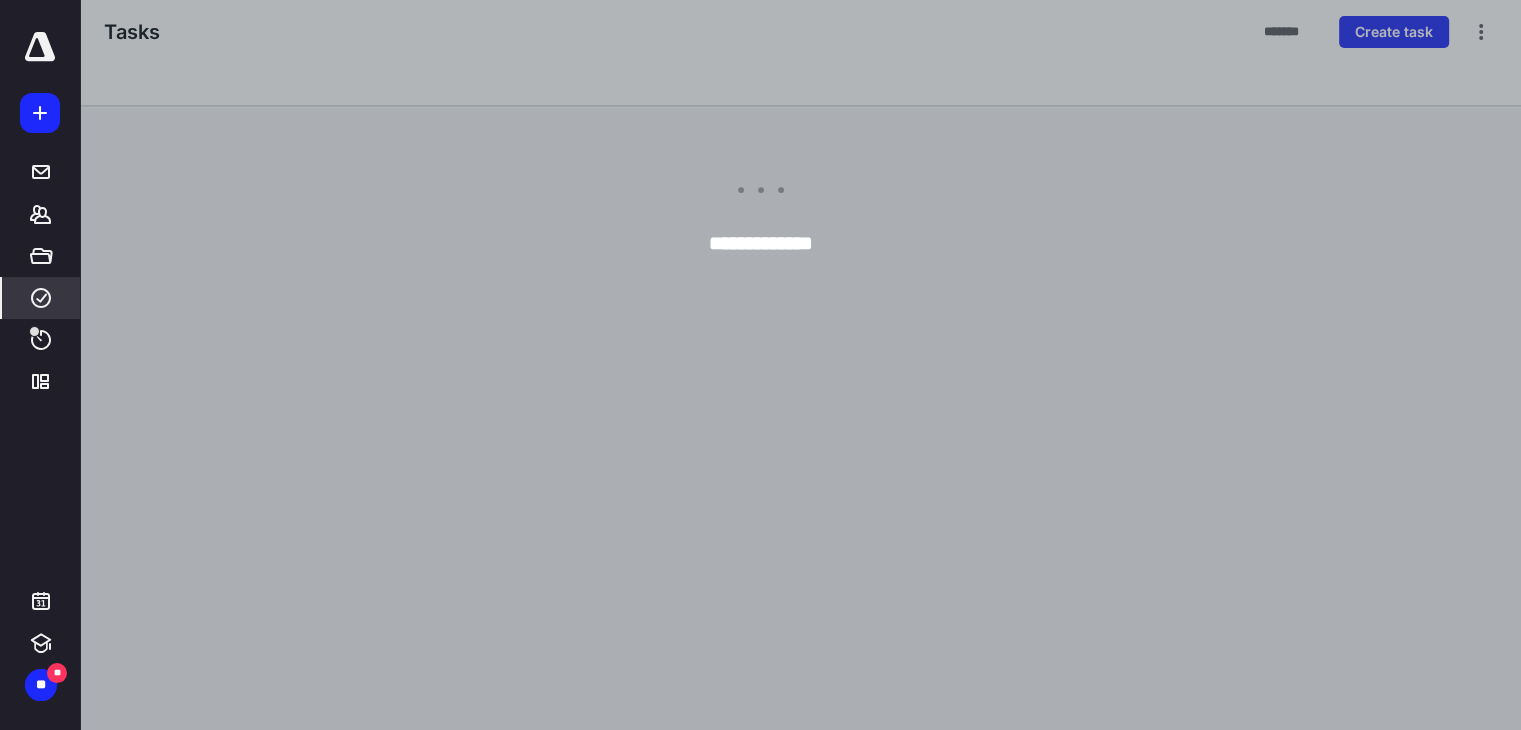 scroll, scrollTop: 0, scrollLeft: 0, axis: both 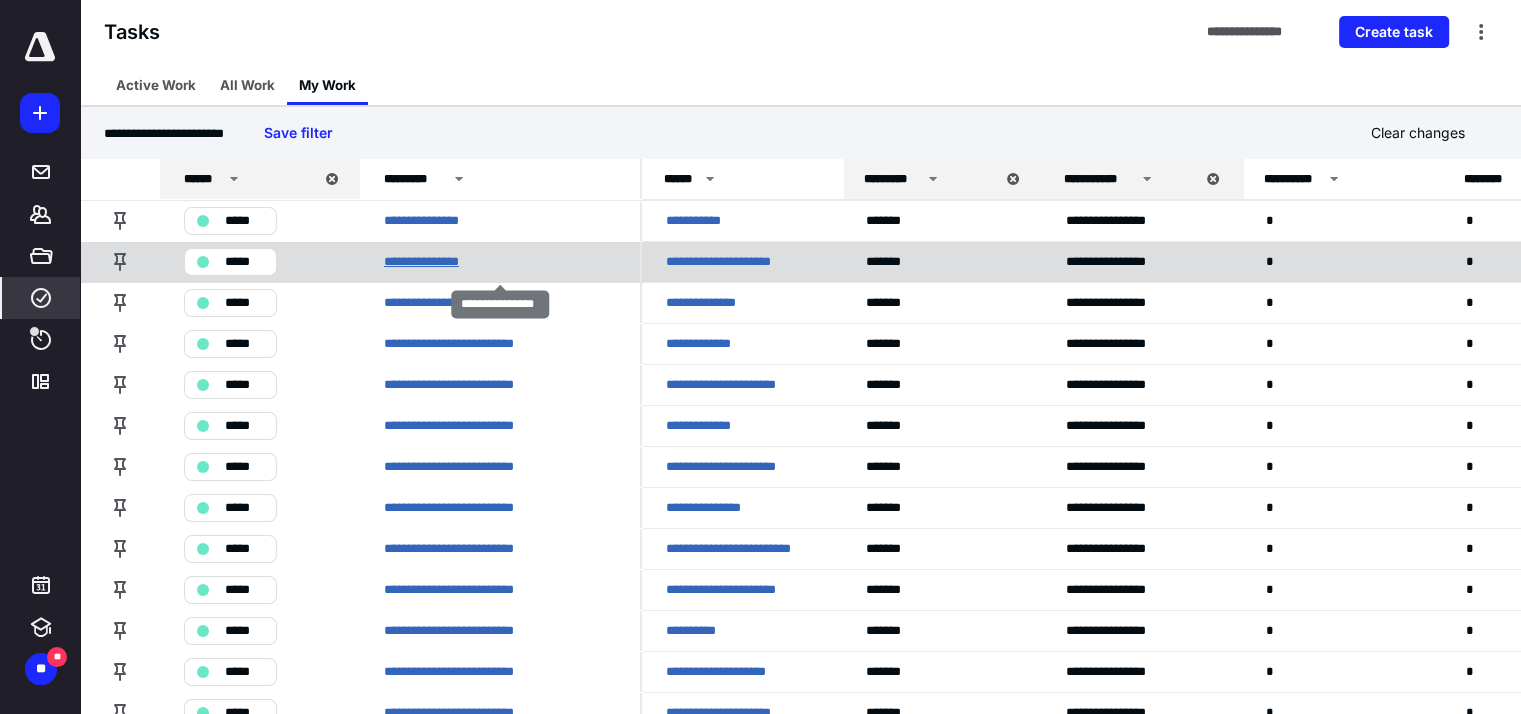 click on "**********" at bounding box center [425, 262] 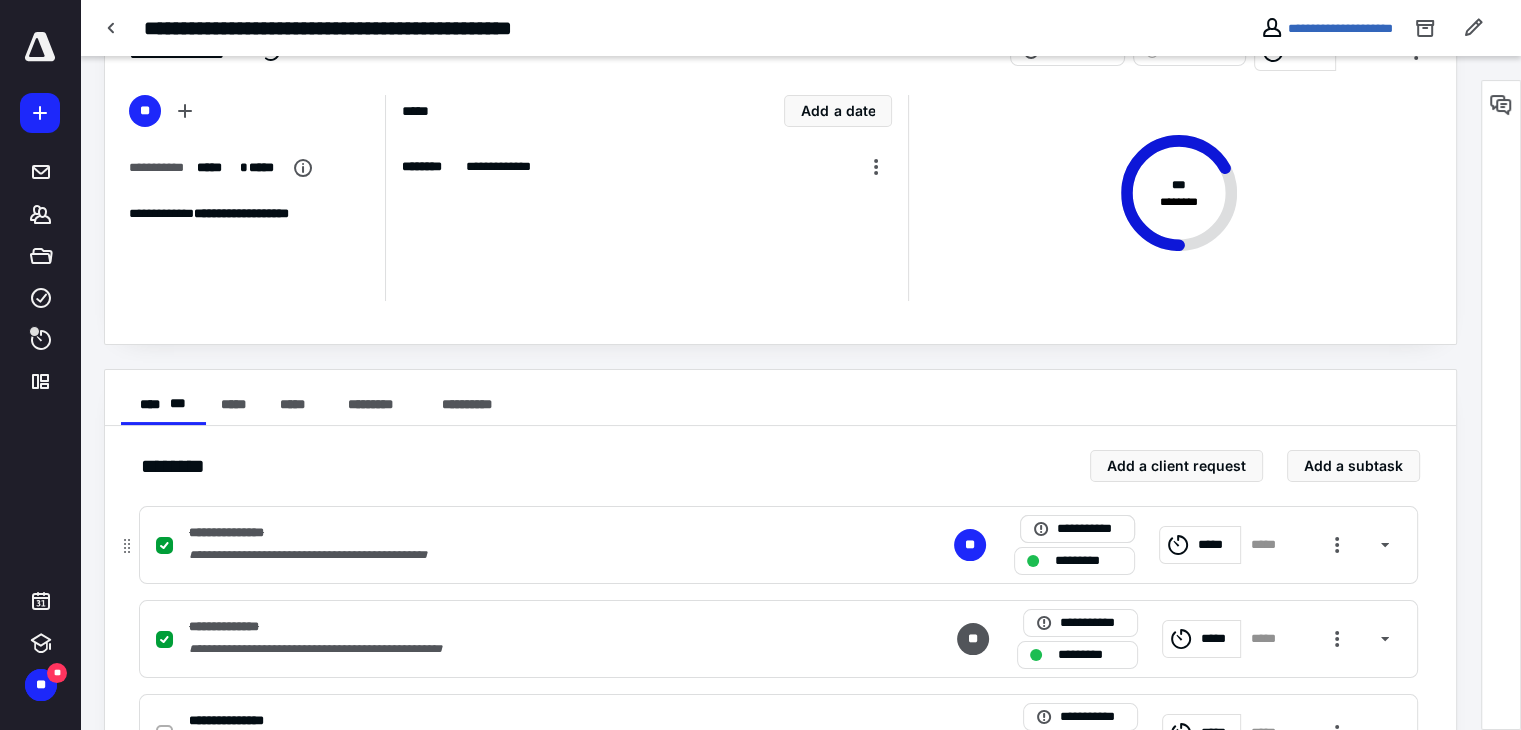 scroll, scrollTop: 300, scrollLeft: 0, axis: vertical 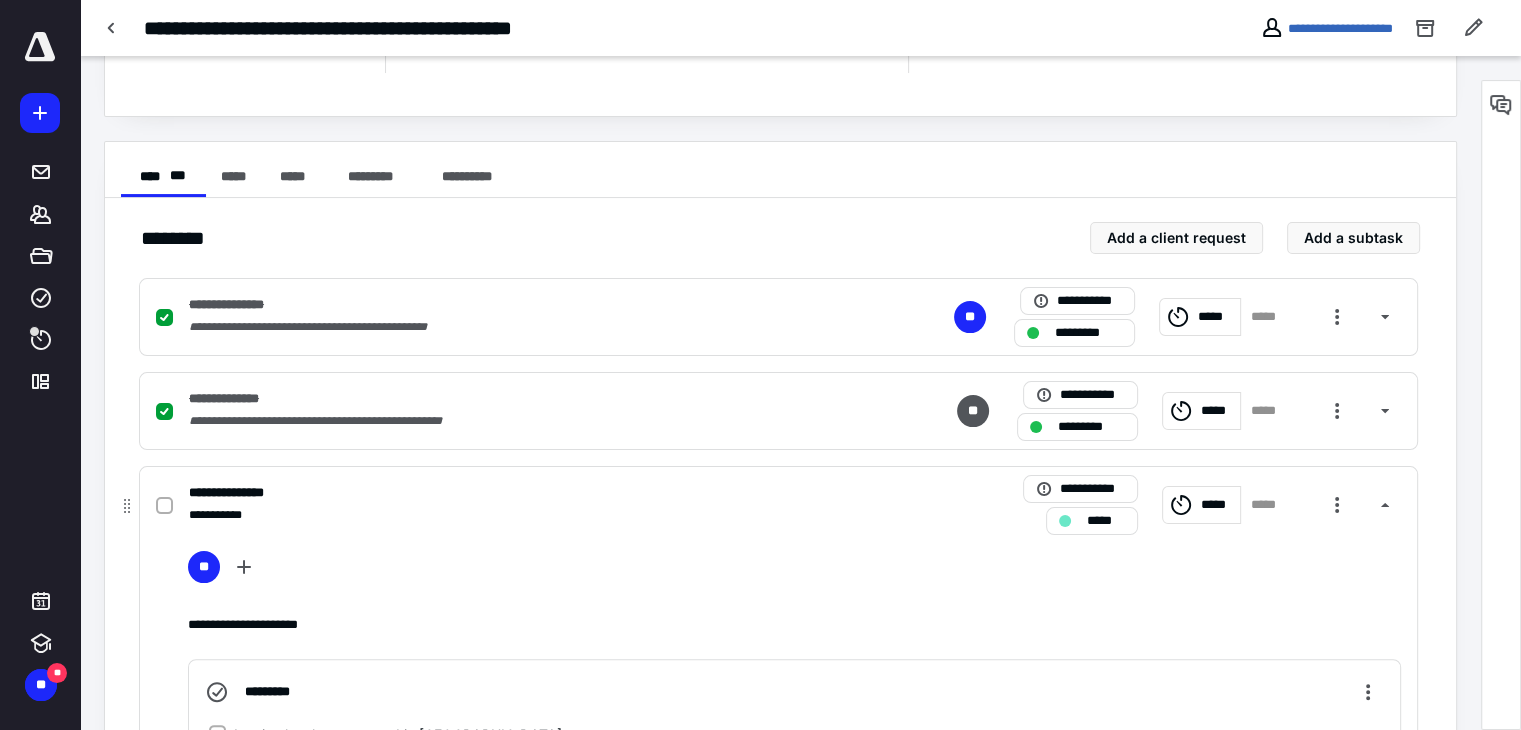 click 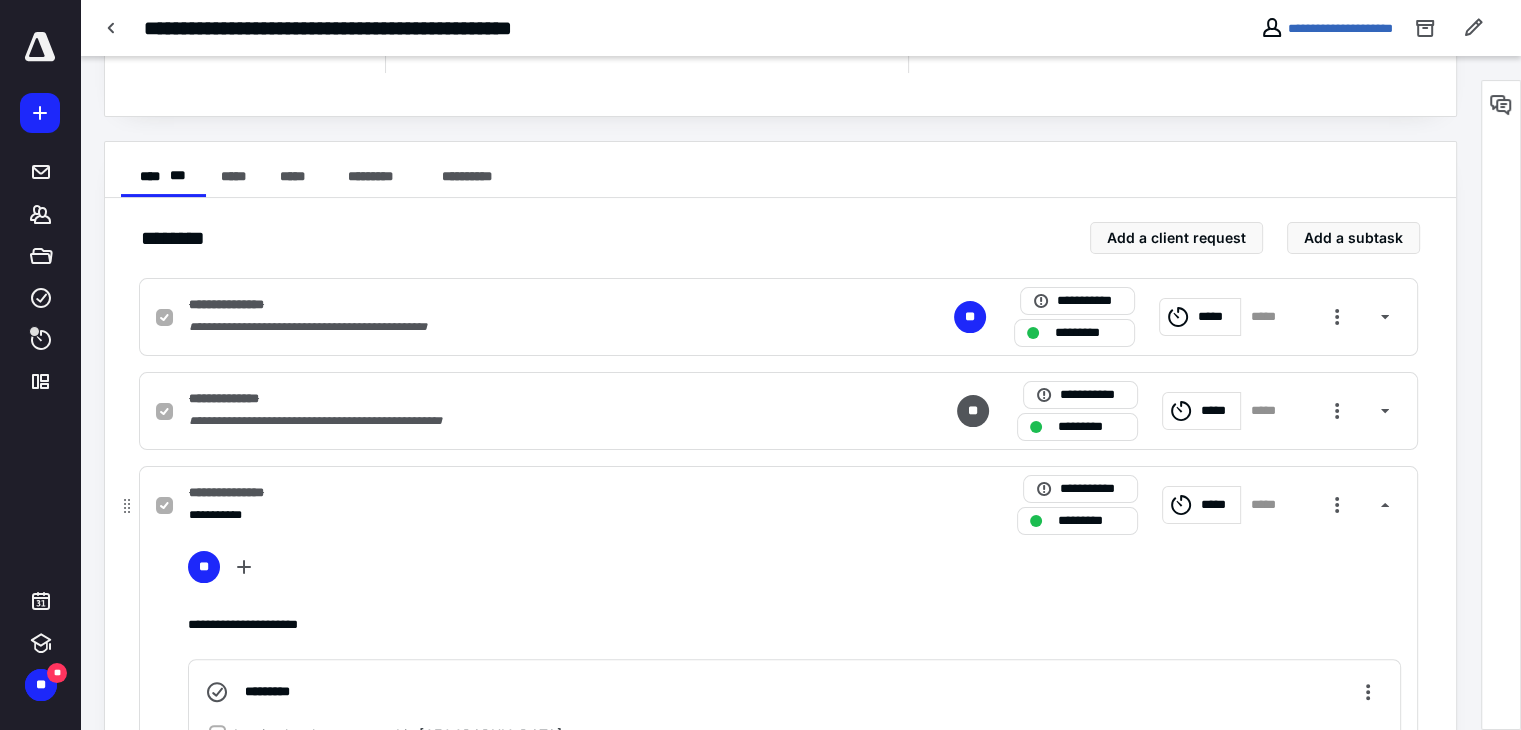 click 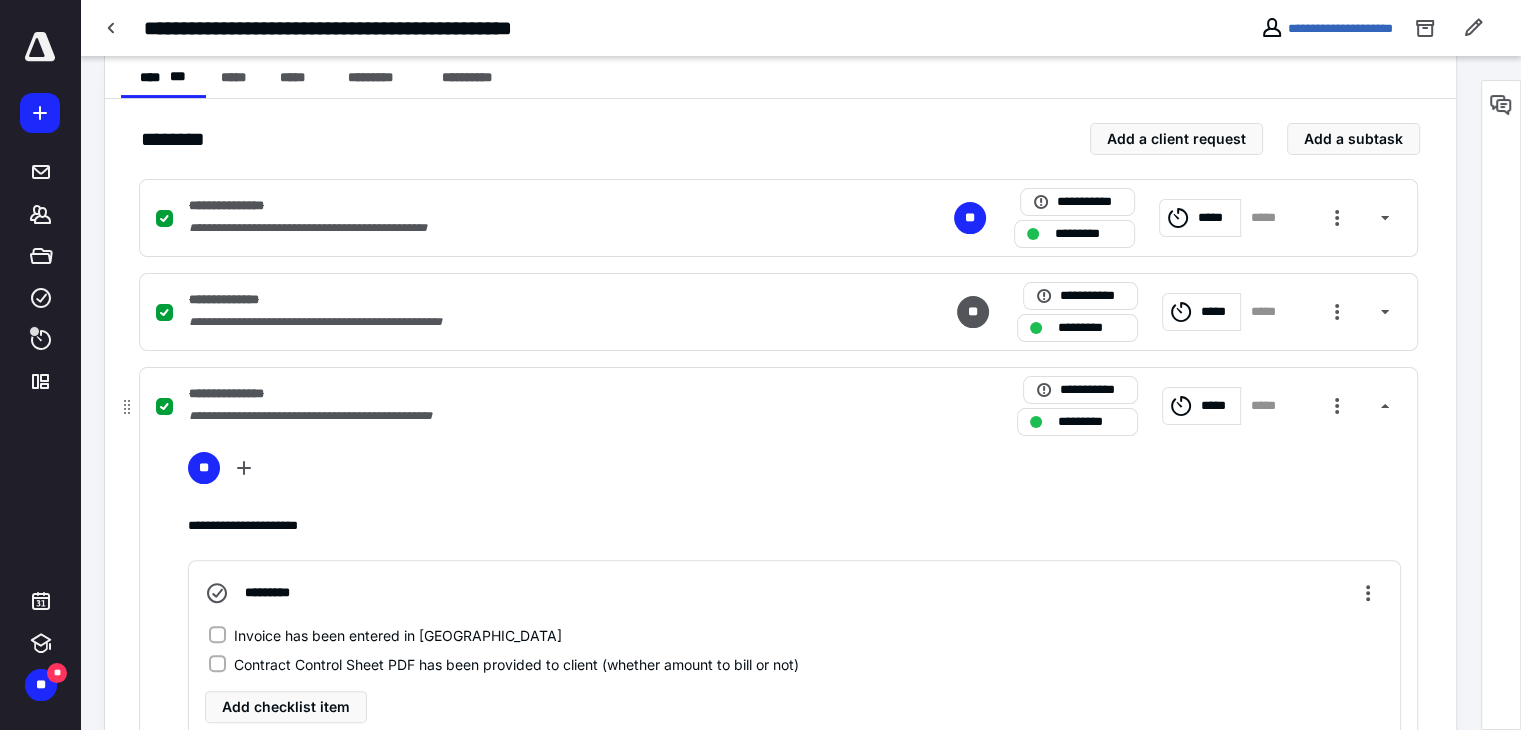 scroll, scrollTop: 387, scrollLeft: 0, axis: vertical 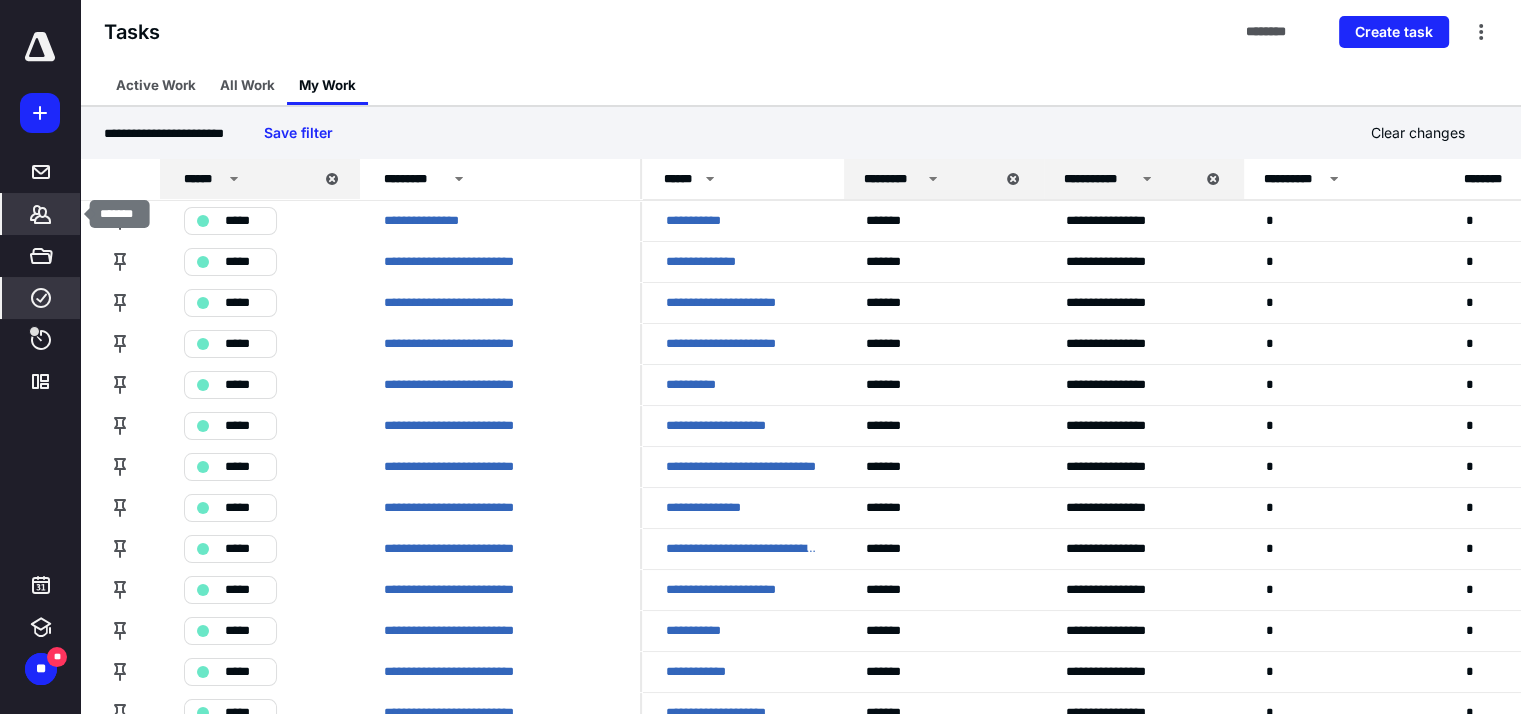 click 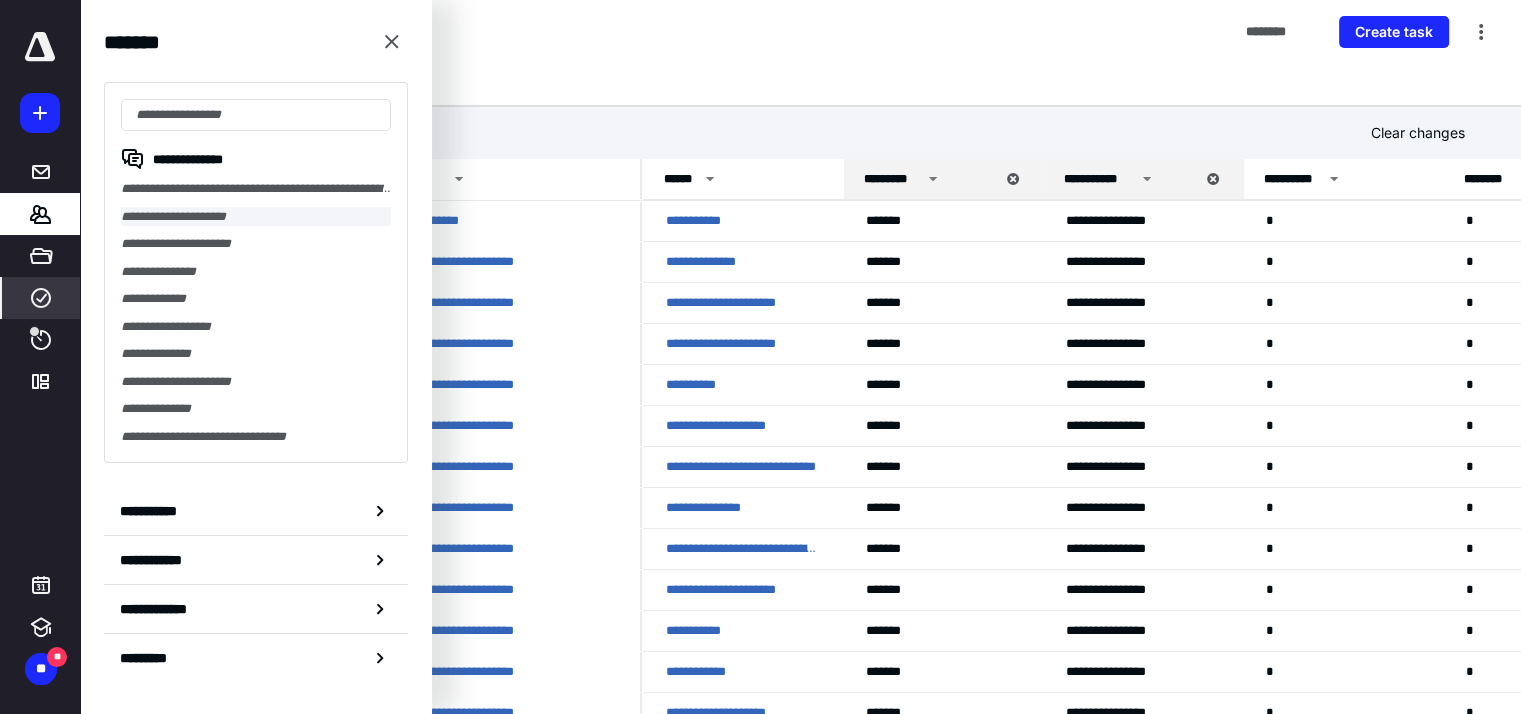 click on "**********" at bounding box center [256, 217] 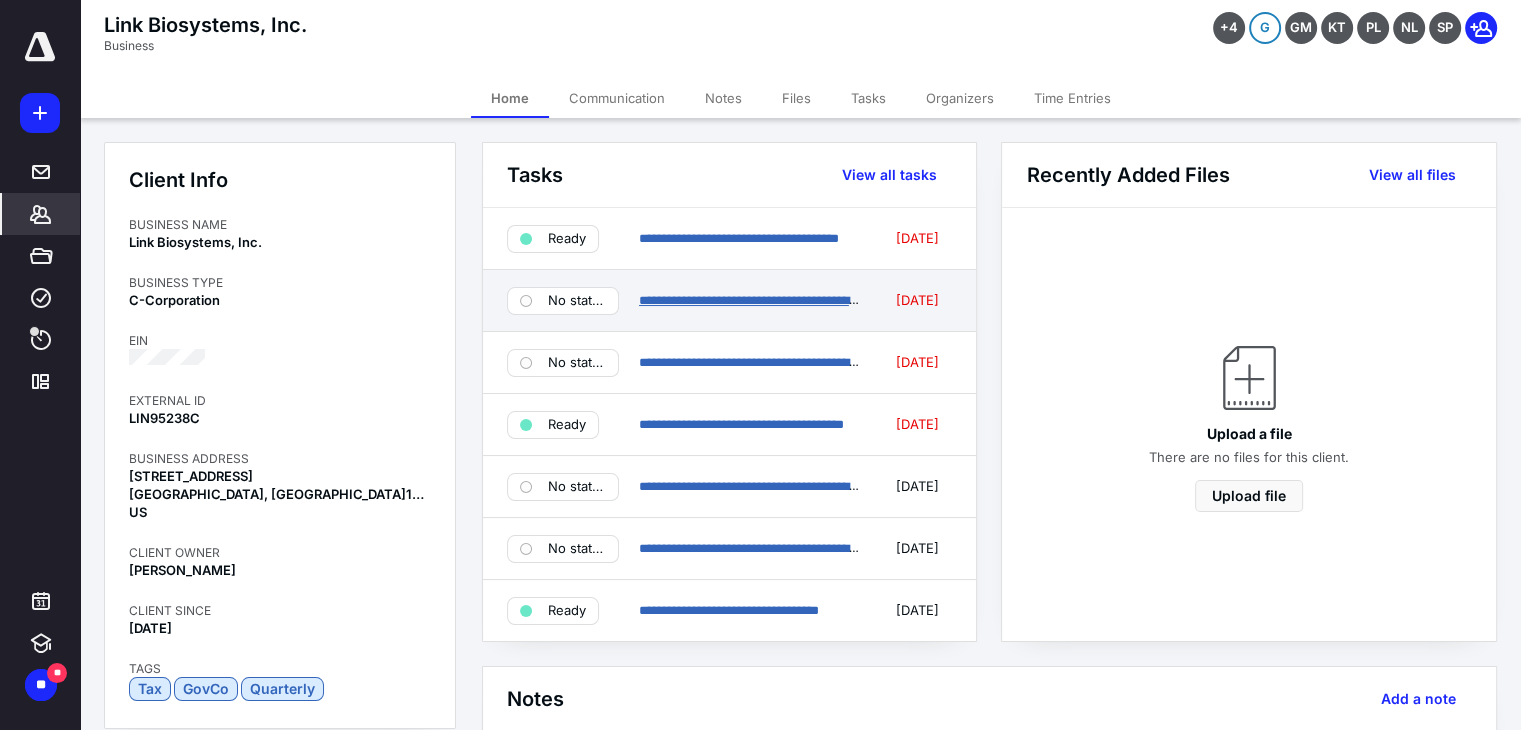 click on "**********" at bounding box center (751, 300) 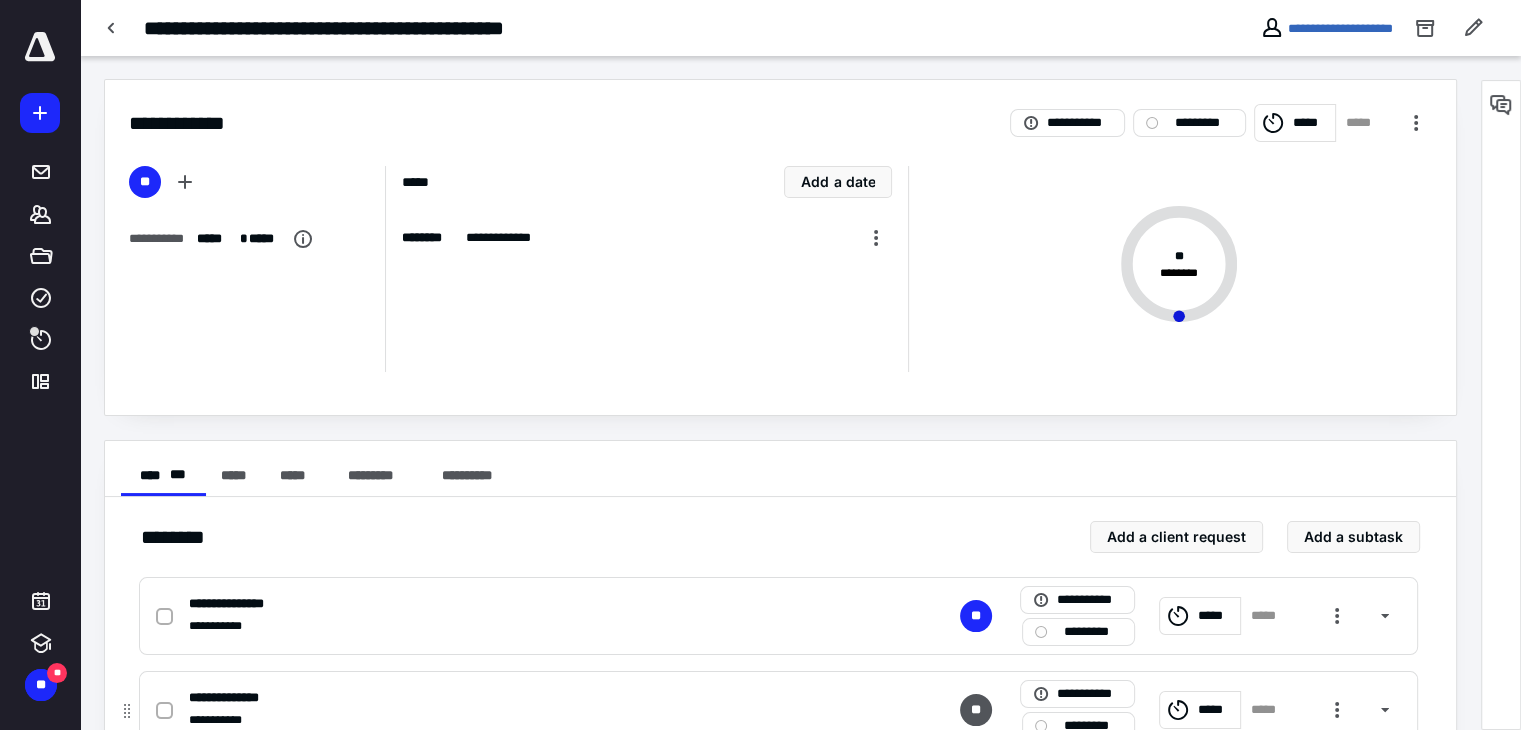 scroll, scrollTop: 0, scrollLeft: 0, axis: both 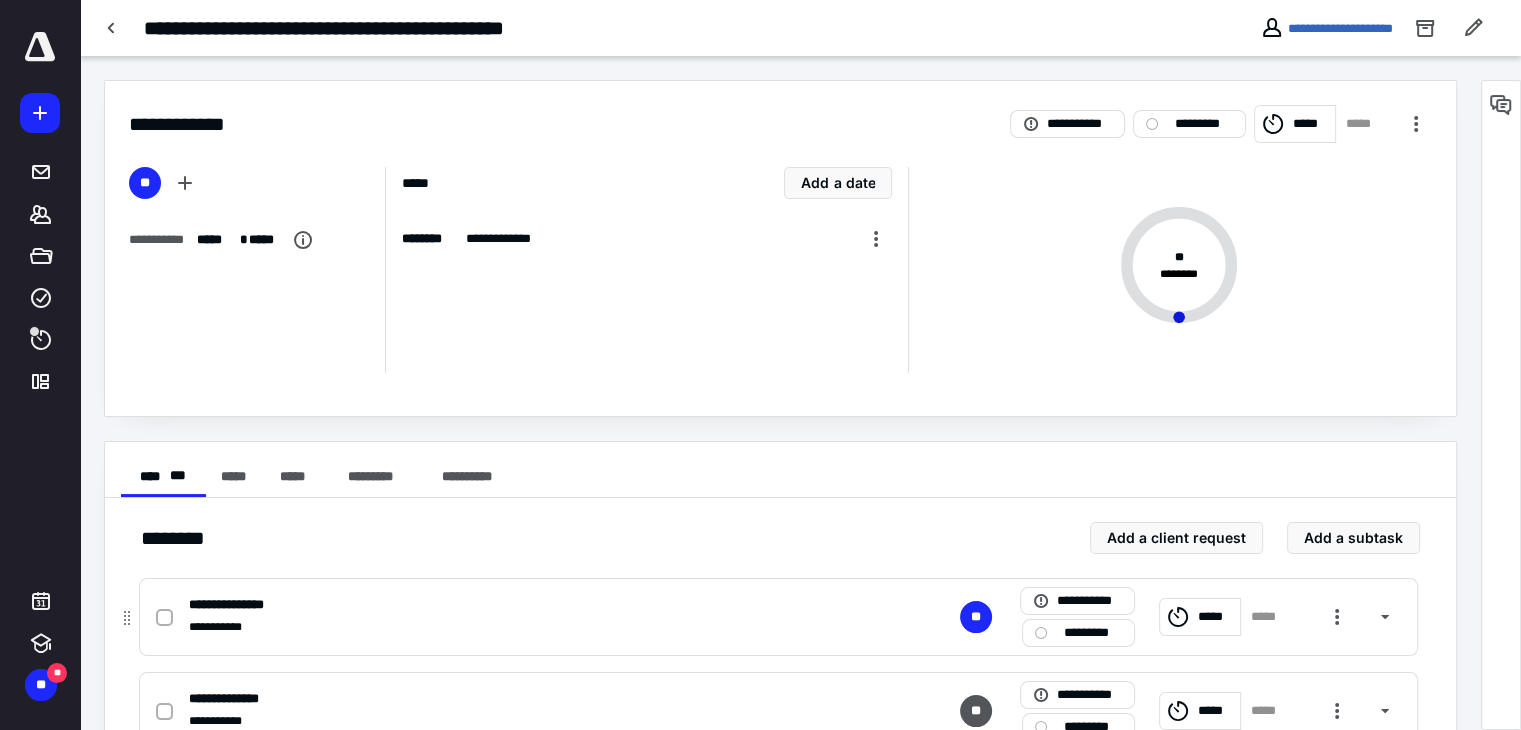 click at bounding box center [164, 618] 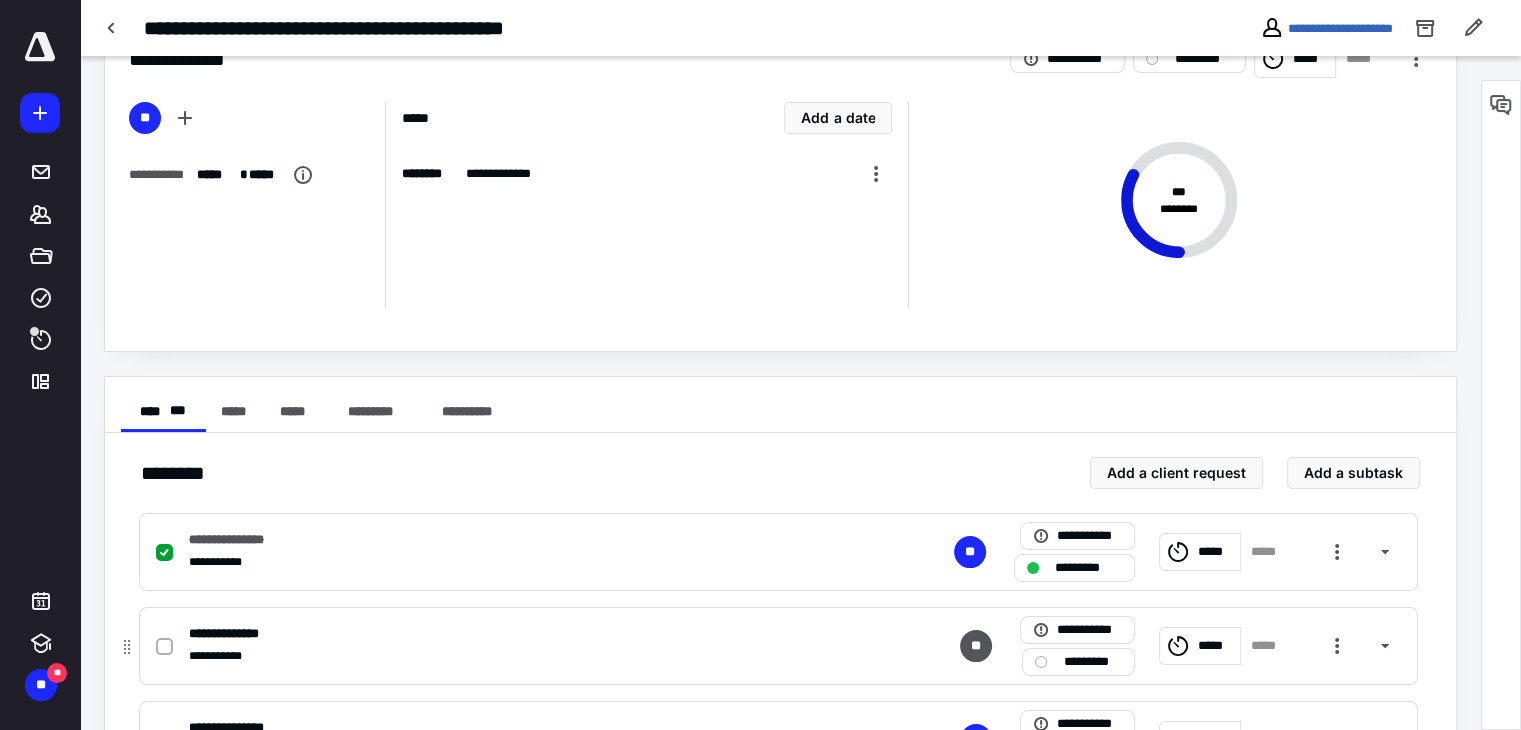 scroll, scrollTop: 100, scrollLeft: 0, axis: vertical 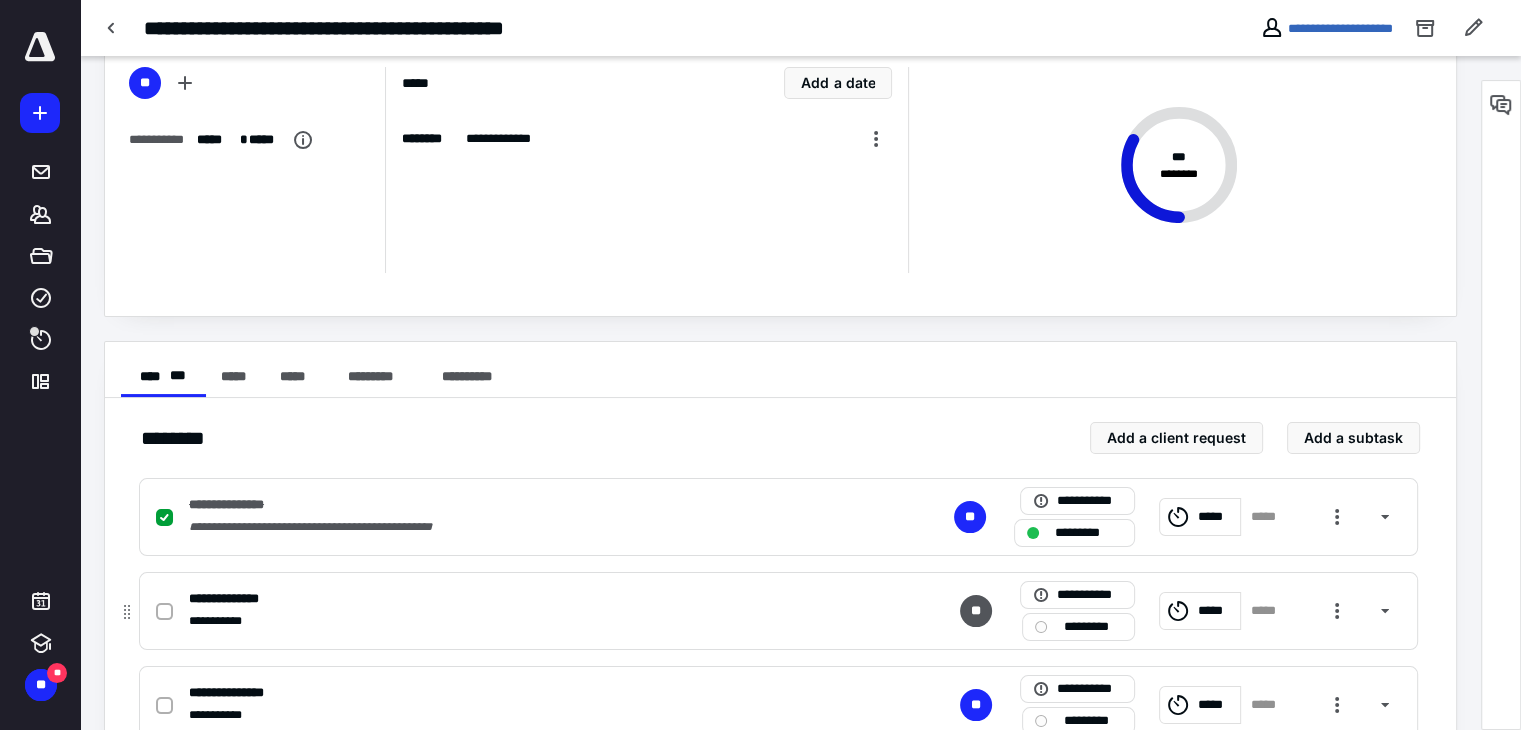 click at bounding box center (164, 612) 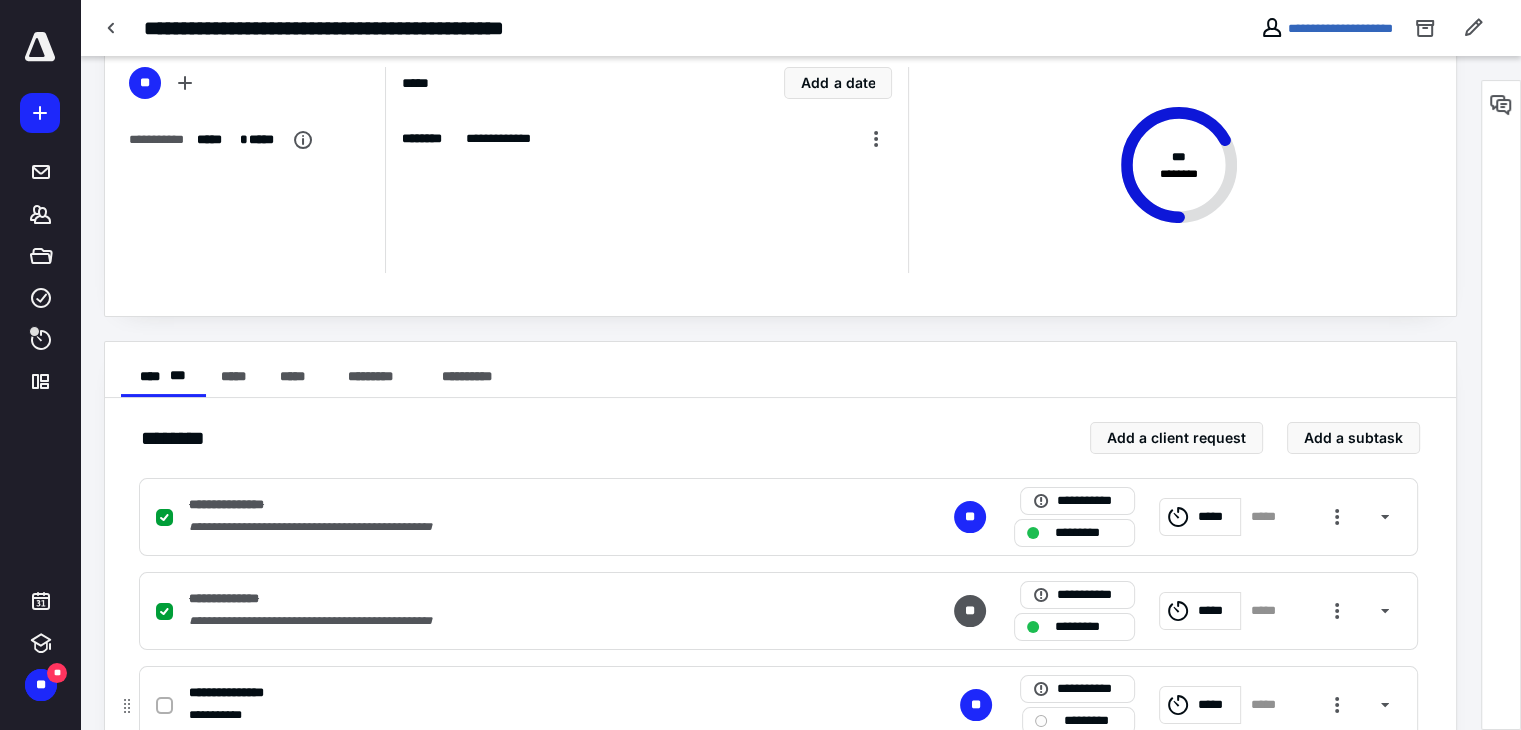 click at bounding box center [164, 706] 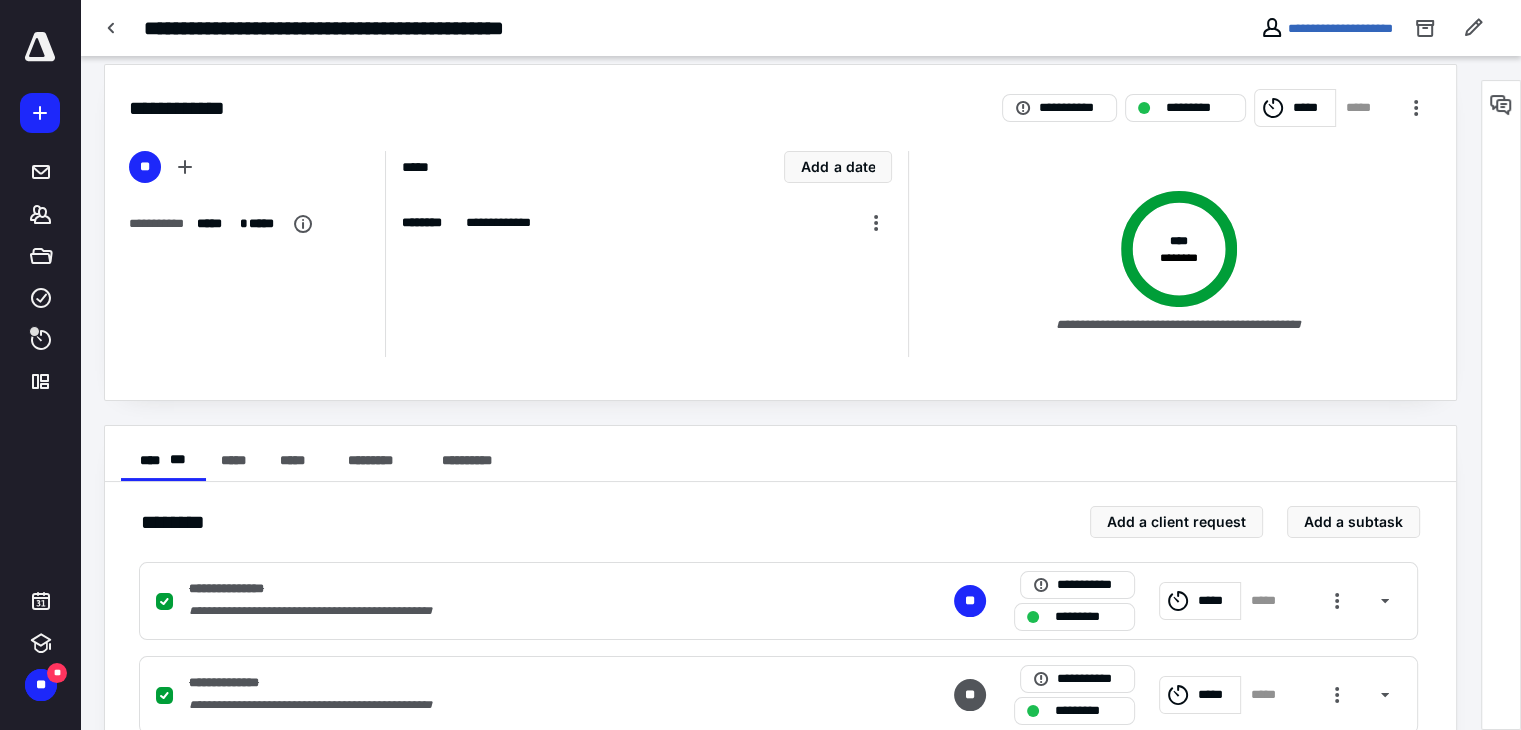scroll, scrollTop: 0, scrollLeft: 0, axis: both 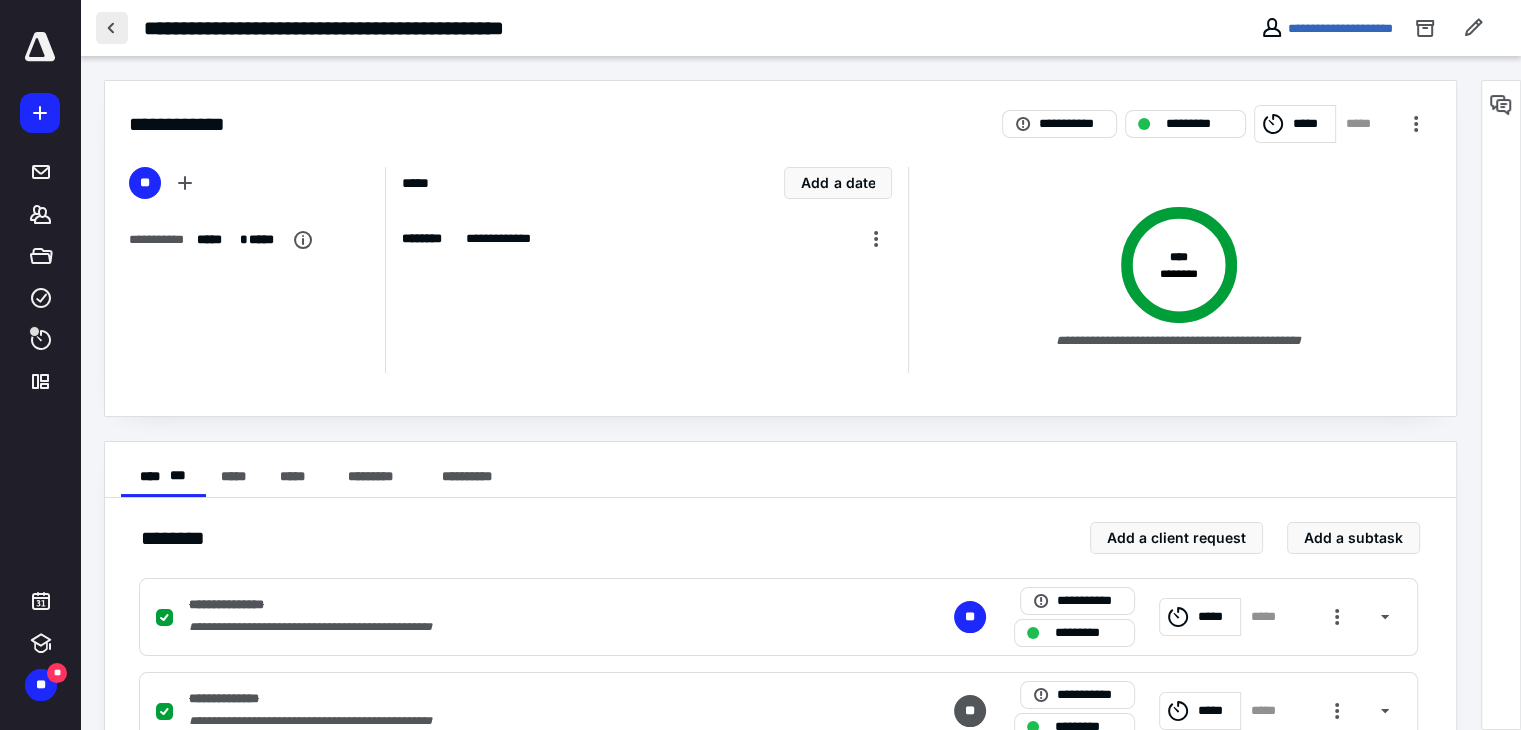 click at bounding box center (112, 28) 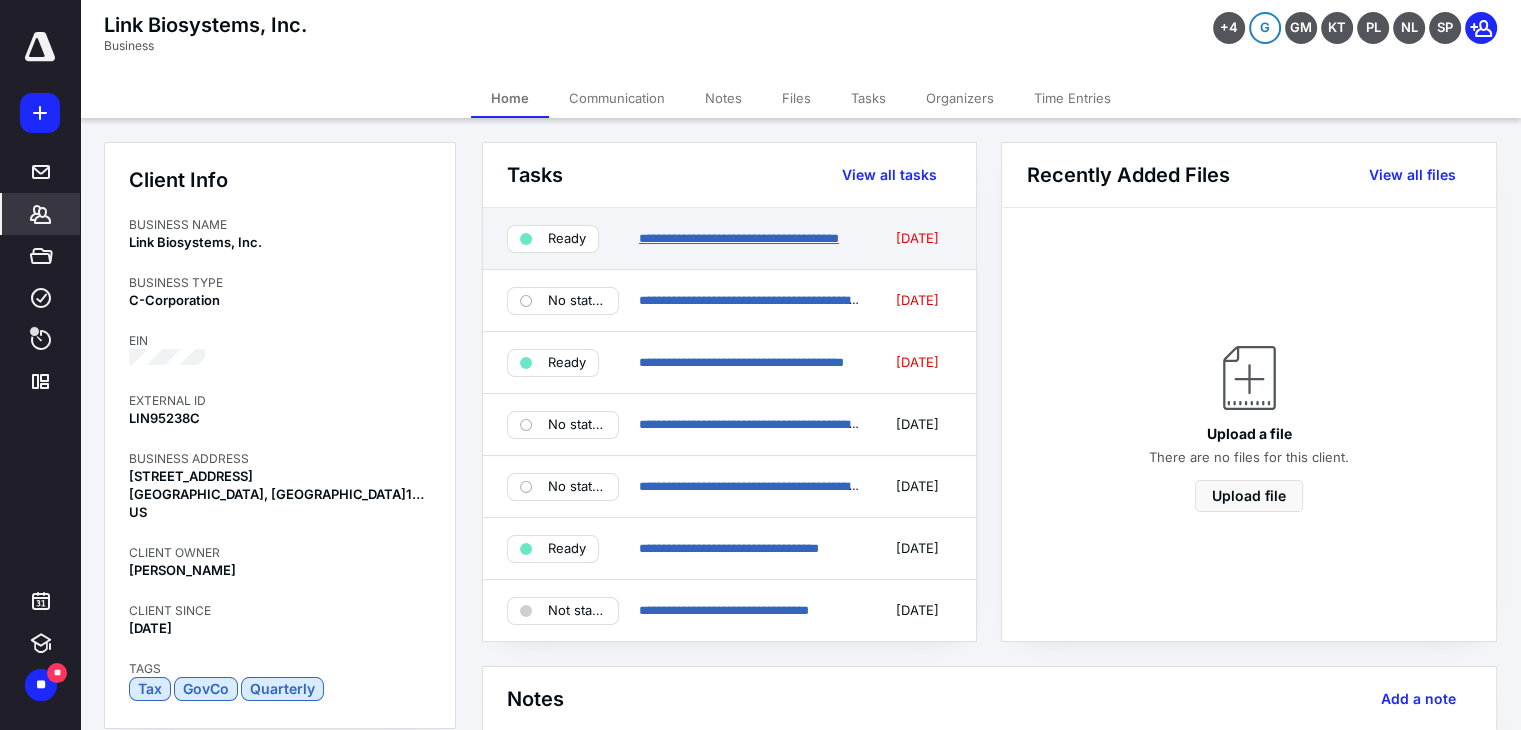 click on "**********" at bounding box center (739, 238) 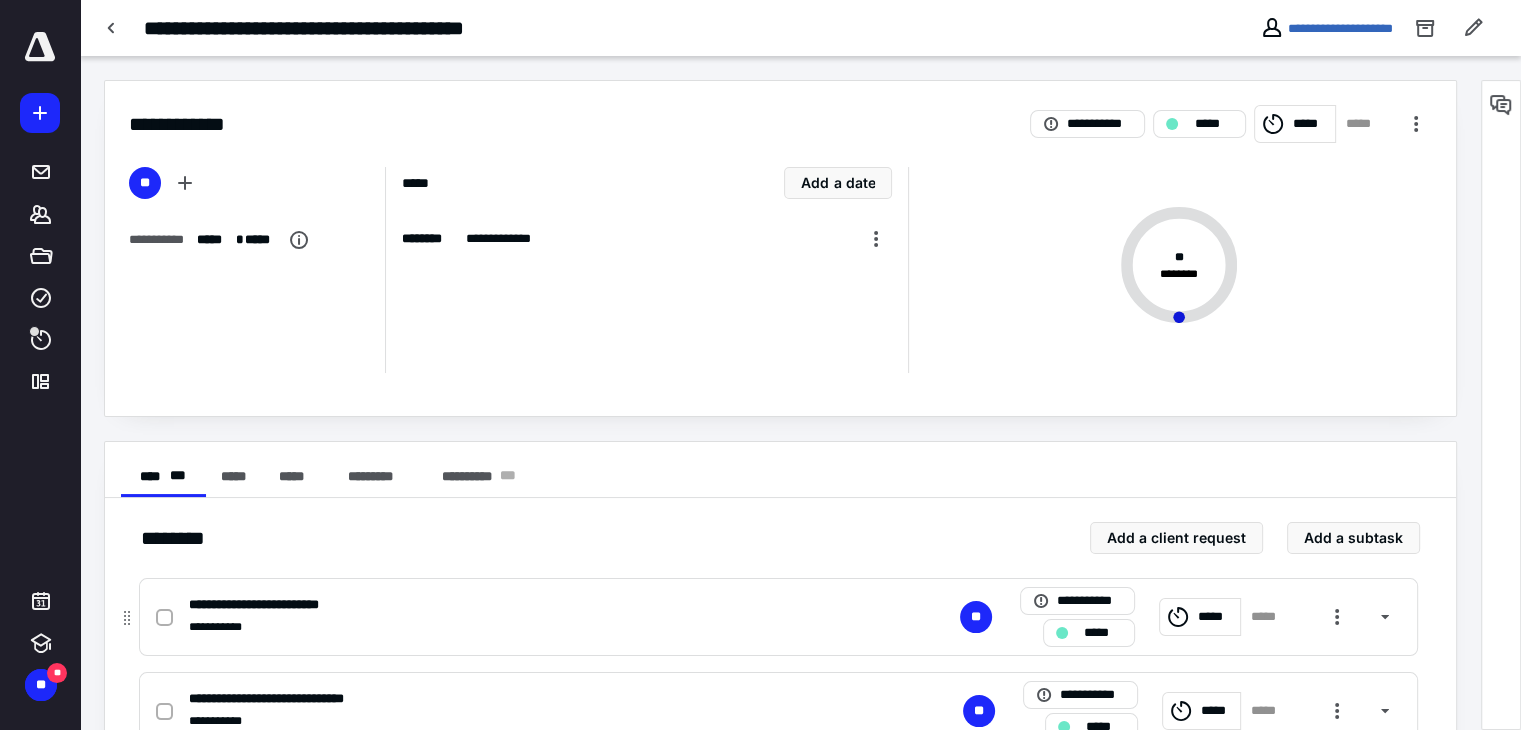 click at bounding box center (164, 618) 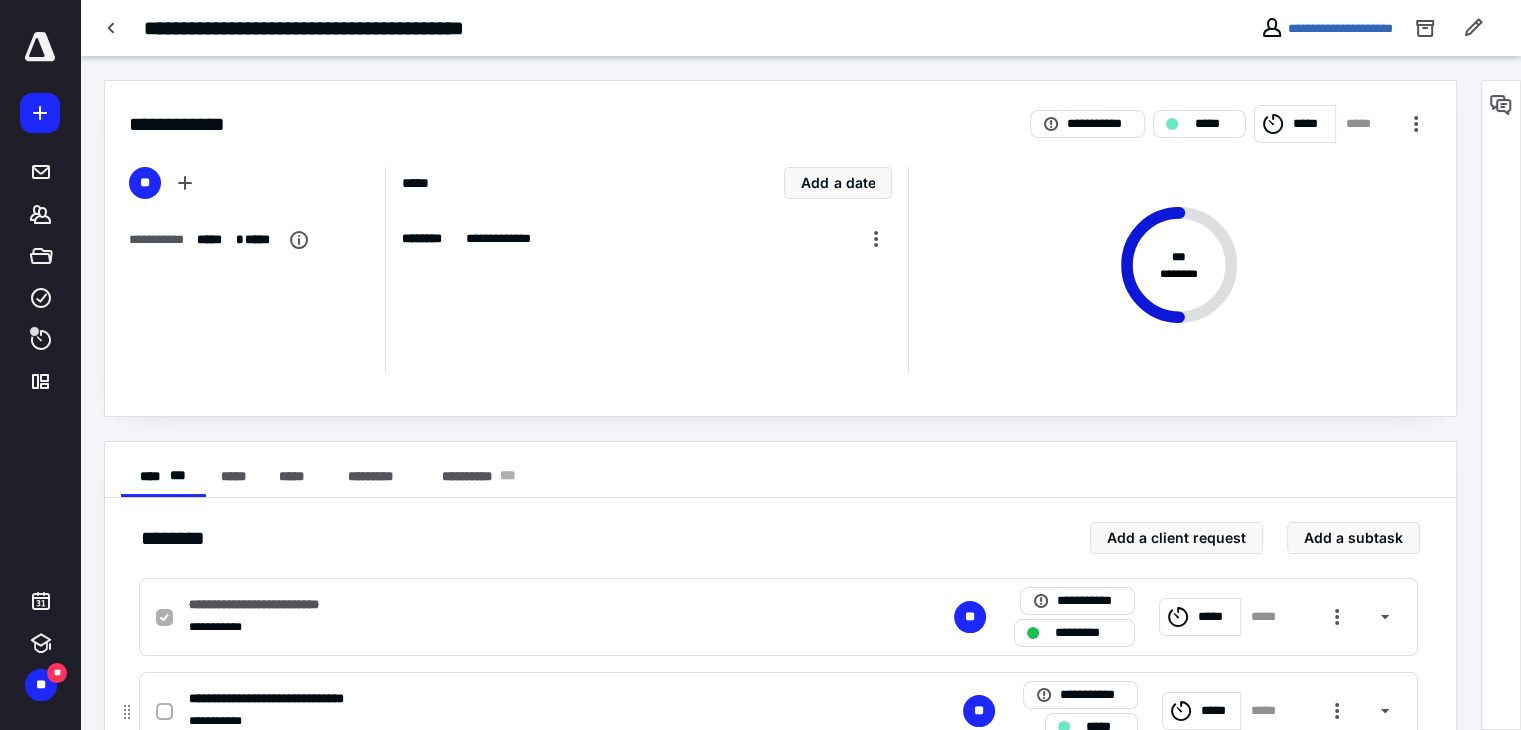 scroll, scrollTop: 68, scrollLeft: 0, axis: vertical 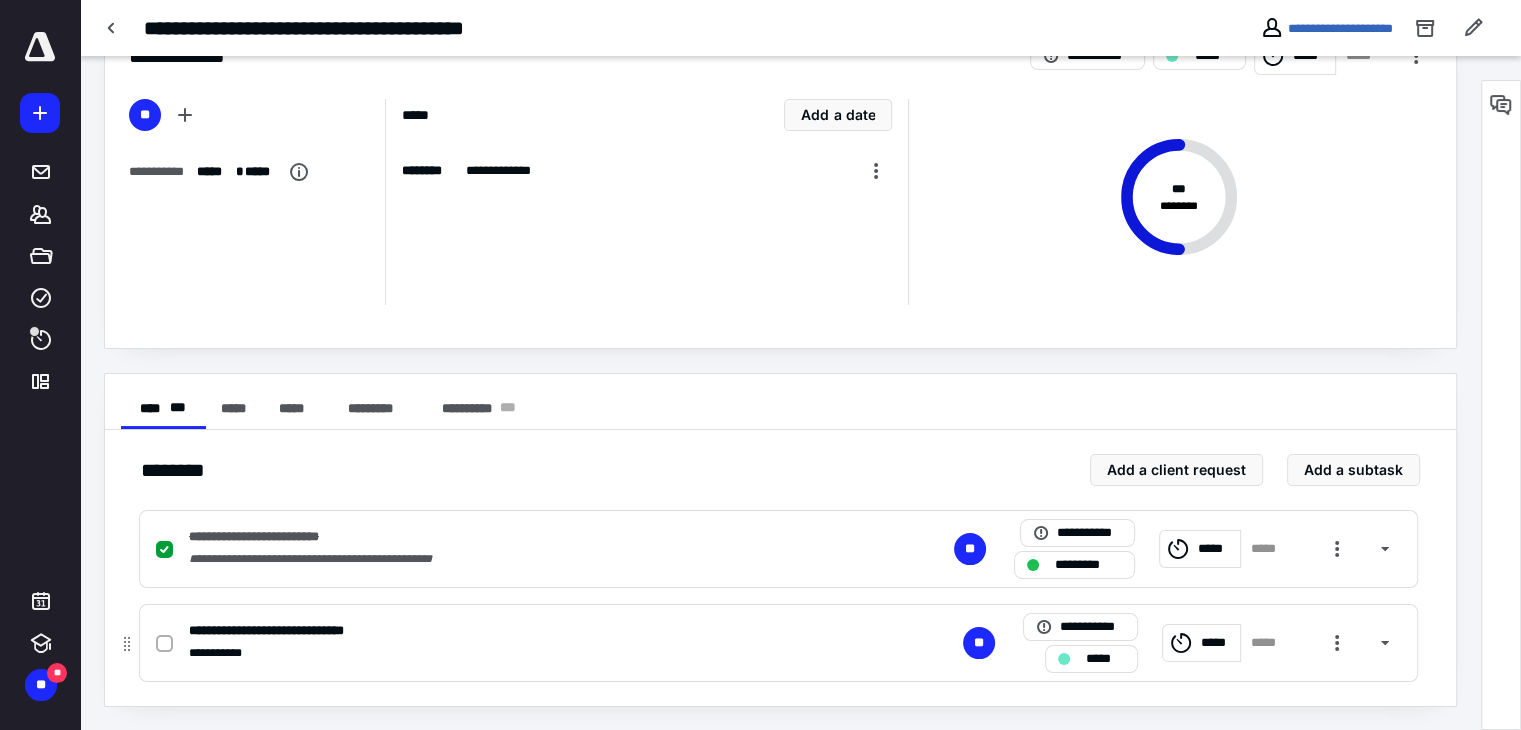 click 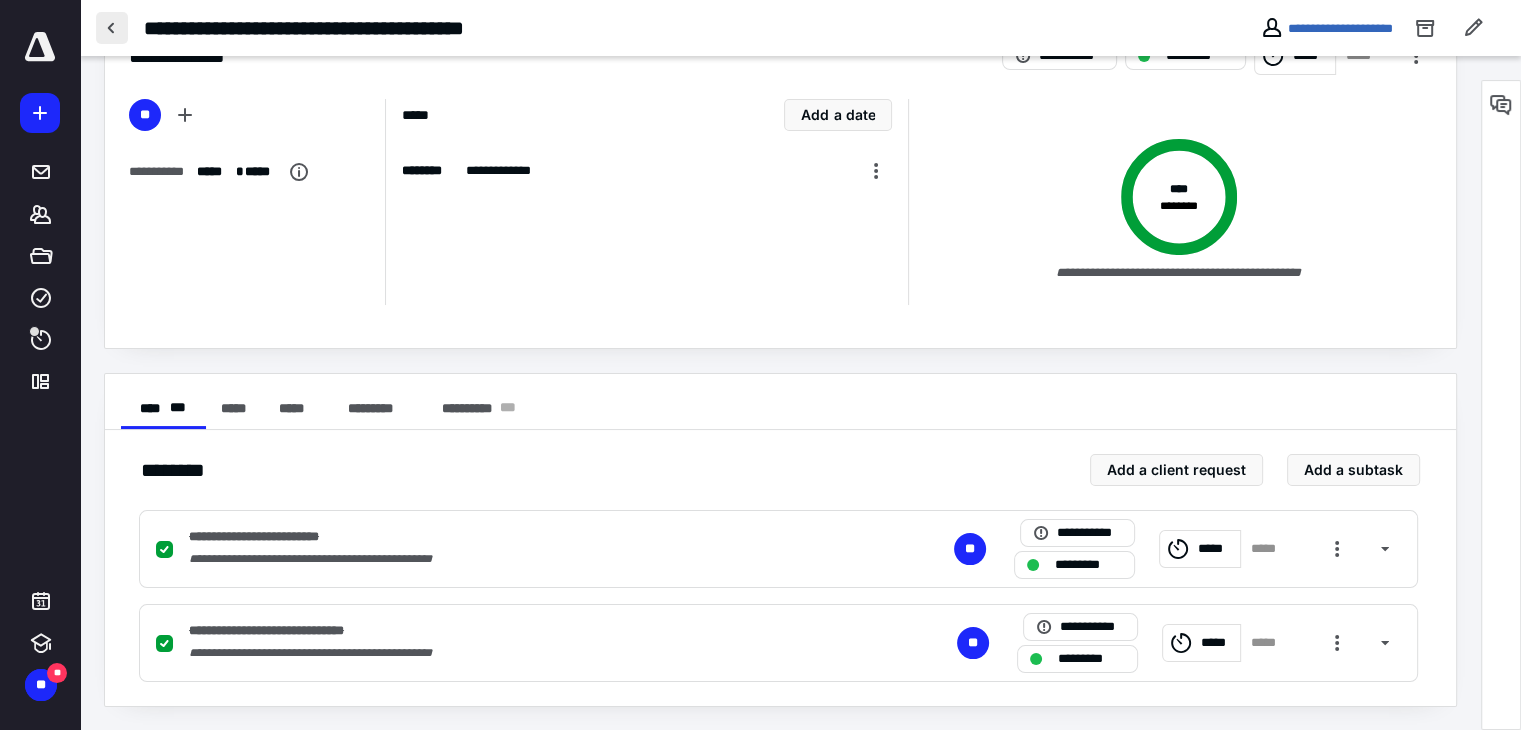 click at bounding box center (112, 28) 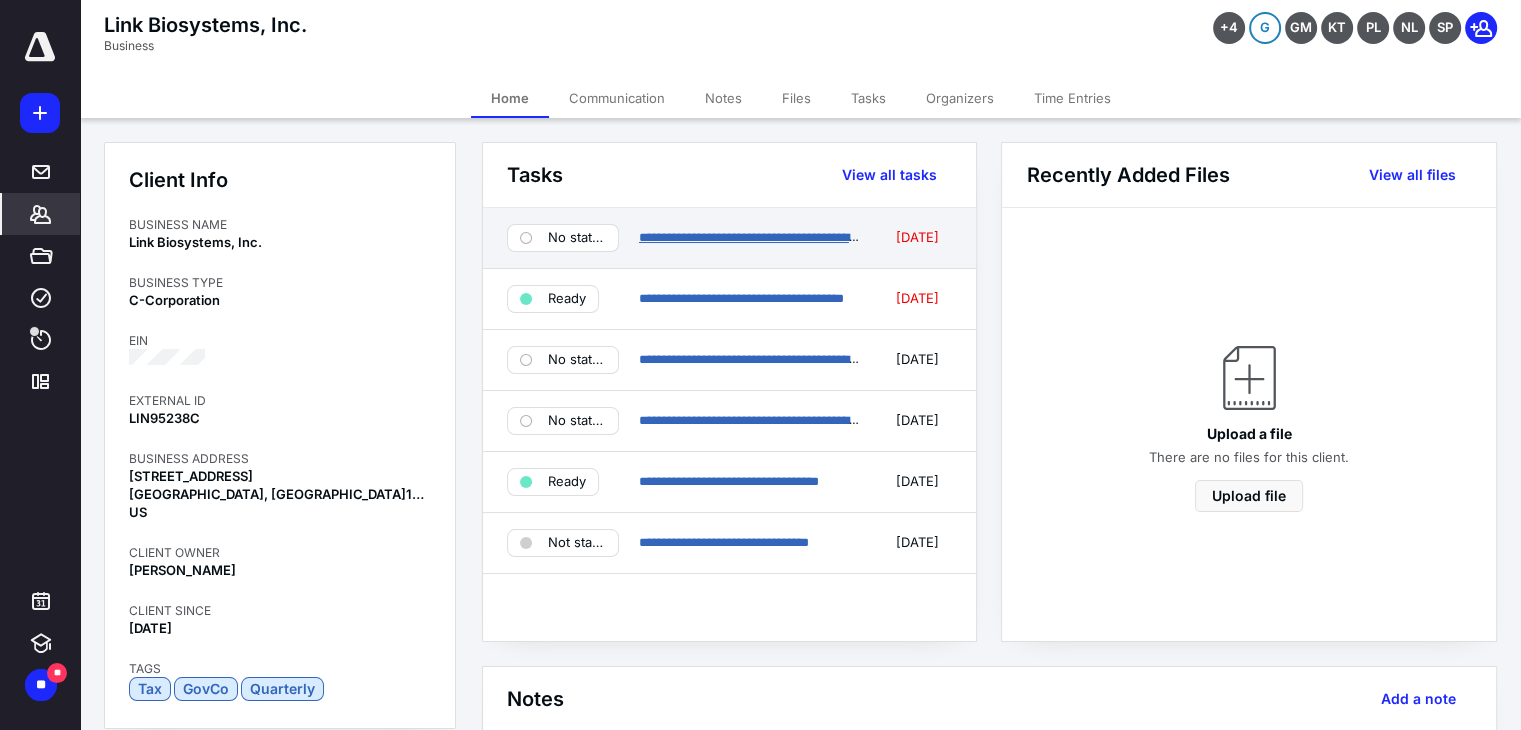 click on "**********" at bounding box center [751, 237] 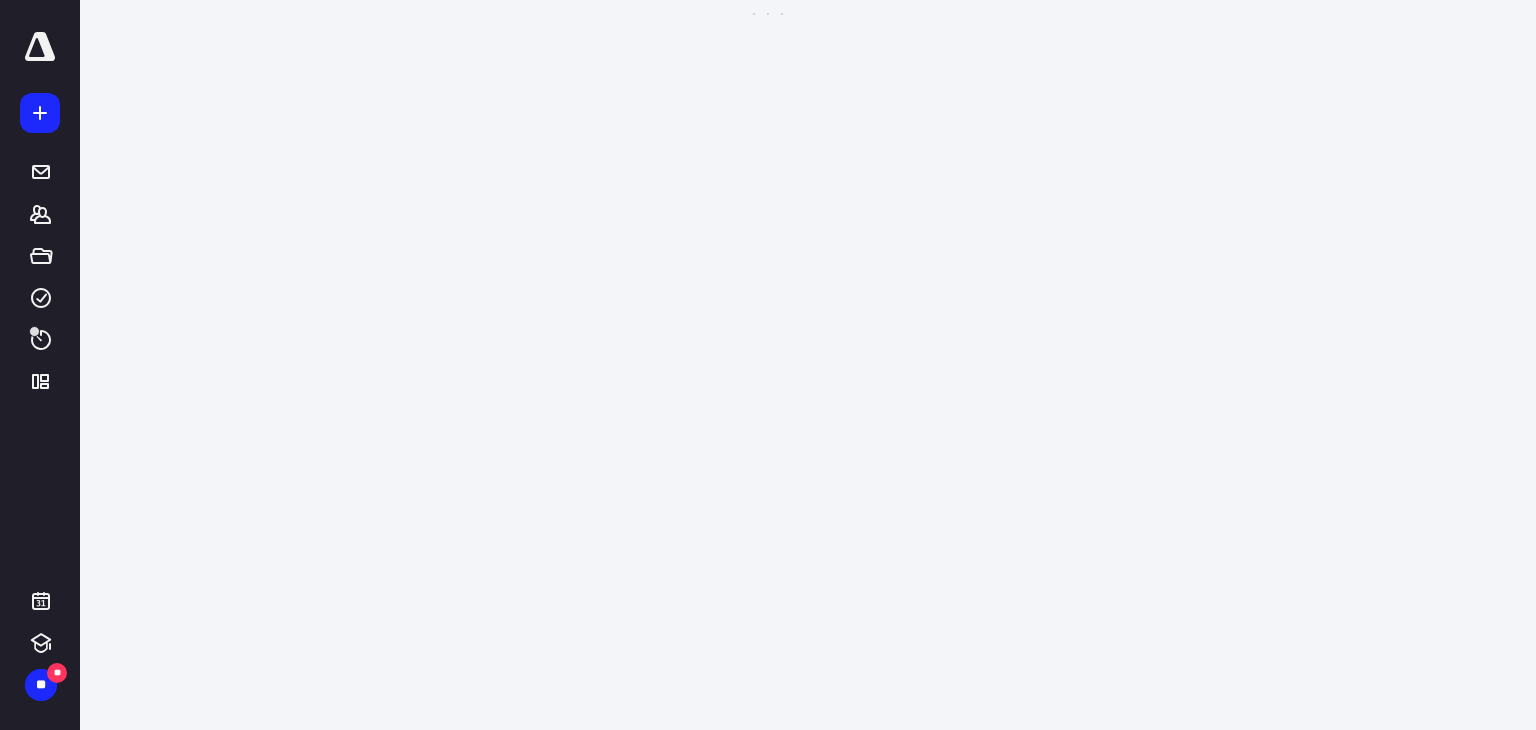 click on "**********" at bounding box center [768, 365] 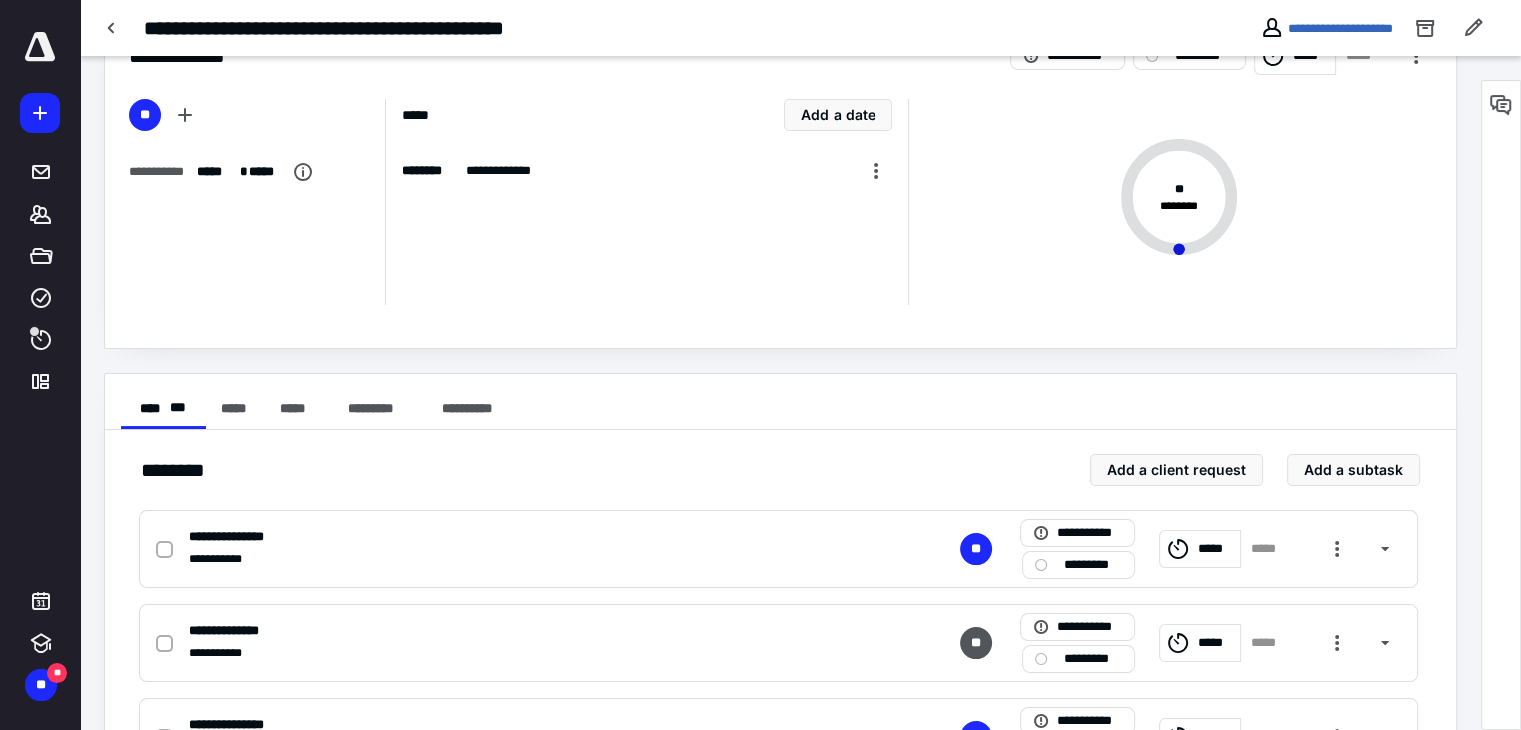 scroll, scrollTop: 100, scrollLeft: 0, axis: vertical 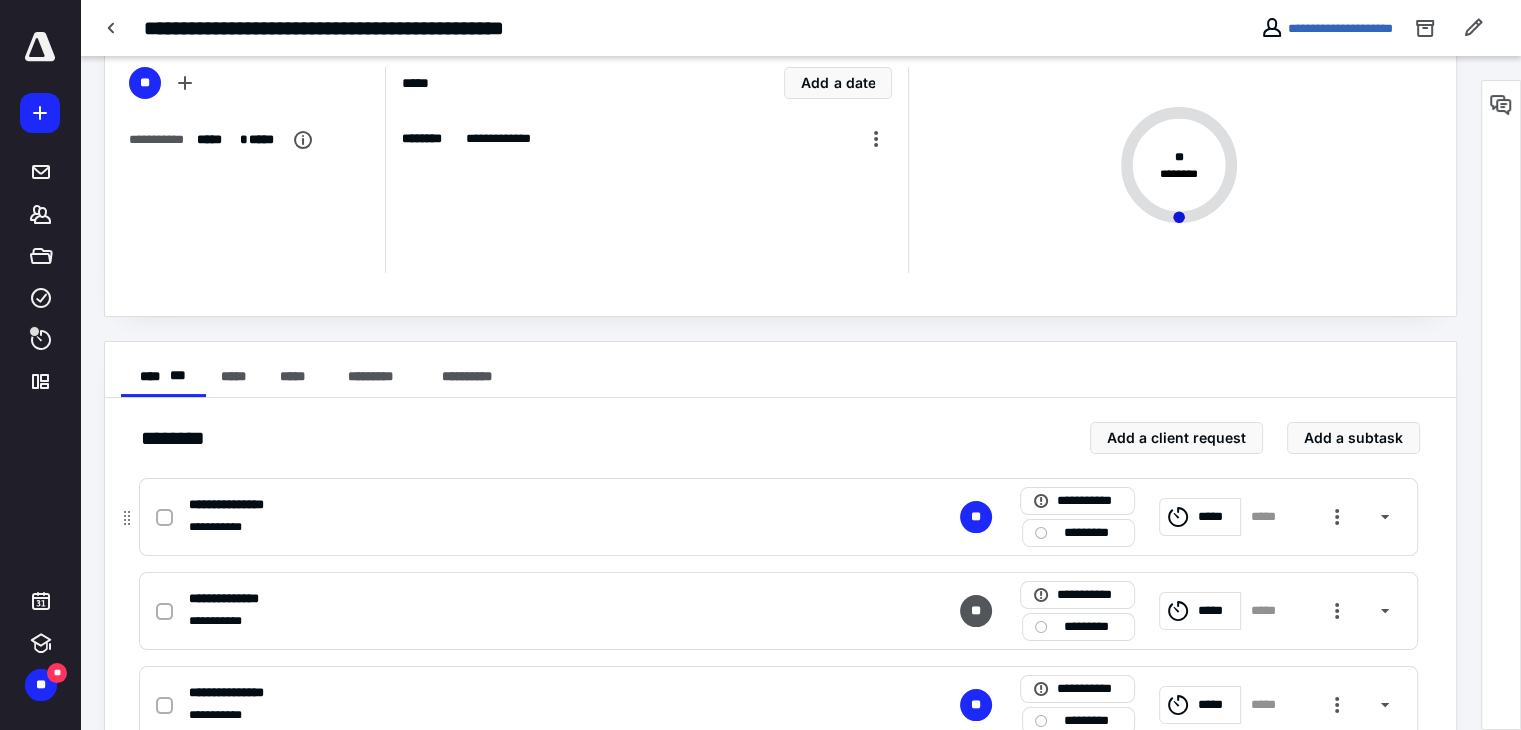 click 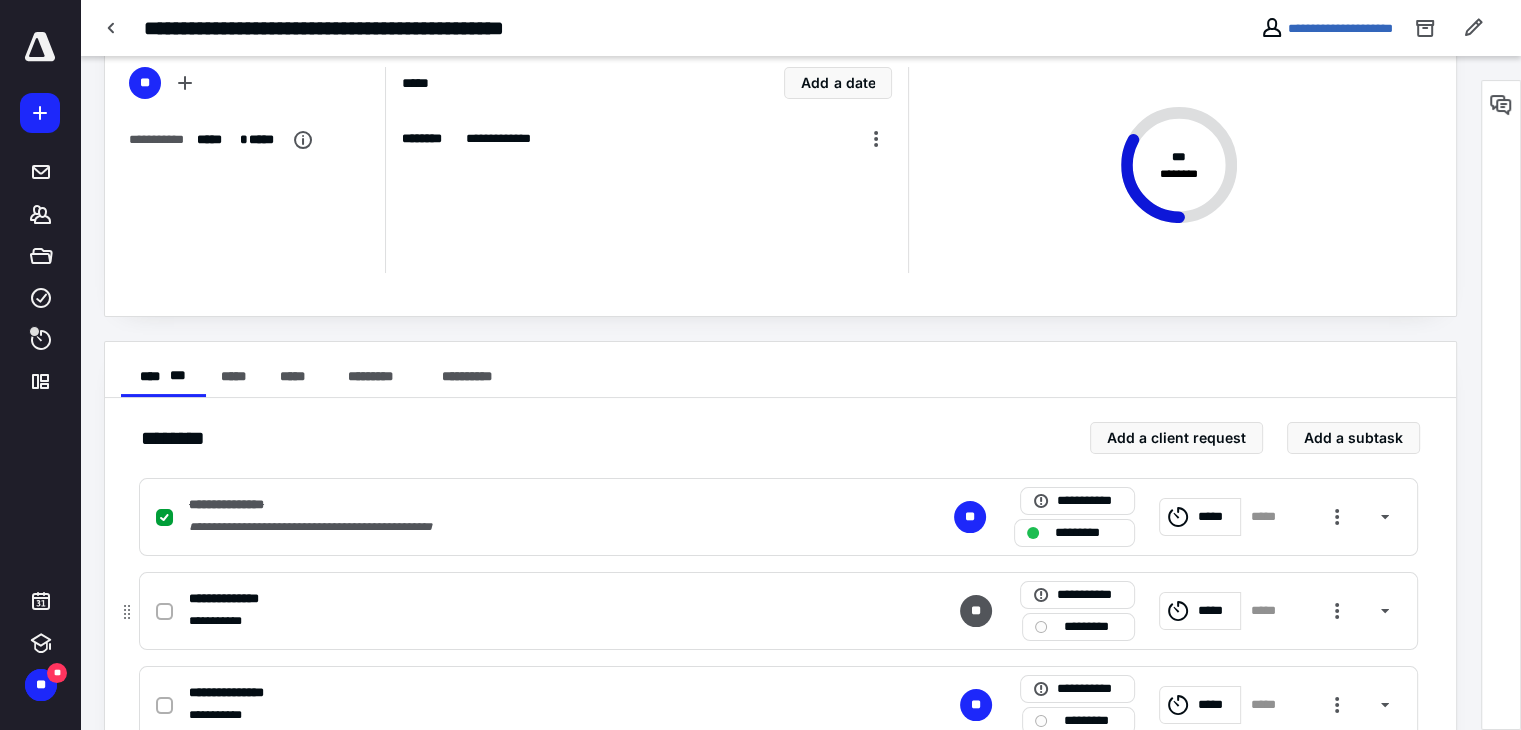 click at bounding box center (164, 612) 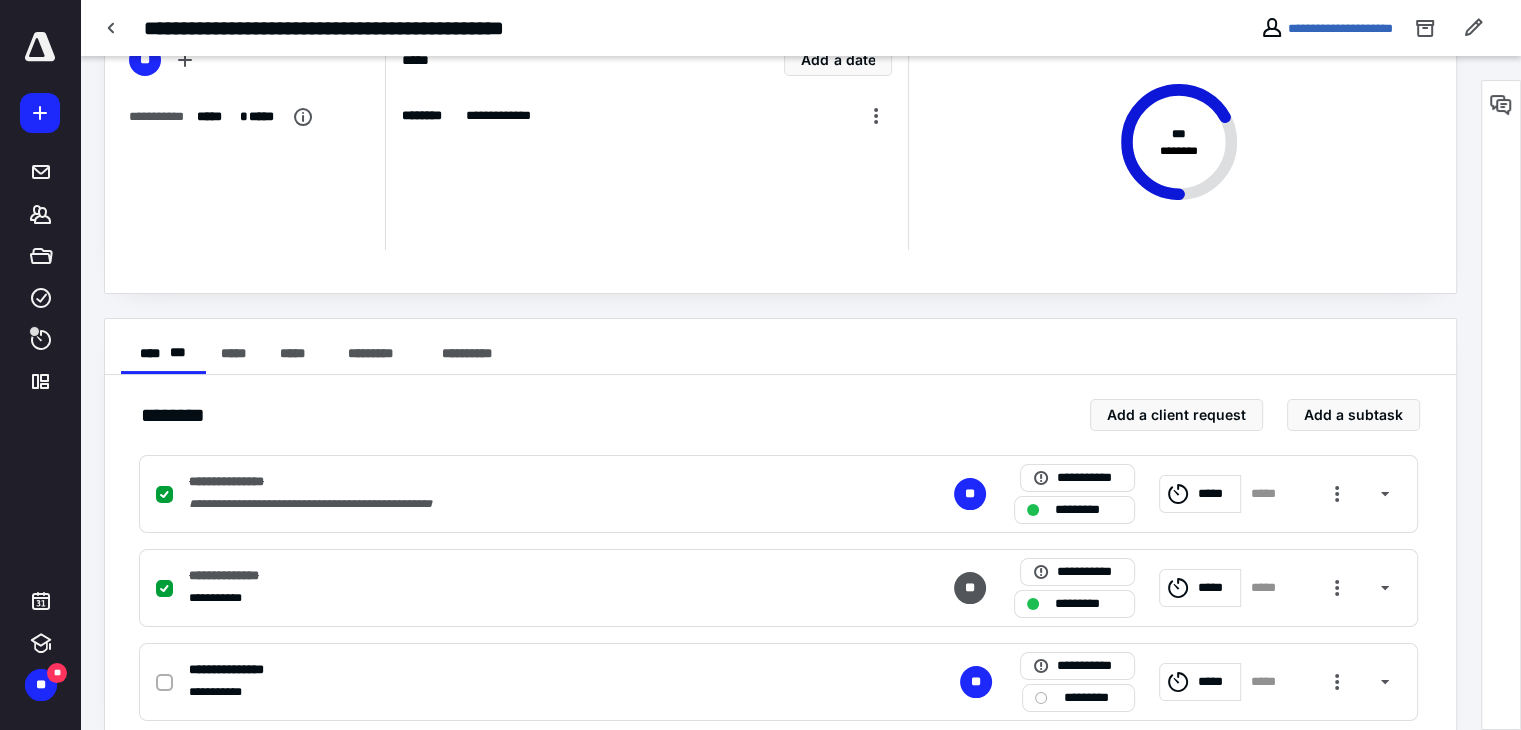 scroll, scrollTop: 163, scrollLeft: 0, axis: vertical 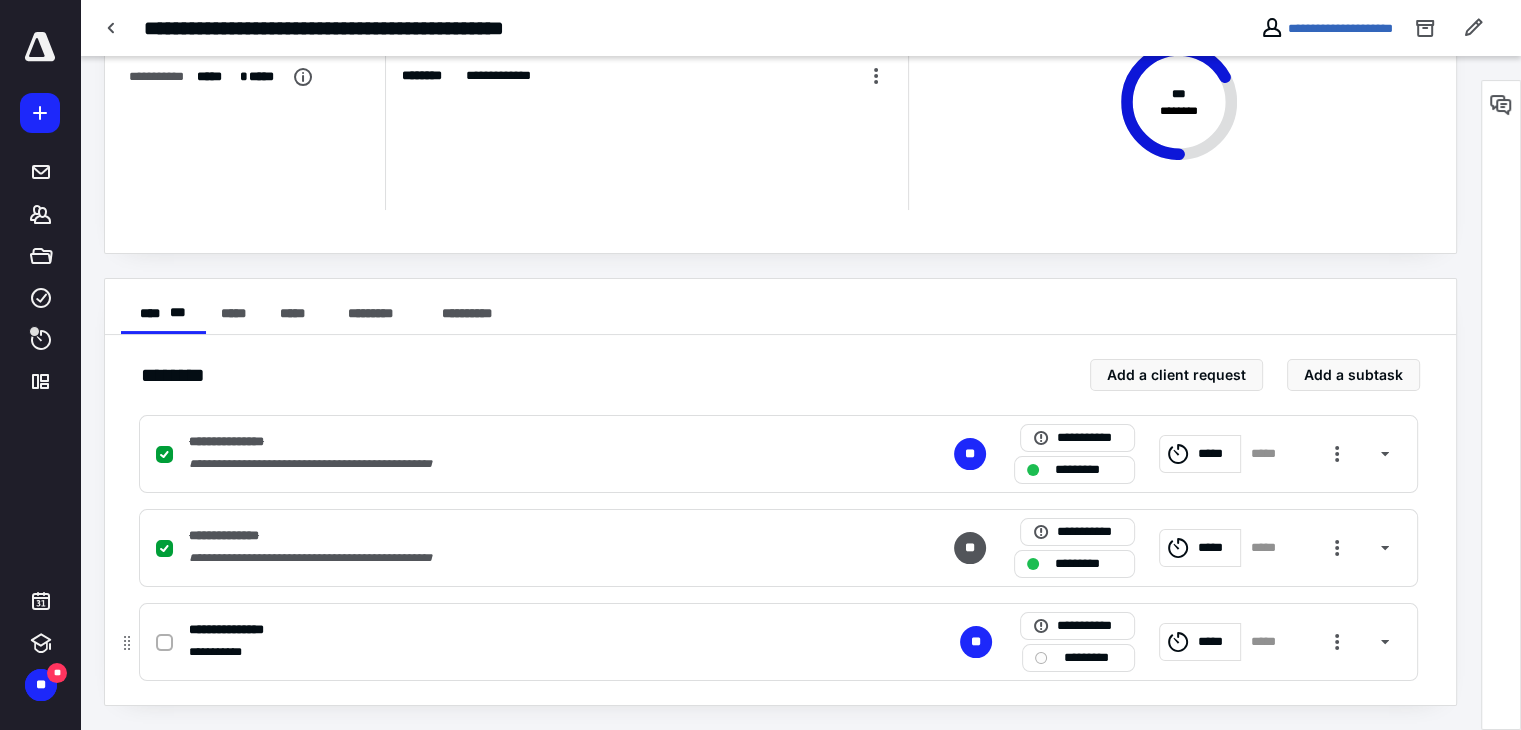 click 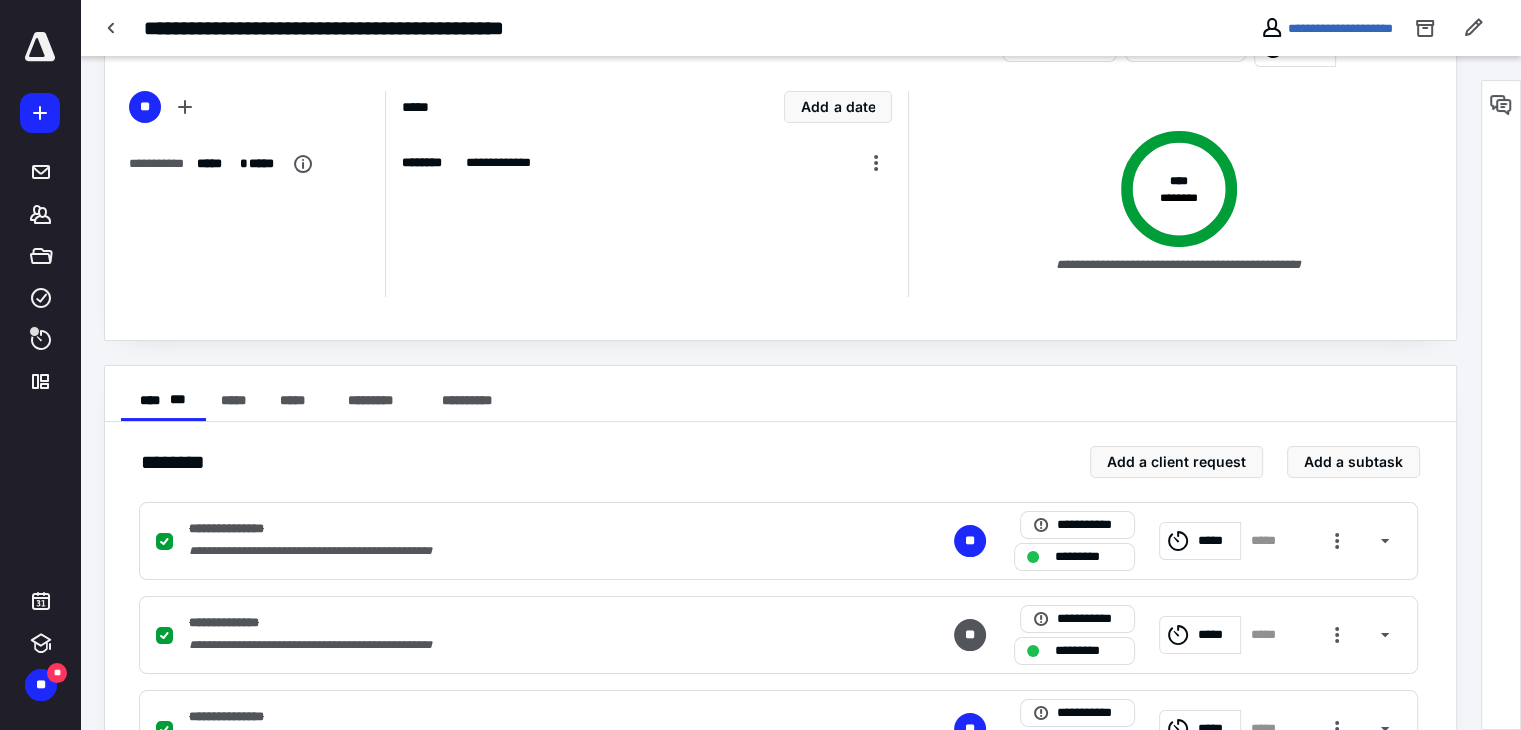 scroll, scrollTop: 0, scrollLeft: 0, axis: both 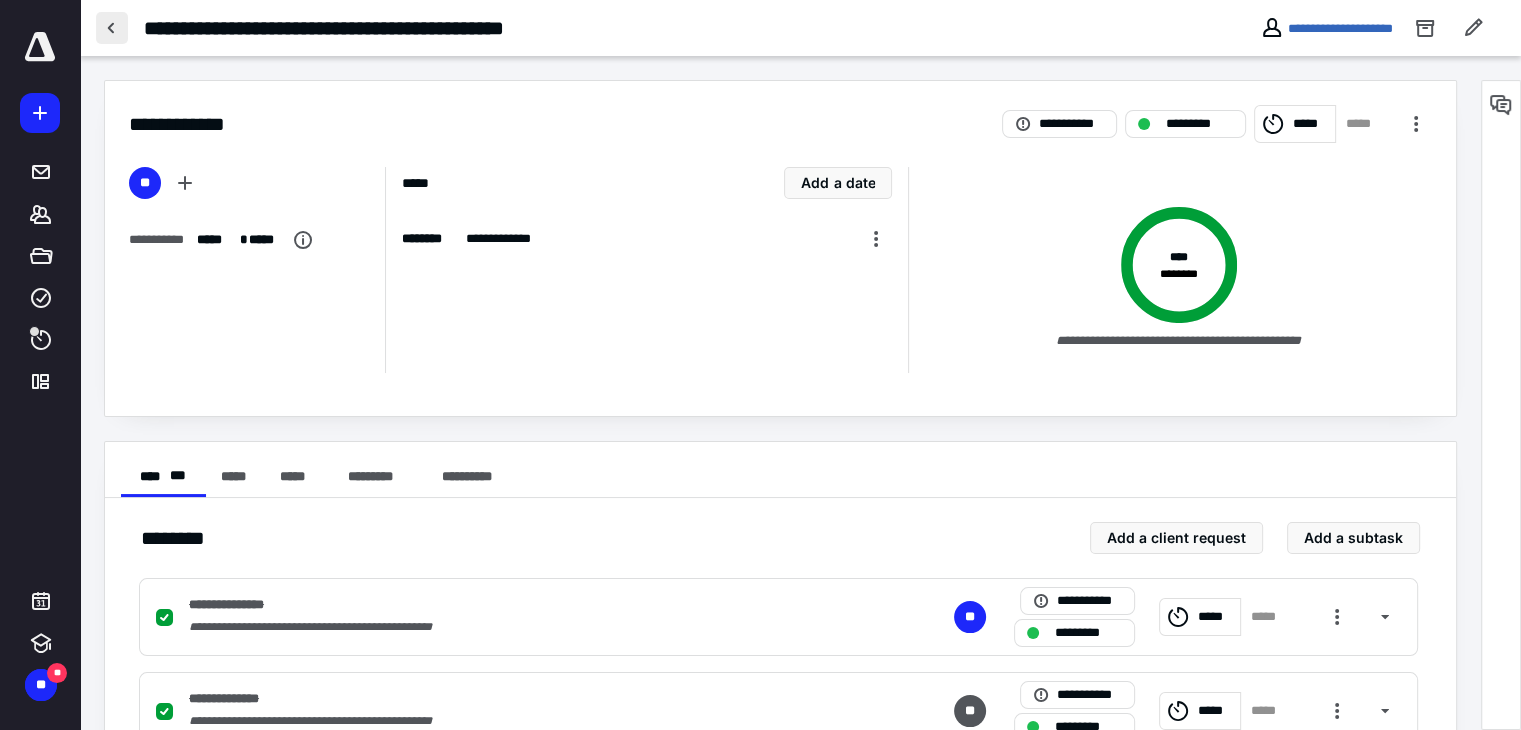 click at bounding box center [112, 28] 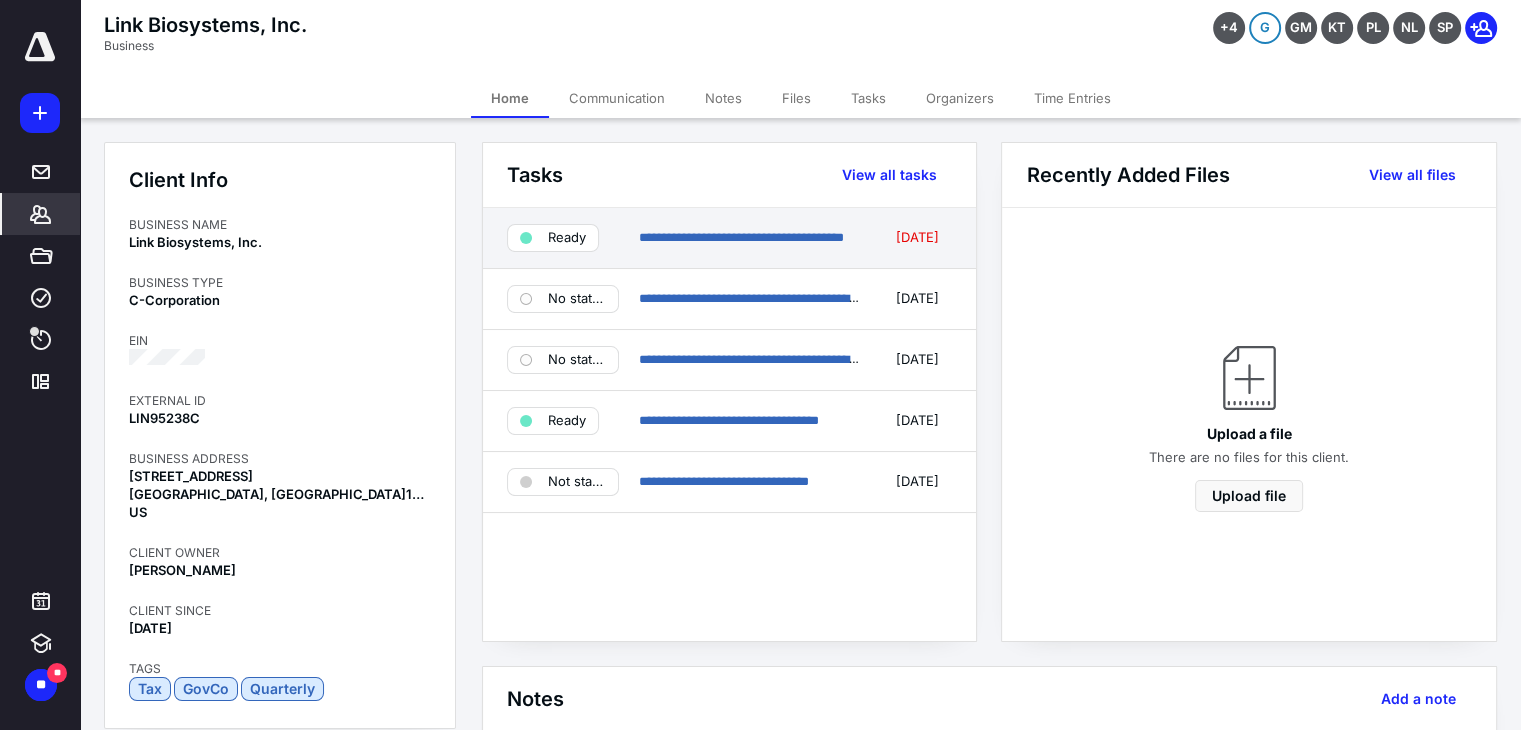 click on "**********" at bounding box center (729, 238) 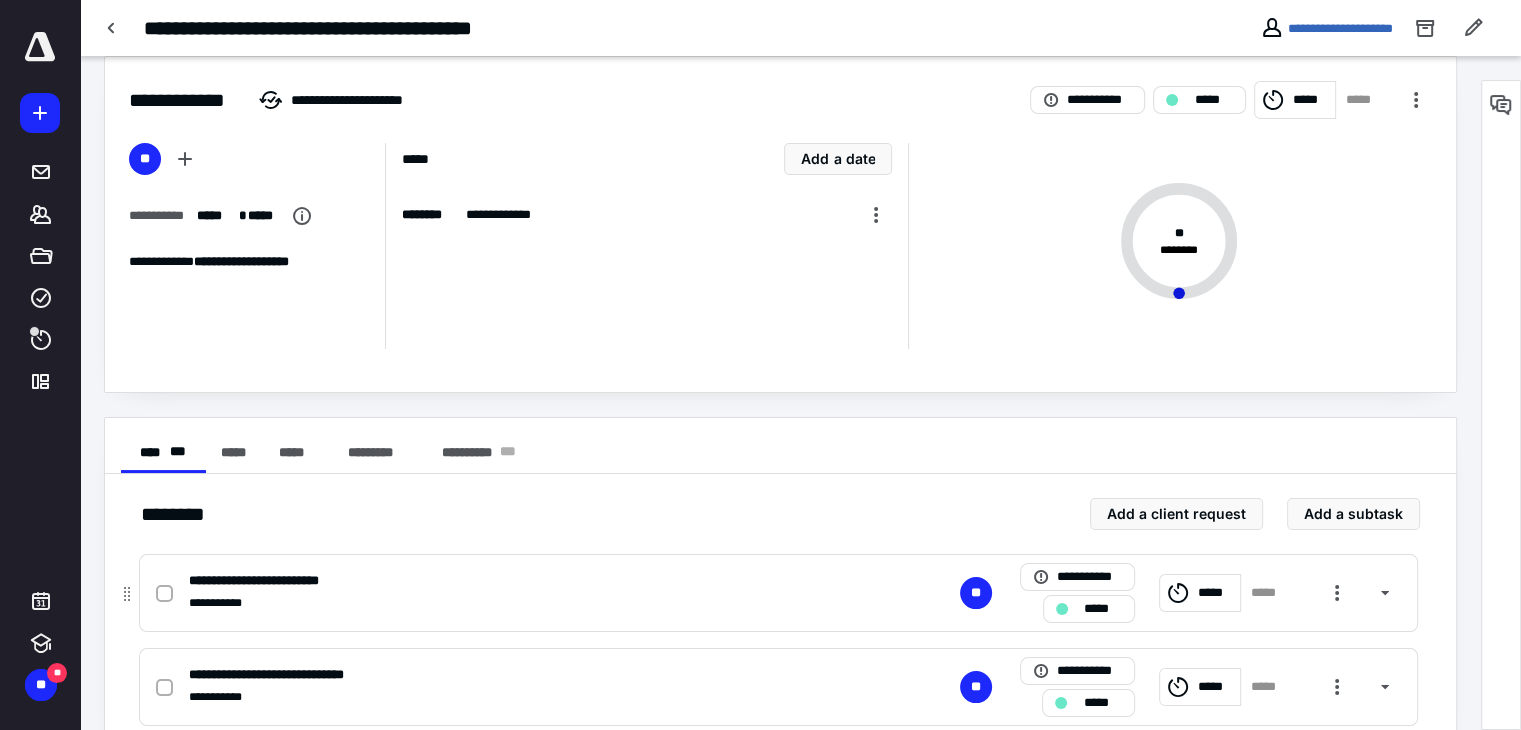 scroll, scrollTop: 0, scrollLeft: 0, axis: both 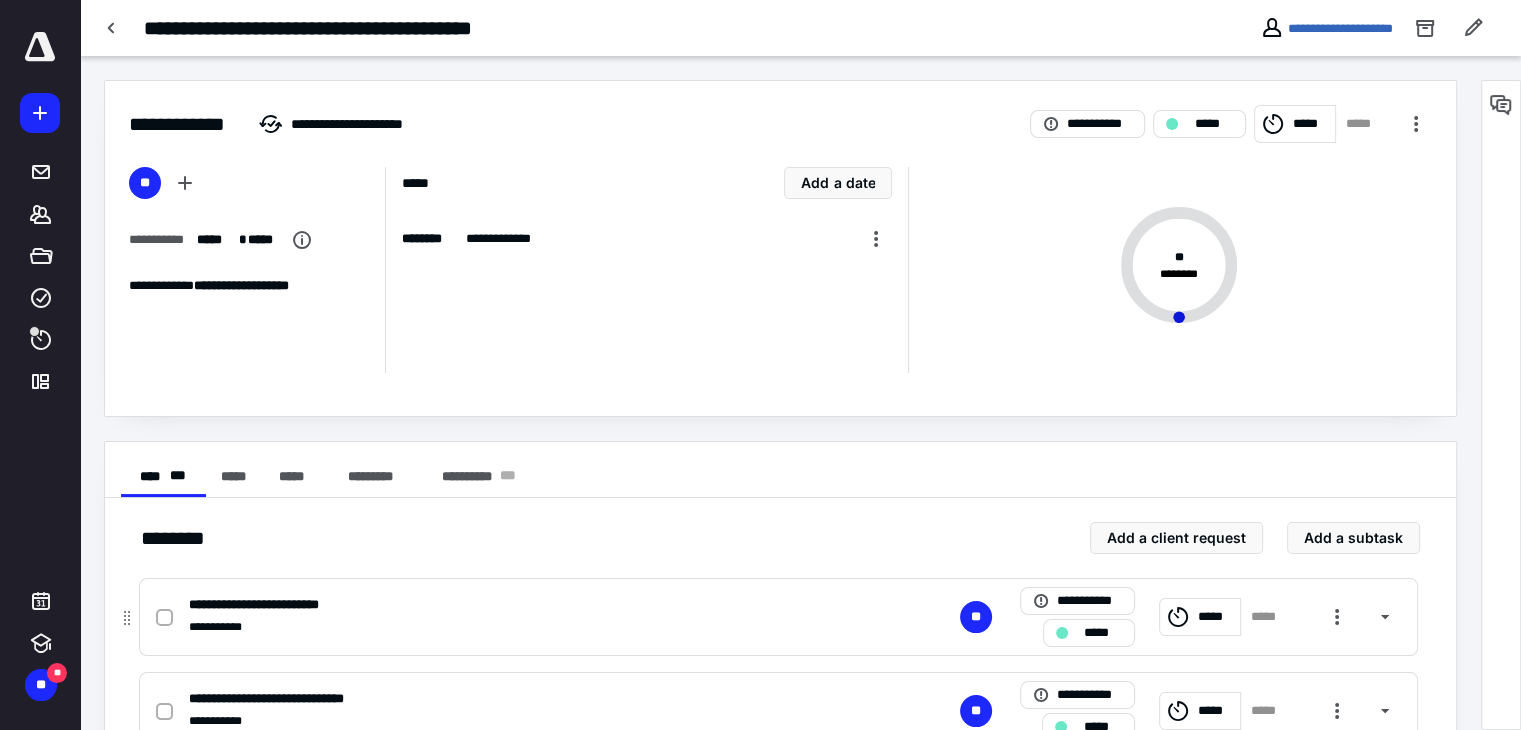 drag, startPoint x: 180, startPoint y: 650, endPoint x: 182, endPoint y: 624, distance: 26.076809 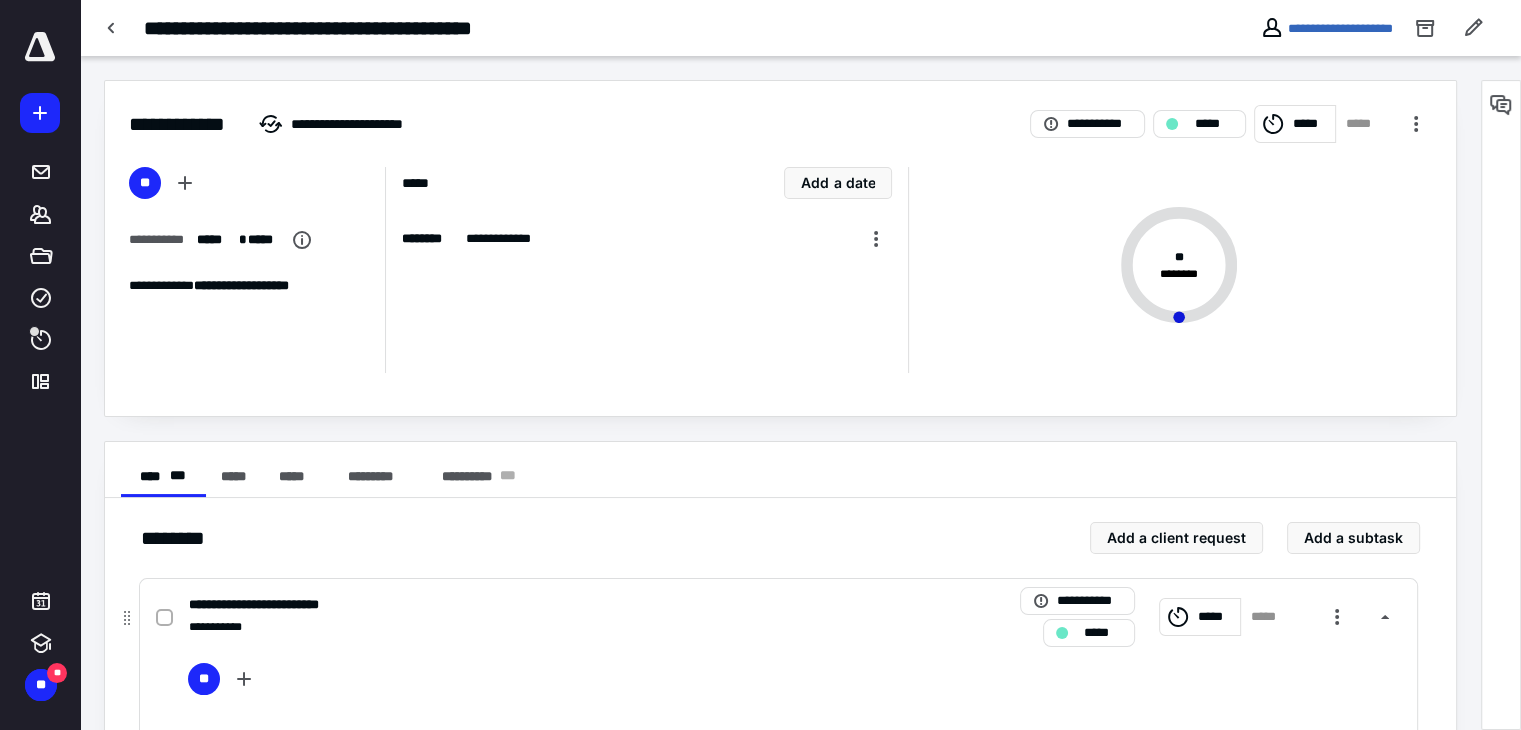 click 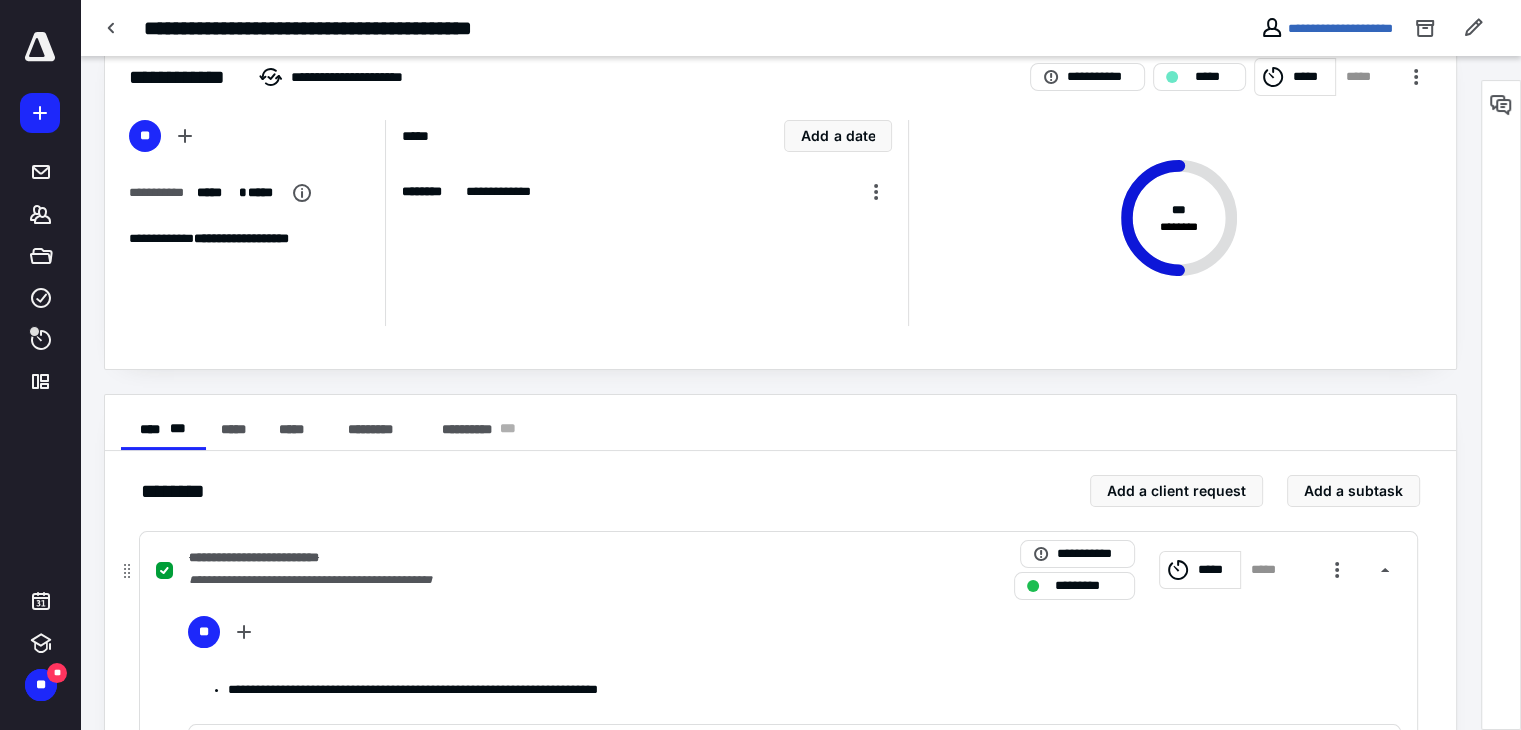 scroll, scrollTop: 0, scrollLeft: 0, axis: both 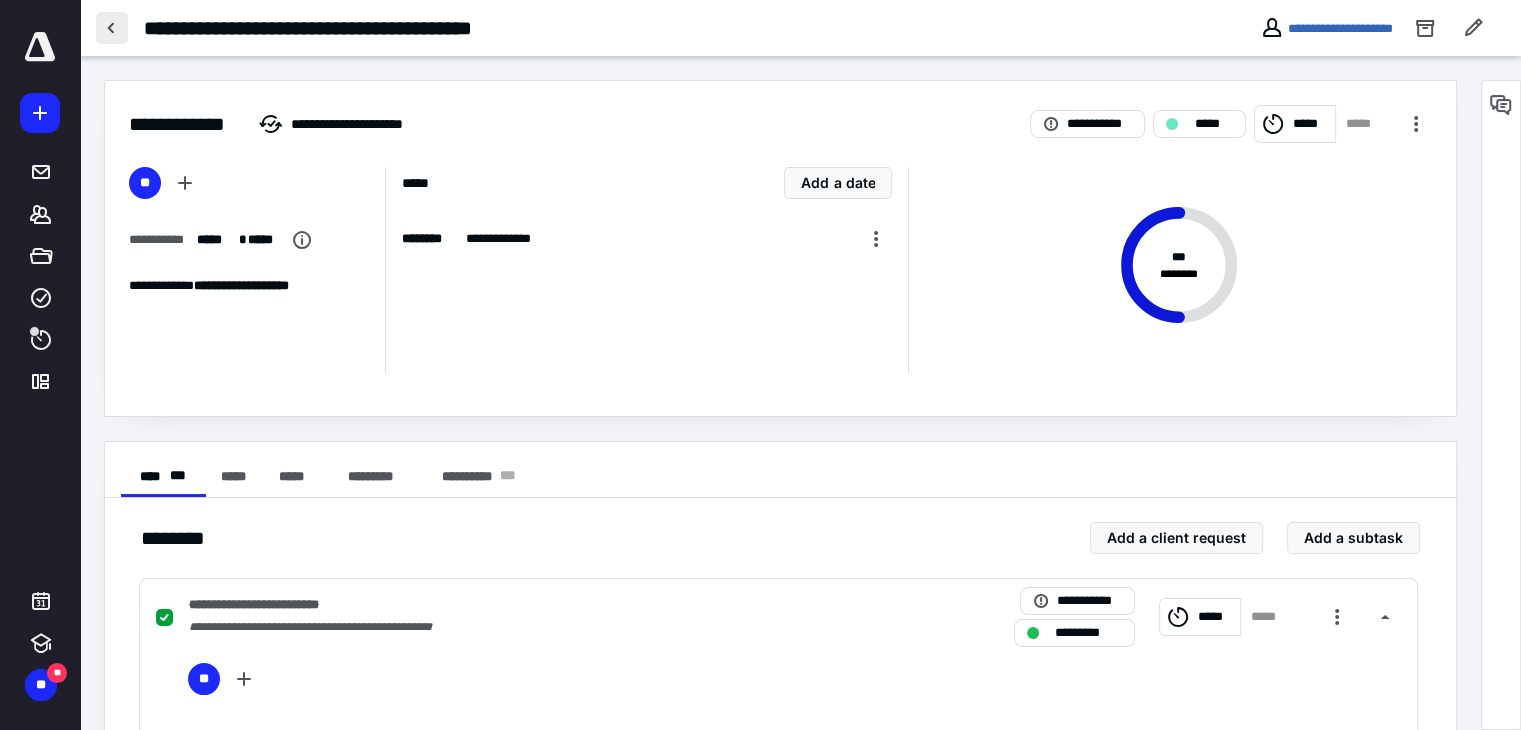 click at bounding box center [112, 28] 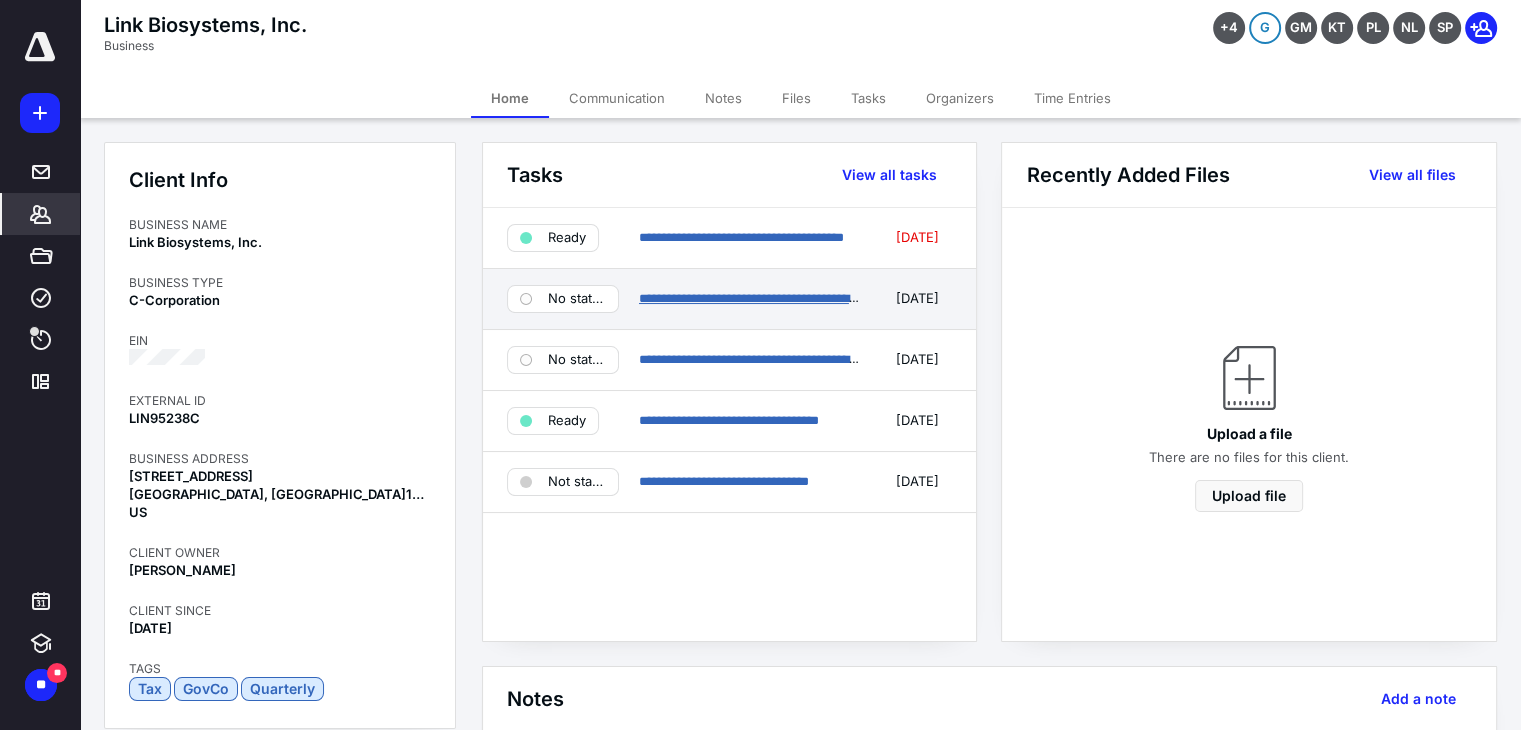 click on "**********" at bounding box center [754, 298] 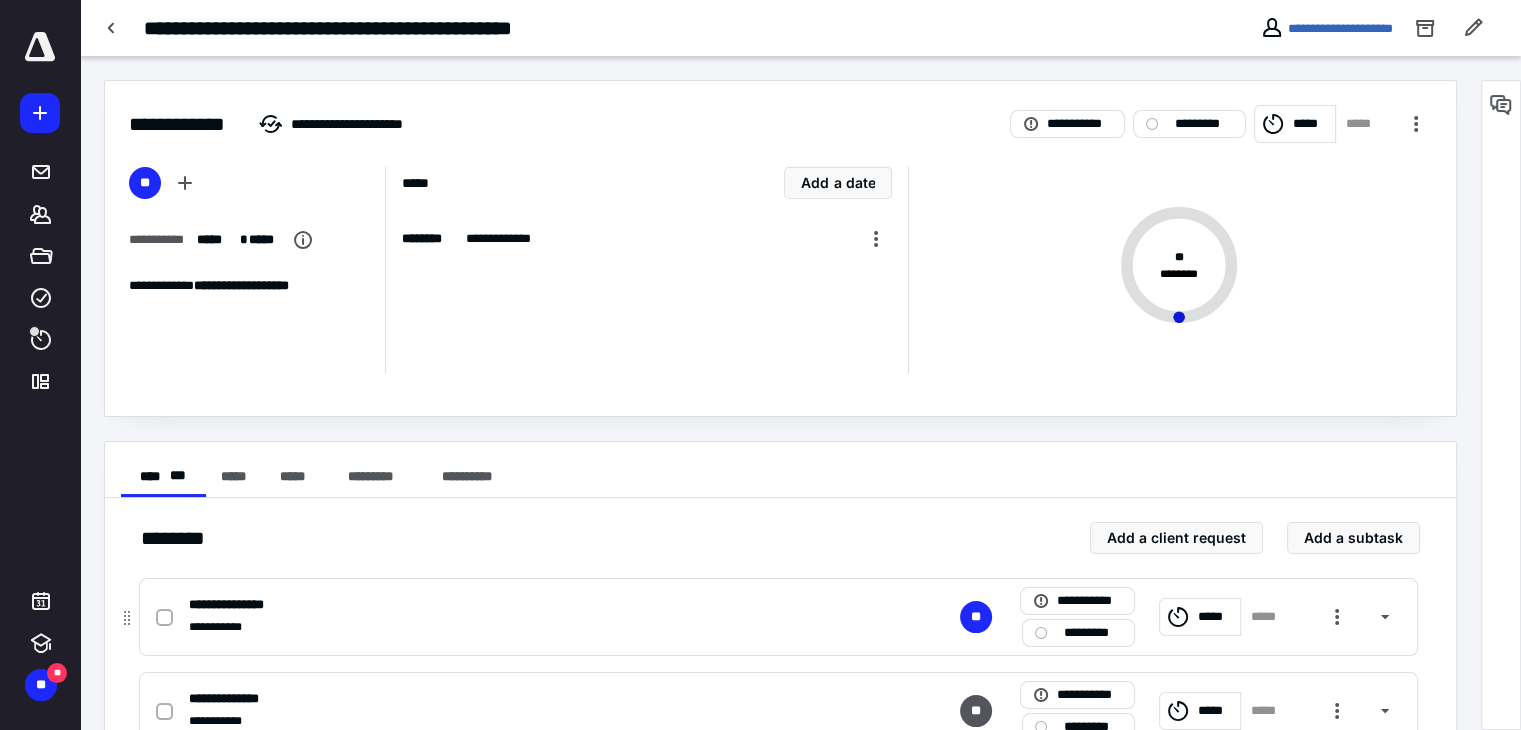 click 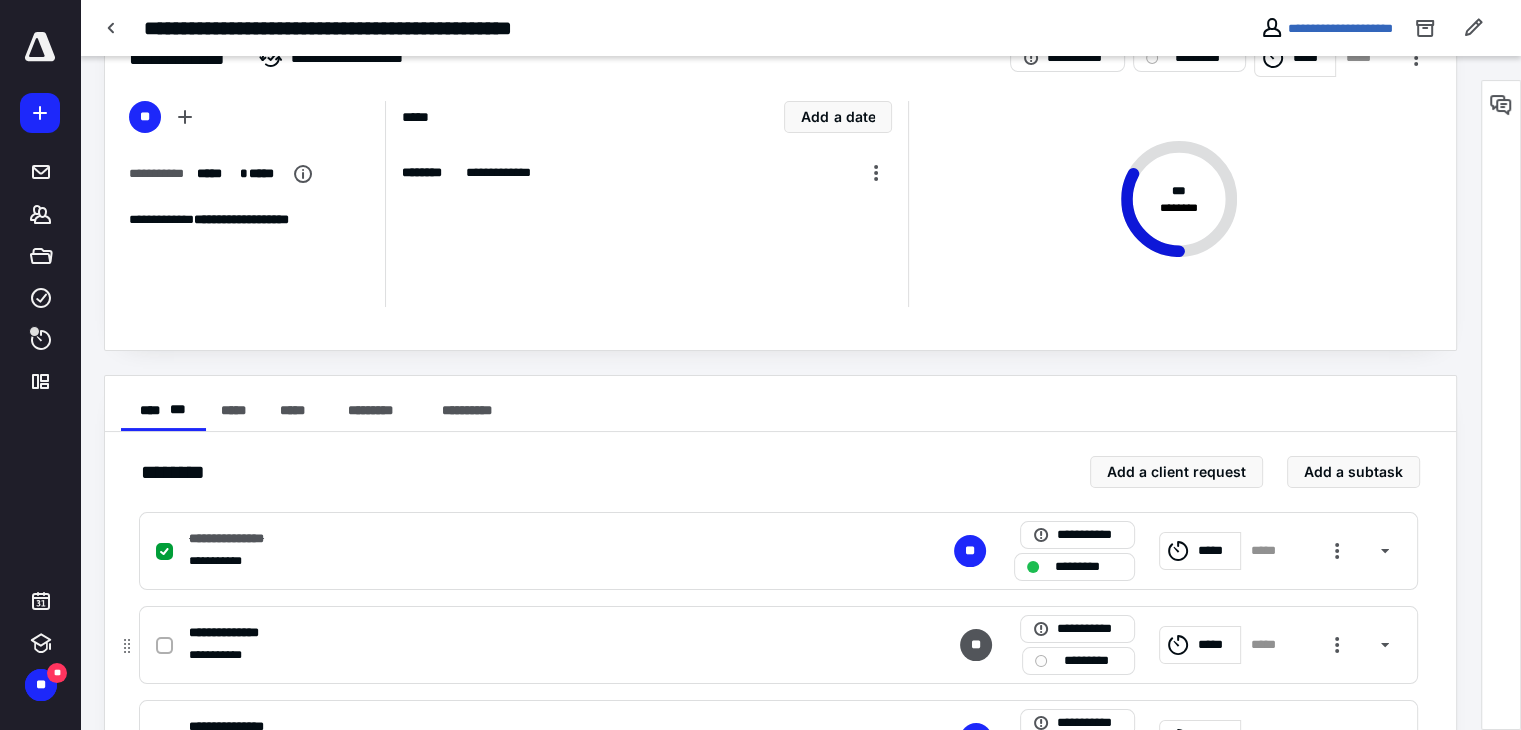 scroll, scrollTop: 100, scrollLeft: 0, axis: vertical 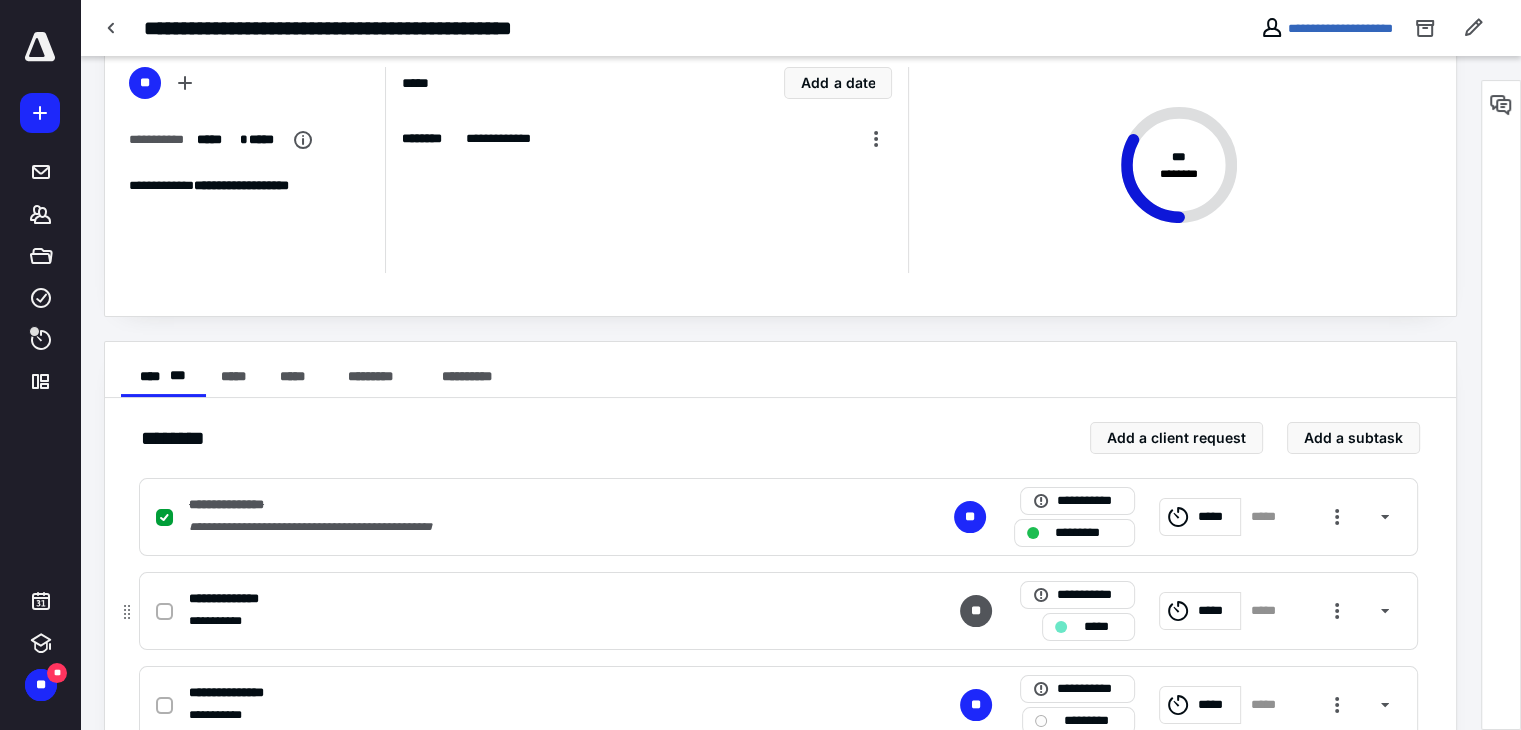click 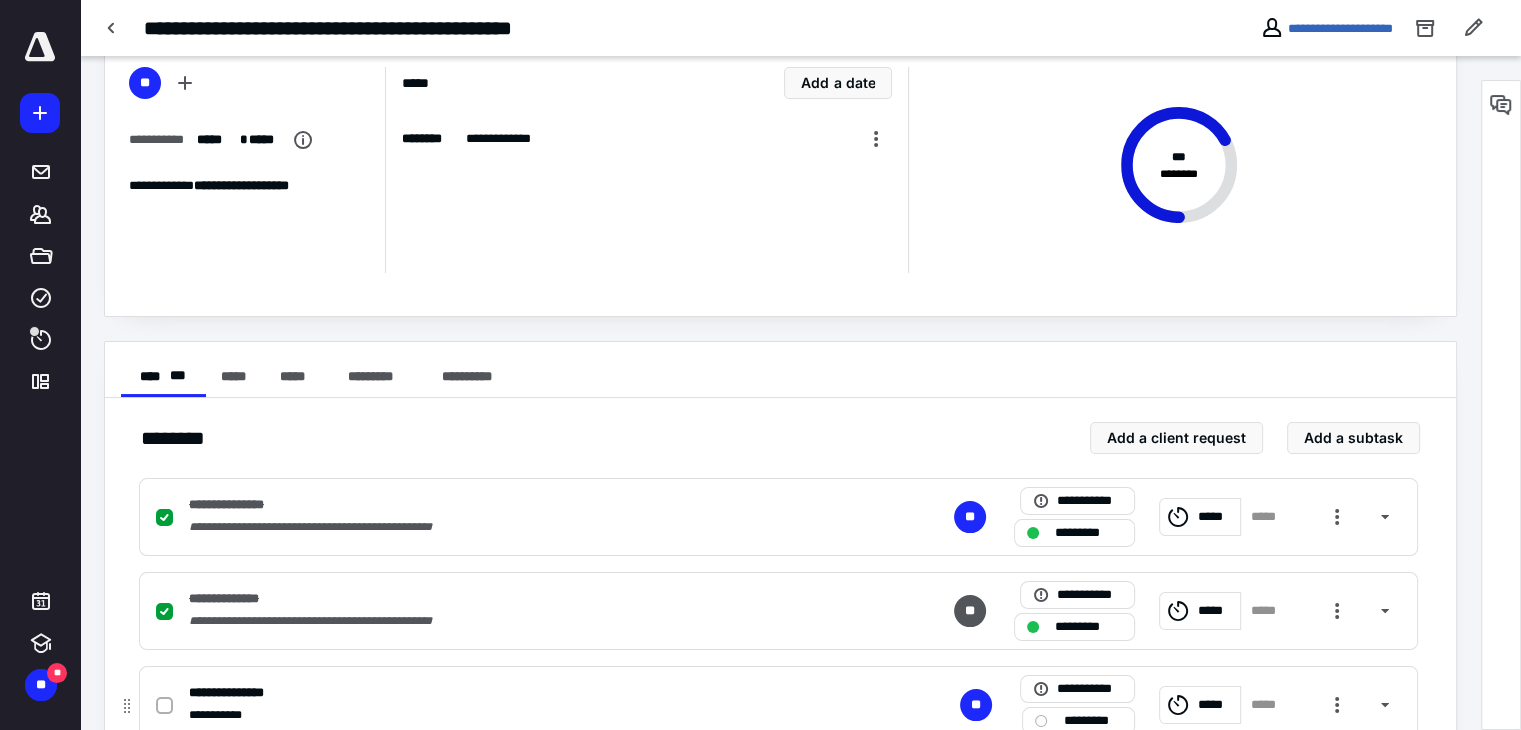 click at bounding box center (164, 706) 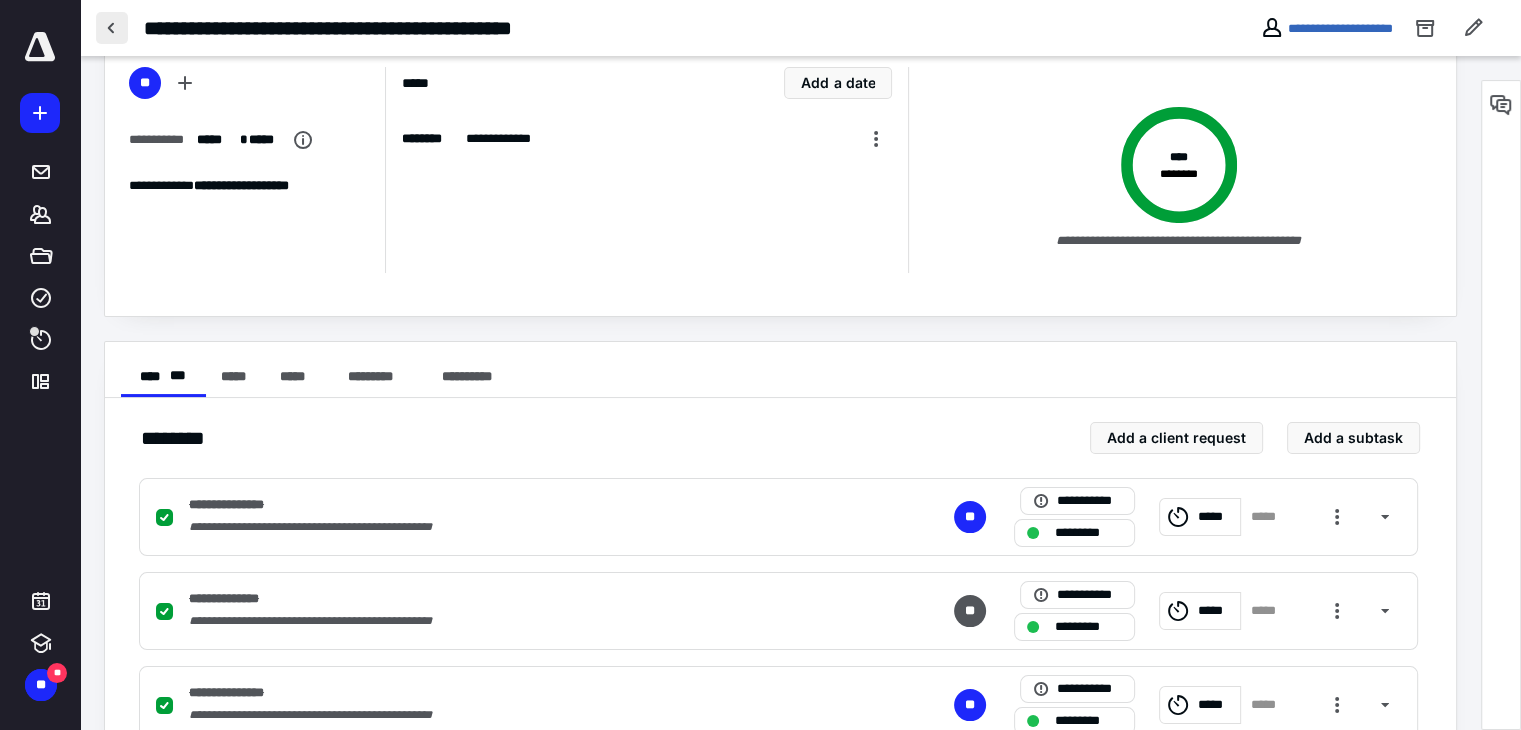 click at bounding box center [112, 28] 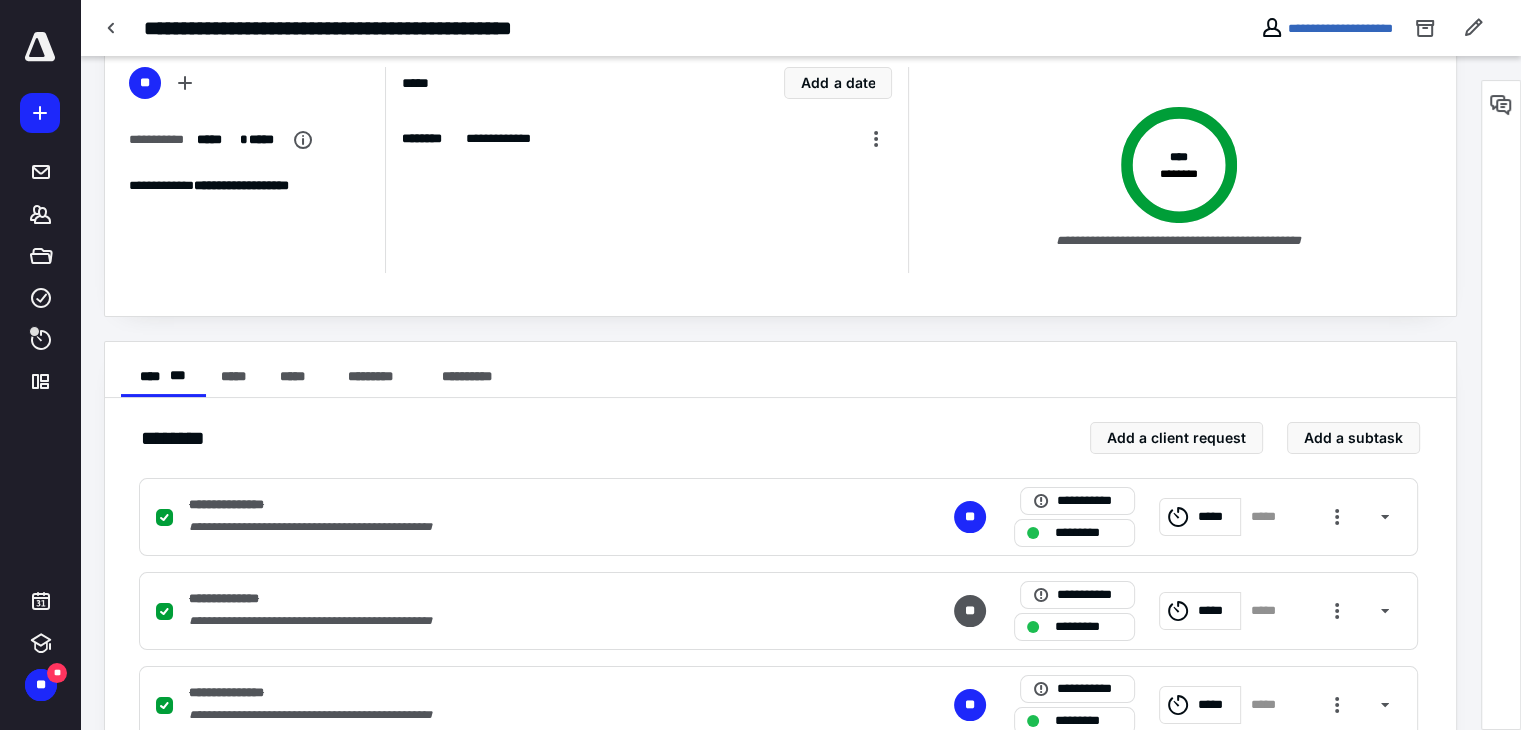 scroll, scrollTop: 0, scrollLeft: 0, axis: both 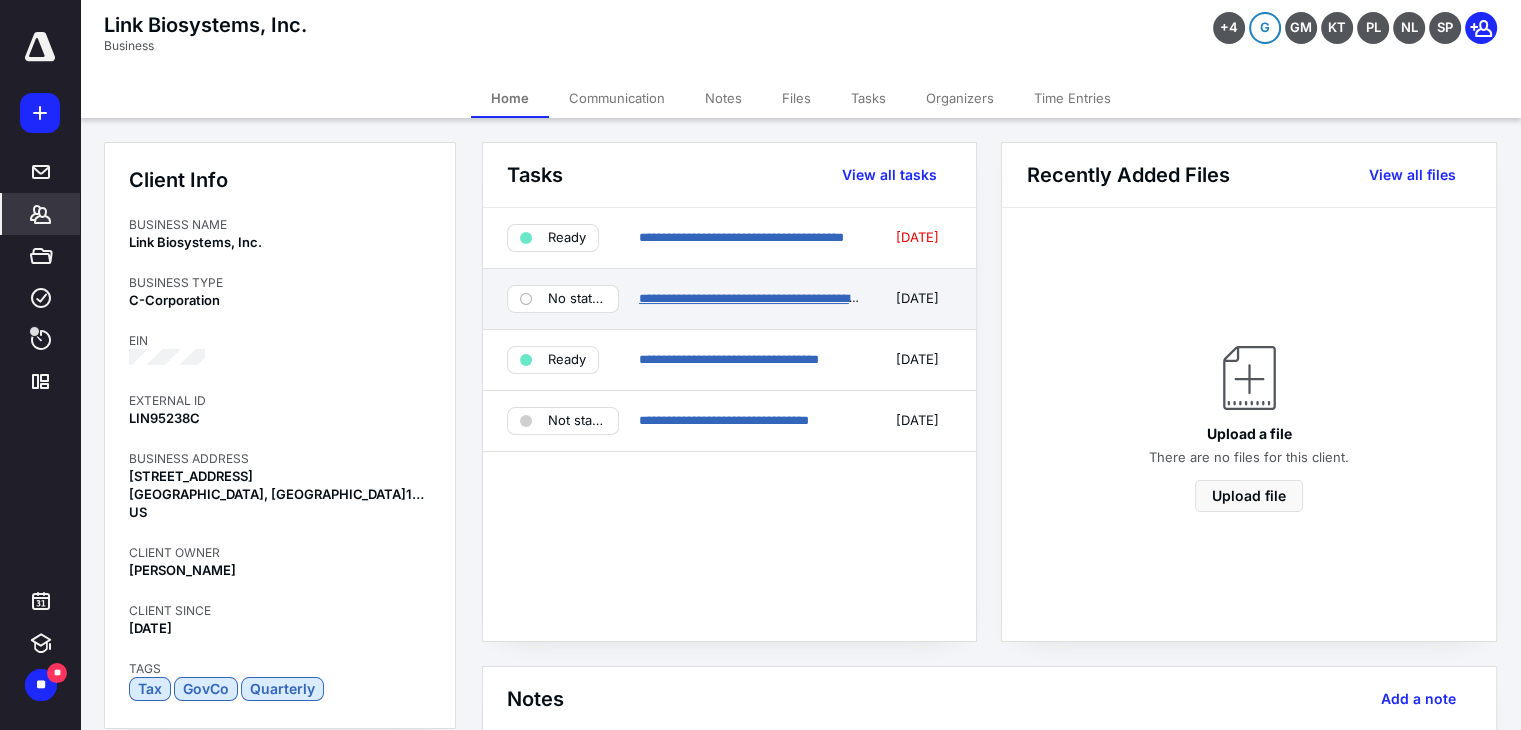 click on "**********" at bounding box center (754, 298) 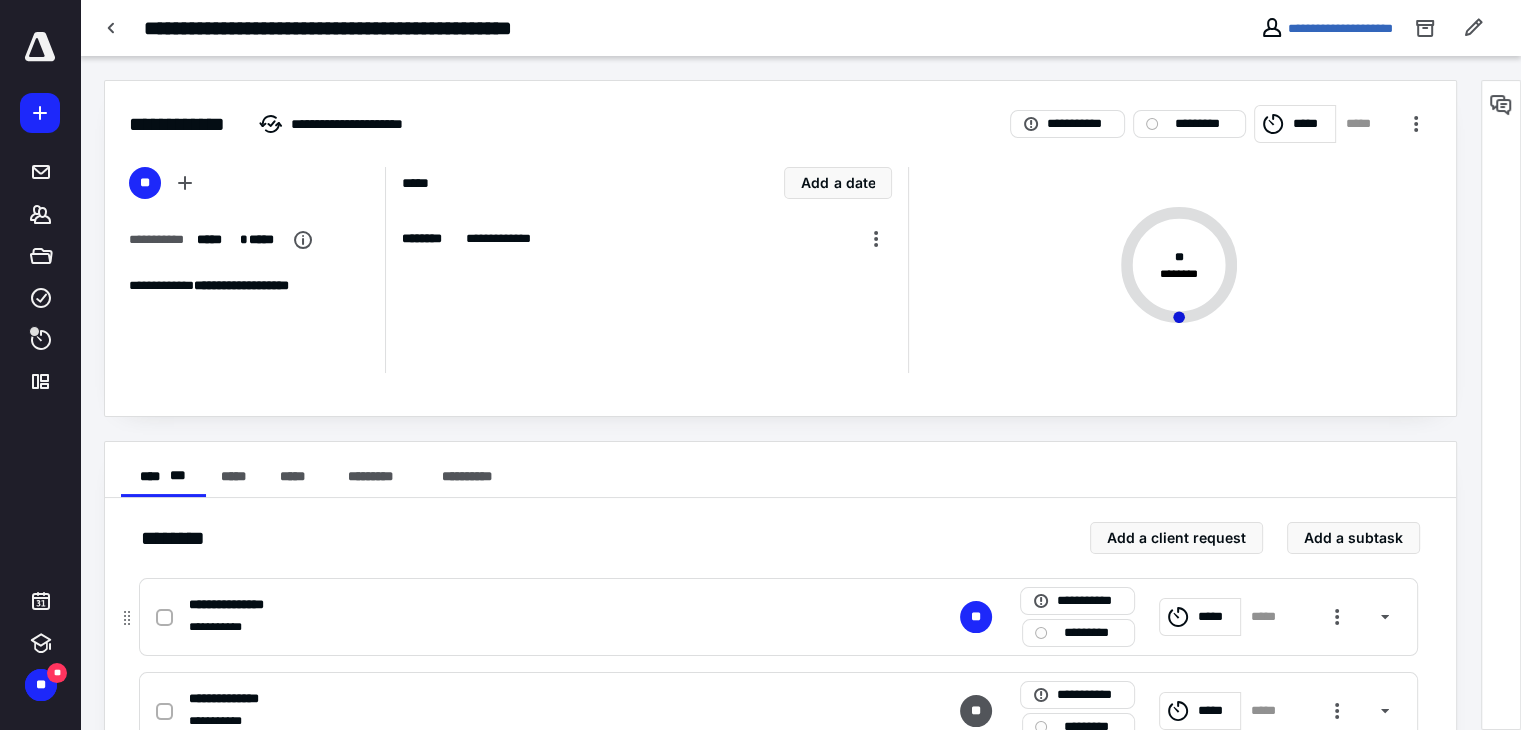 click 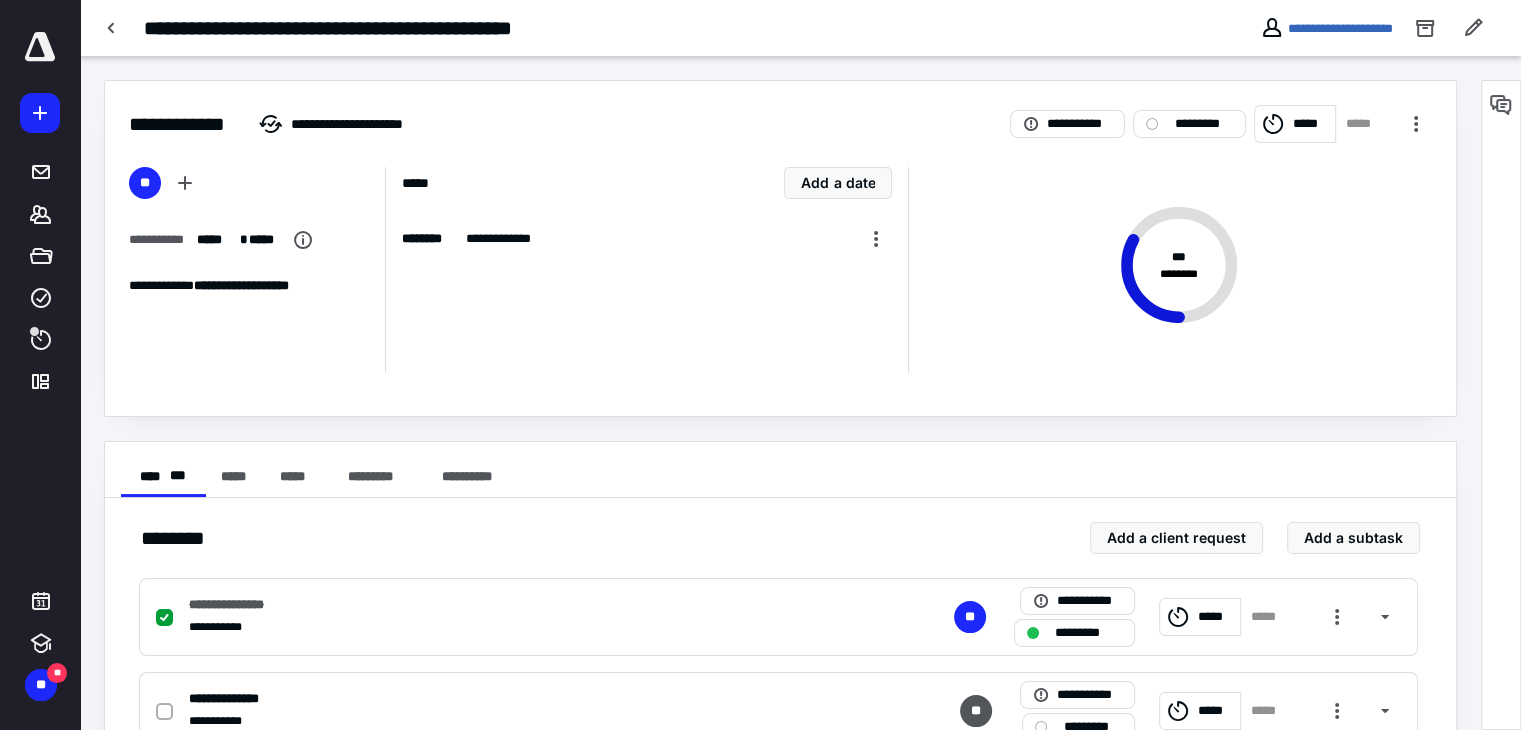 scroll, scrollTop: 100, scrollLeft: 0, axis: vertical 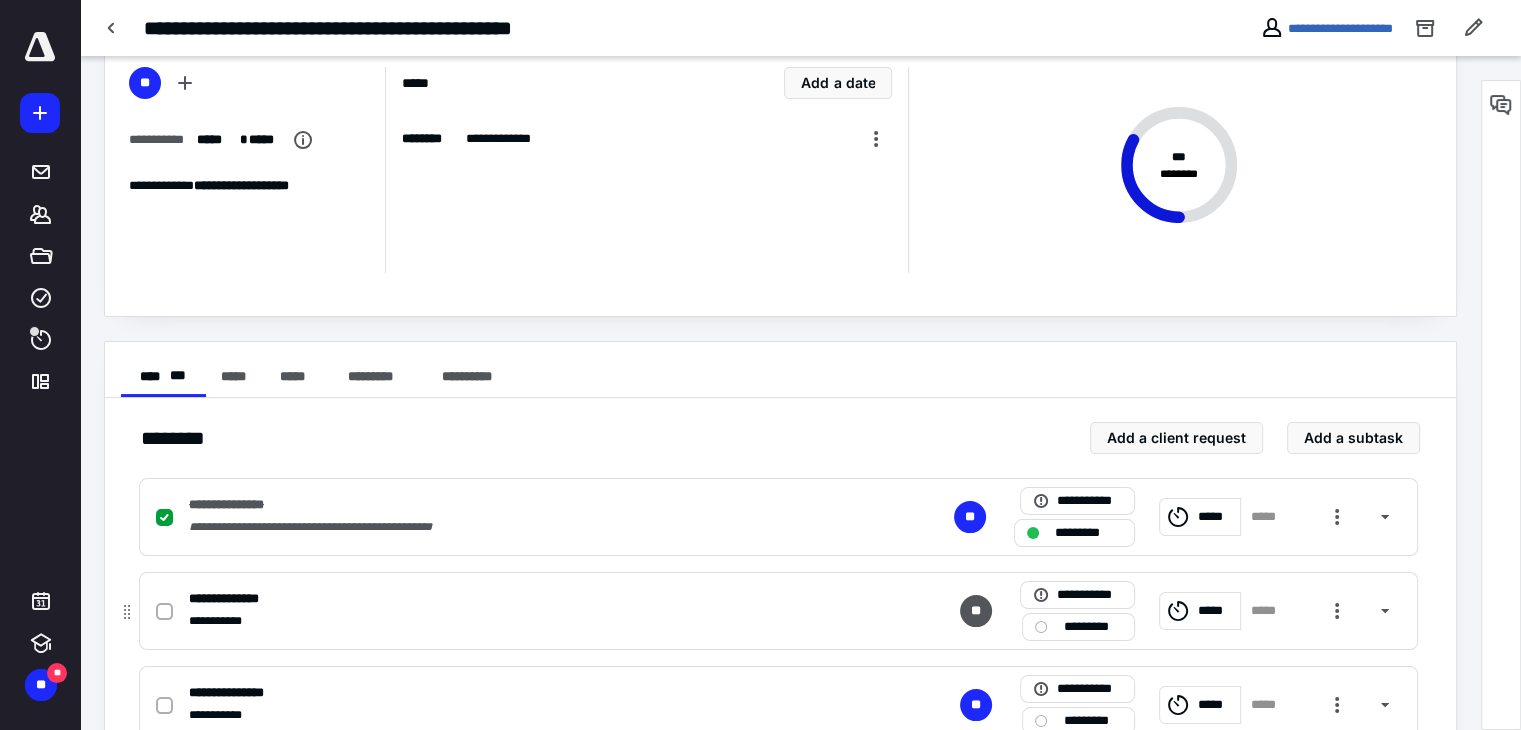 click 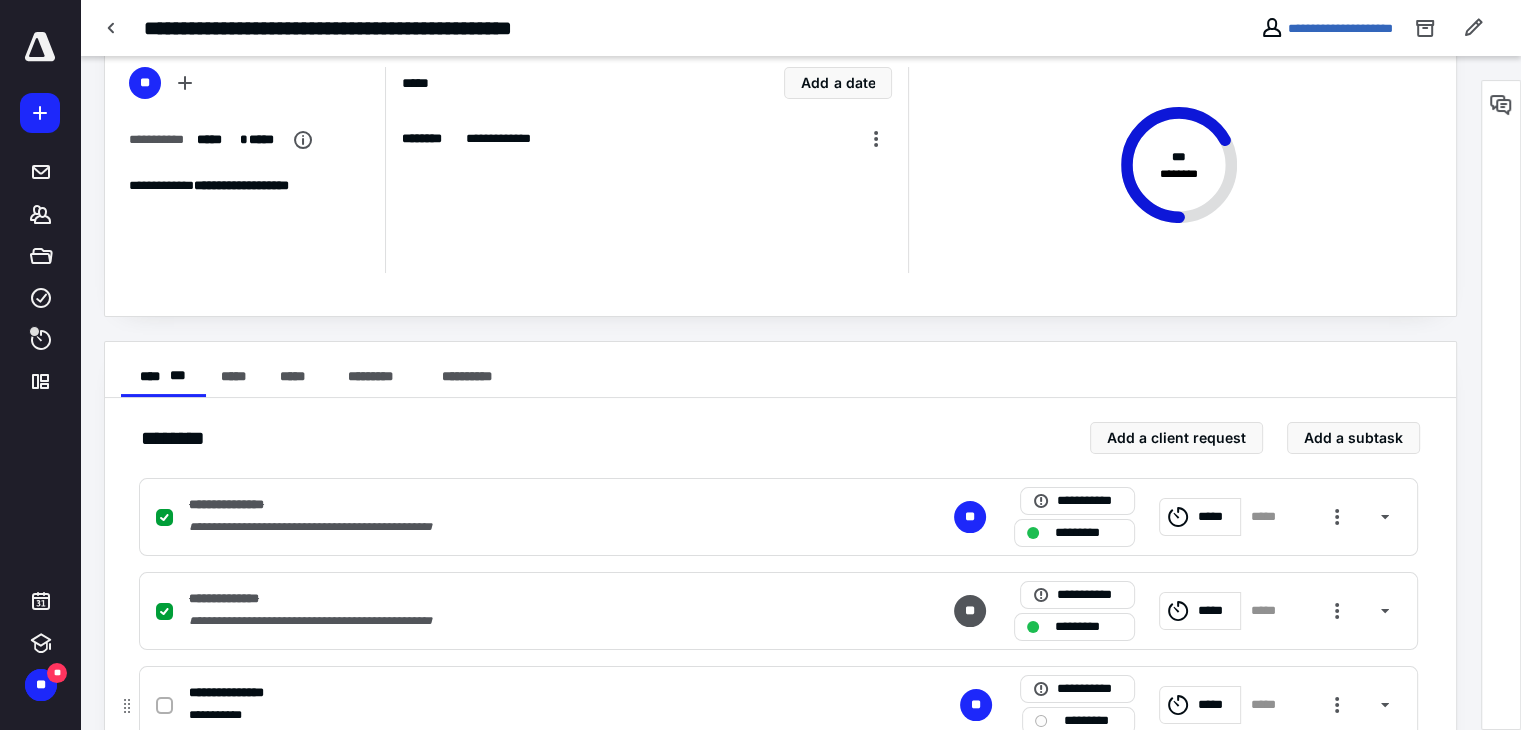 click 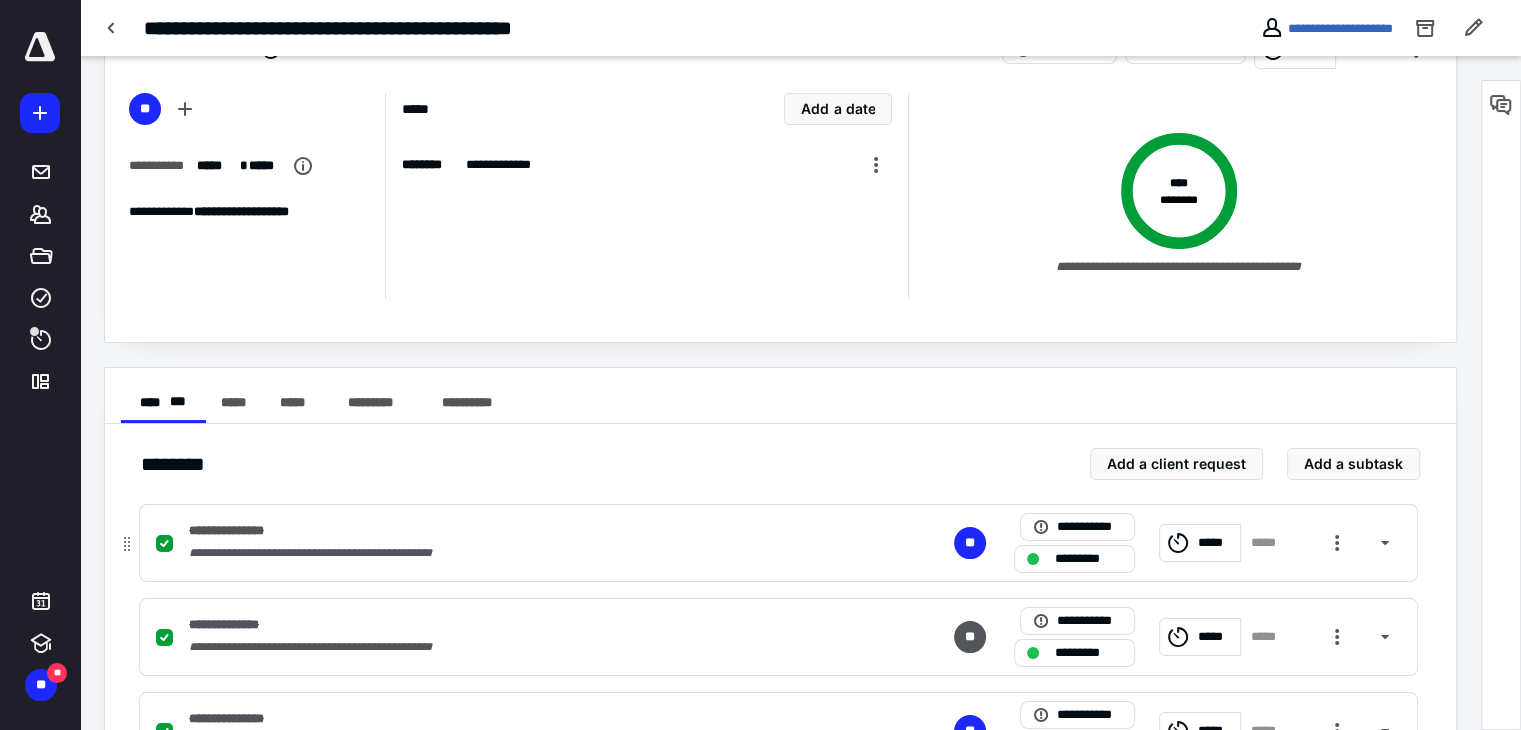 scroll, scrollTop: 0, scrollLeft: 0, axis: both 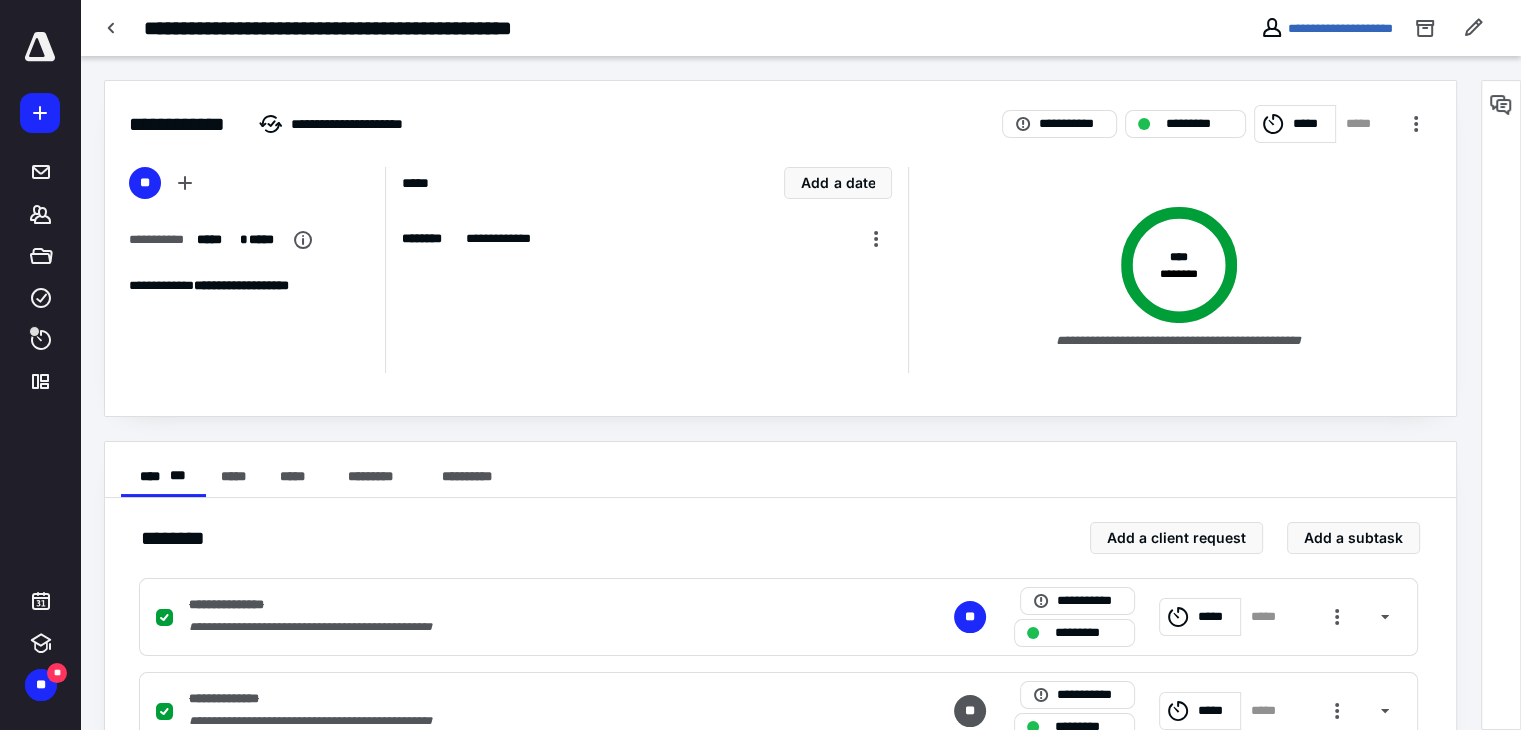 click on "**********" at bounding box center [595, 28] 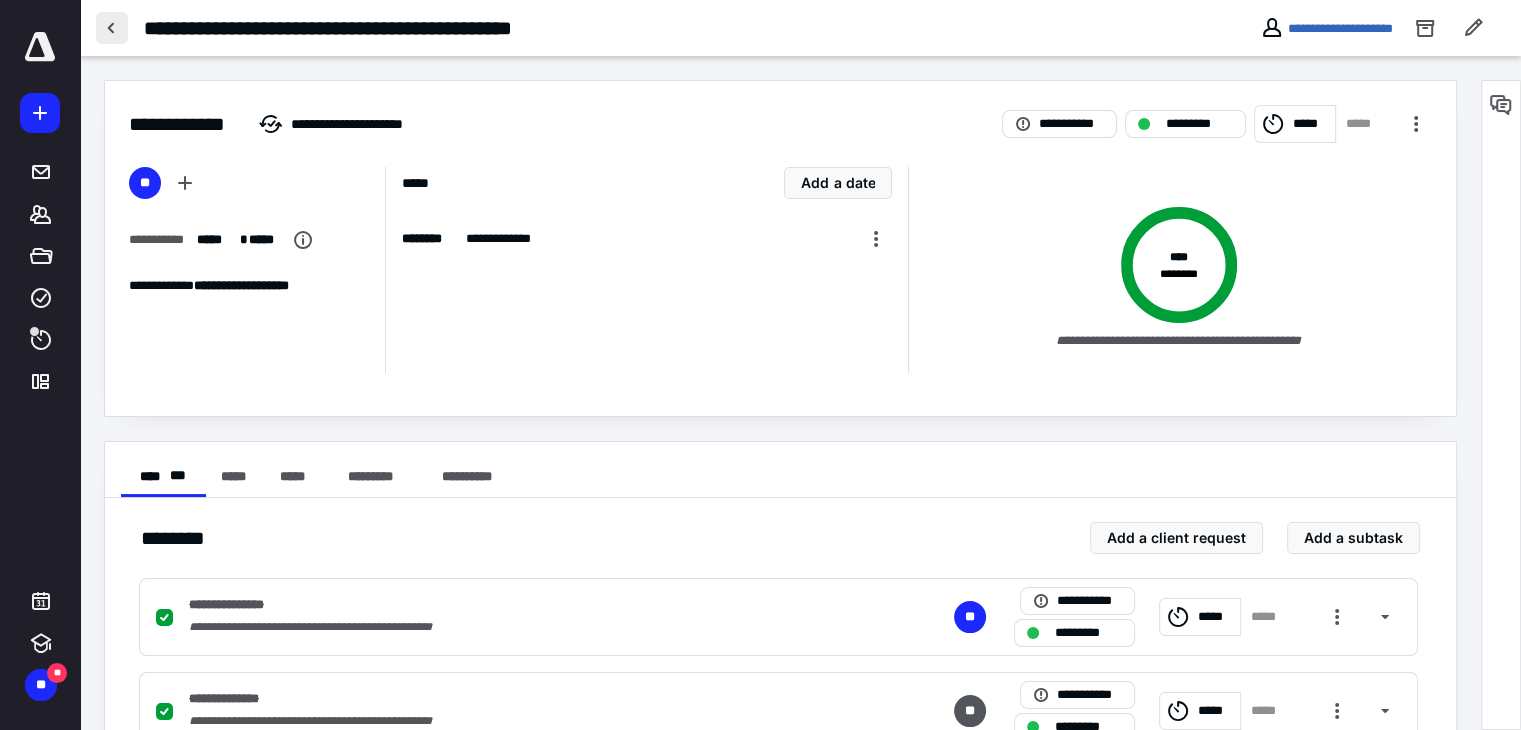 click at bounding box center (112, 28) 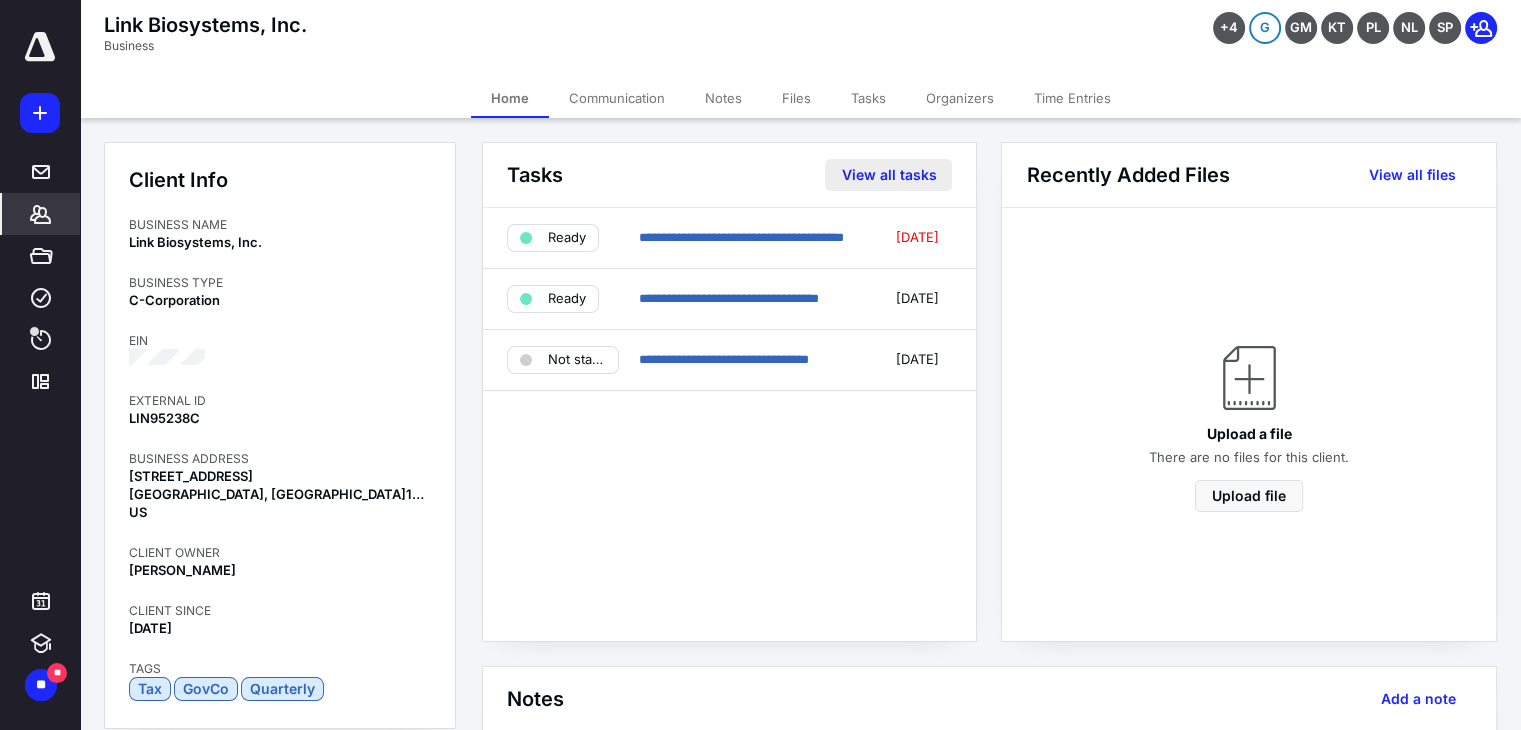 click on "View all tasks" at bounding box center (888, 175) 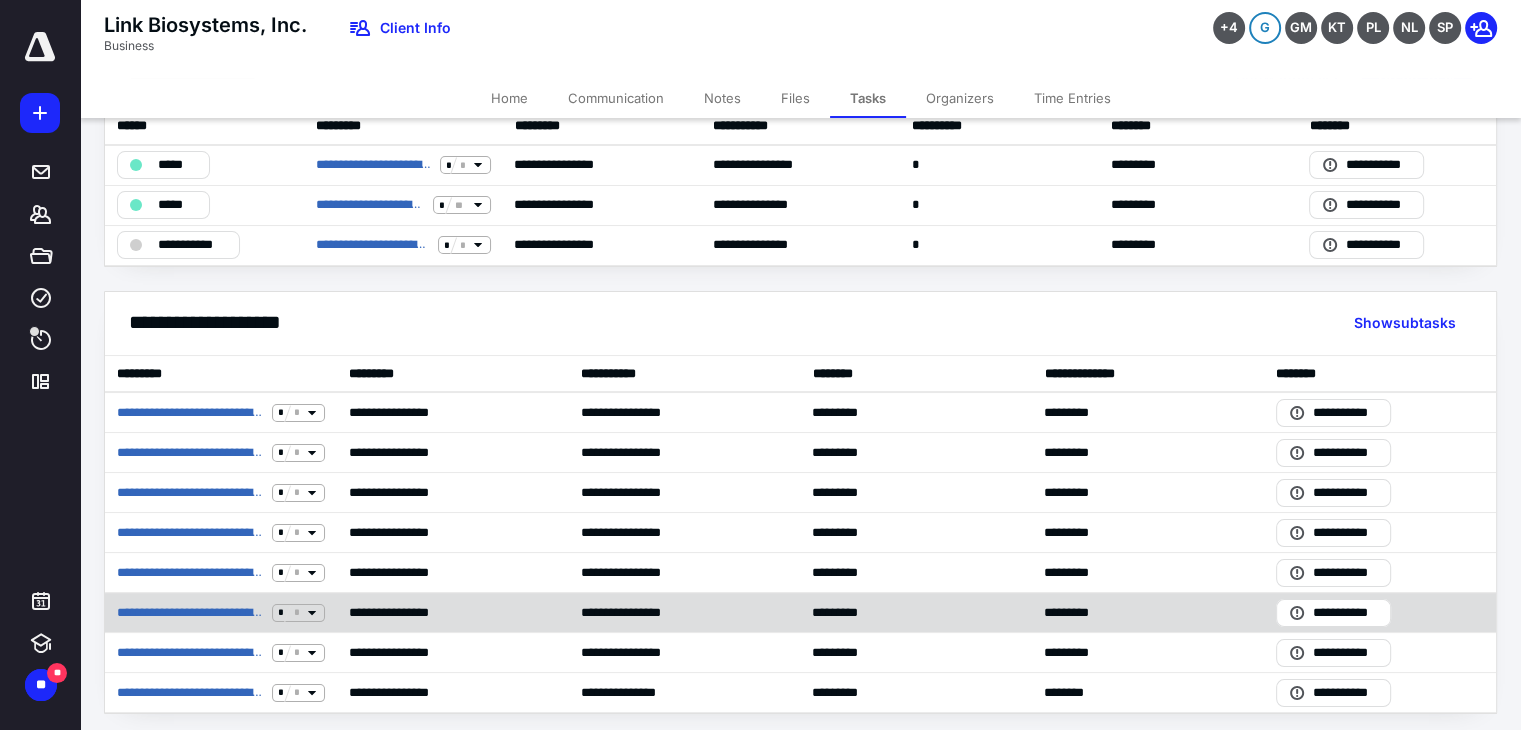 scroll, scrollTop: 100, scrollLeft: 0, axis: vertical 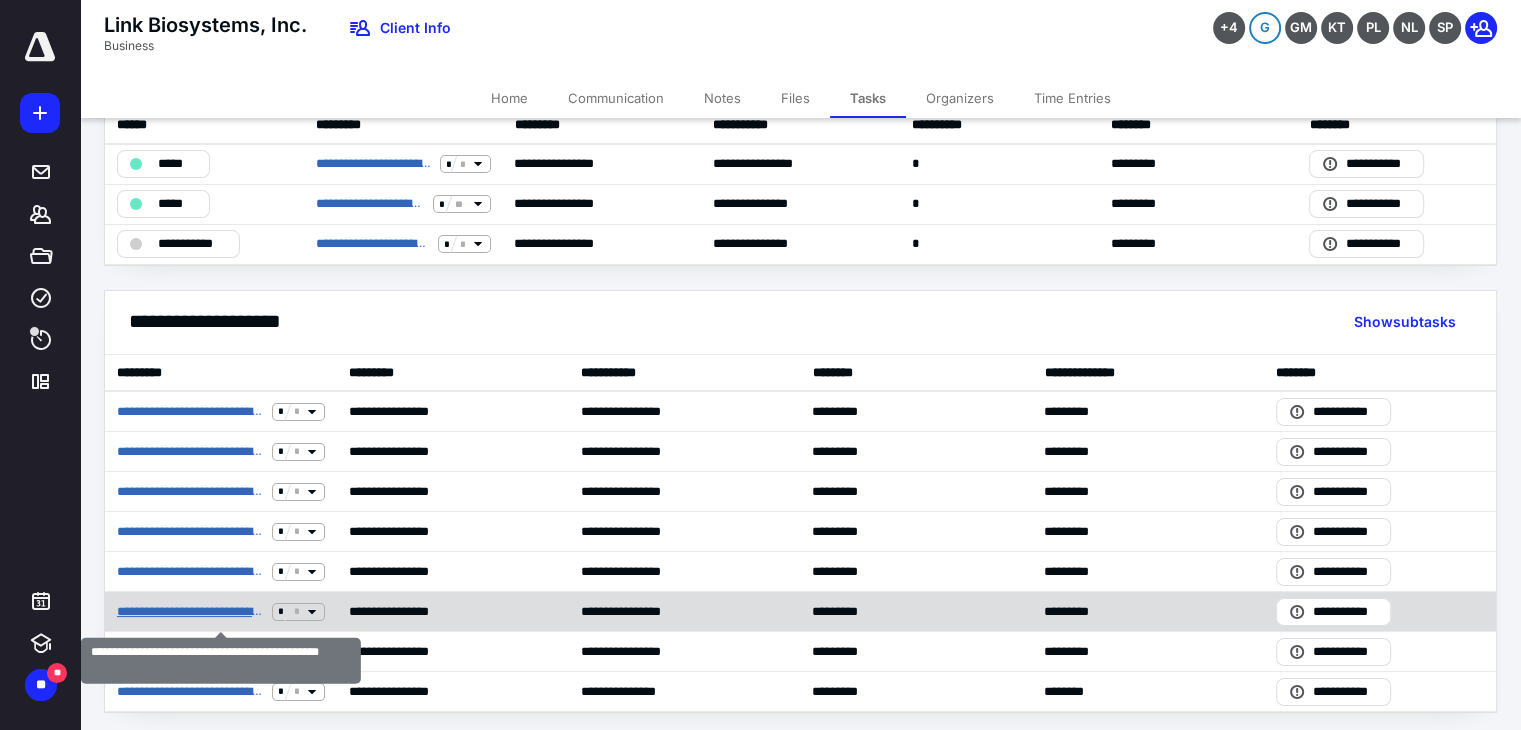 click on "**********" at bounding box center [190, 612] 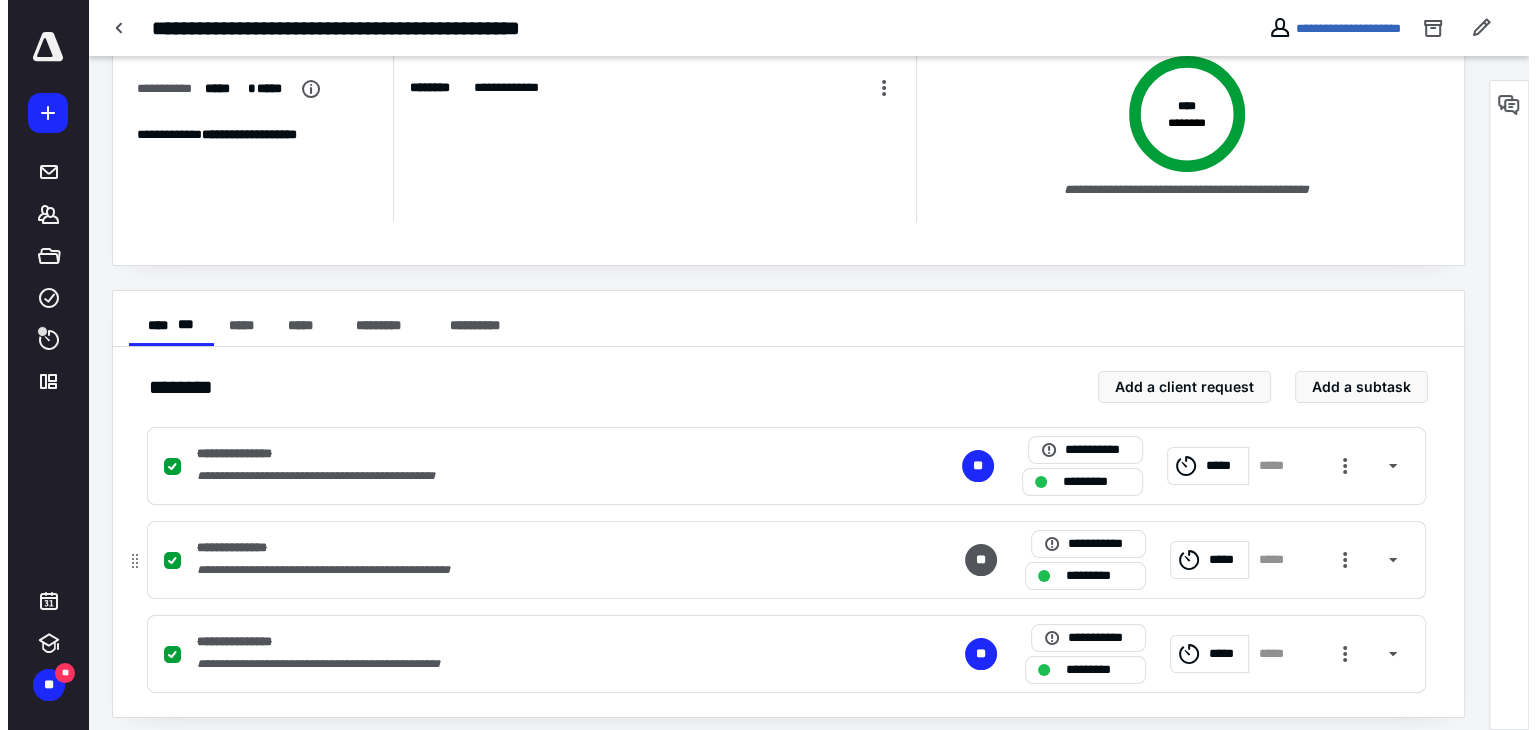 scroll, scrollTop: 163, scrollLeft: 0, axis: vertical 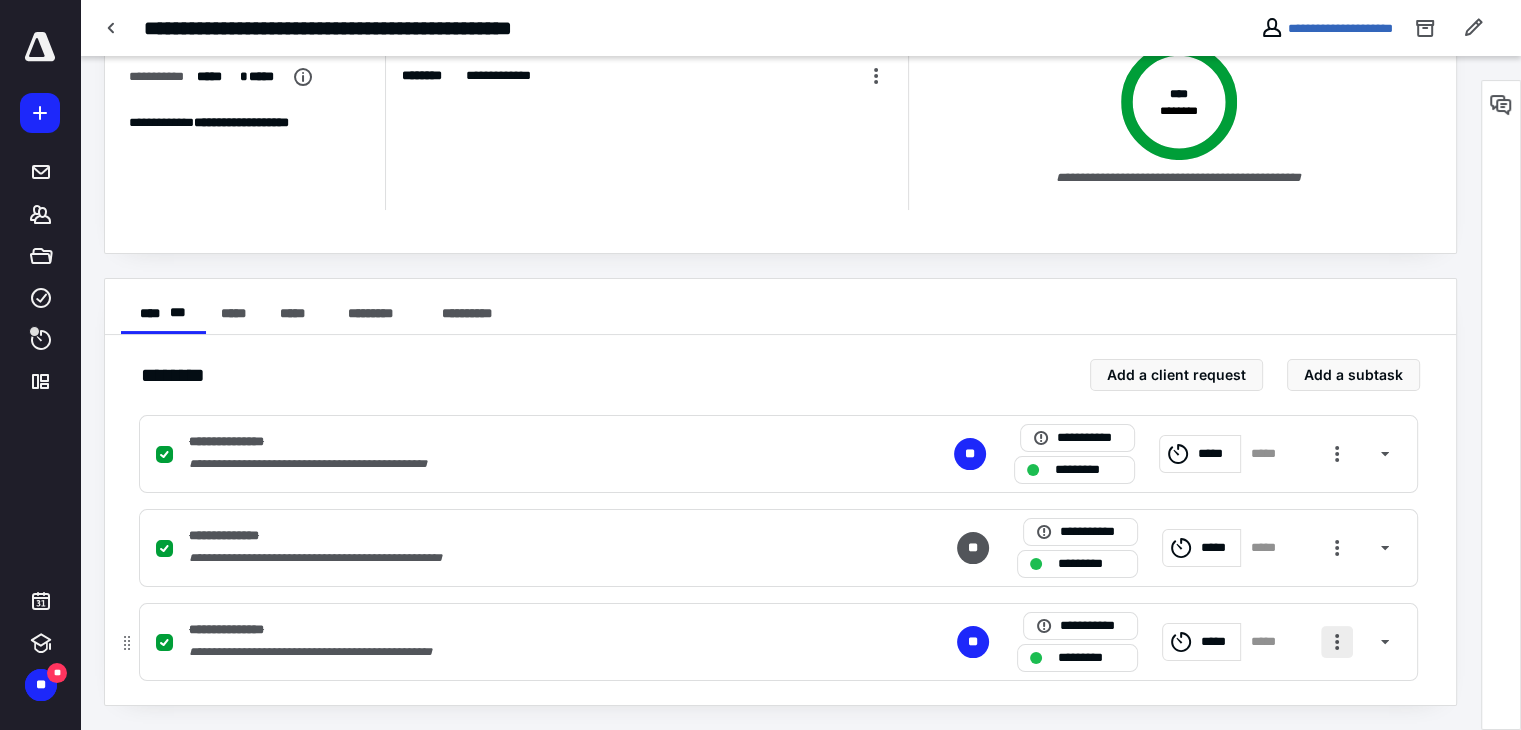 click at bounding box center [1337, 642] 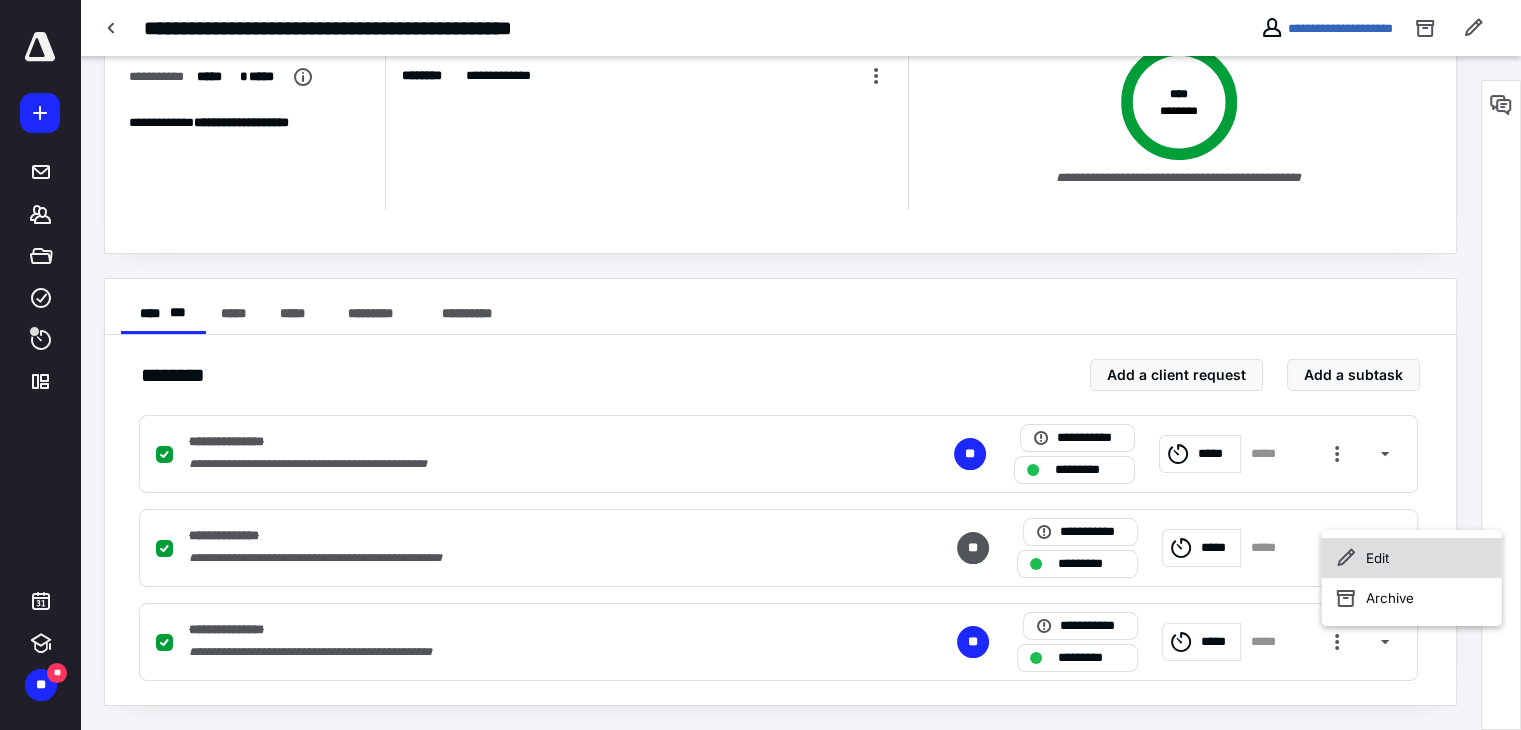 click 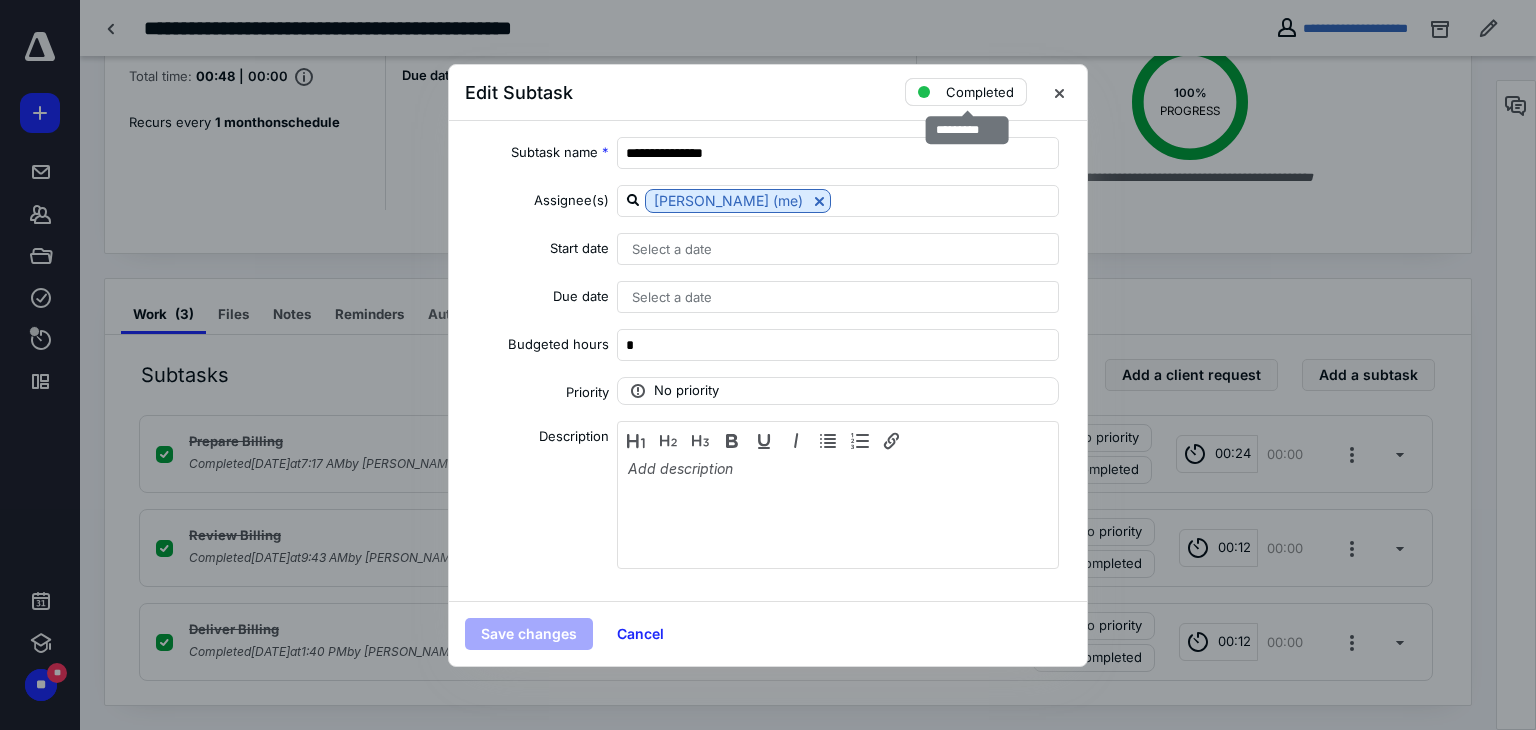 click on "Completed" at bounding box center (980, 92) 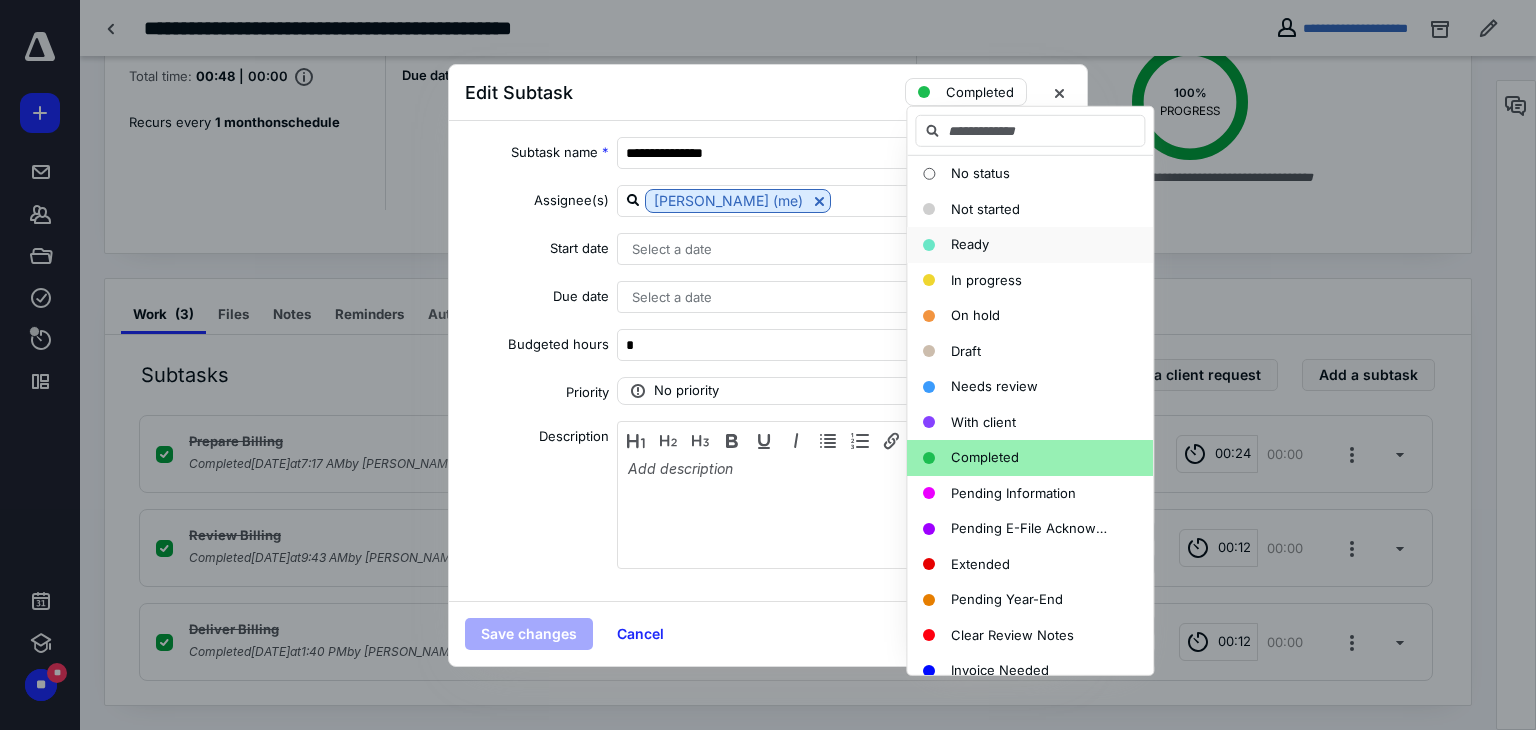 click on "Ready" at bounding box center (970, 244) 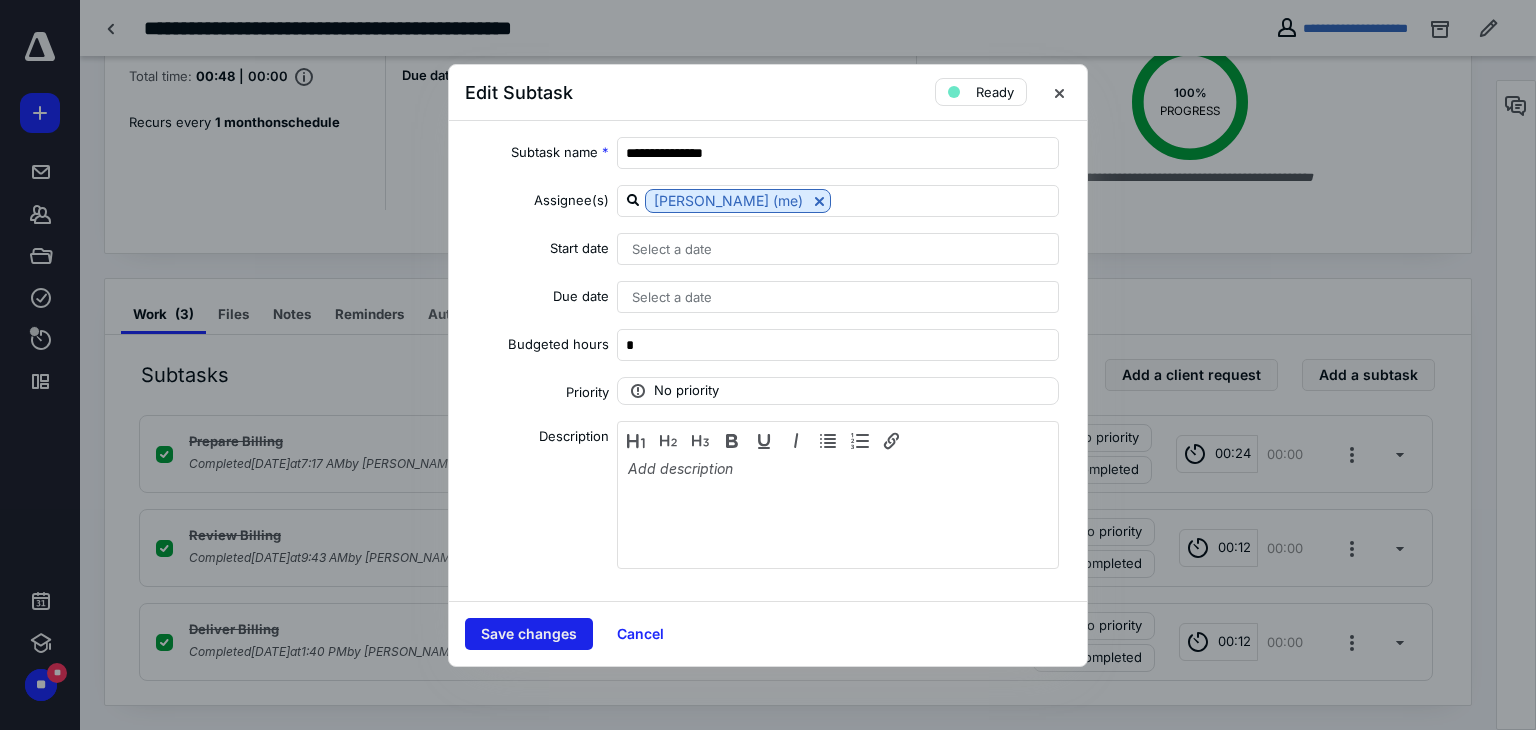 click on "Save changes" at bounding box center [529, 634] 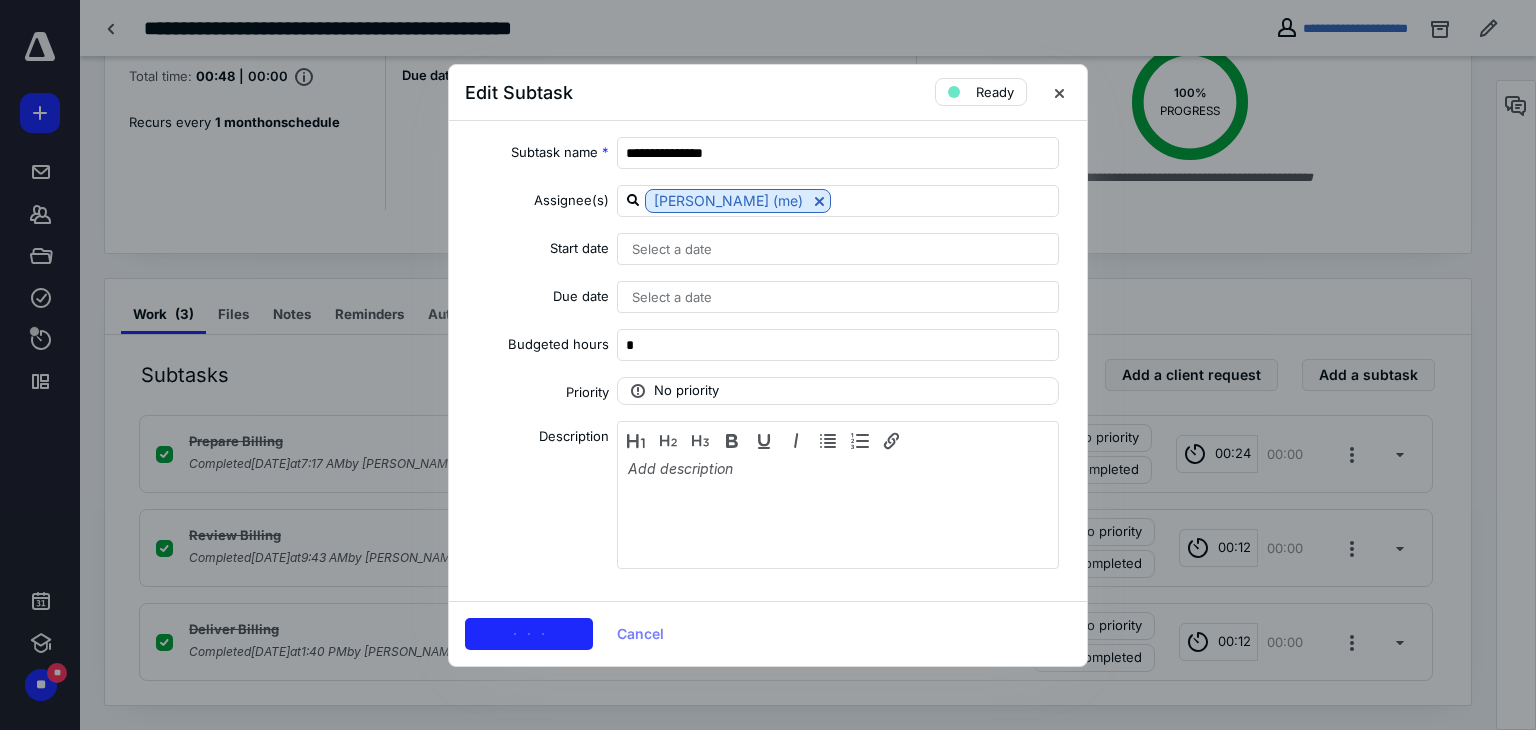 checkbox on "false" 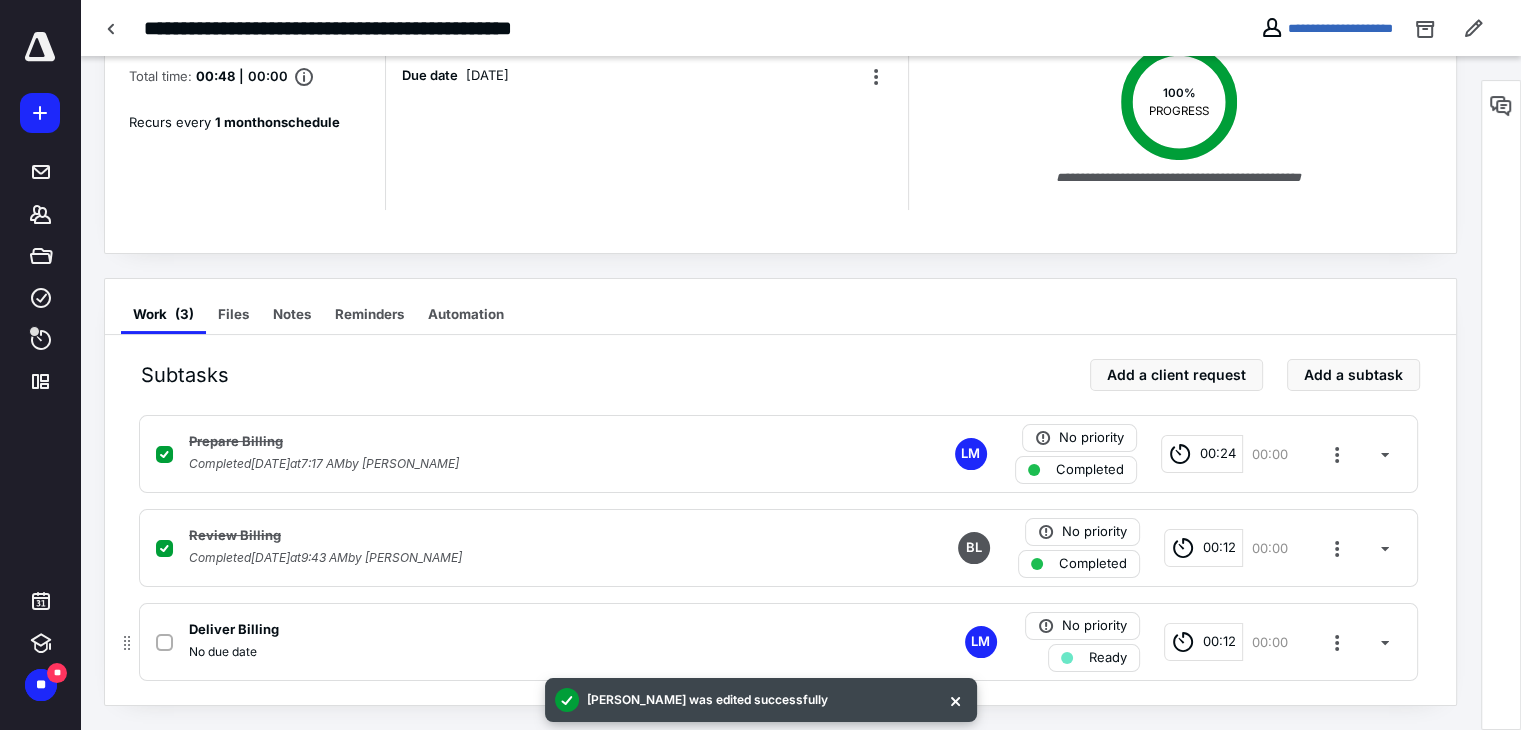 click on "00:12" at bounding box center (1219, 642) 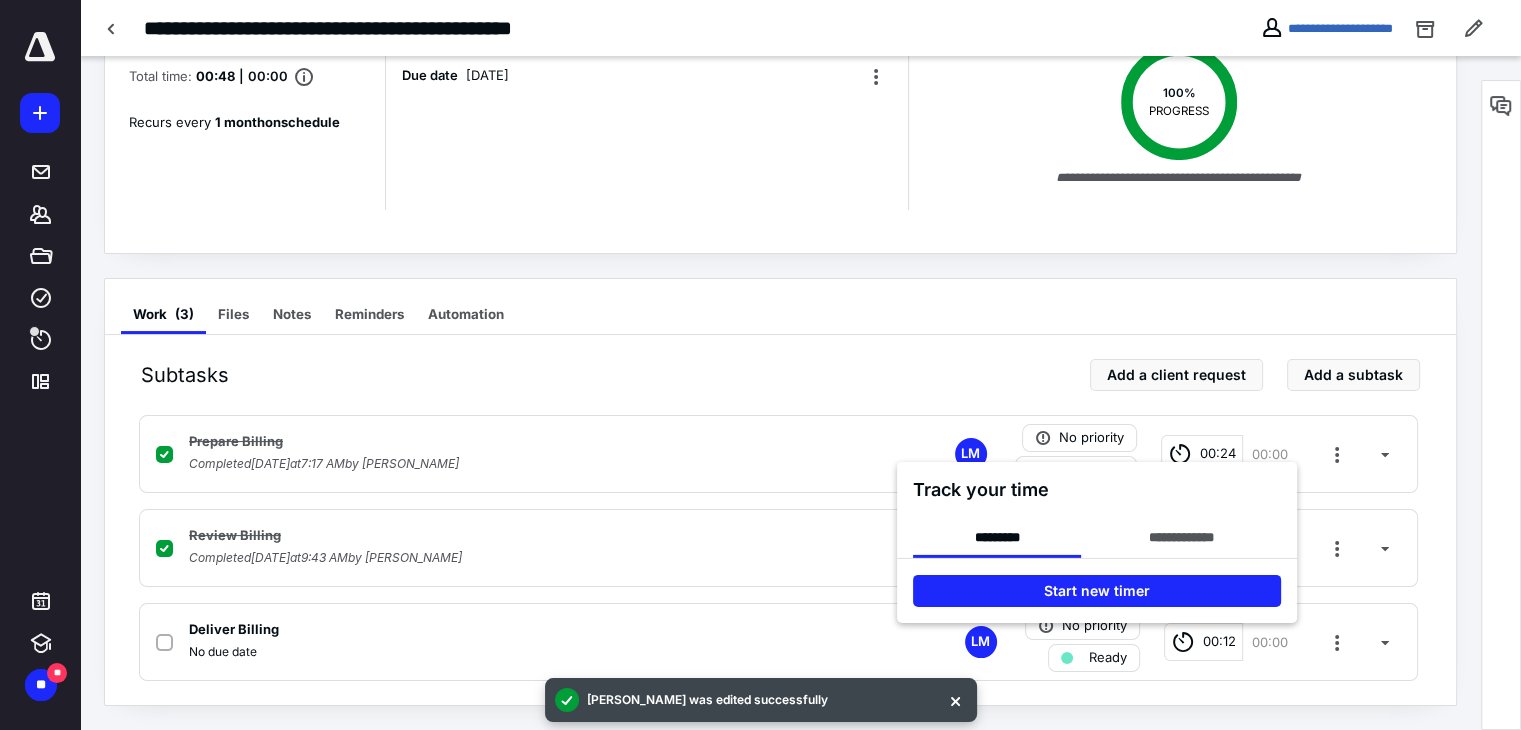 click at bounding box center [760, 365] 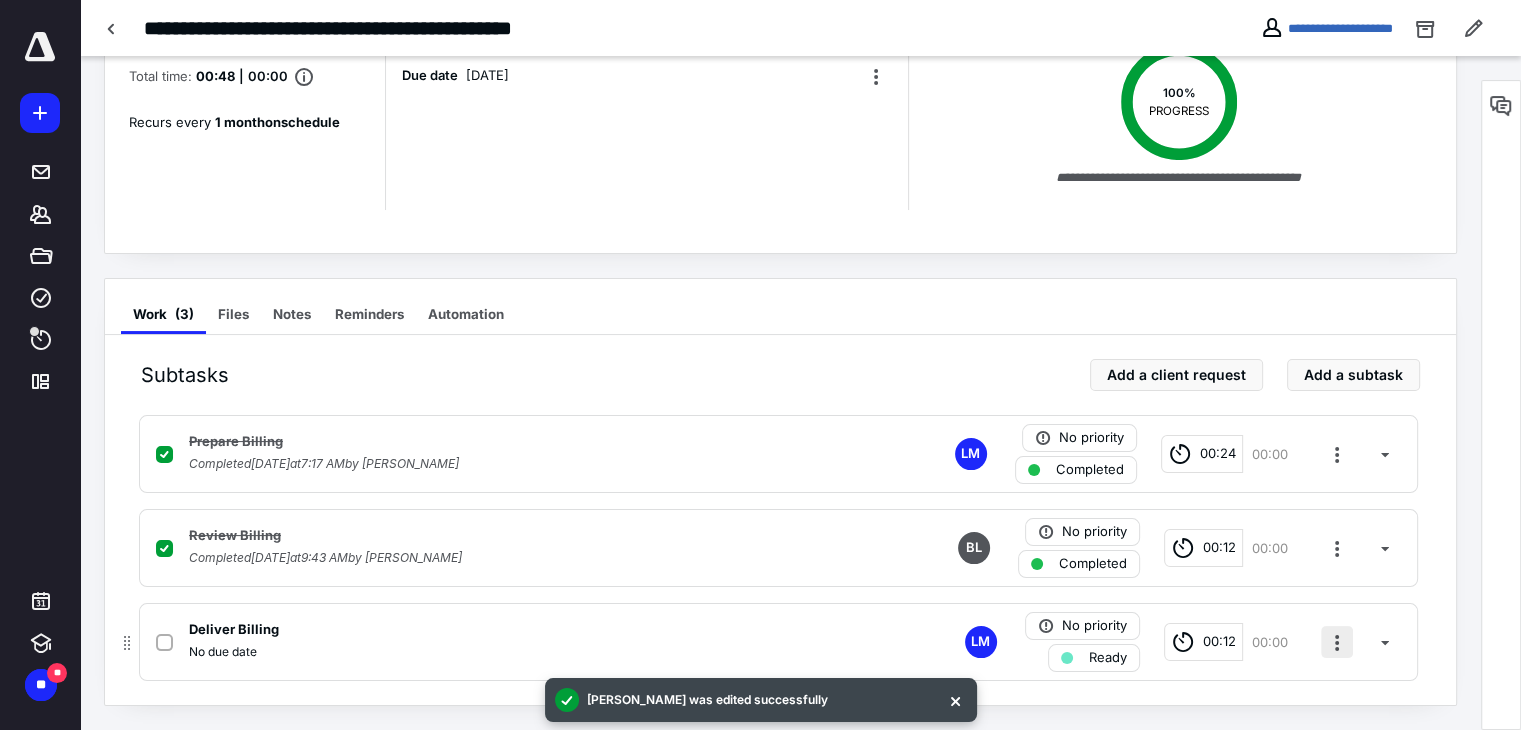 click at bounding box center (1337, 642) 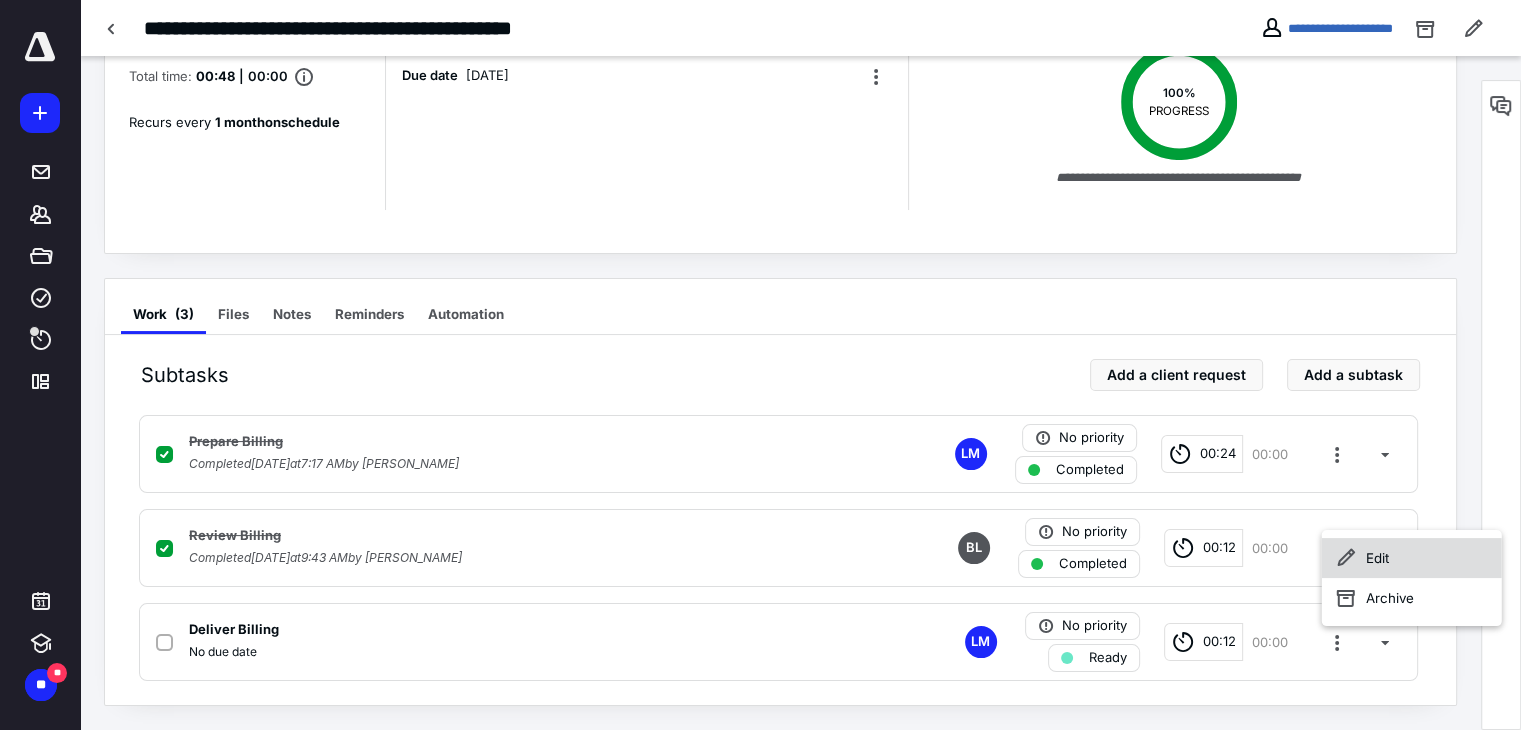 click on "Edit" at bounding box center [1412, 558] 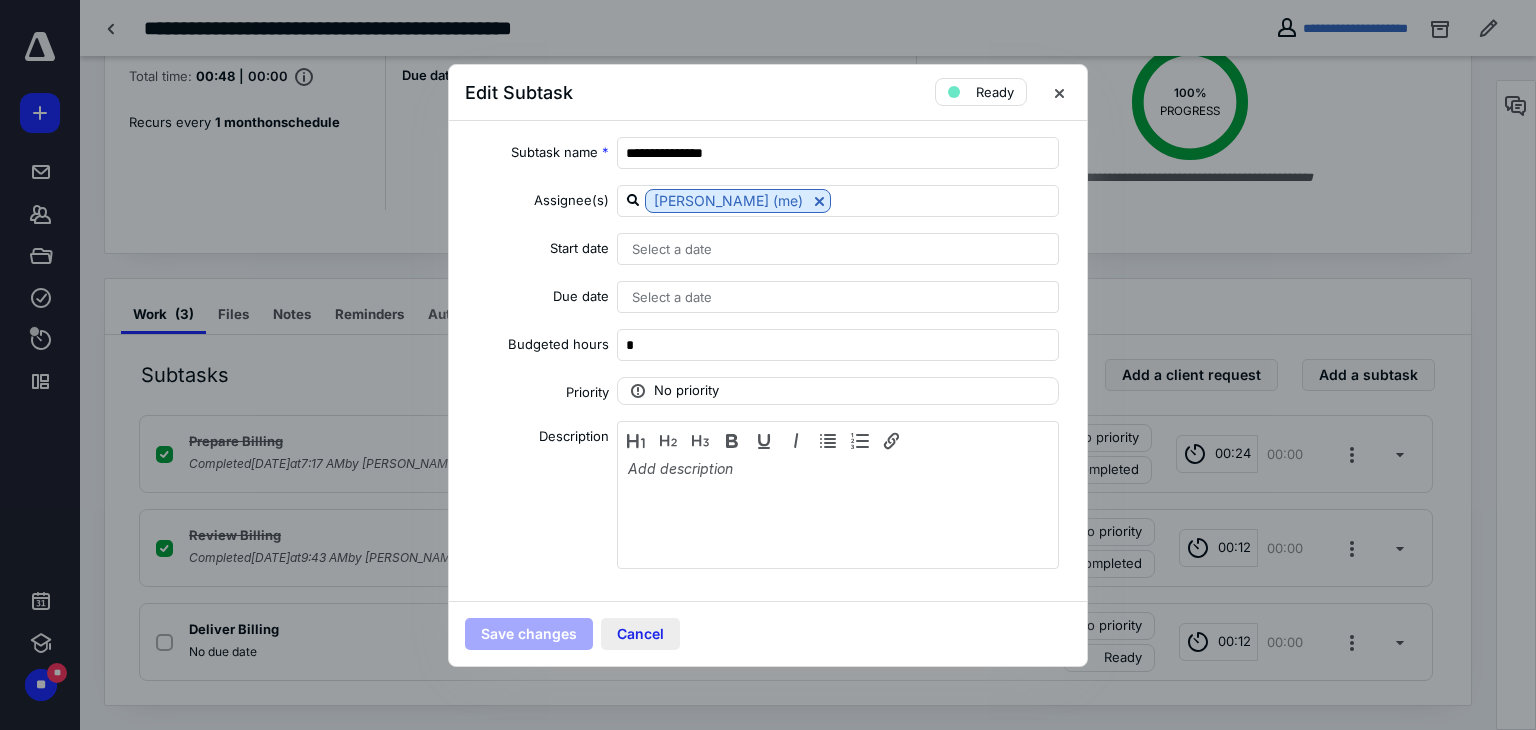 click on "Cancel" at bounding box center (640, 634) 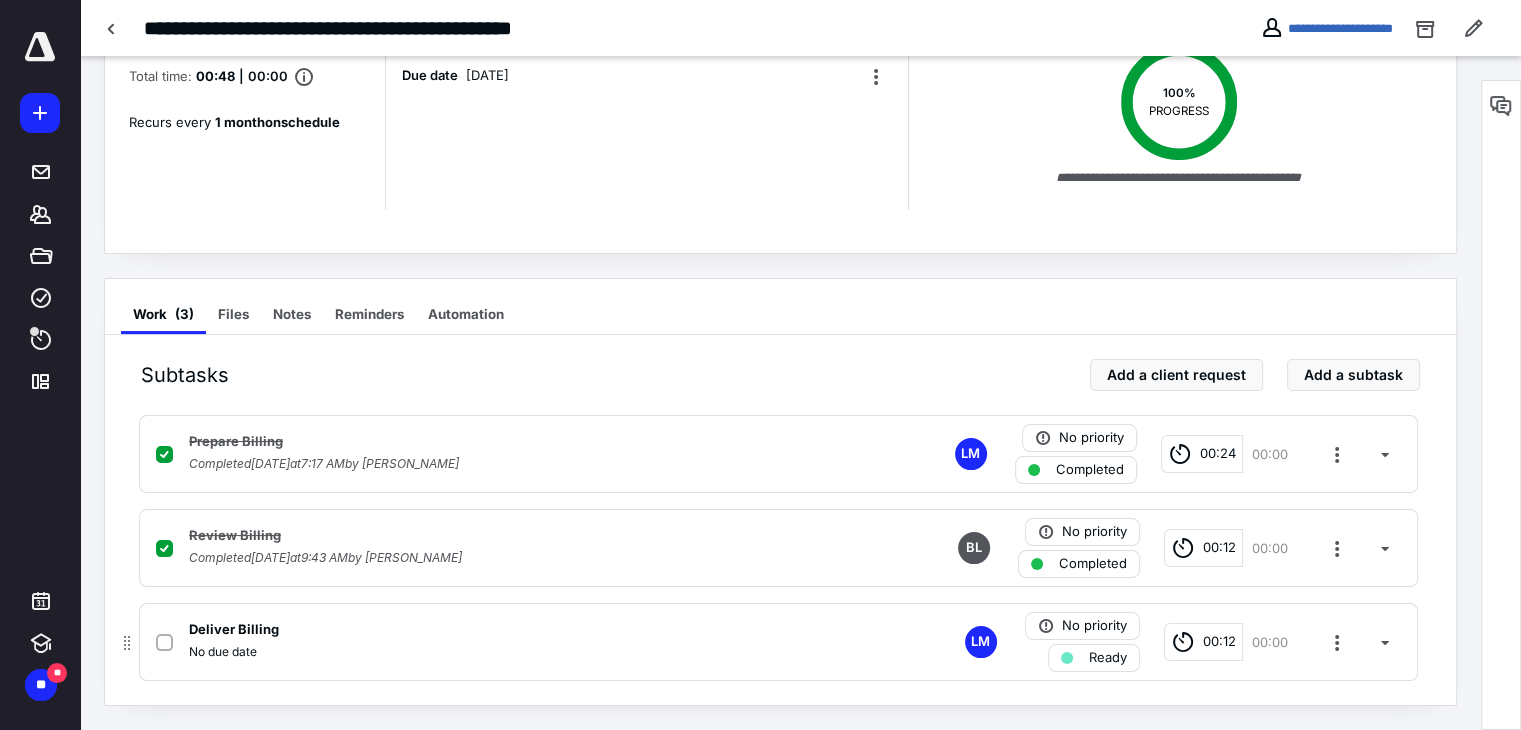 click on "00:12" at bounding box center [1219, 642] 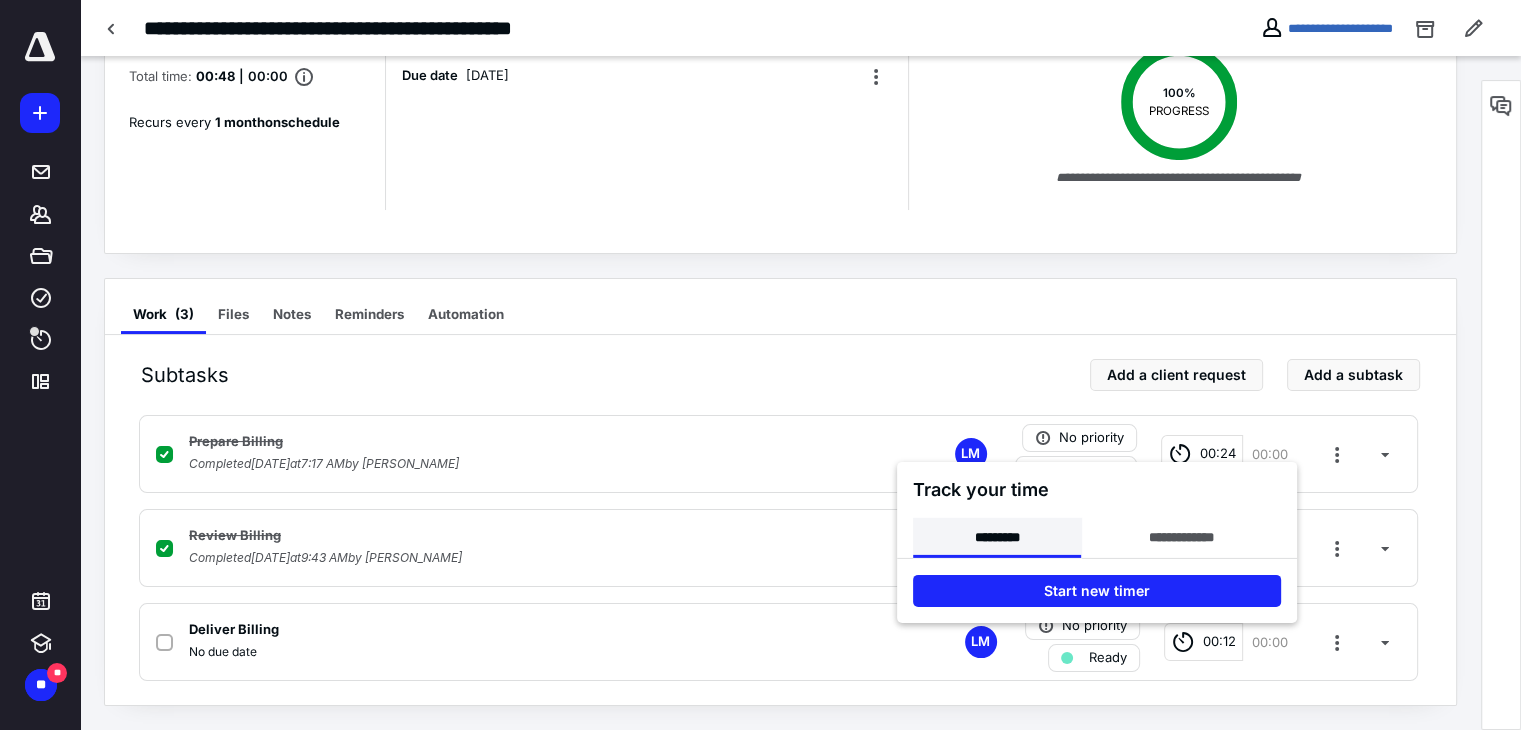 click on "*********" at bounding box center [997, 537] 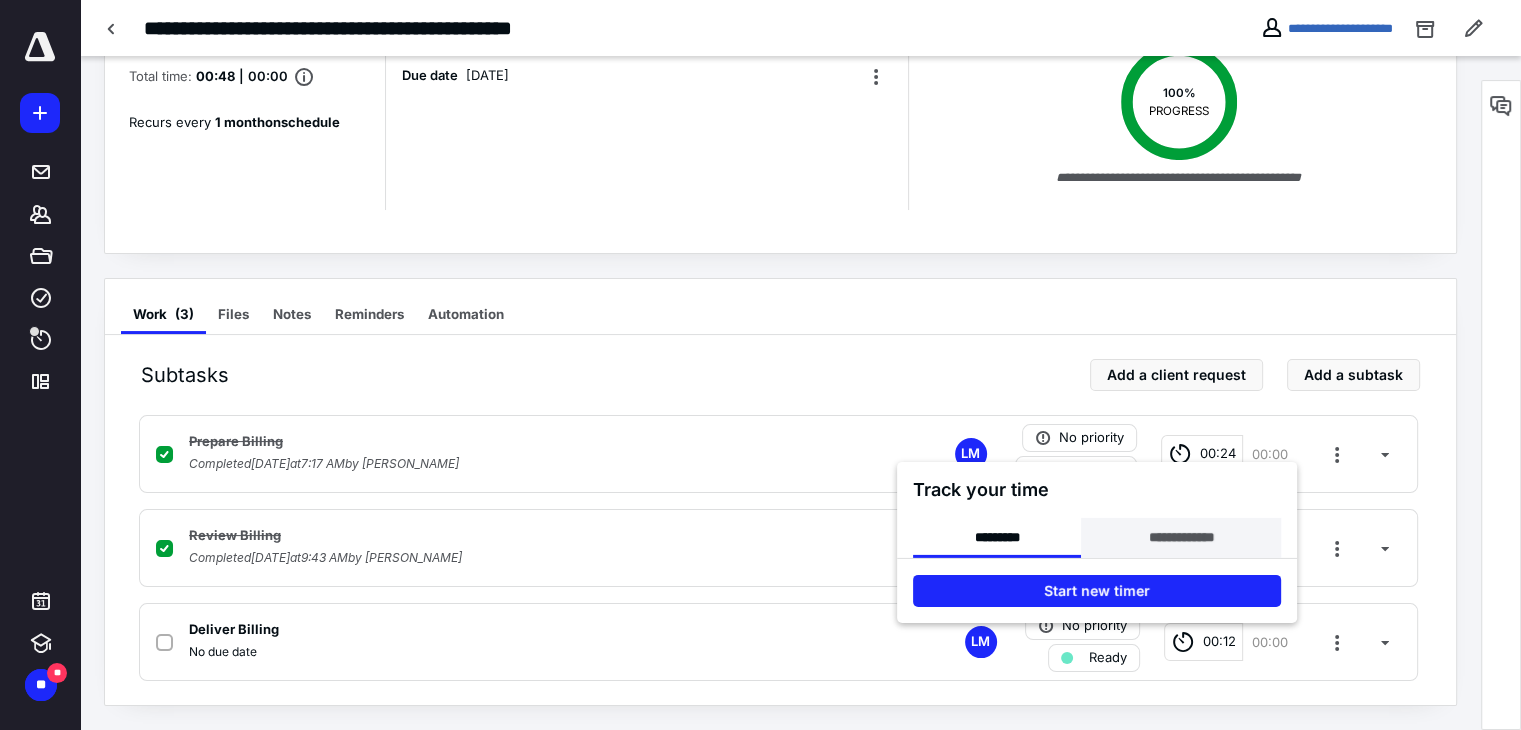 click on "**********" at bounding box center [1180, 537] 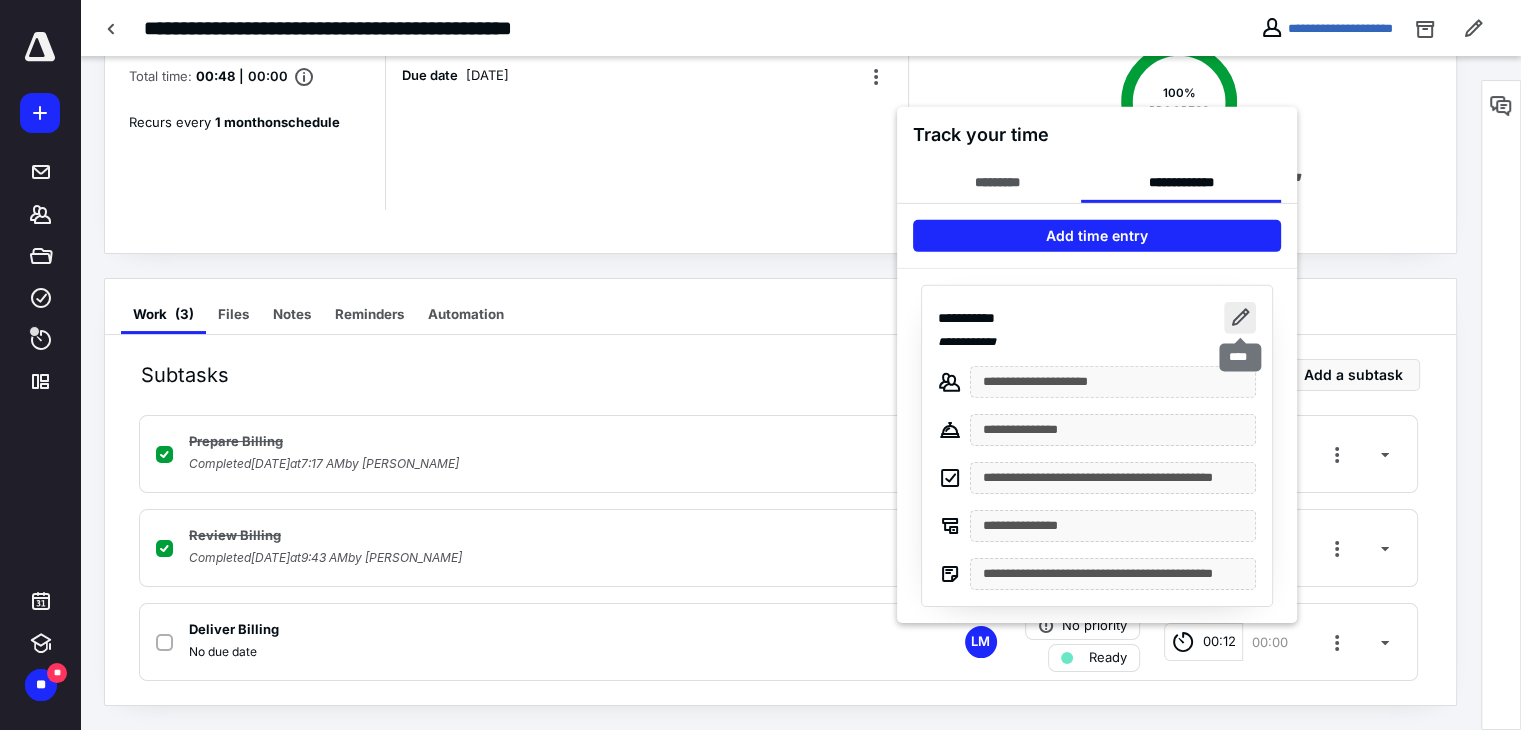 click at bounding box center [1240, 317] 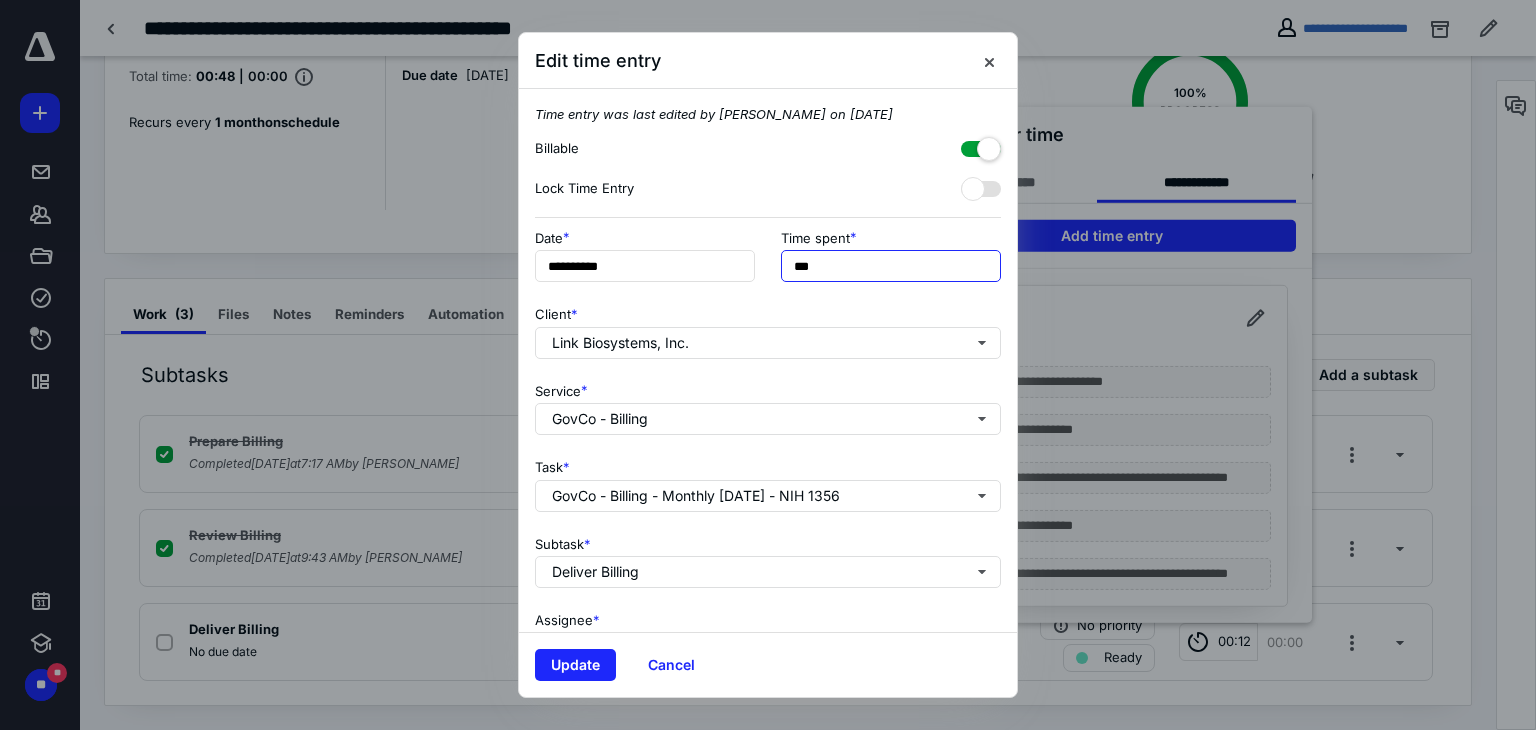 drag, startPoint x: 817, startPoint y: 263, endPoint x: 752, endPoint y: 241, distance: 68.622154 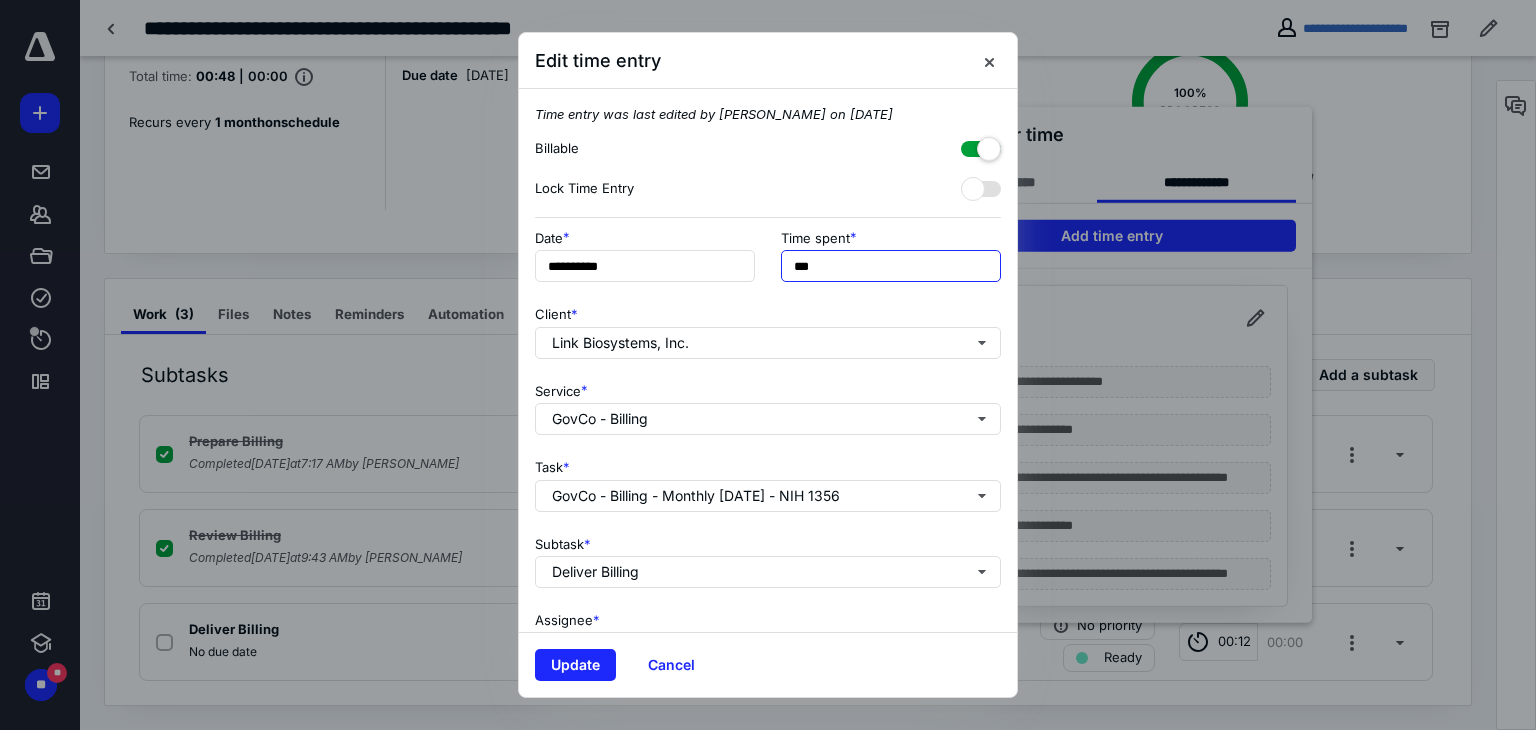 click on "**********" at bounding box center [768, 262] 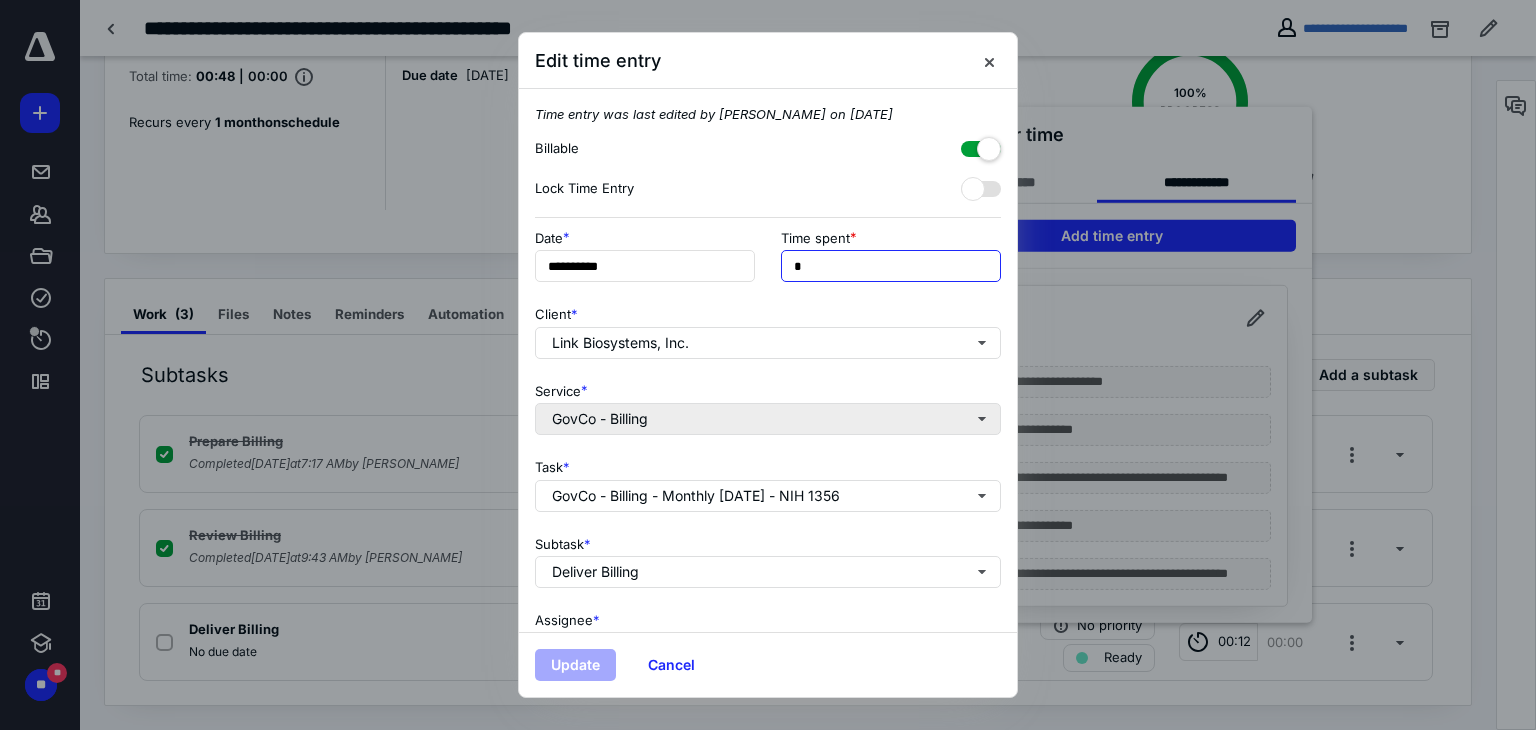 type on "*" 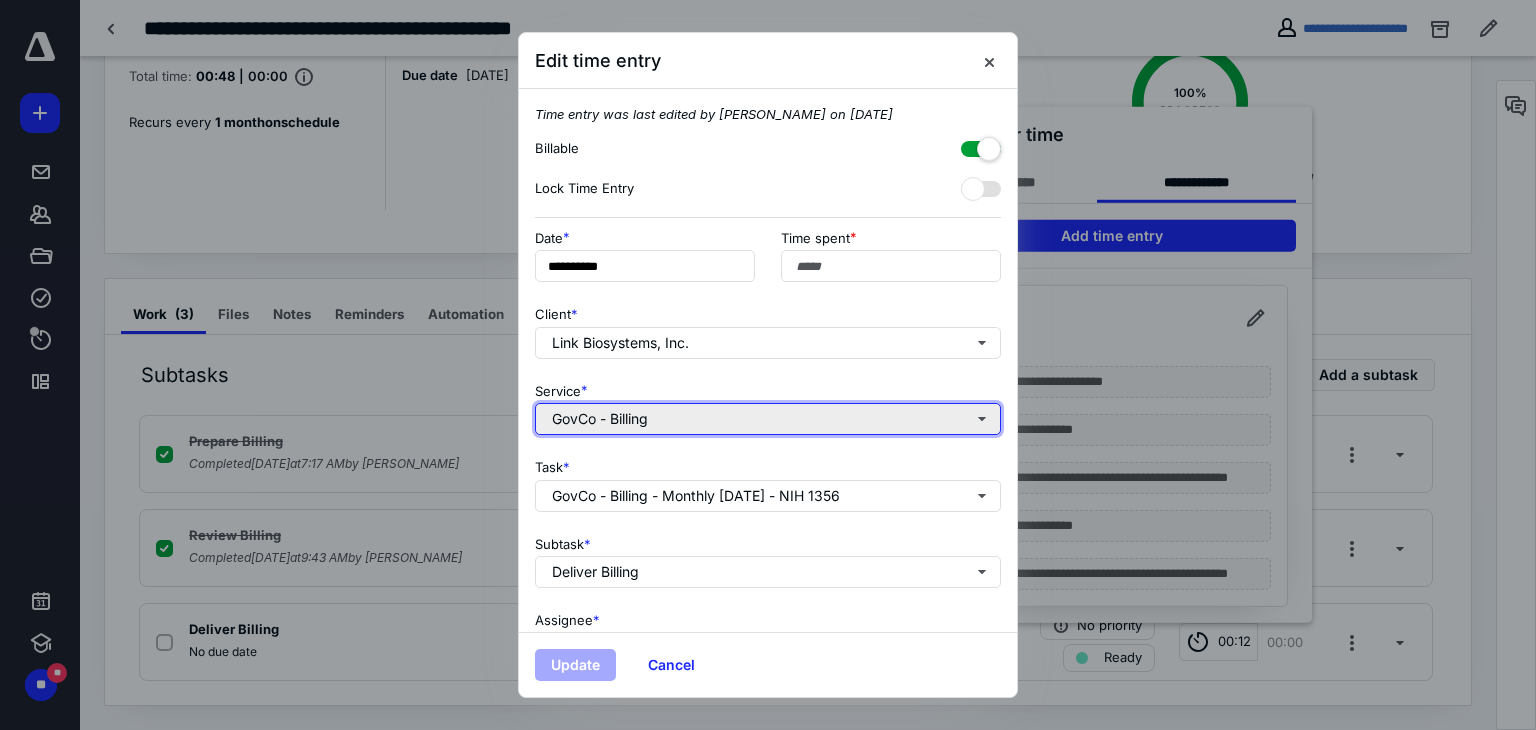 click on "GovCo - Billing" at bounding box center (768, 419) 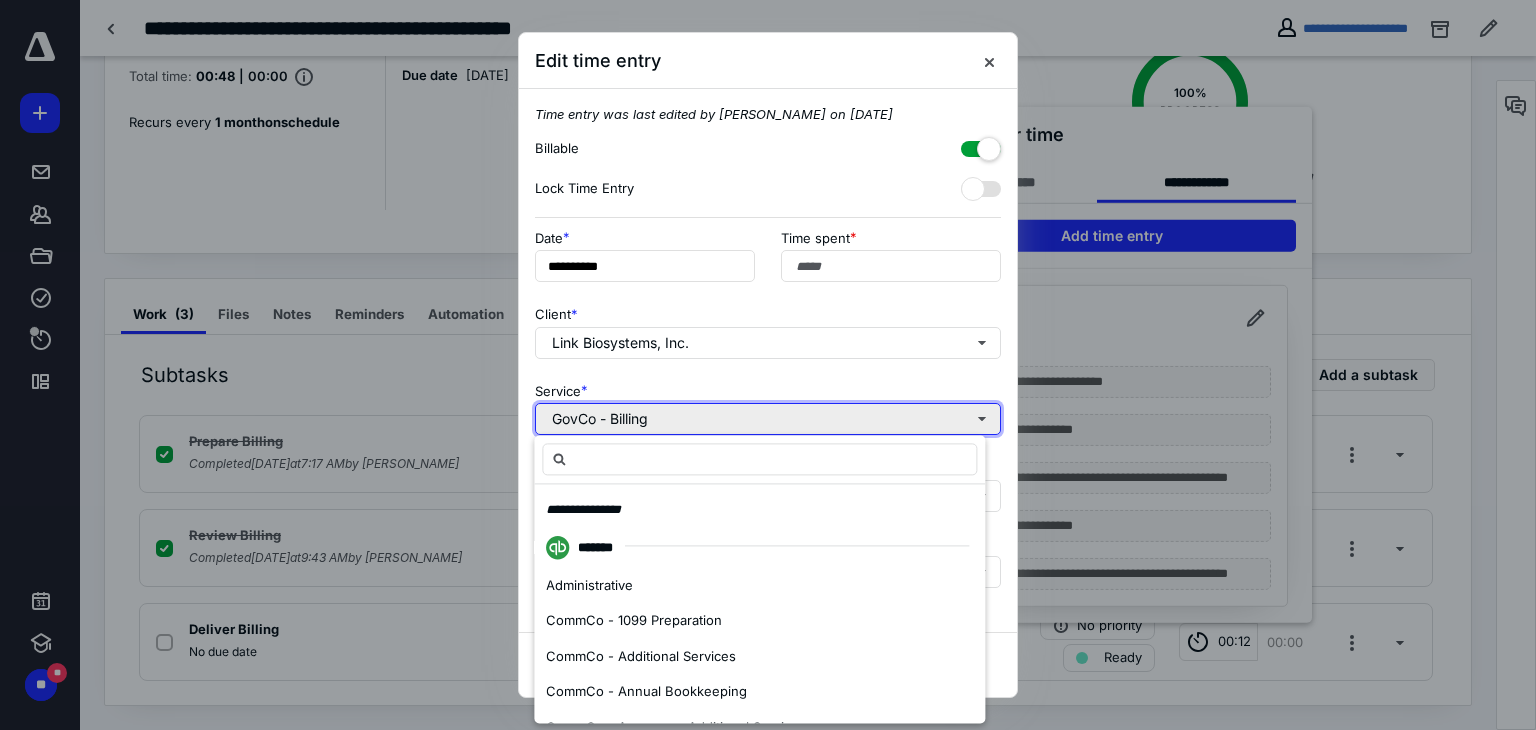 click on "GovCo - Billing" at bounding box center (768, 419) 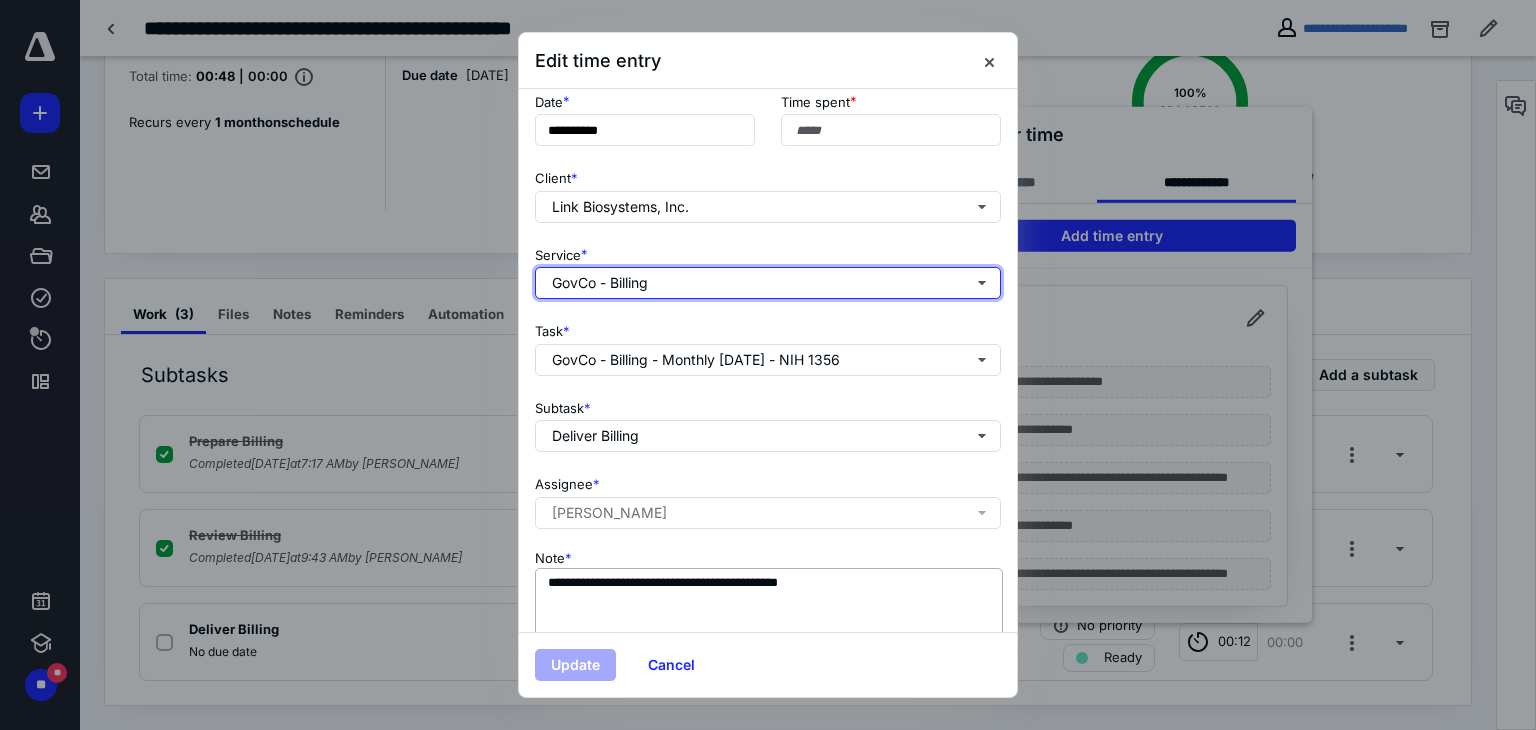 scroll, scrollTop: 200, scrollLeft: 0, axis: vertical 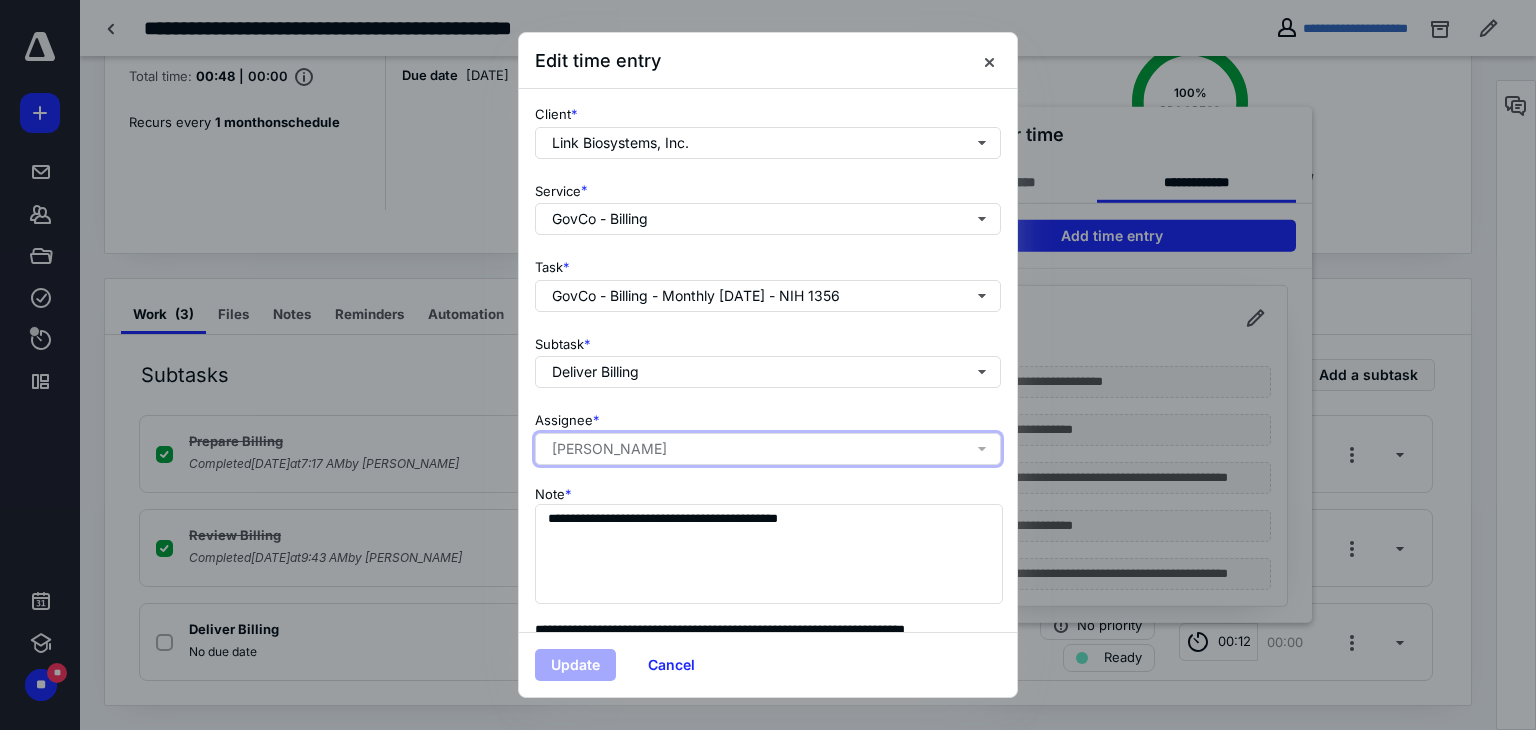 click on "[PERSON_NAME]" at bounding box center (772, 449) 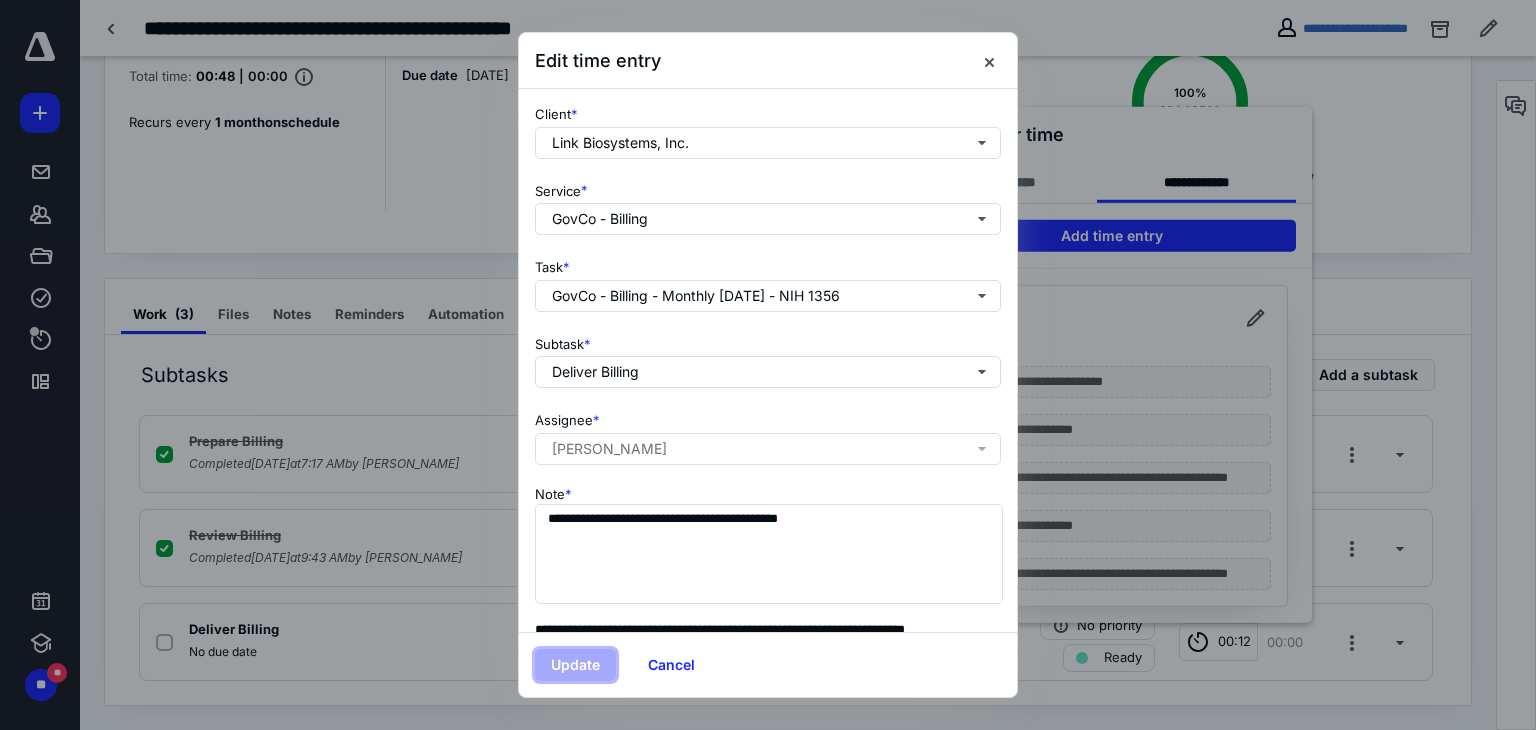 click on "Update" at bounding box center (575, 665) 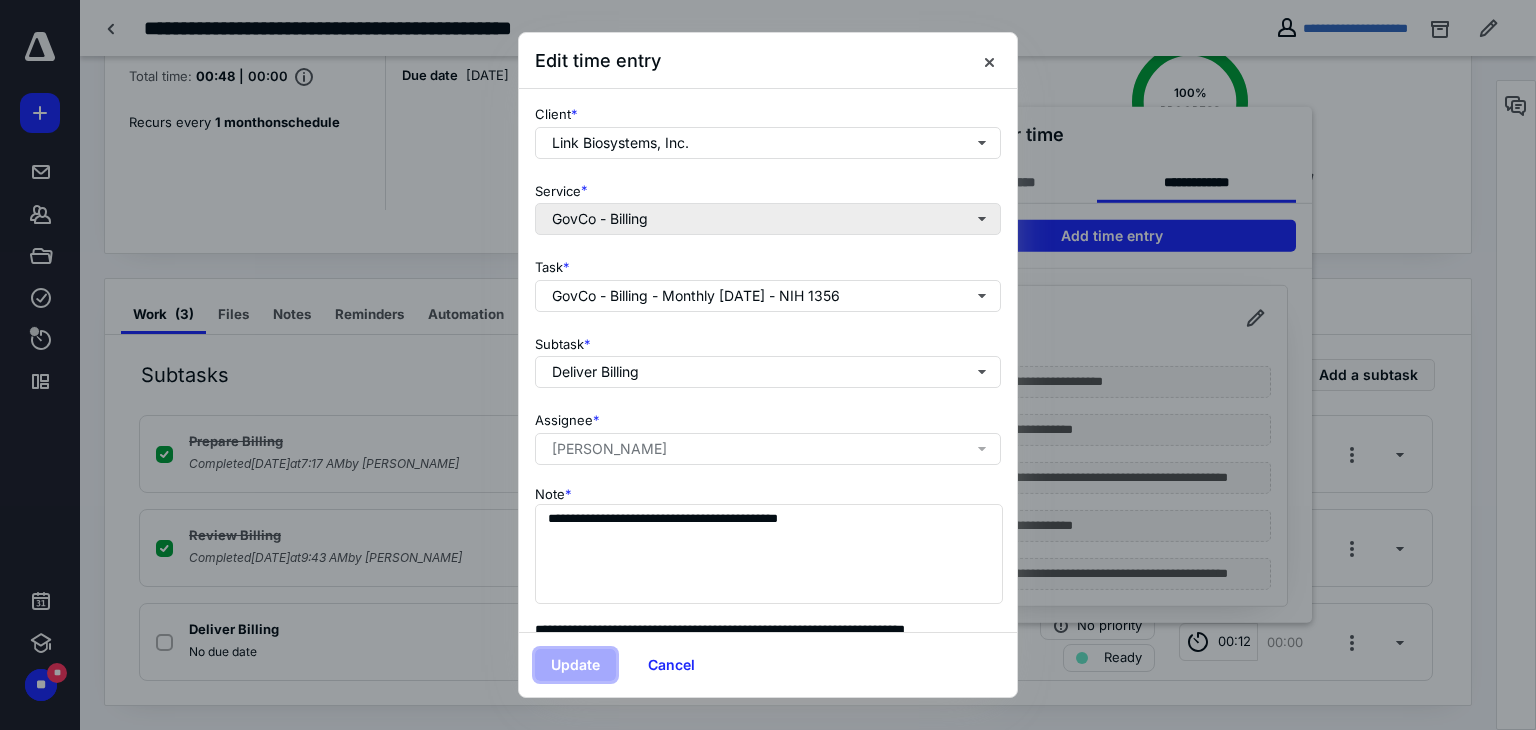 scroll, scrollTop: 0, scrollLeft: 0, axis: both 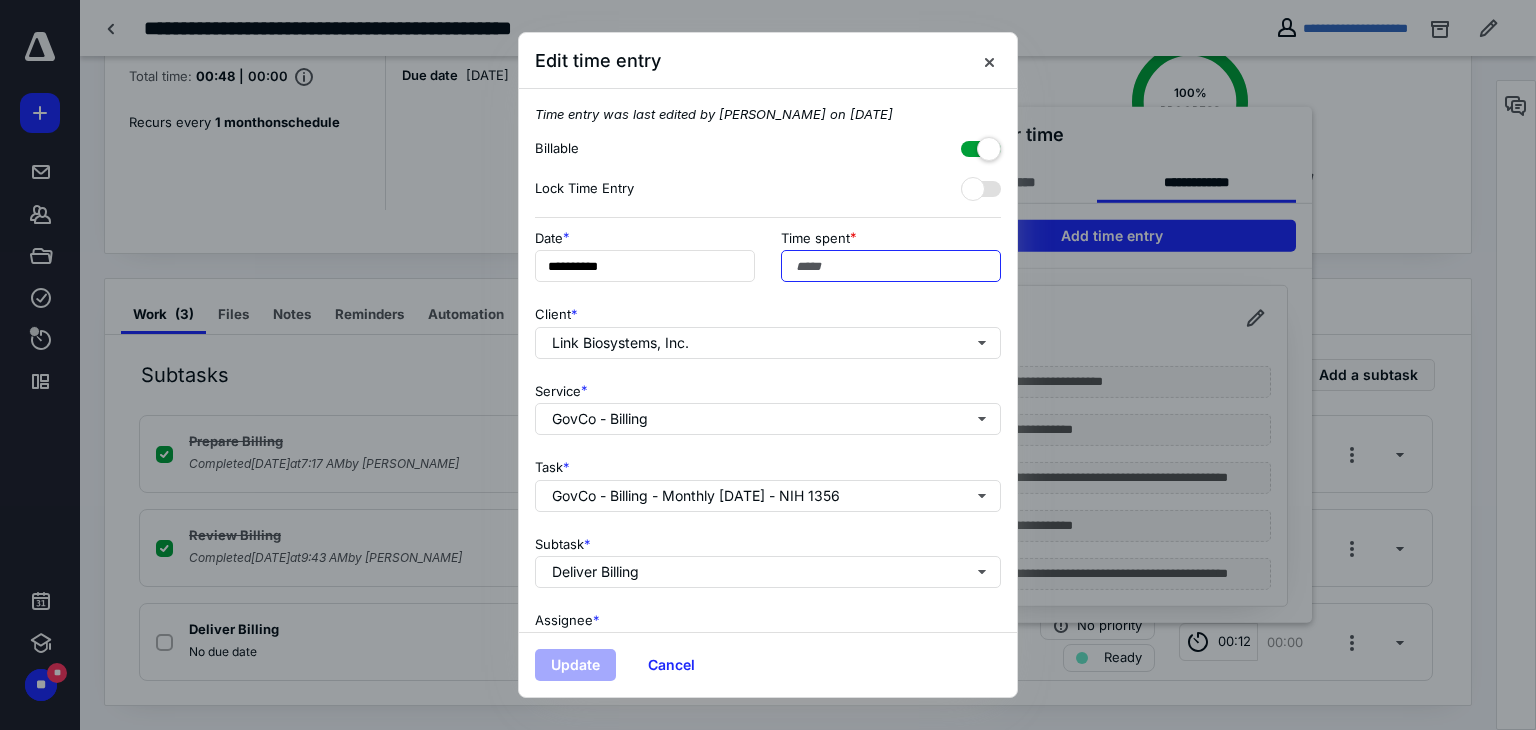 click on "Time spent" at bounding box center (891, 266) 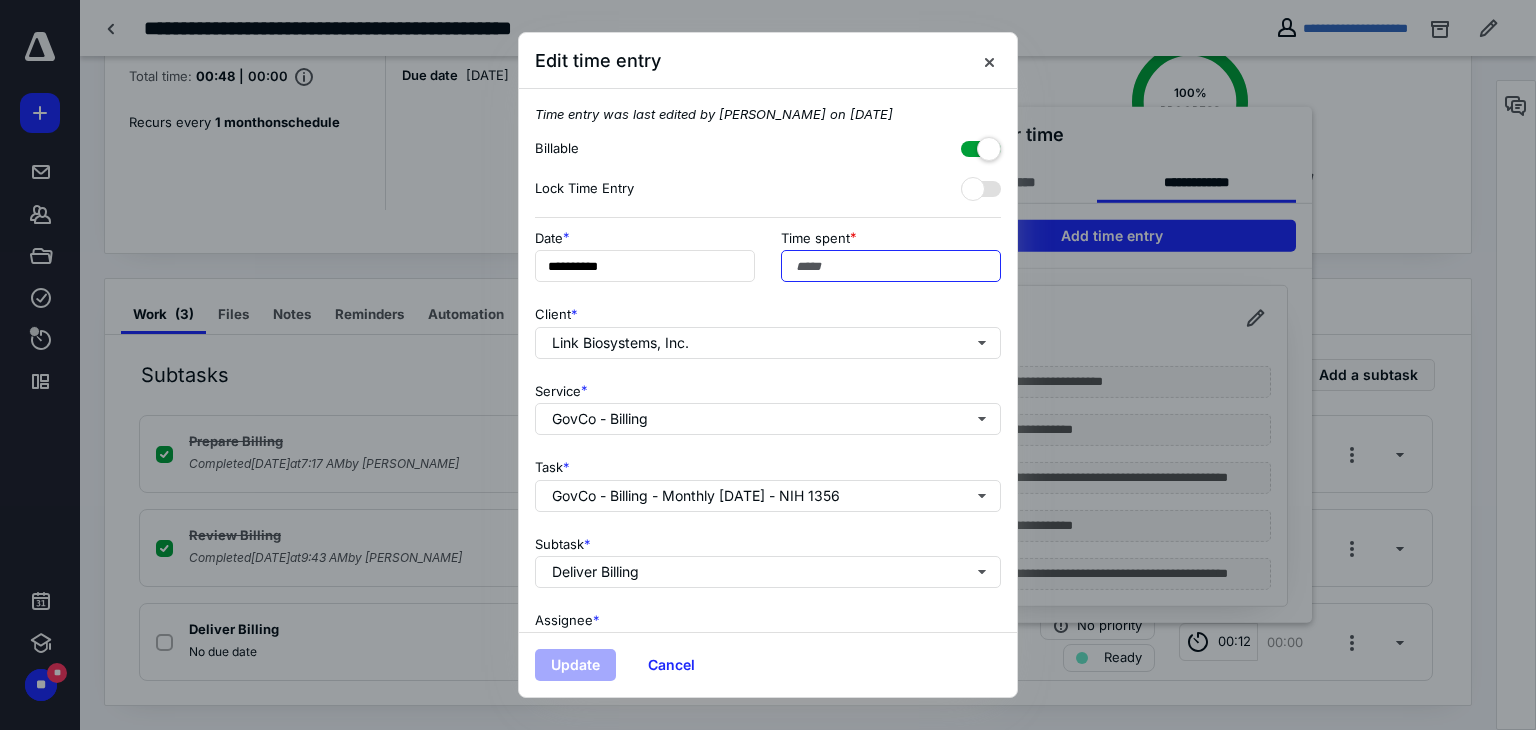 drag, startPoint x: 859, startPoint y: 261, endPoint x: 763, endPoint y: 269, distance: 96.332756 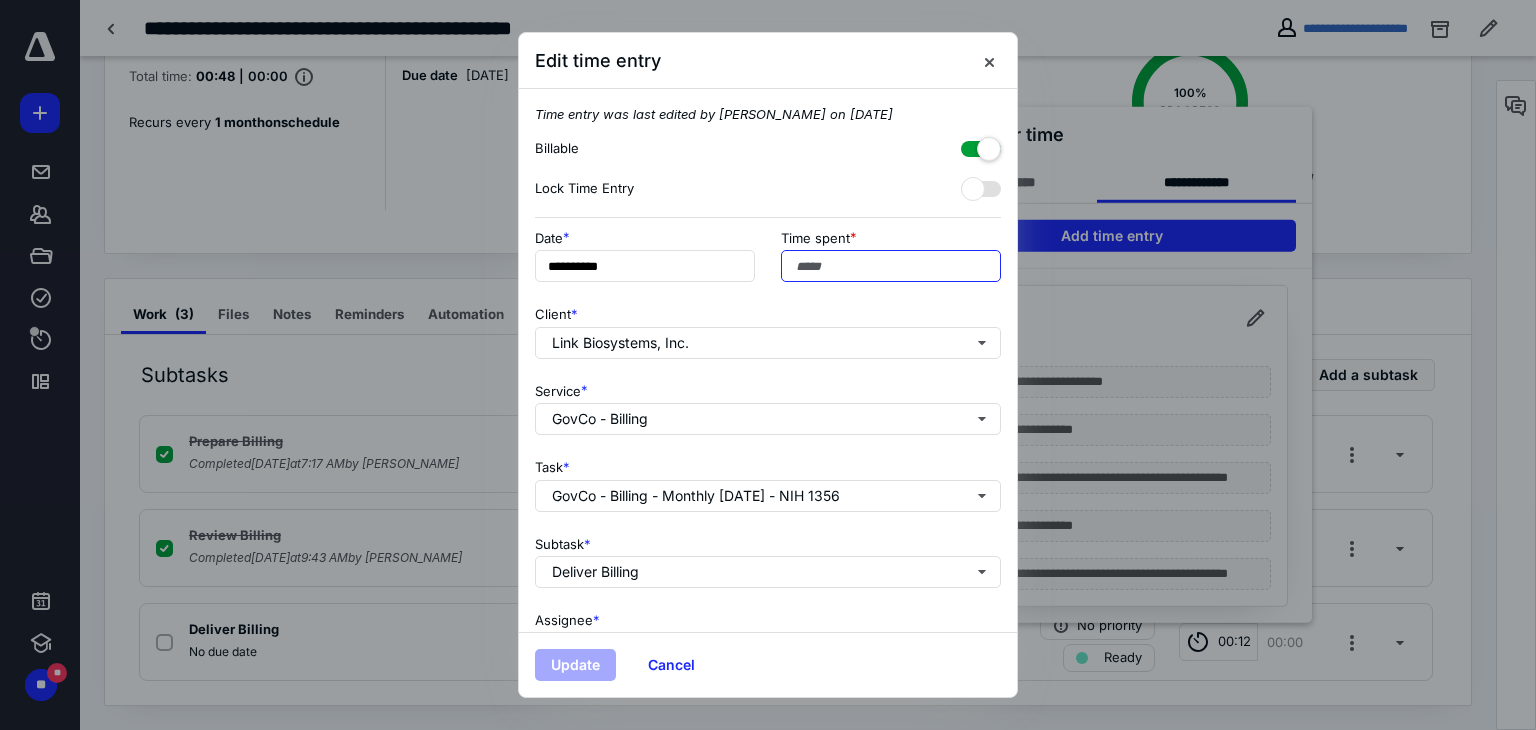 click on "**********" at bounding box center [768, 262] 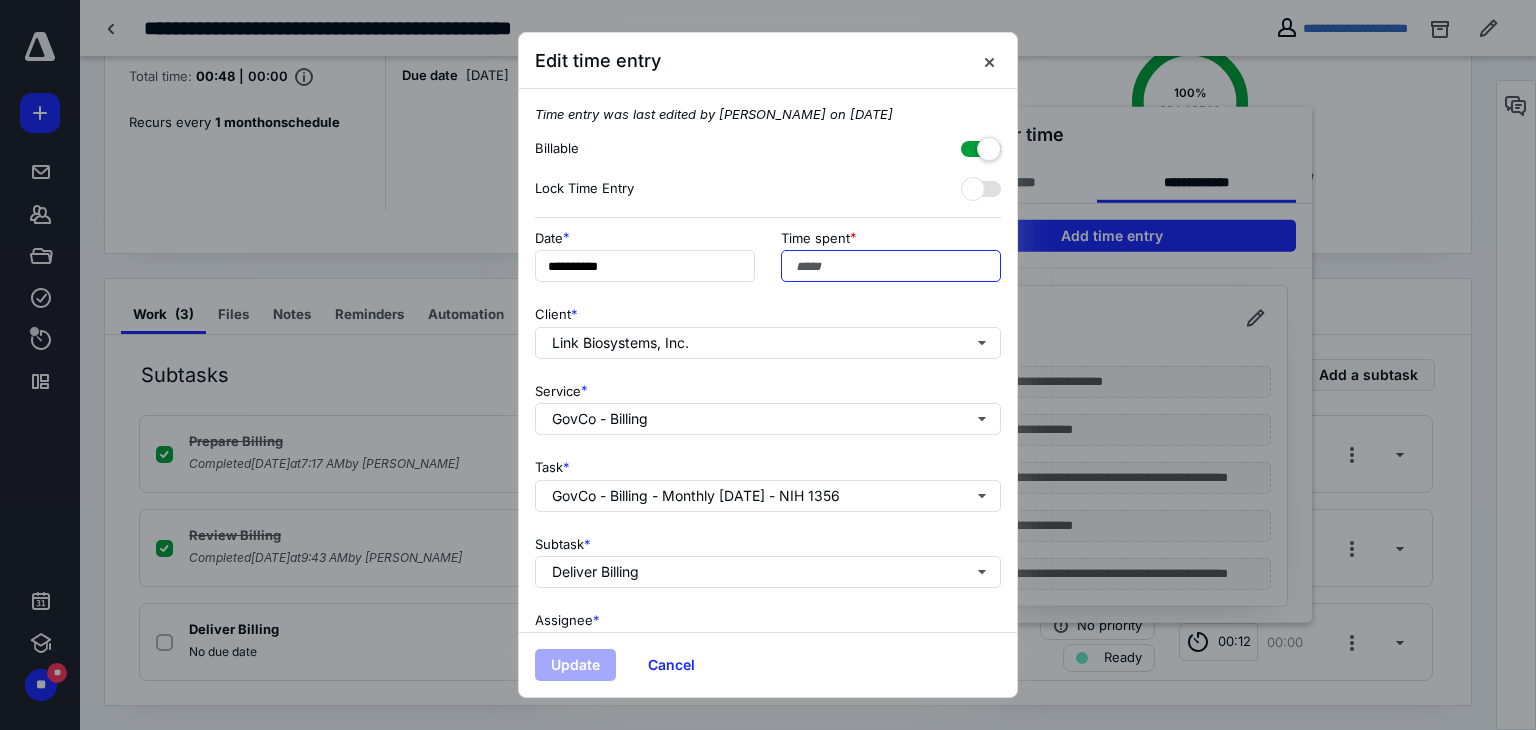 click on "Time spent" at bounding box center (891, 266) 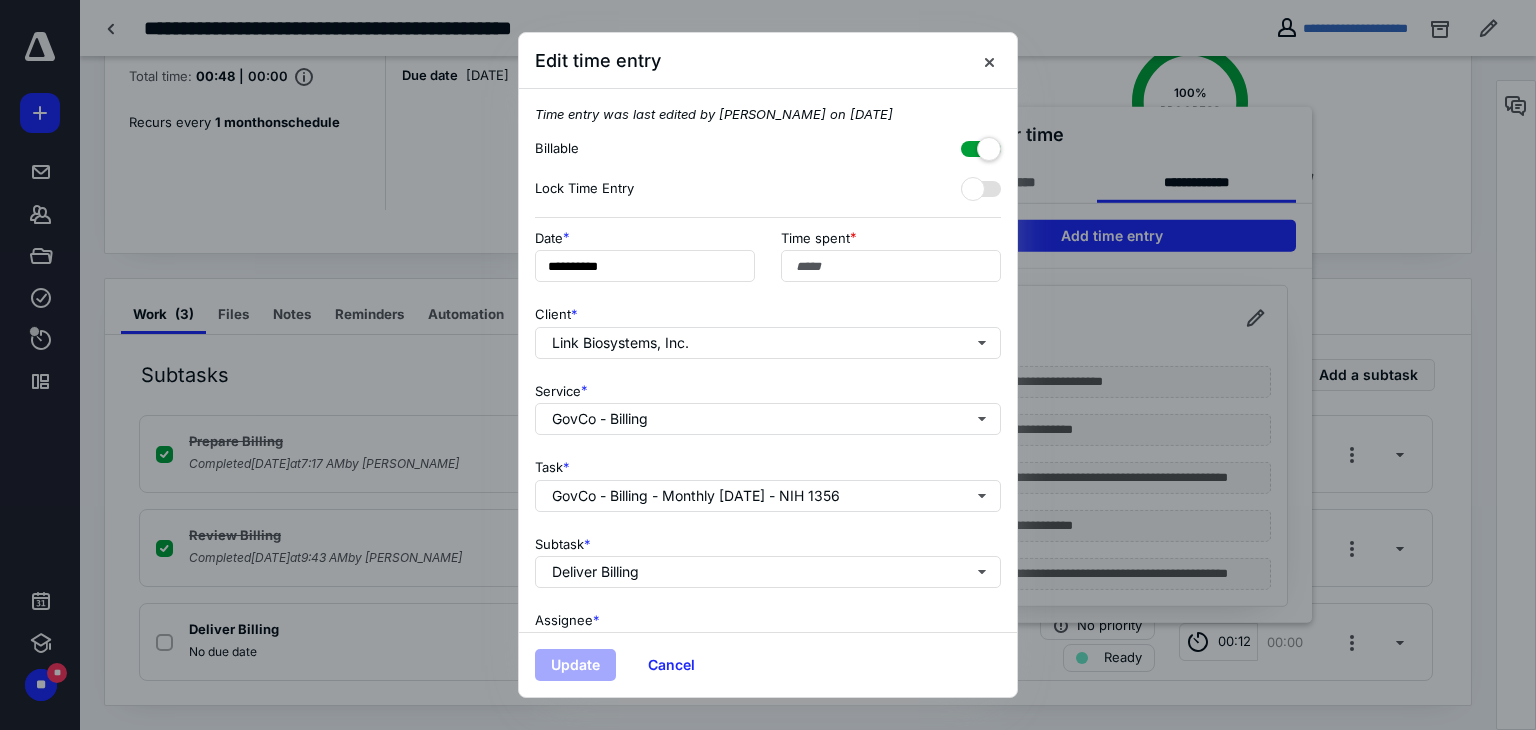 click on "Time spent *" at bounding box center (891, 238) 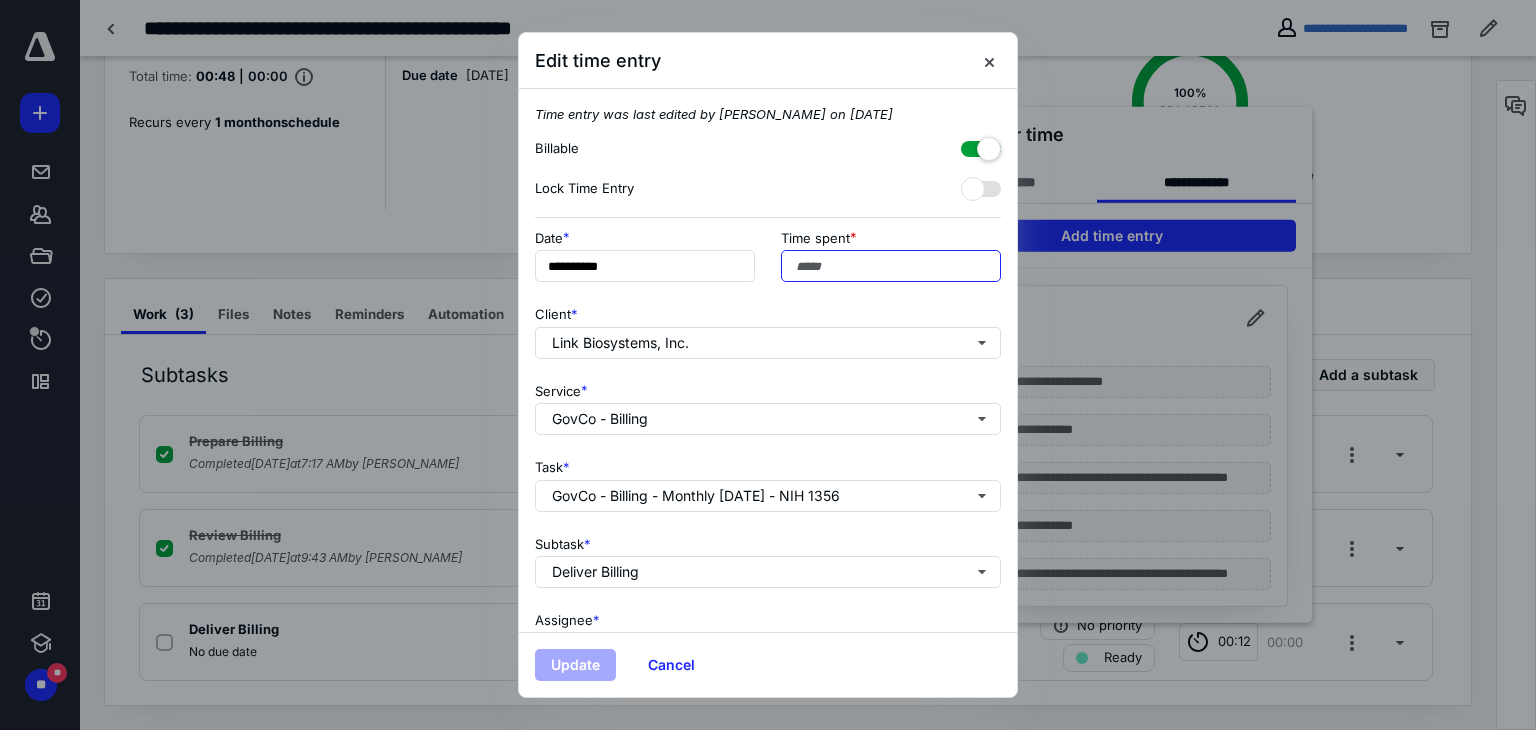 click on "Time spent" at bounding box center (891, 266) 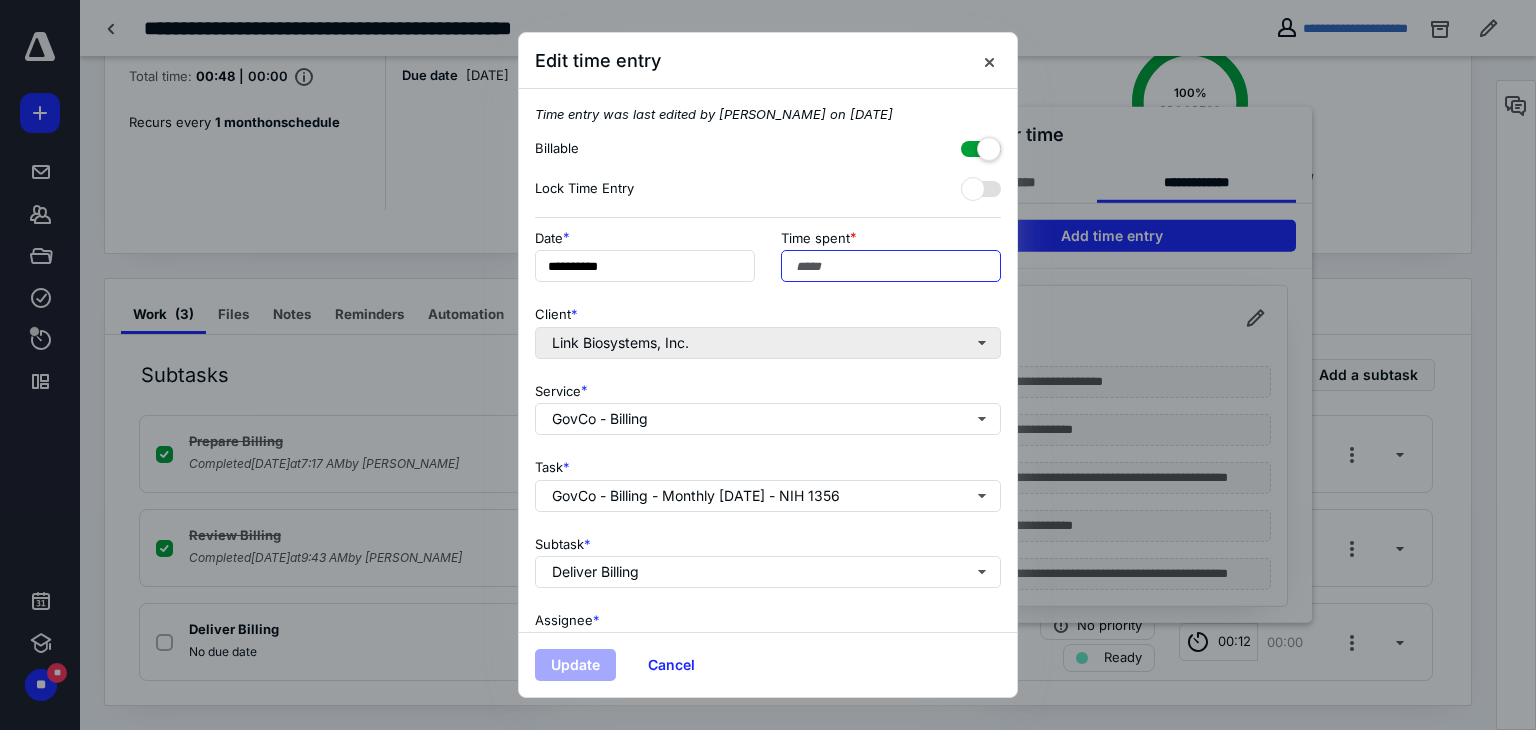 type on "**" 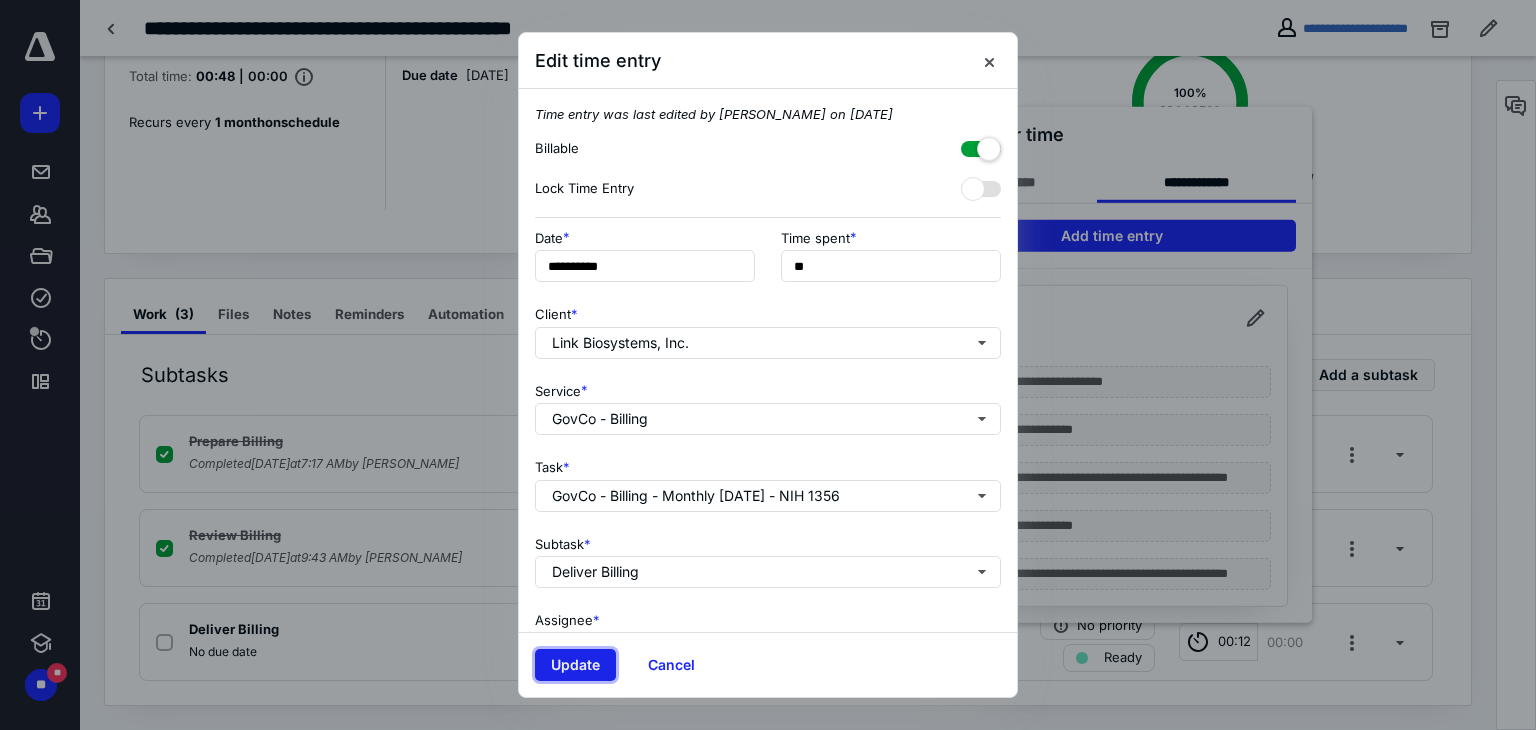 click on "Update" at bounding box center [575, 665] 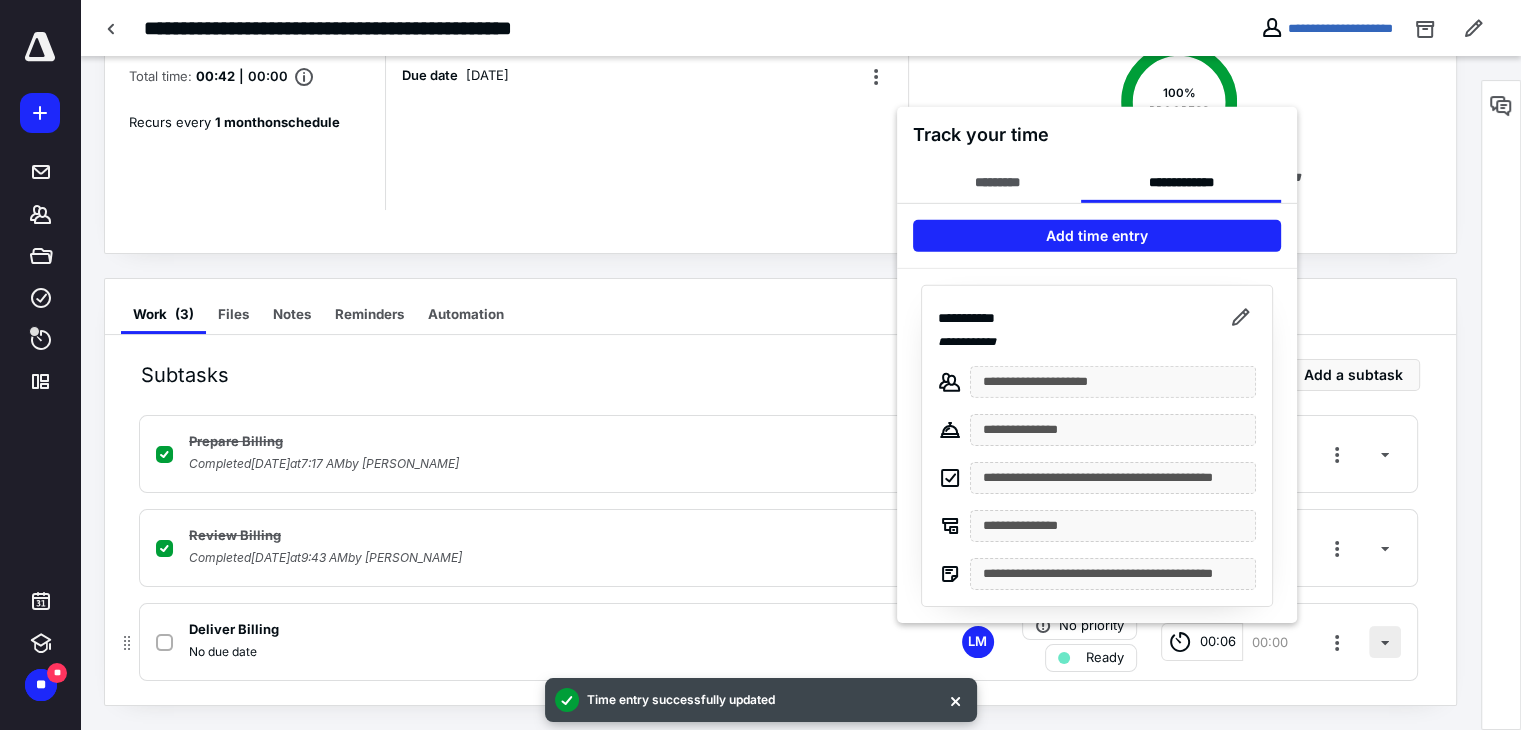 click at bounding box center [760, 365] 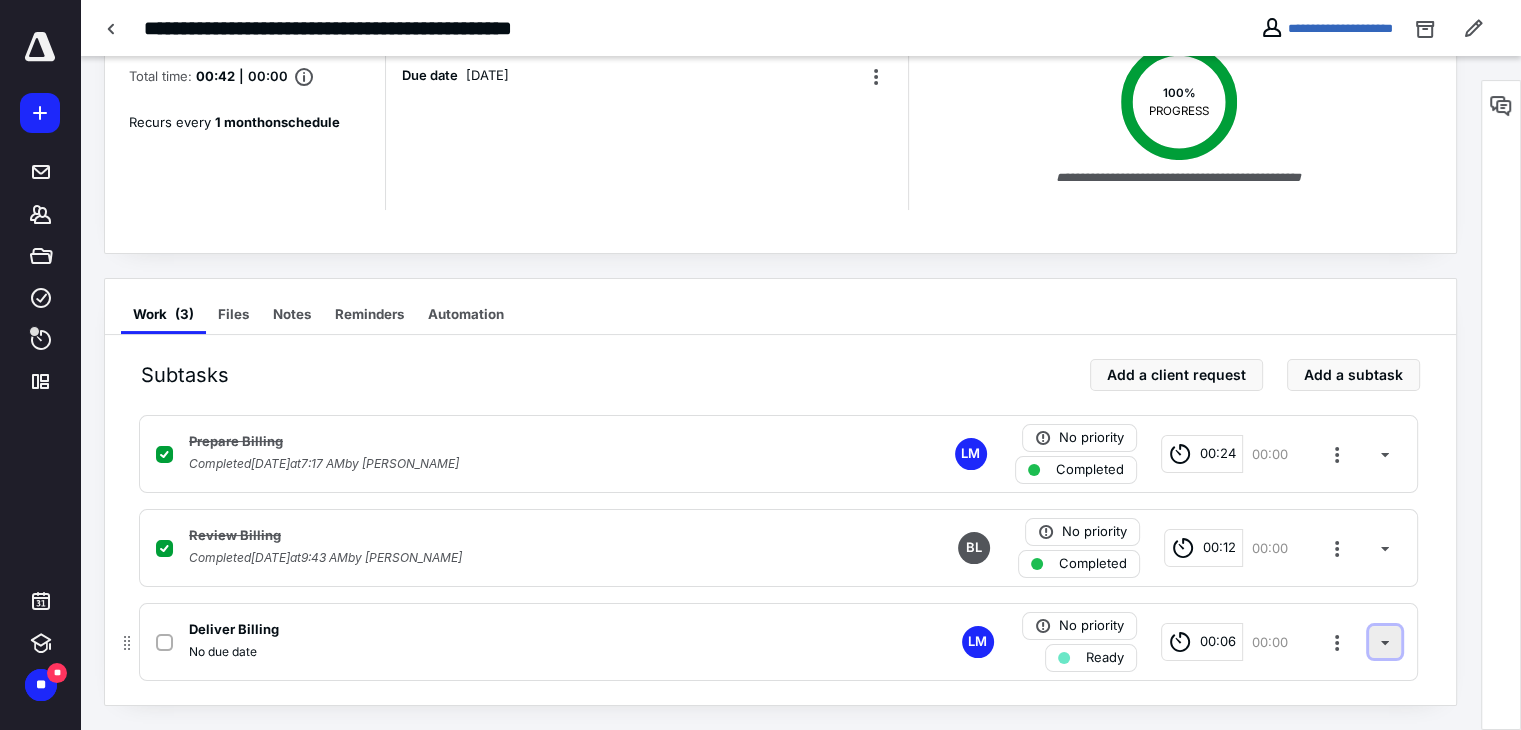 click at bounding box center (1385, 642) 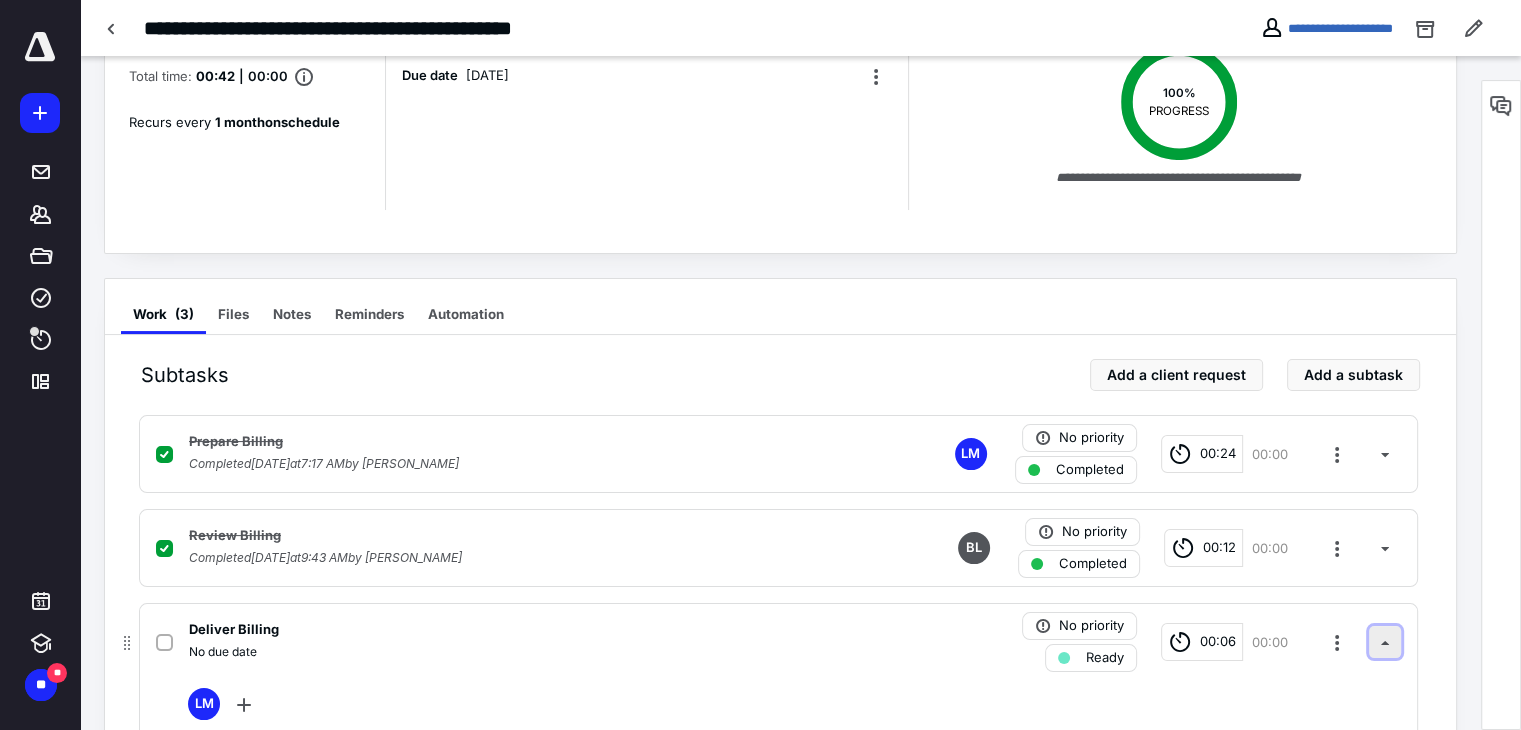 click at bounding box center (1385, 642) 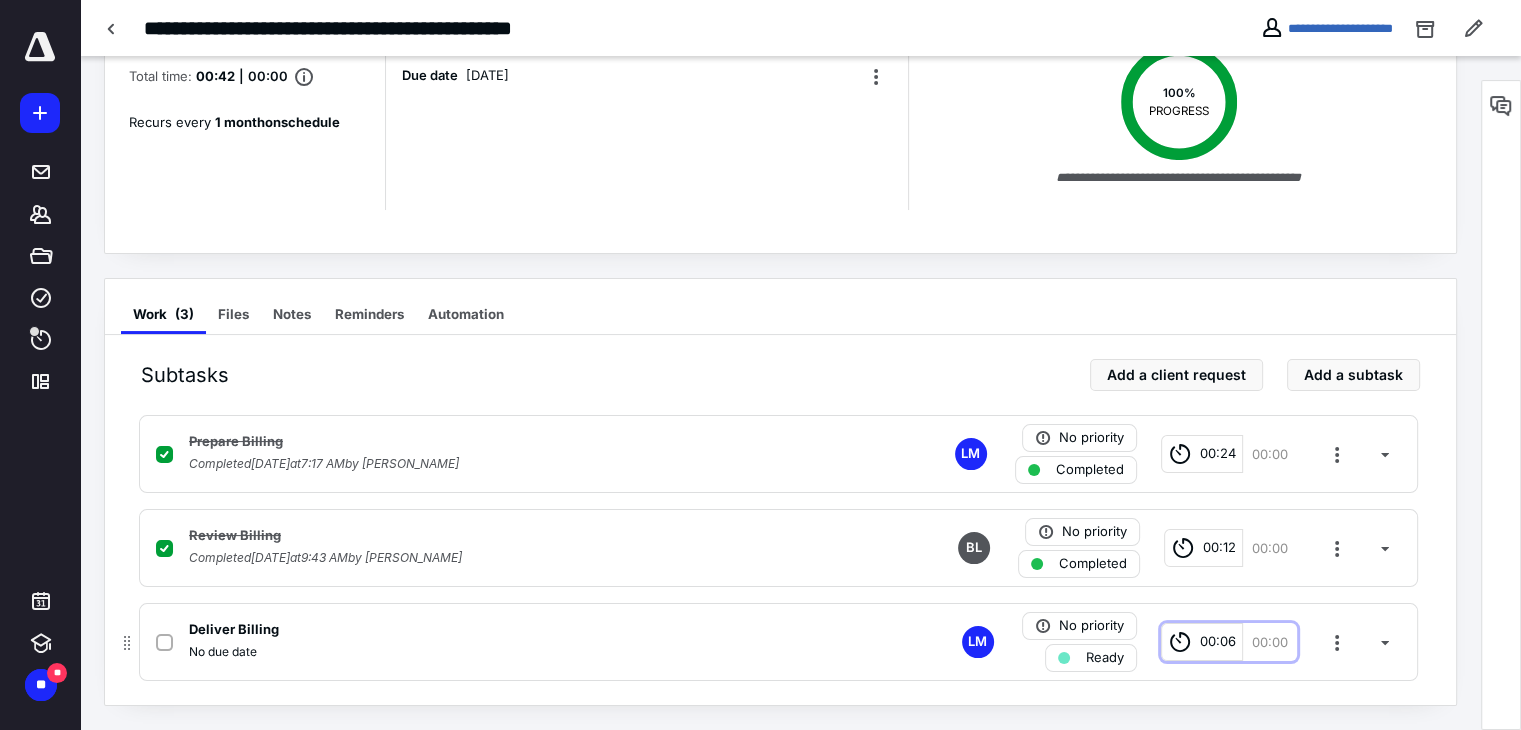 click on "00:06" at bounding box center [1218, 642] 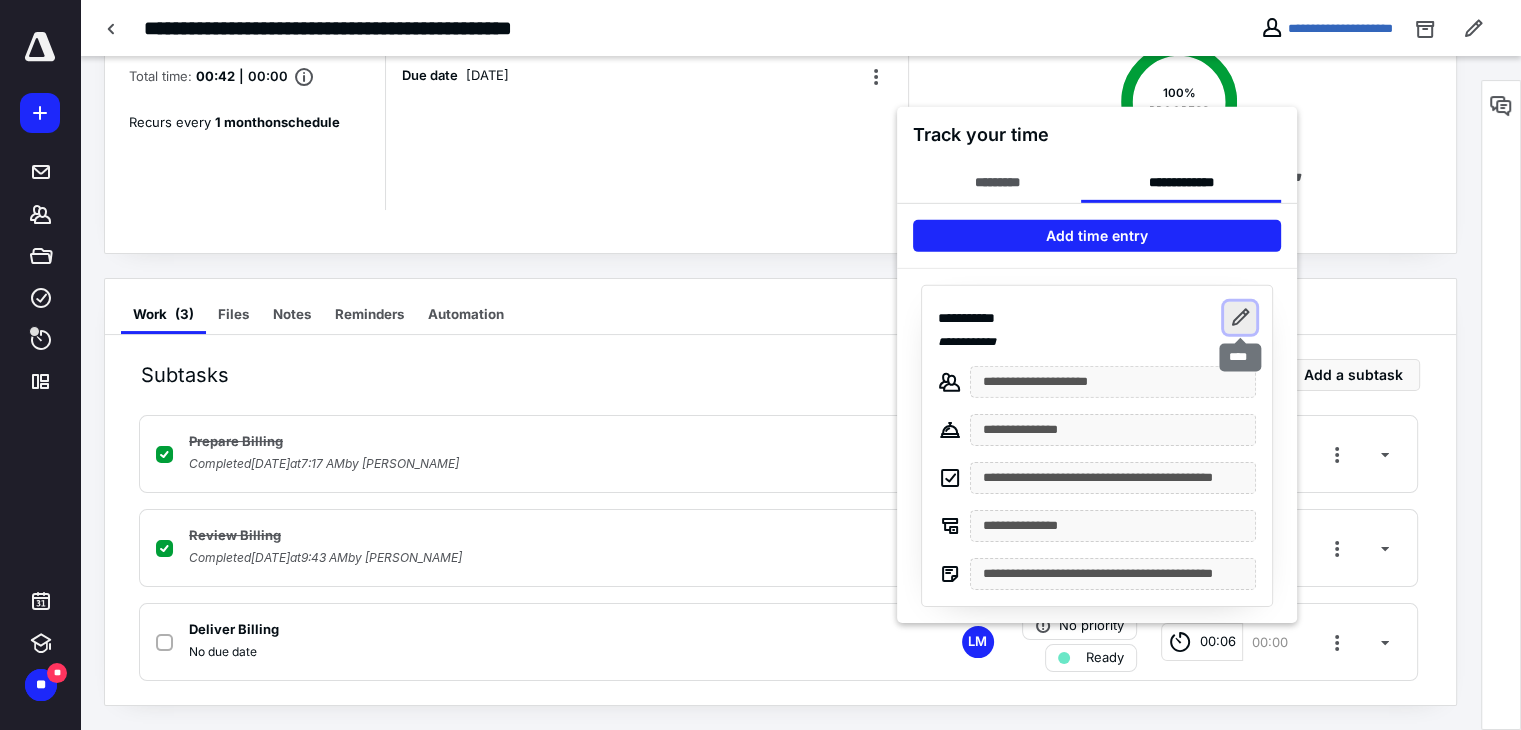 click at bounding box center [1240, 317] 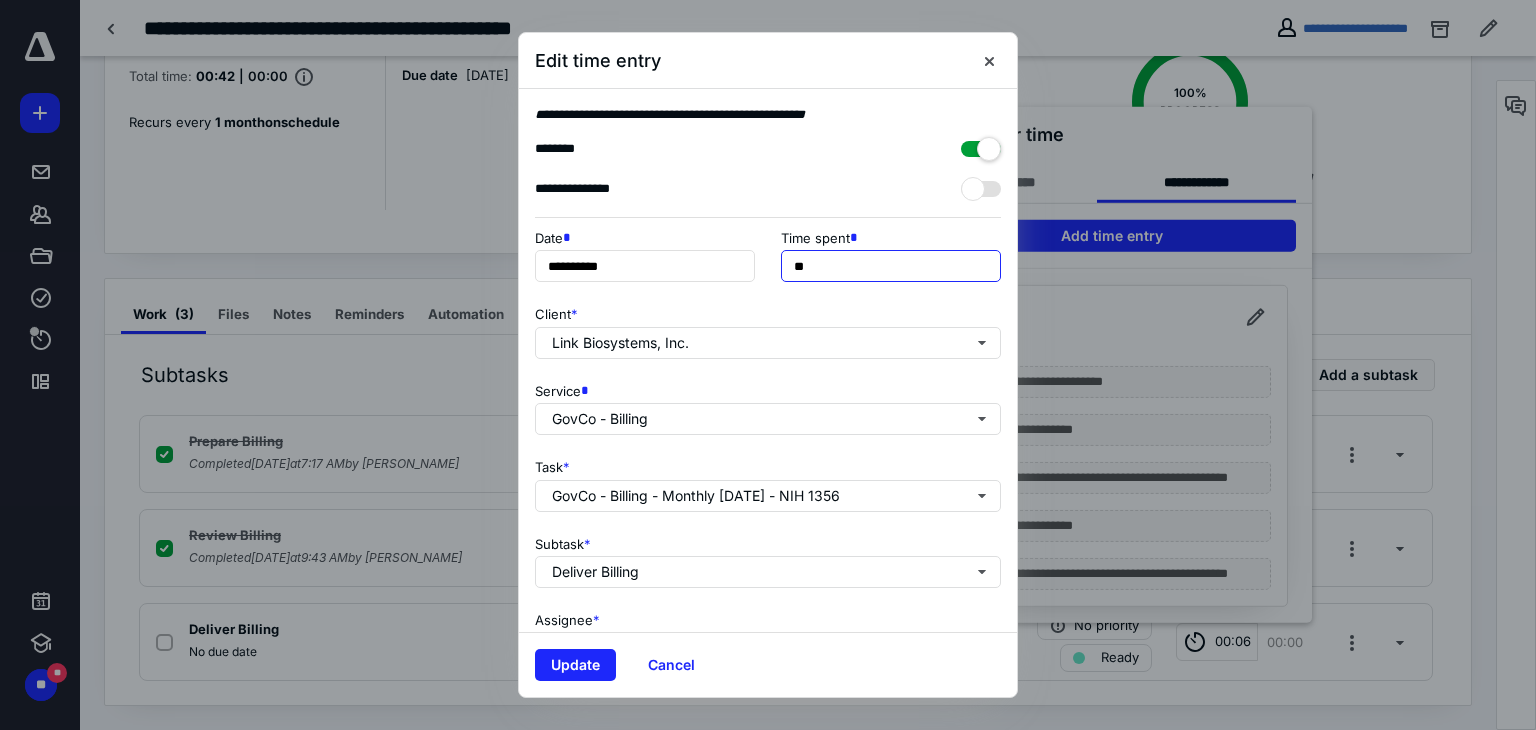 drag, startPoint x: 820, startPoint y: 270, endPoint x: 782, endPoint y: 262, distance: 38.832977 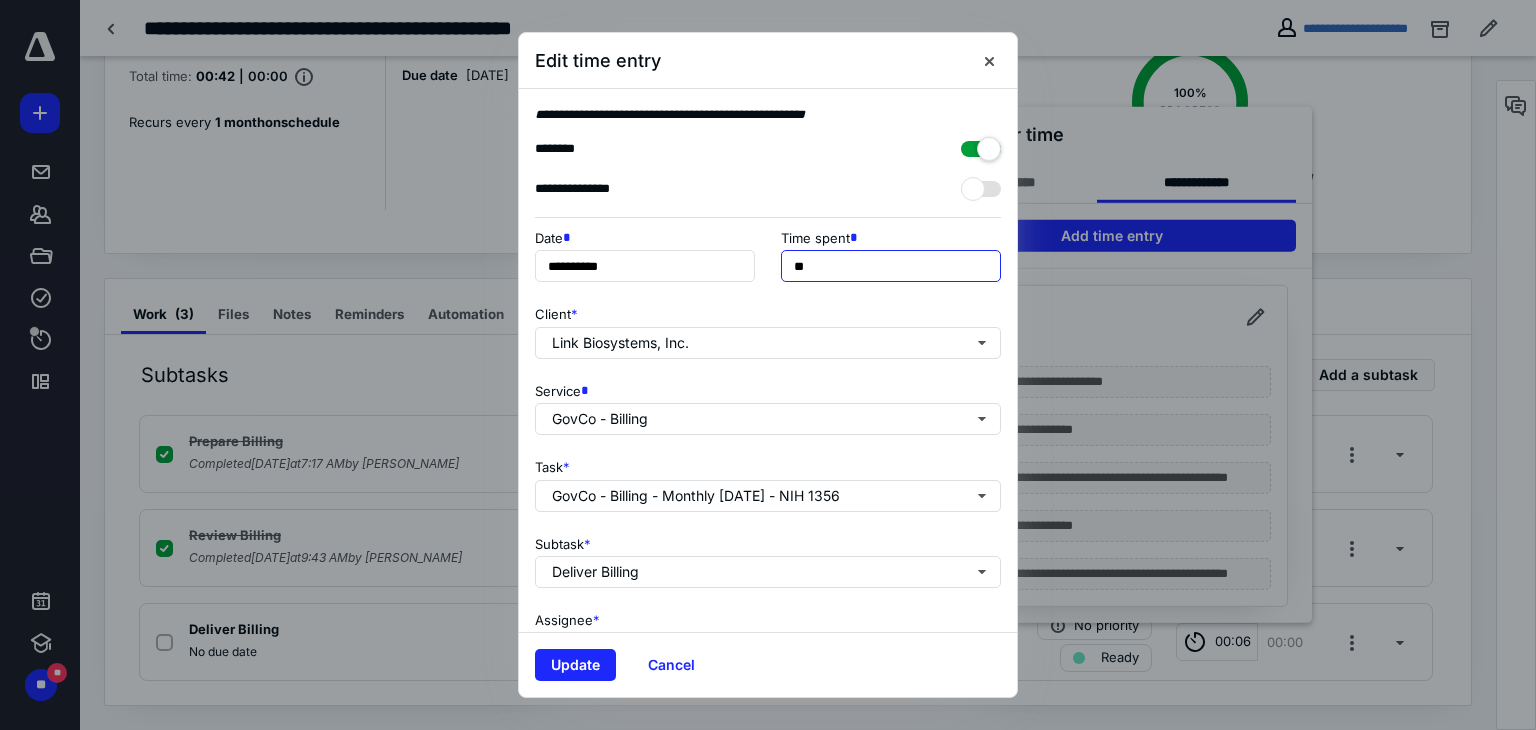 click on "**" at bounding box center (891, 266) 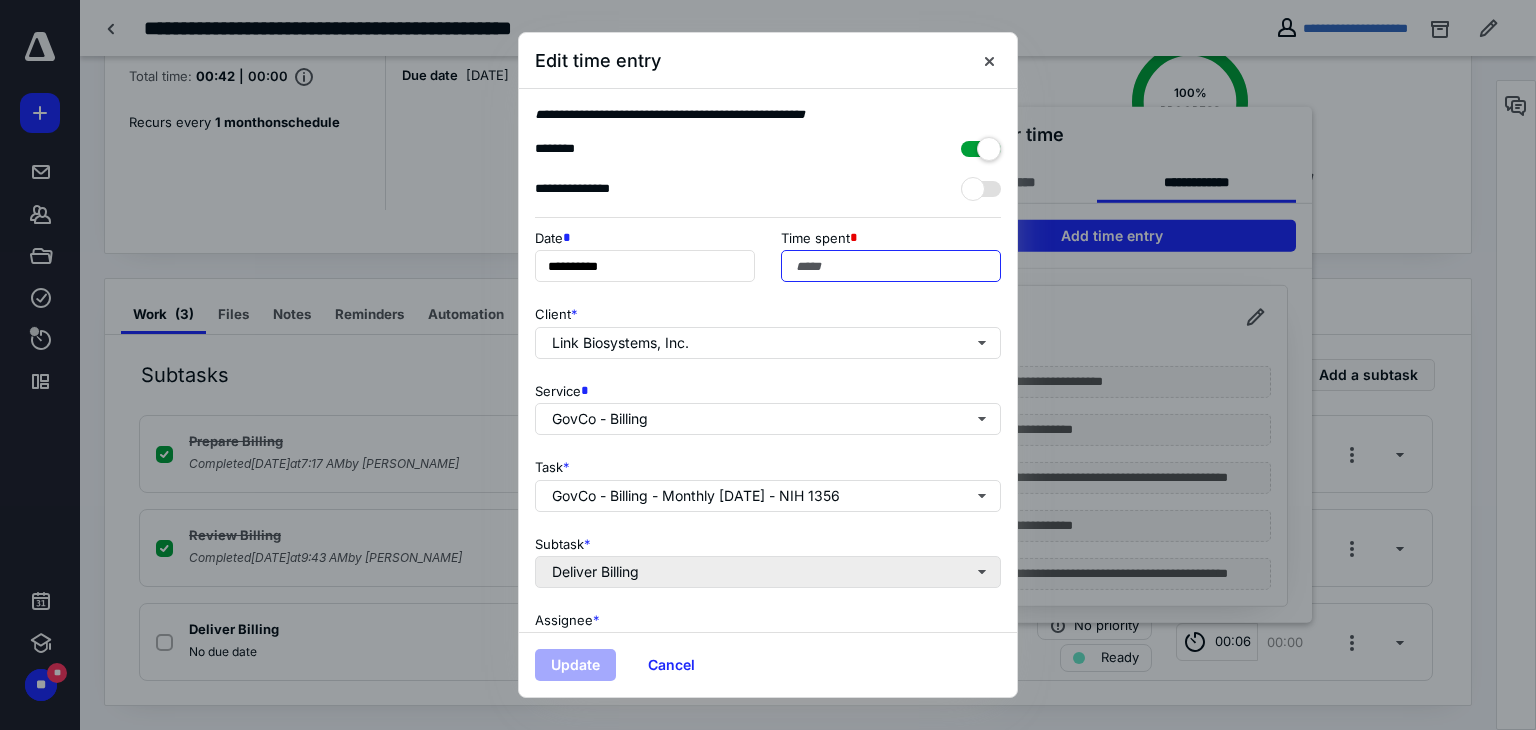 type 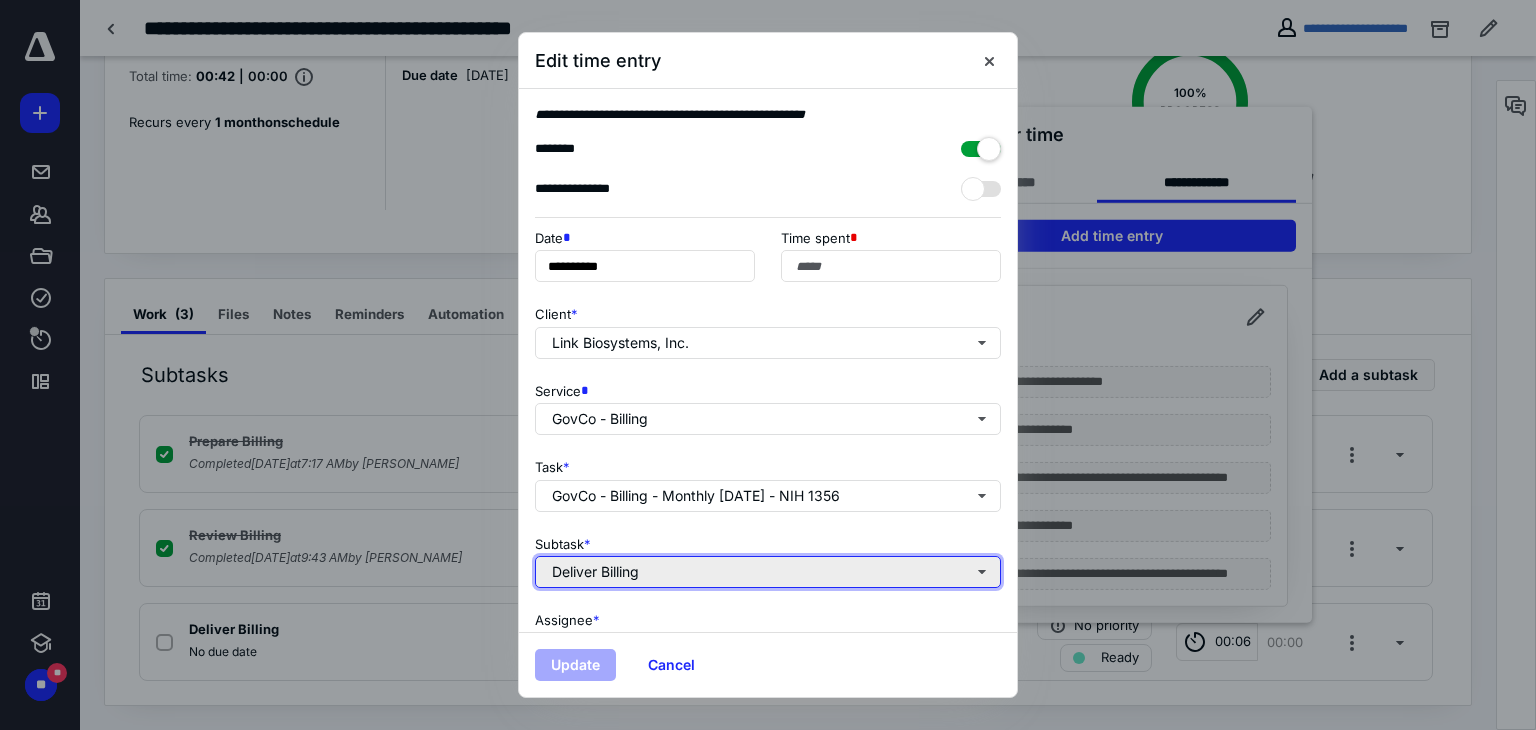 click on "Deliver Billing" at bounding box center [768, 572] 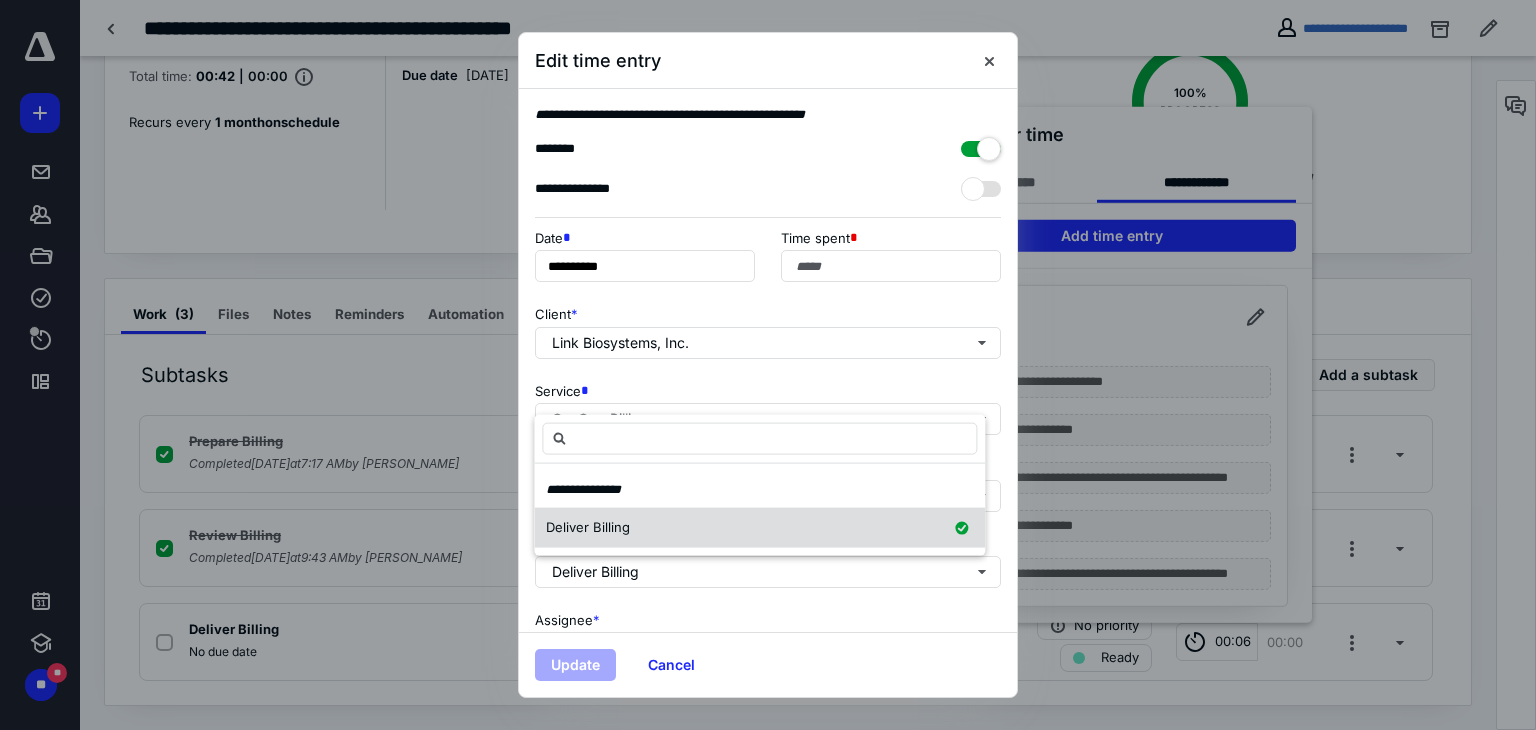 click on "Deliver Billing" at bounding box center [588, 526] 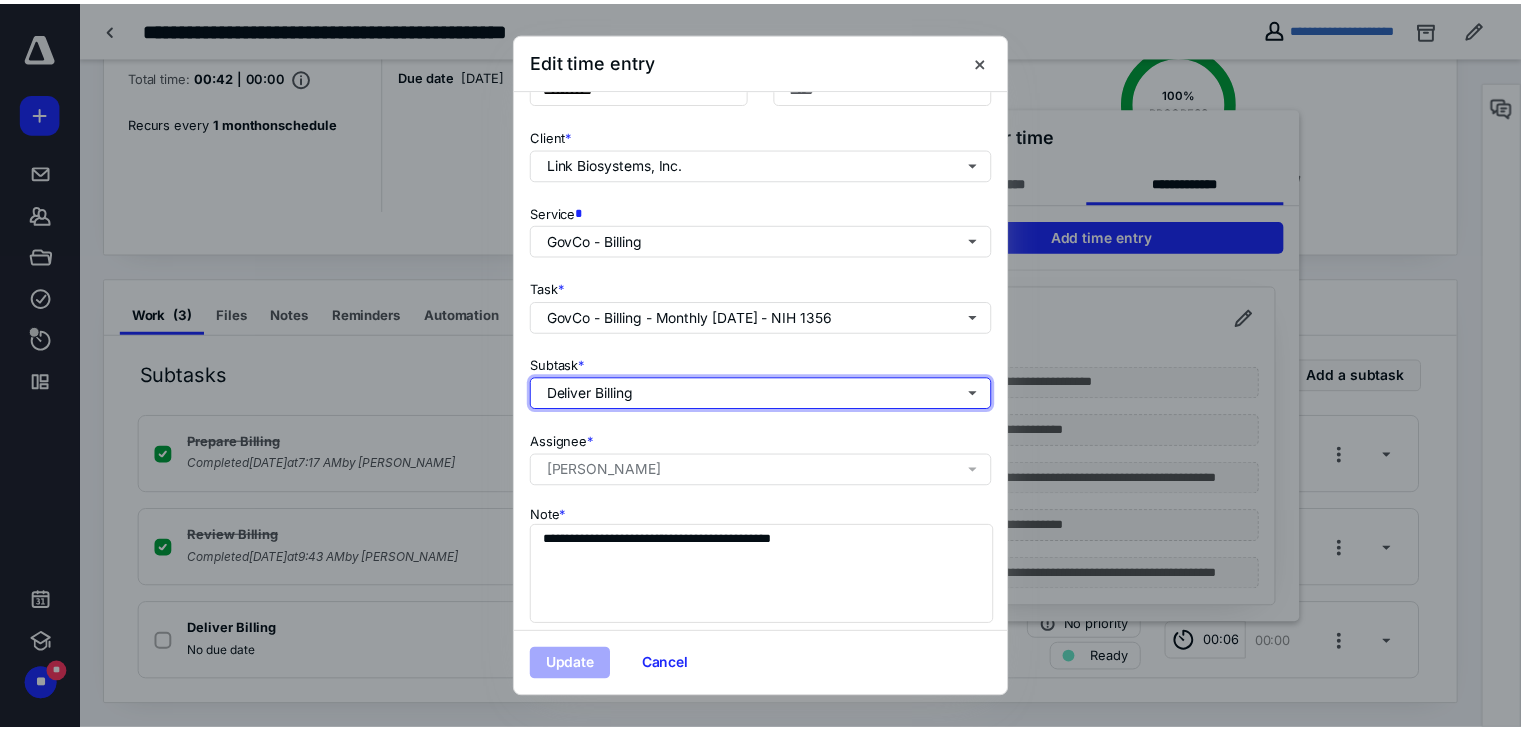 scroll, scrollTop: 200, scrollLeft: 0, axis: vertical 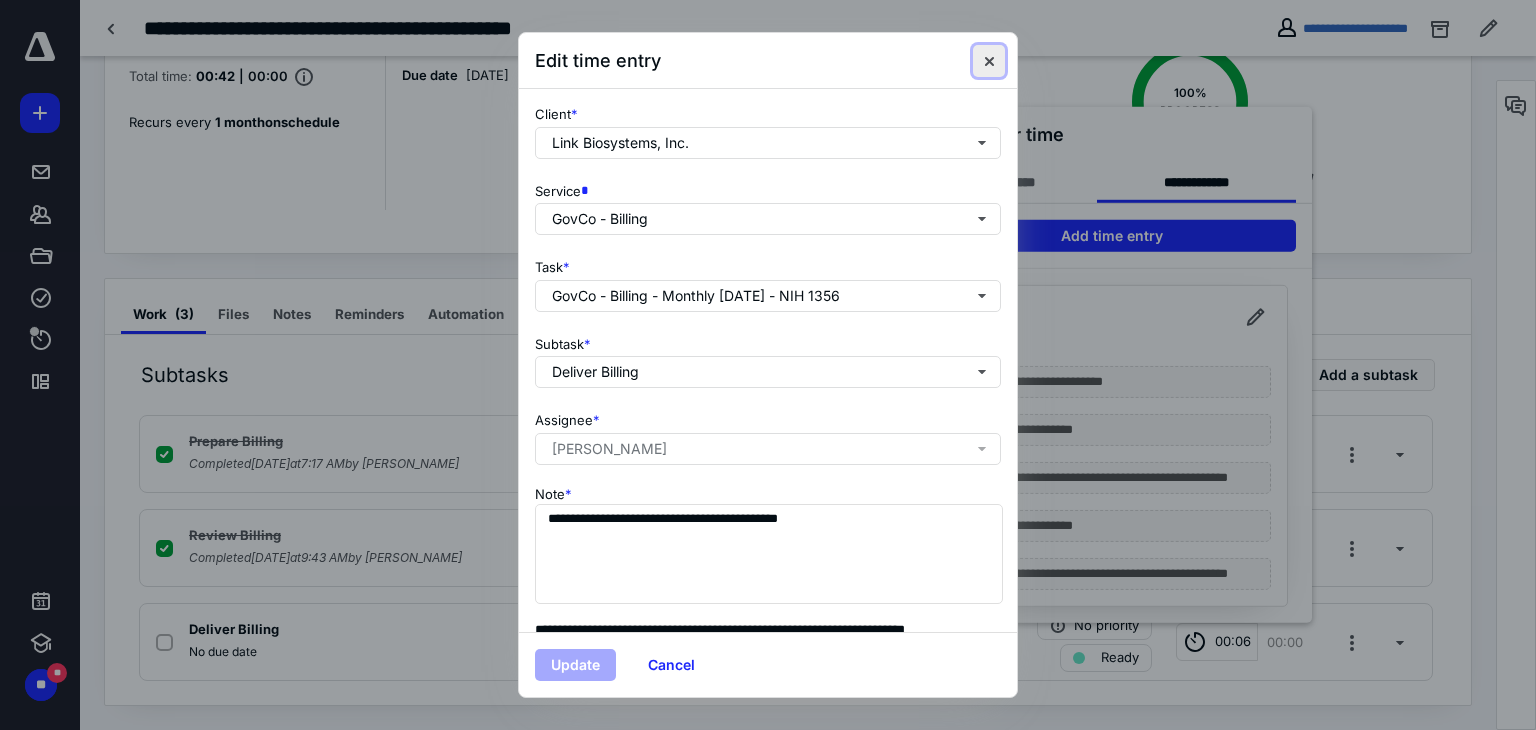 drag, startPoint x: 994, startPoint y: 57, endPoint x: 986, endPoint y: 65, distance: 11.313708 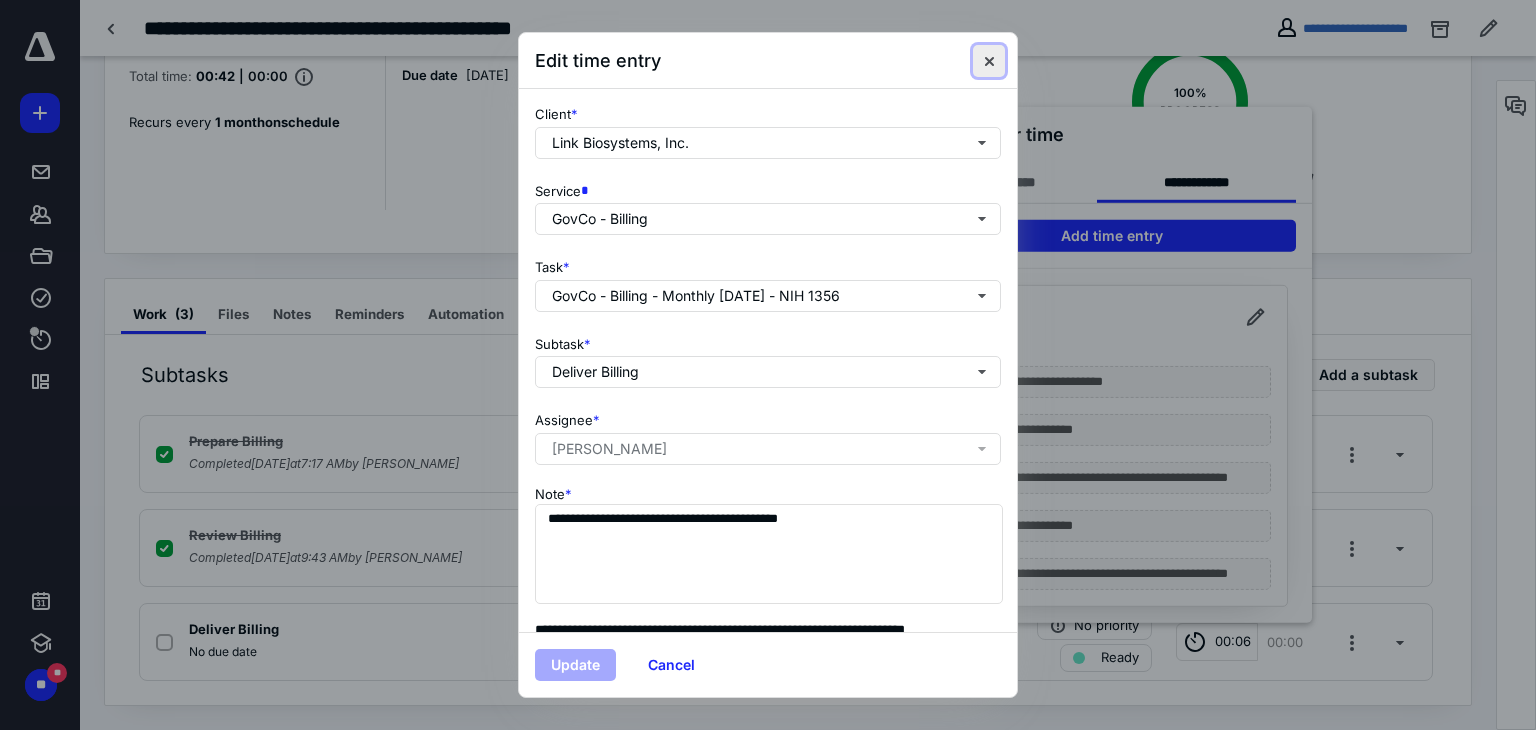 click at bounding box center [989, 61] 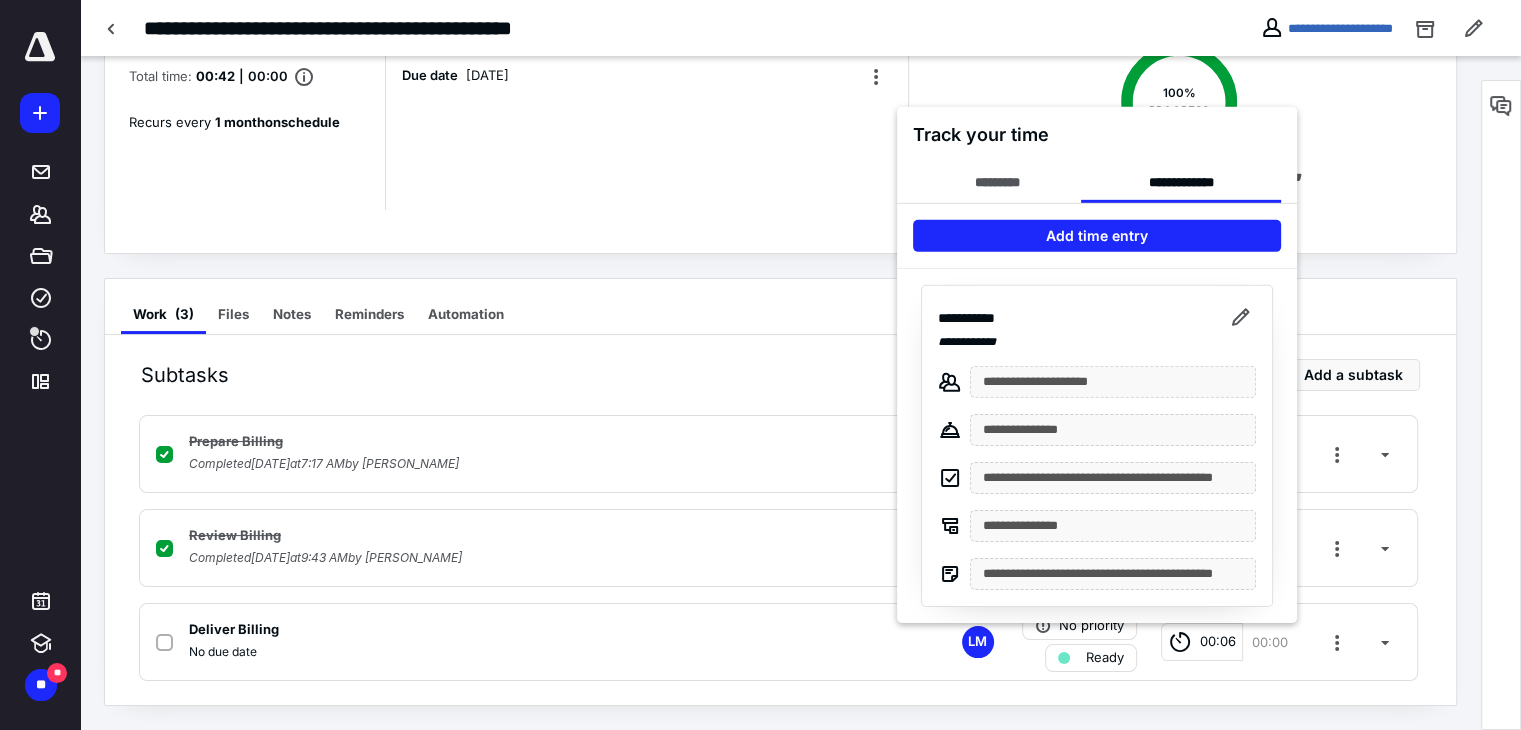 click at bounding box center (760, 365) 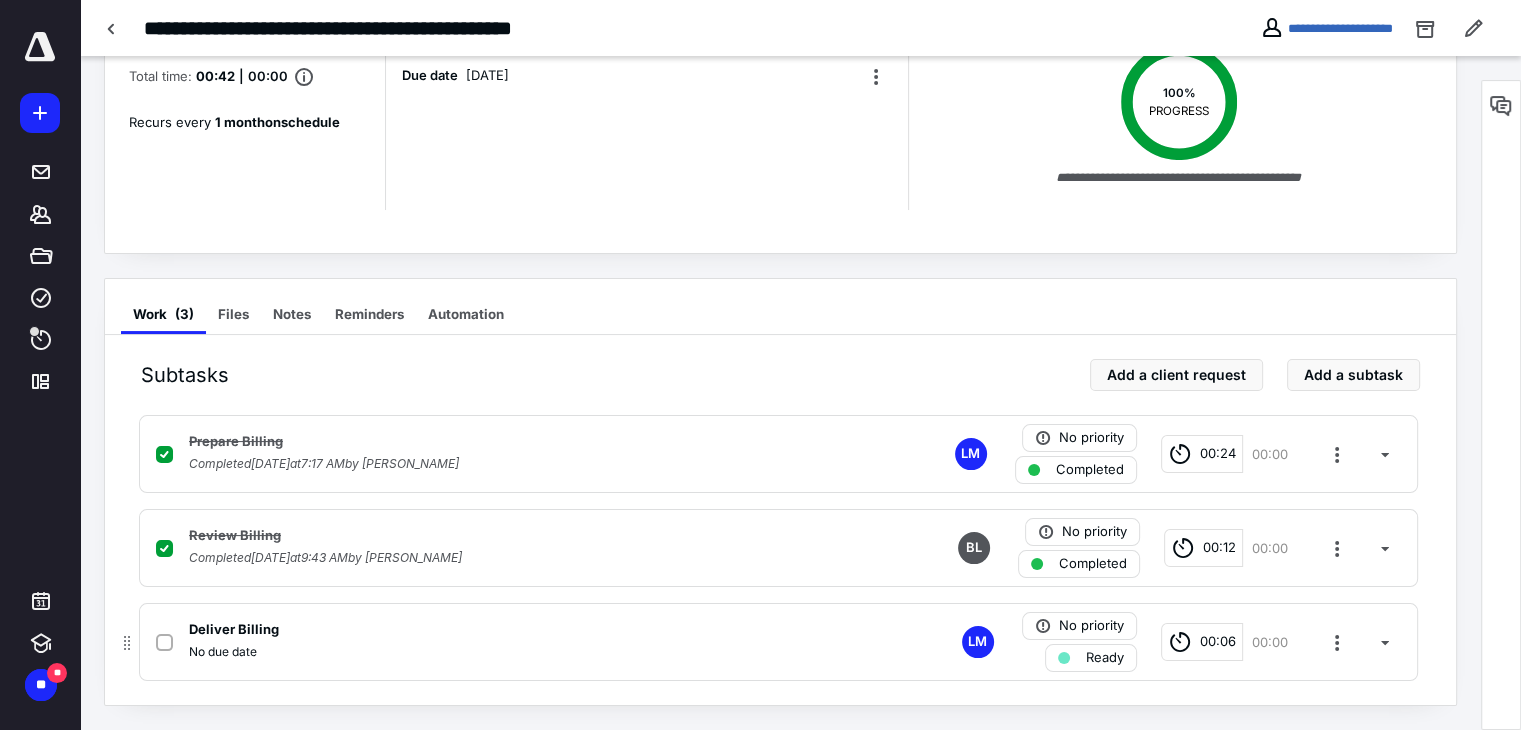click 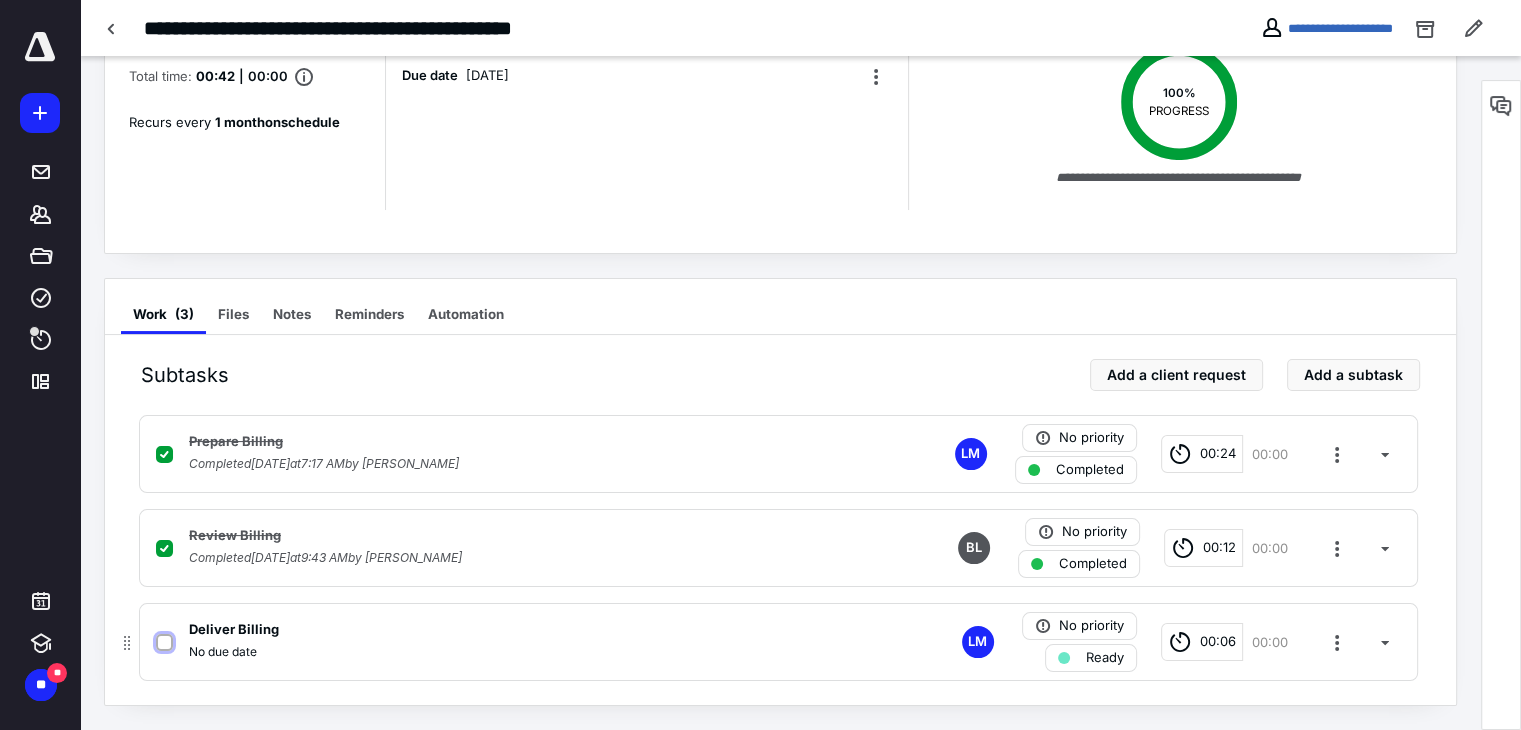 click at bounding box center (164, 643) 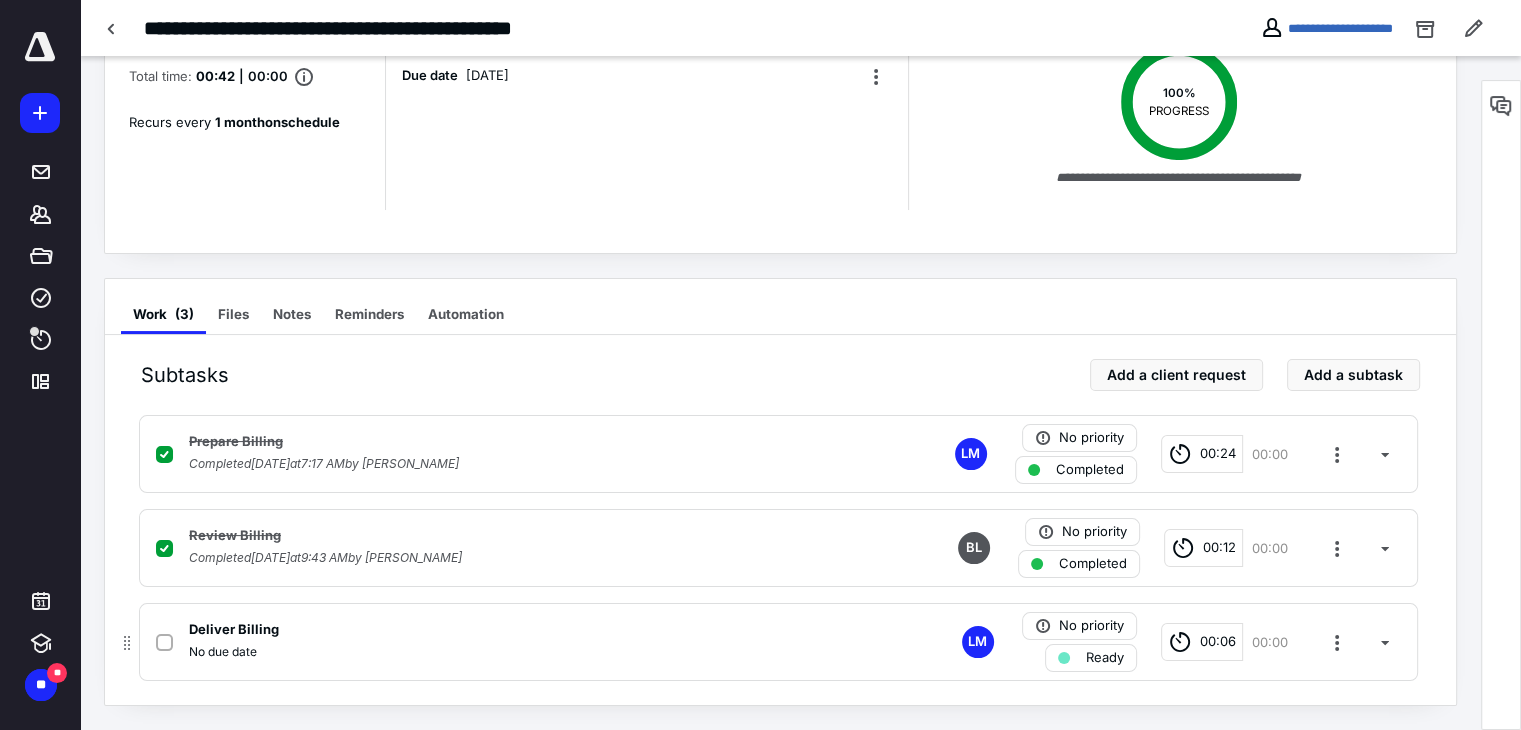 checkbox on "true" 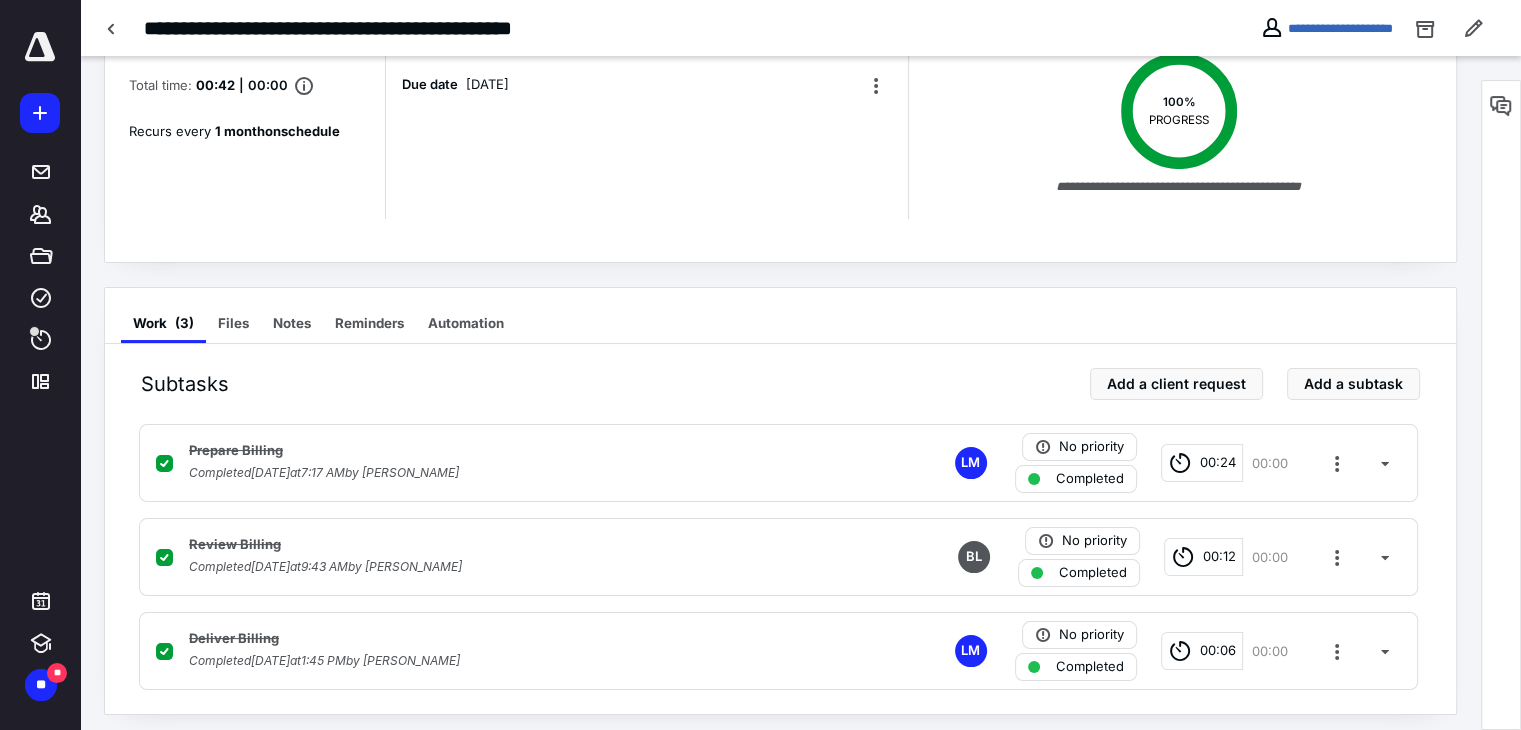 scroll, scrollTop: 163, scrollLeft: 0, axis: vertical 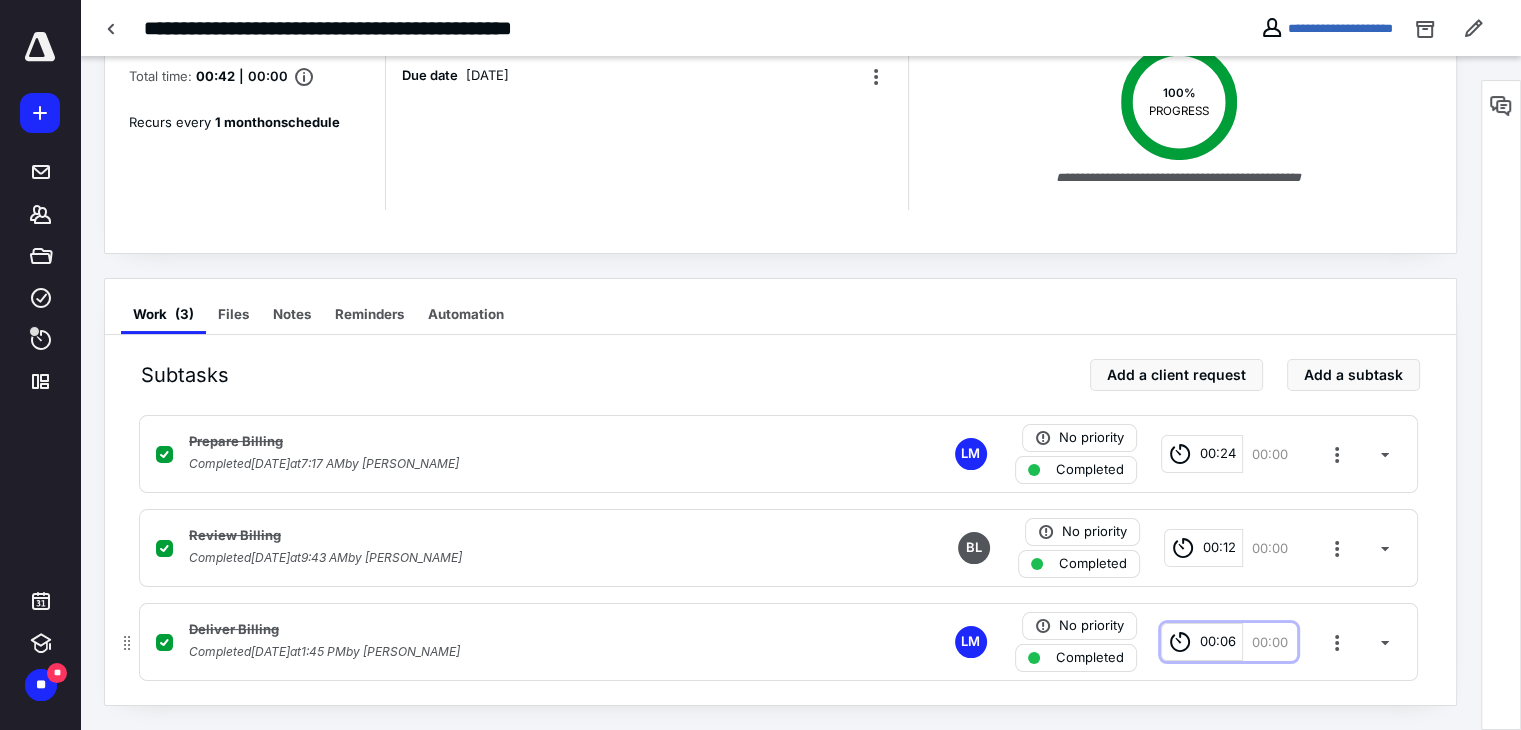 click on "00:06" at bounding box center [1218, 642] 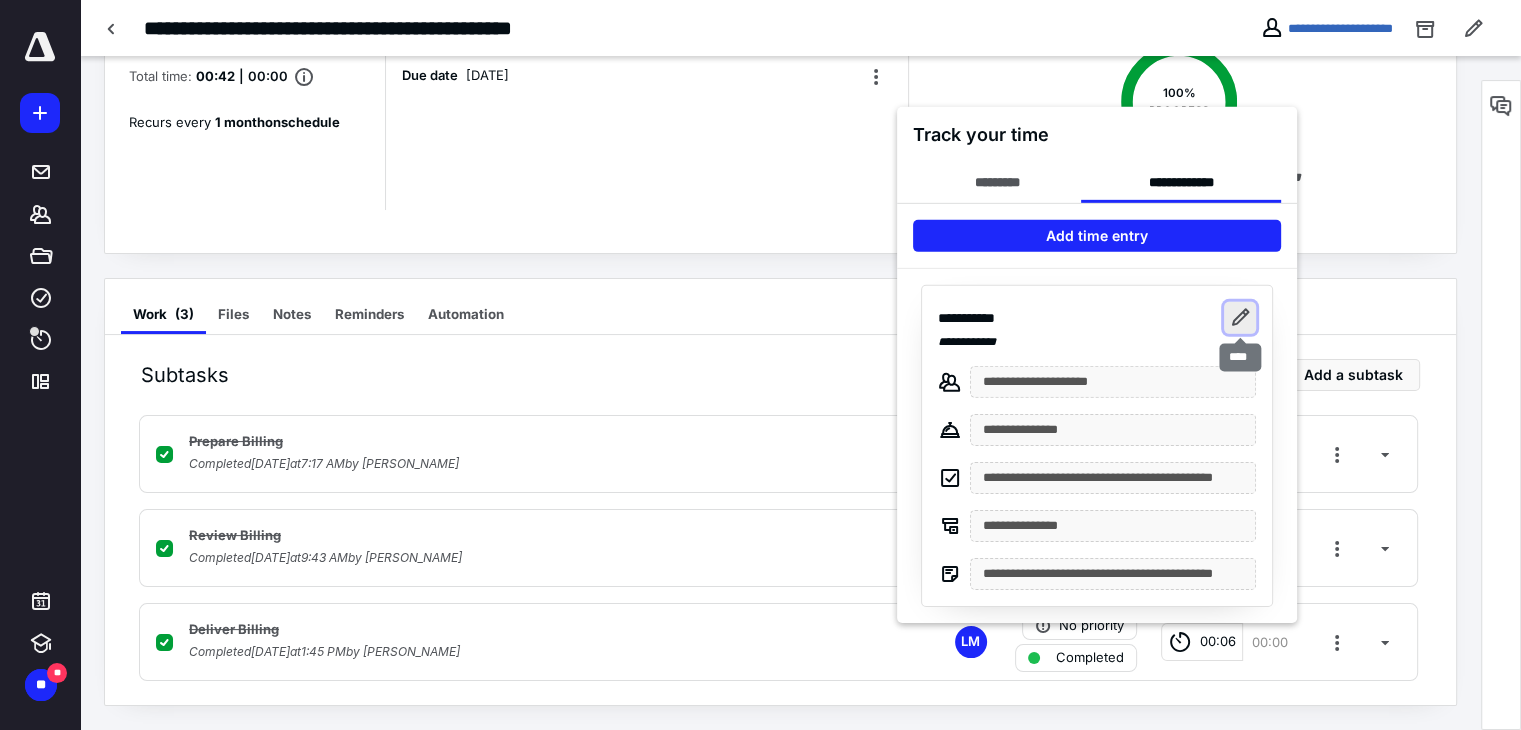 click at bounding box center (1240, 317) 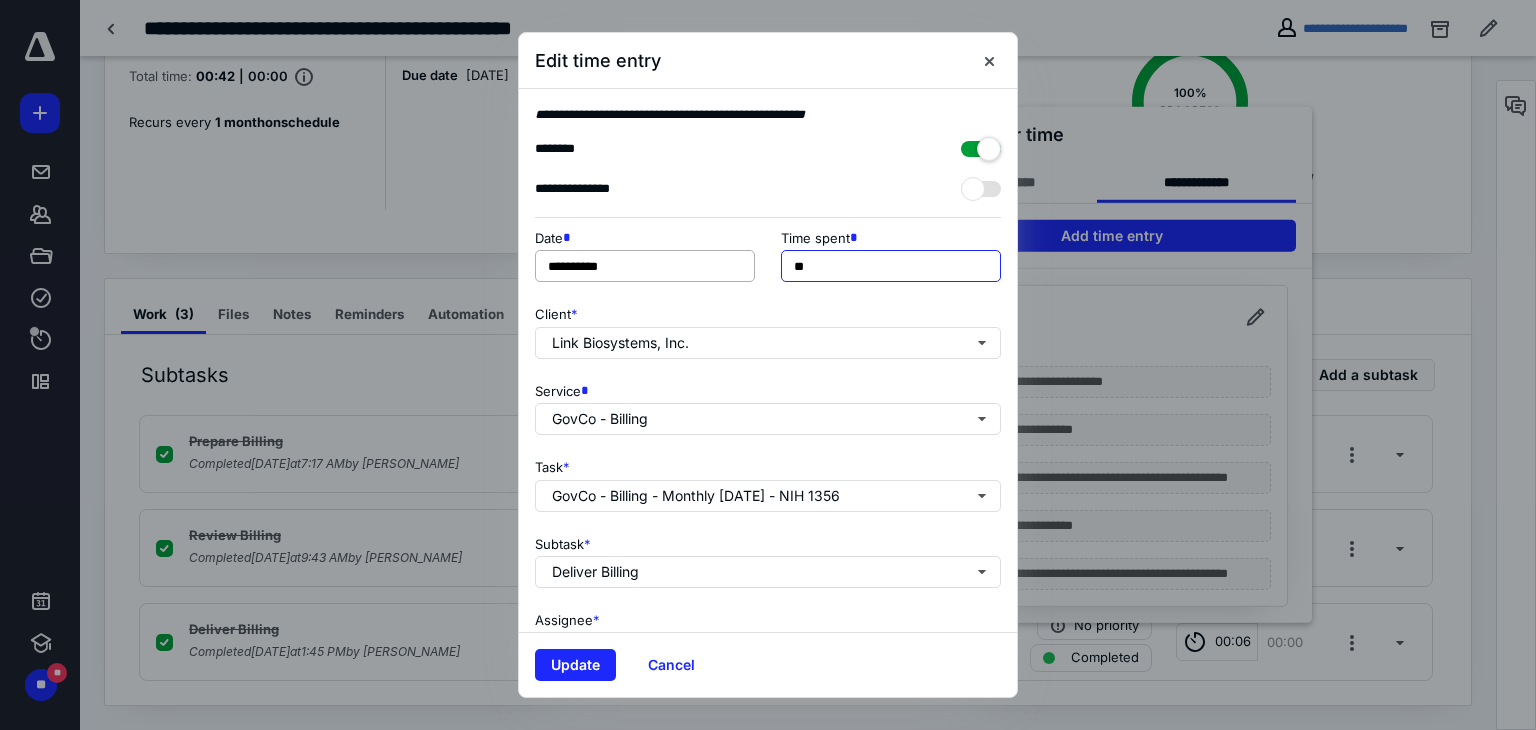 drag, startPoint x: 822, startPoint y: 267, endPoint x: 743, endPoint y: 262, distance: 79.15807 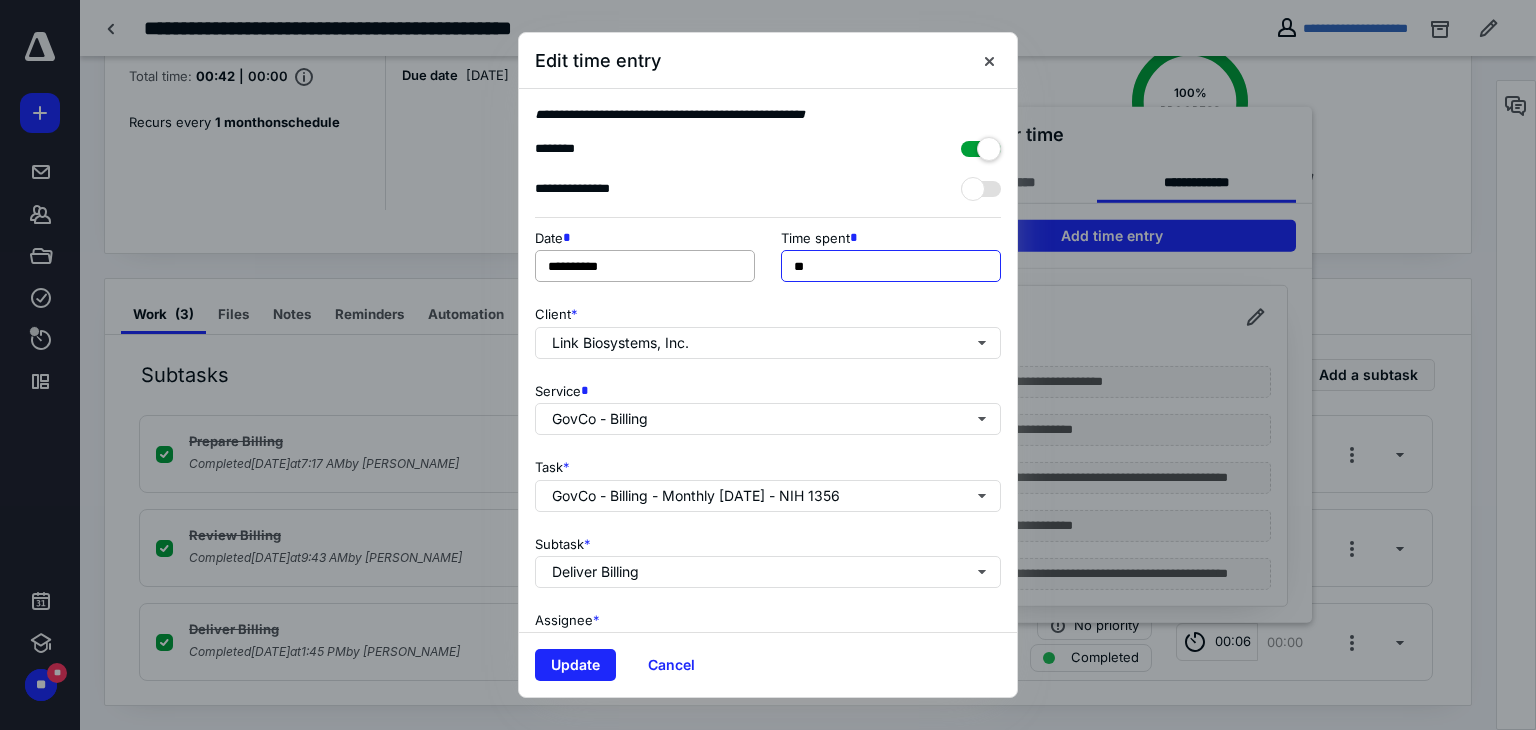click on "**********" at bounding box center [768, 262] 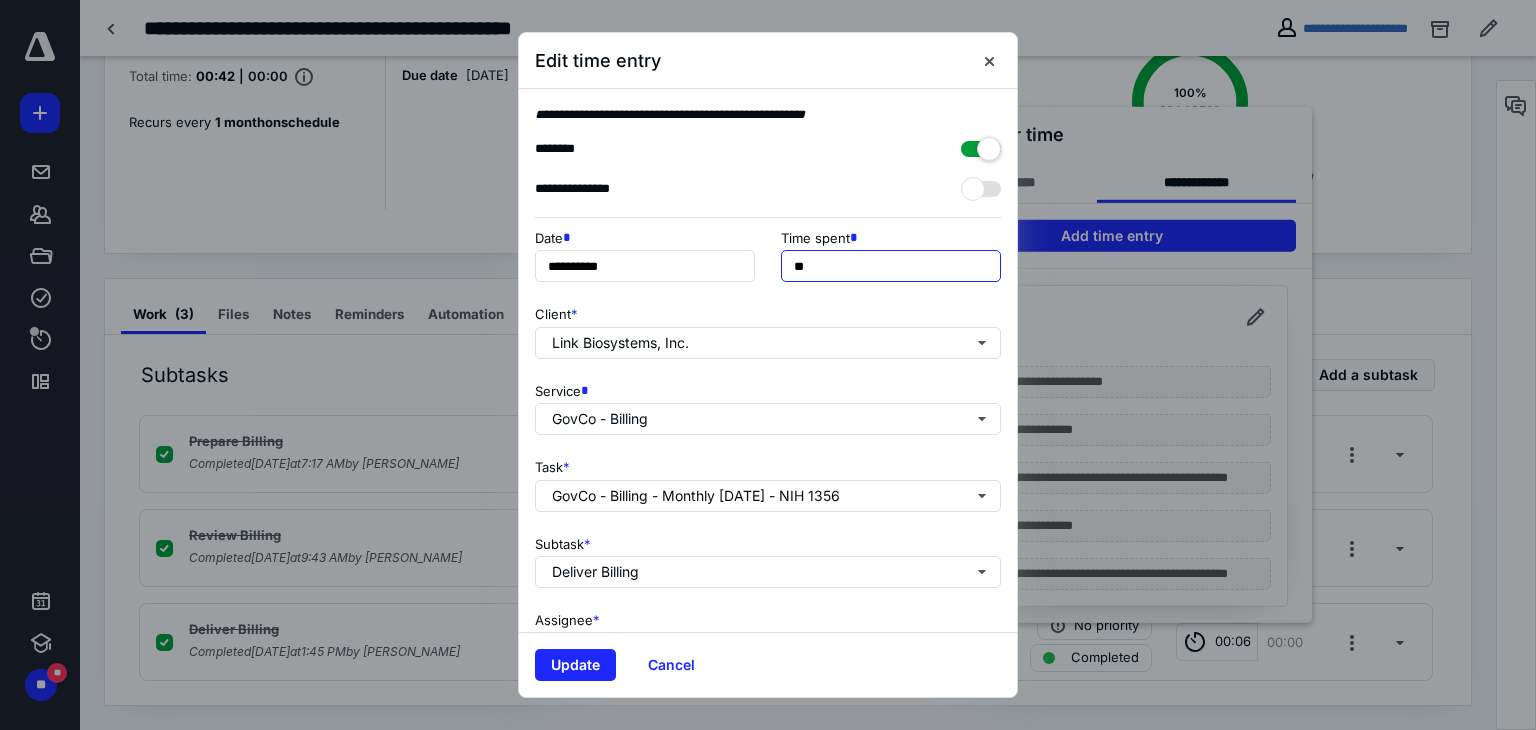 type on "***" 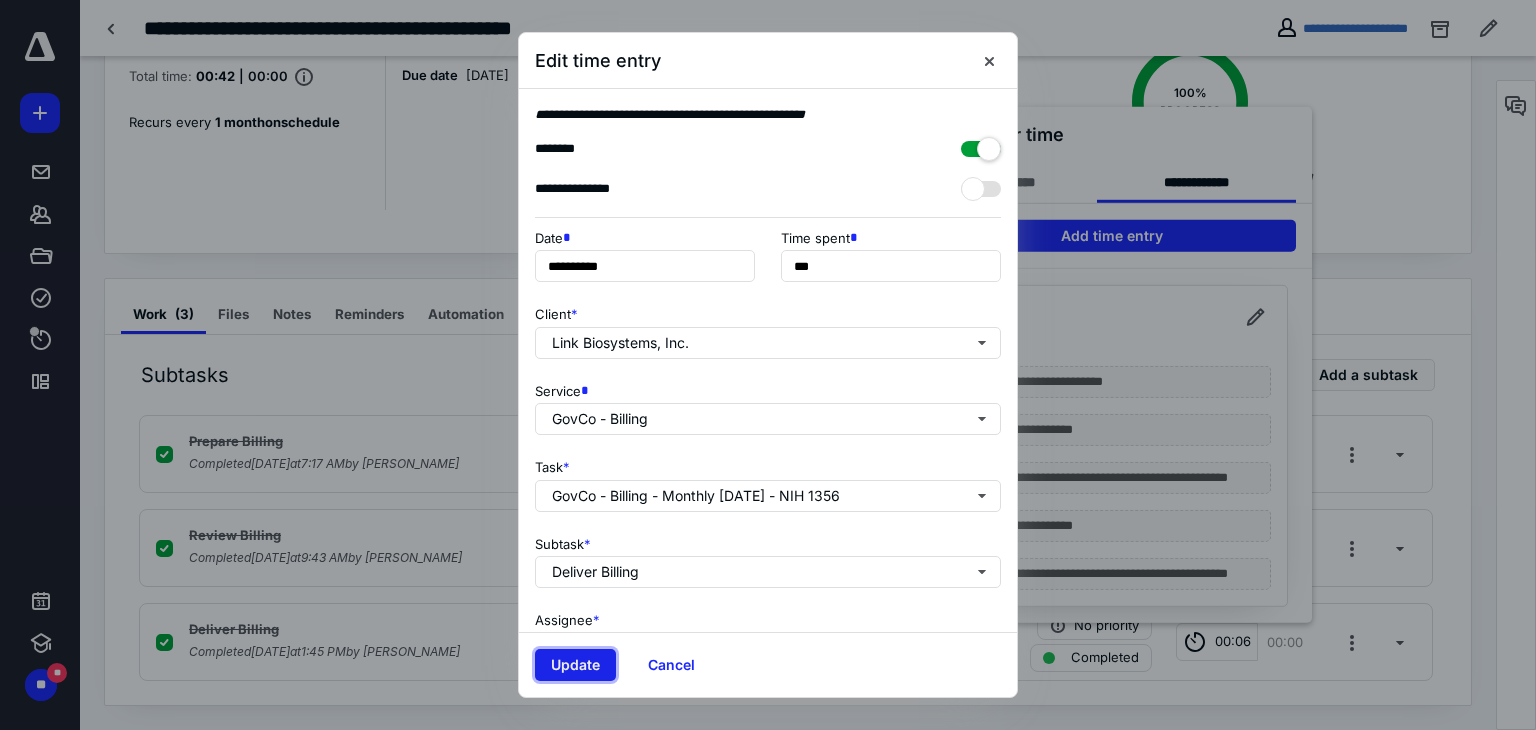 click on "Update" at bounding box center (575, 665) 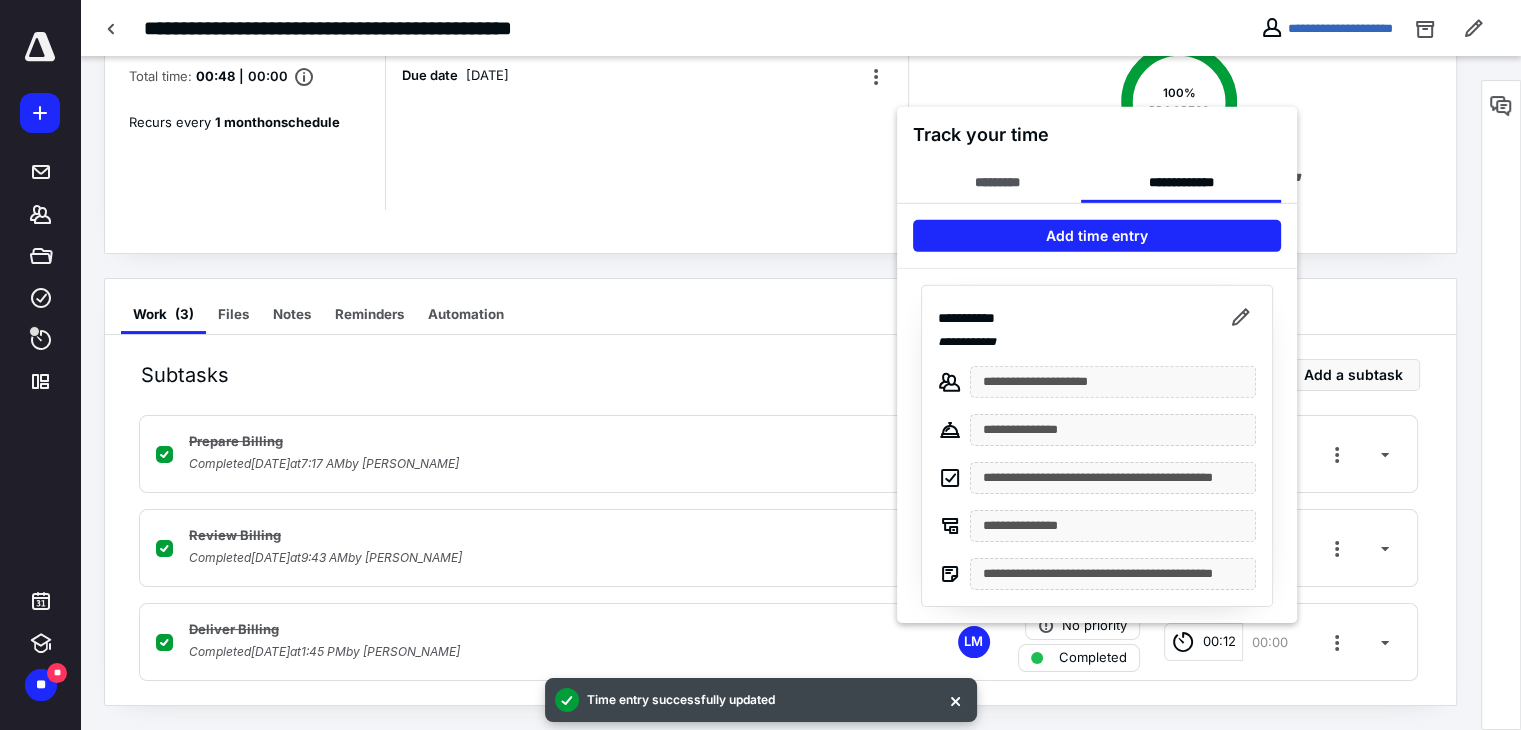 click at bounding box center [760, 365] 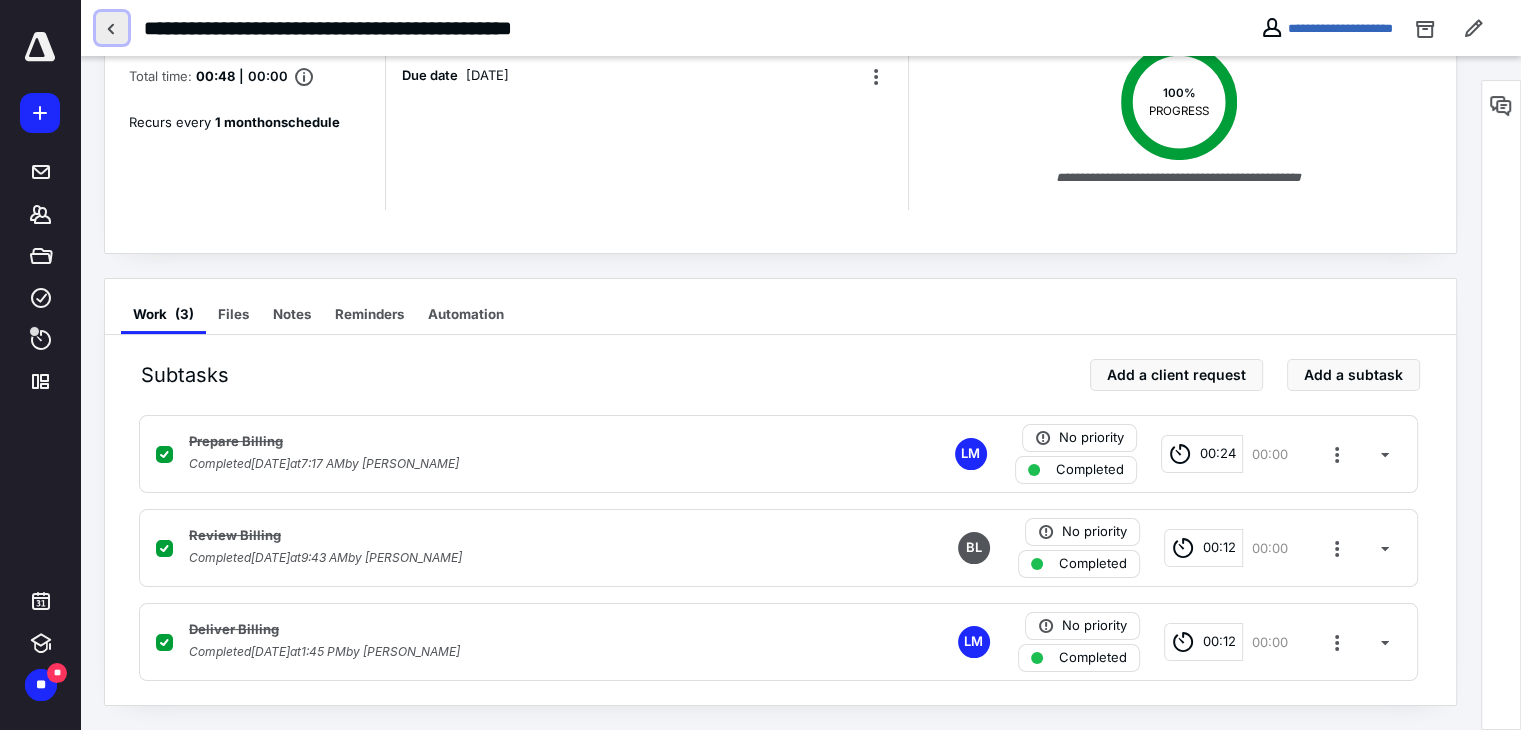 click at bounding box center (112, 28) 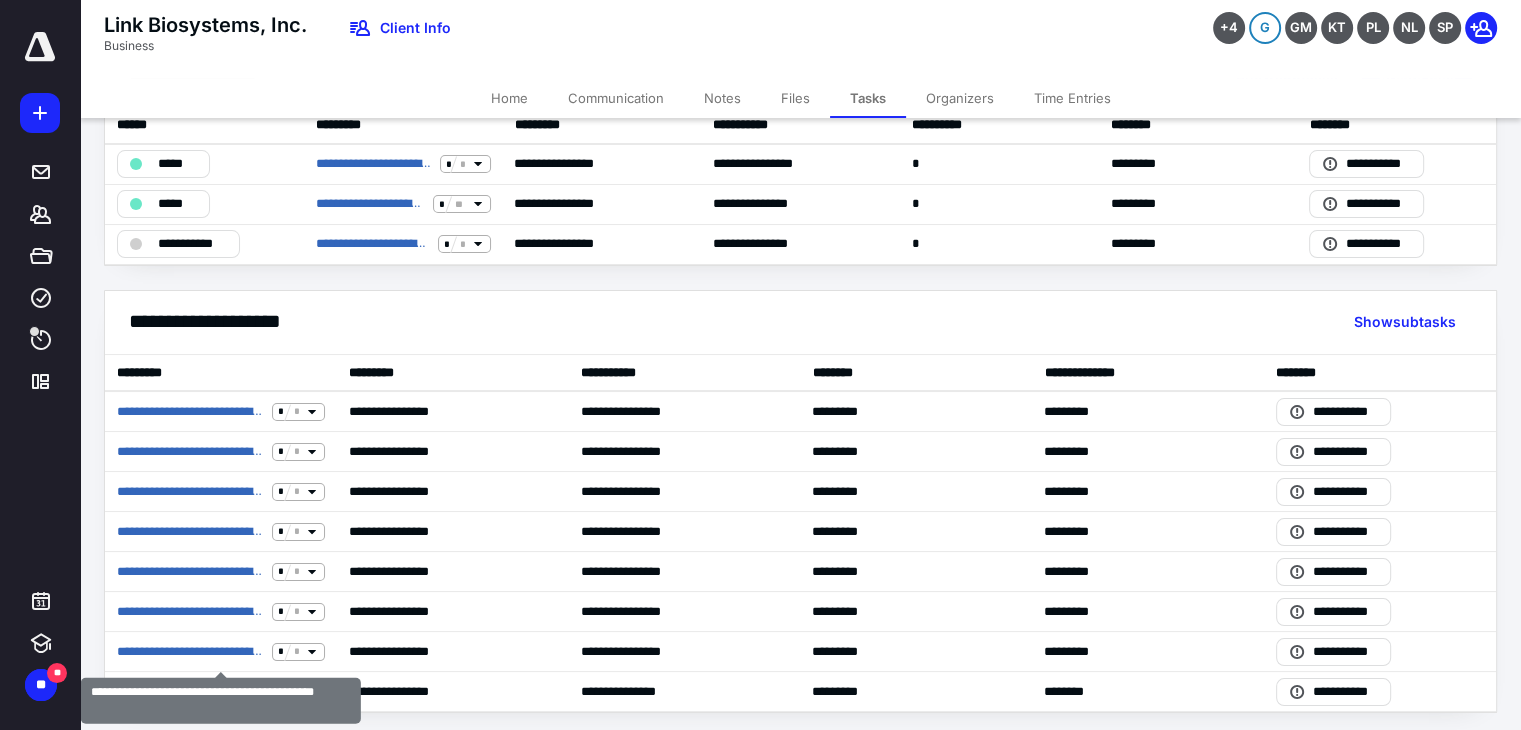 scroll, scrollTop: 103, scrollLeft: 0, axis: vertical 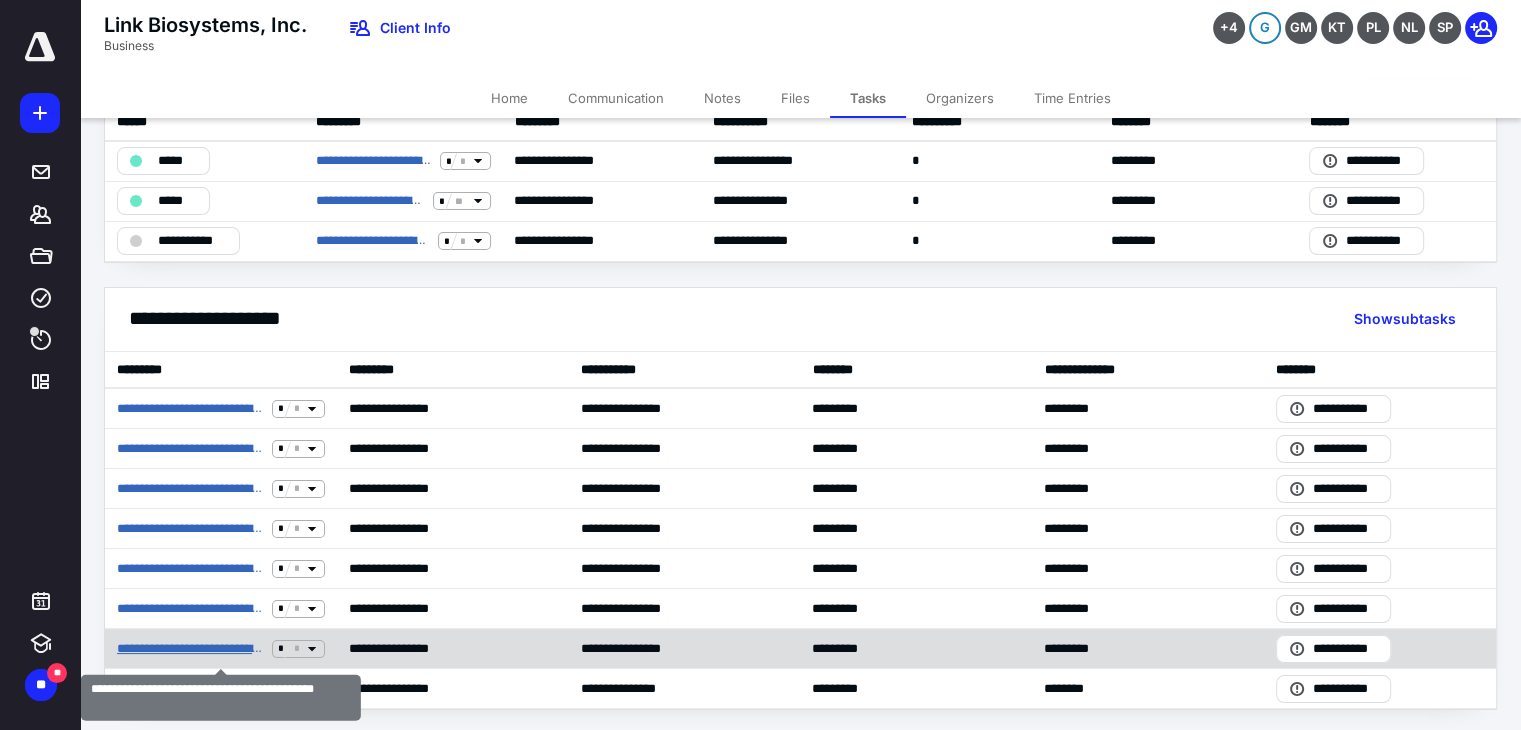 click on "**********" at bounding box center (190, 649) 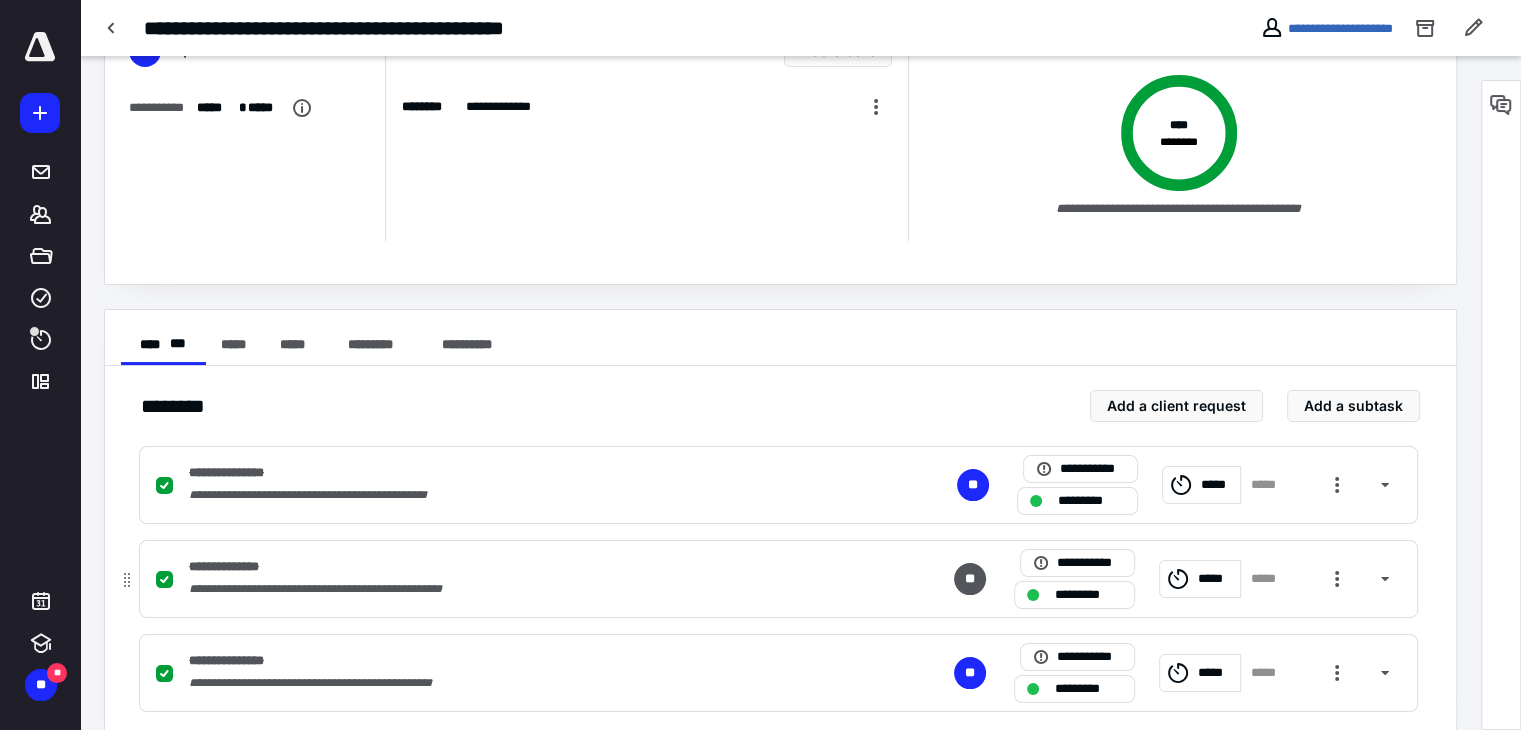 scroll, scrollTop: 163, scrollLeft: 0, axis: vertical 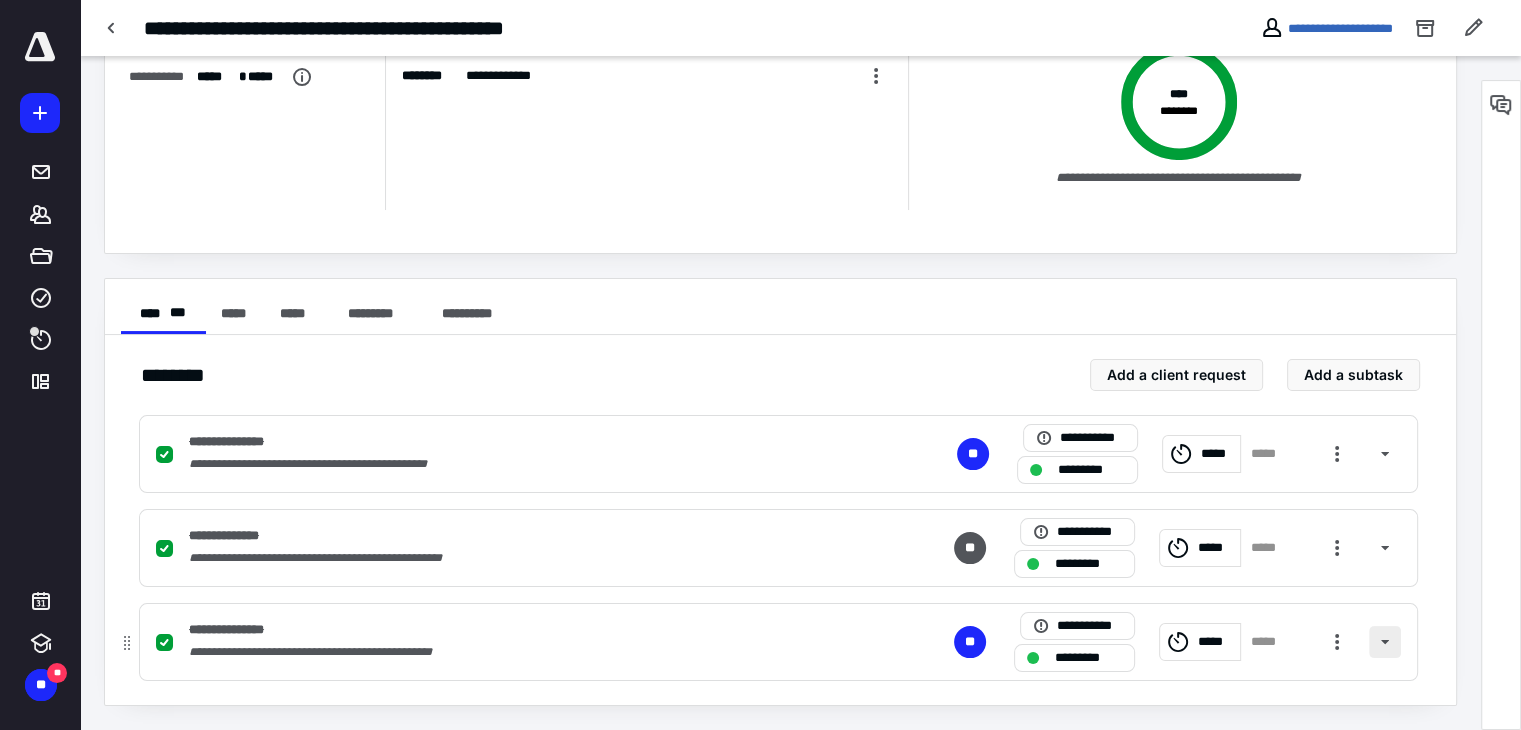 click at bounding box center [1385, 642] 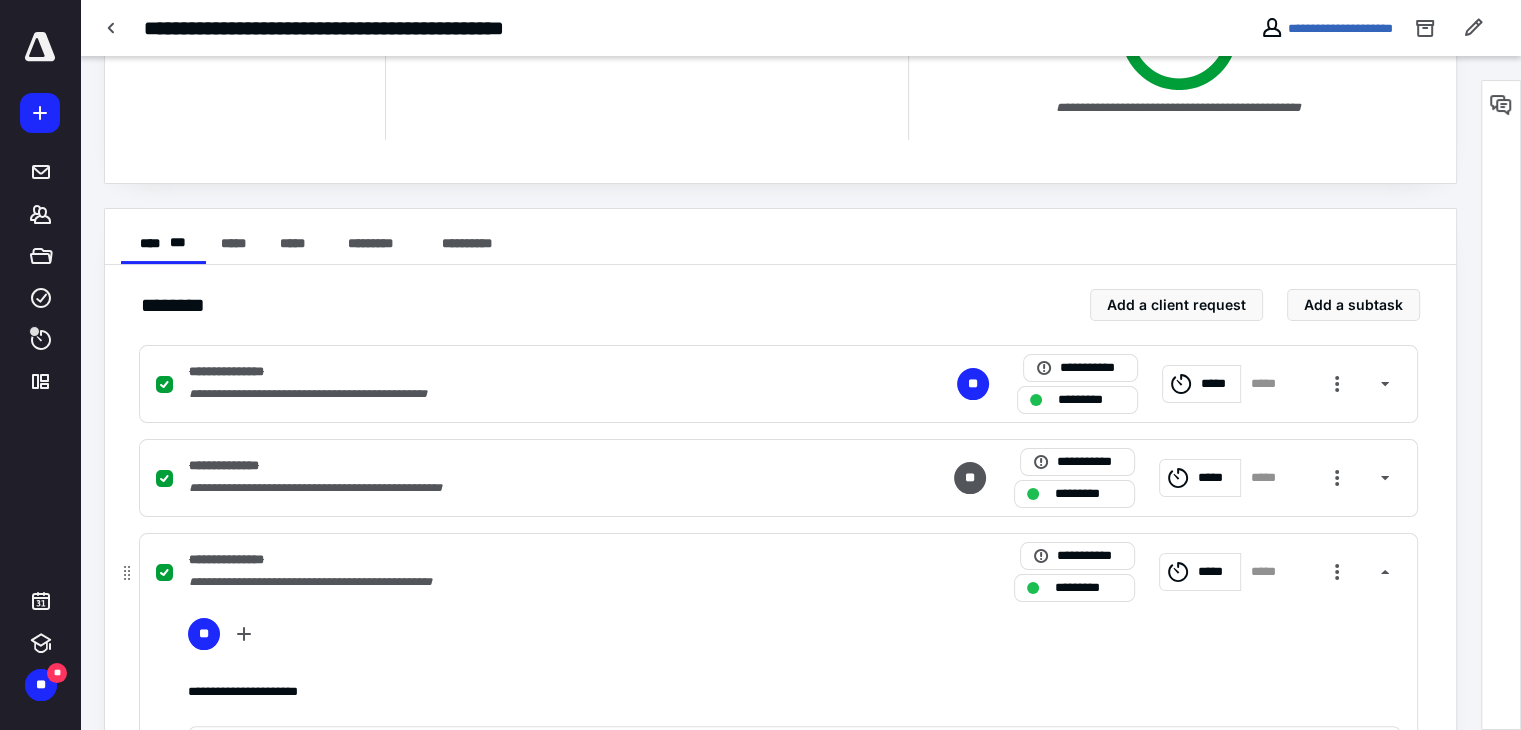 scroll, scrollTop: 263, scrollLeft: 0, axis: vertical 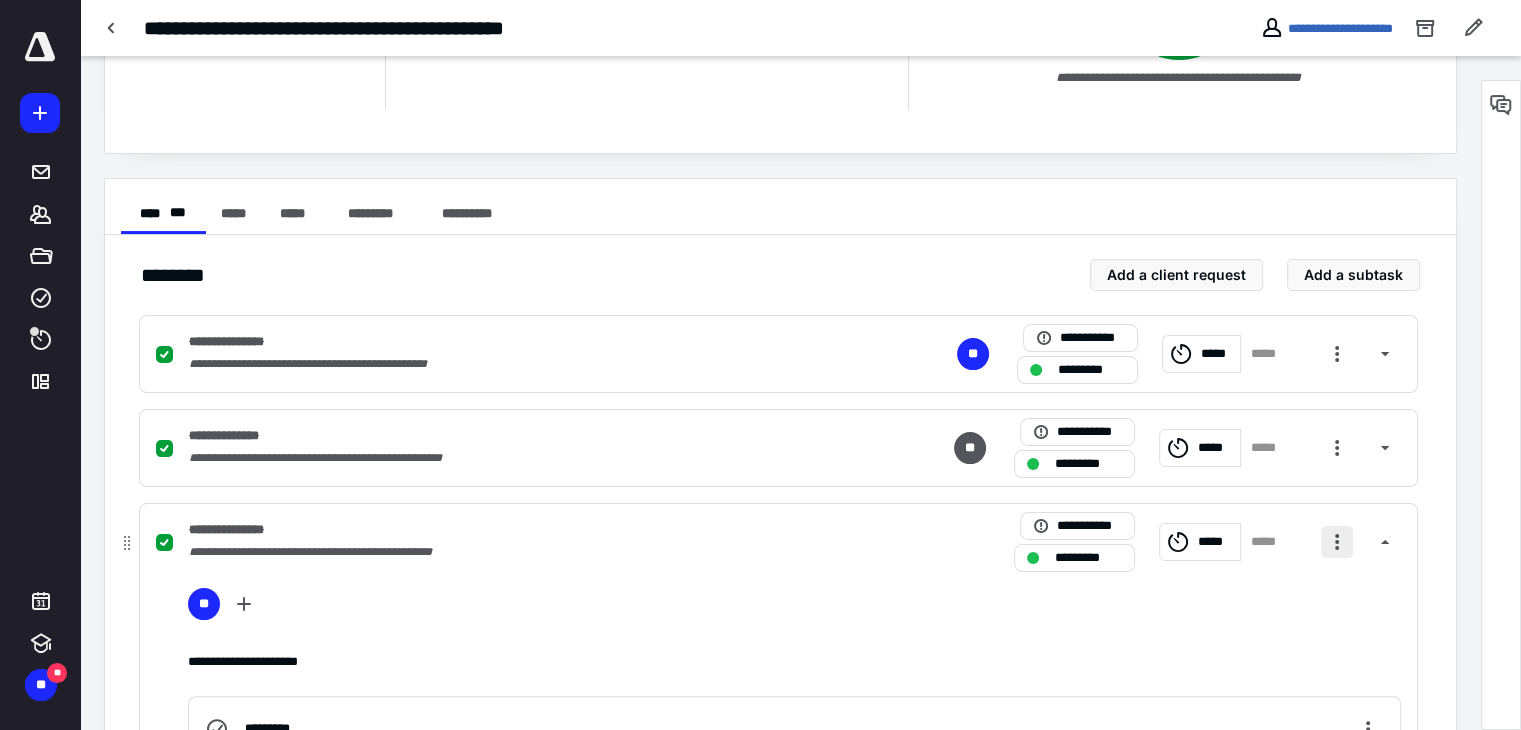 click at bounding box center (1337, 542) 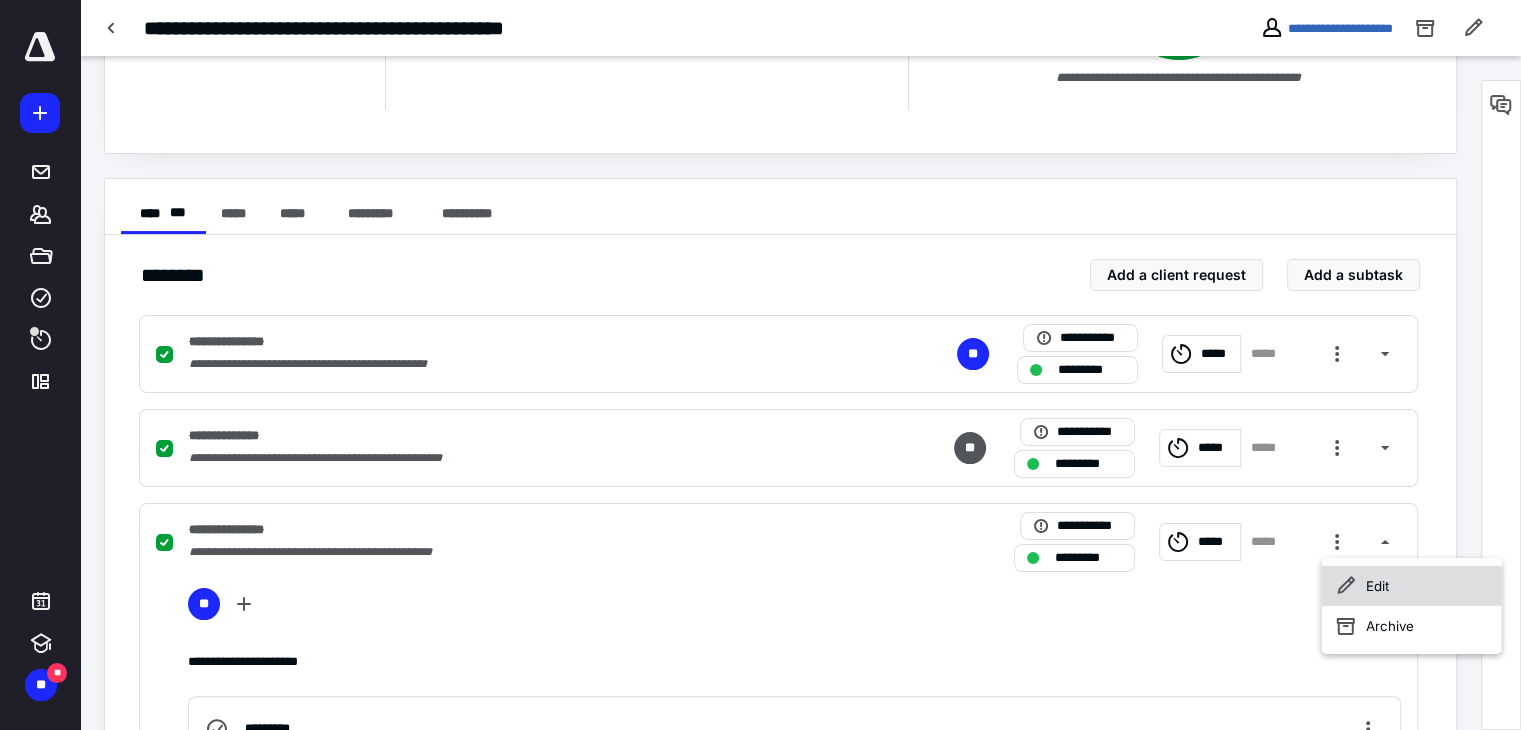 click 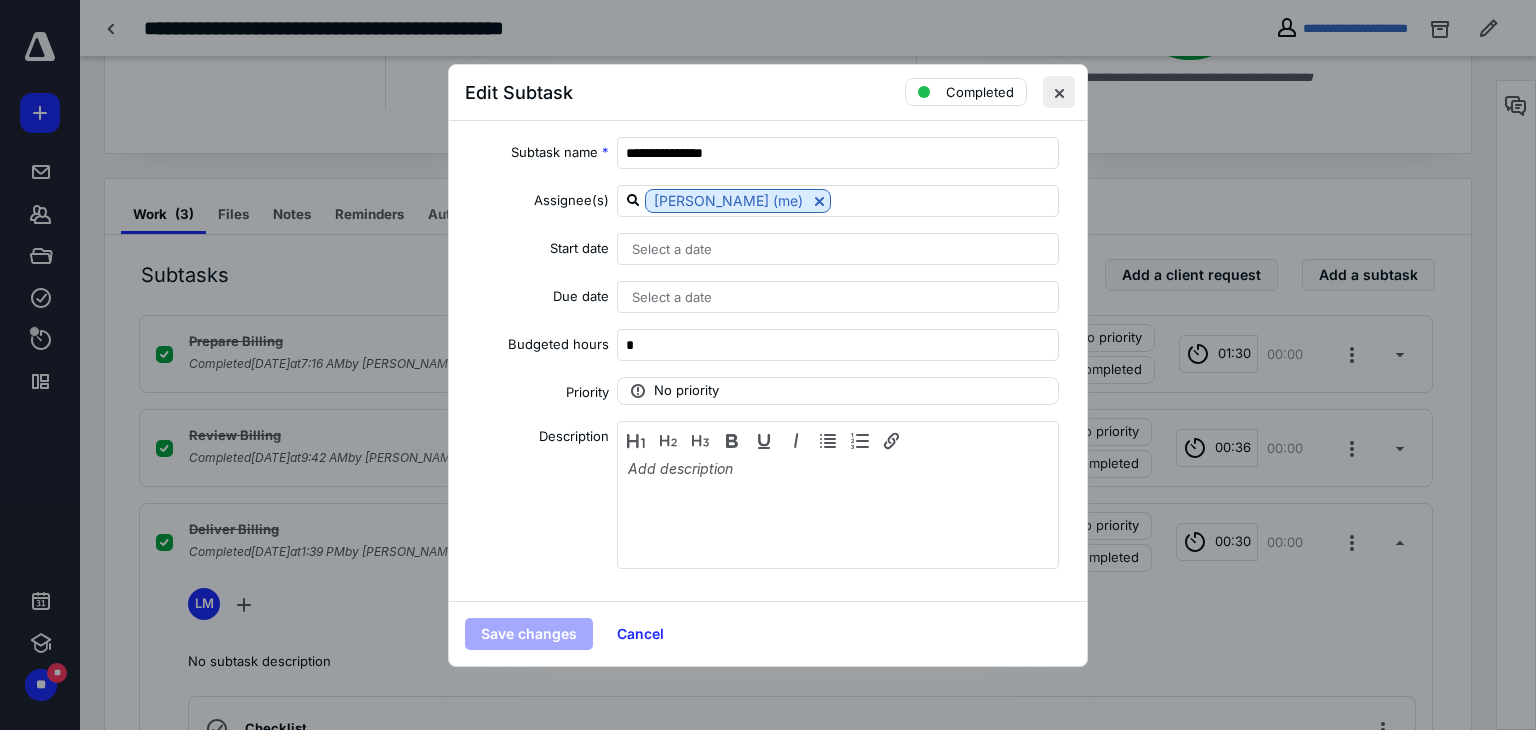 click at bounding box center [1059, 92] 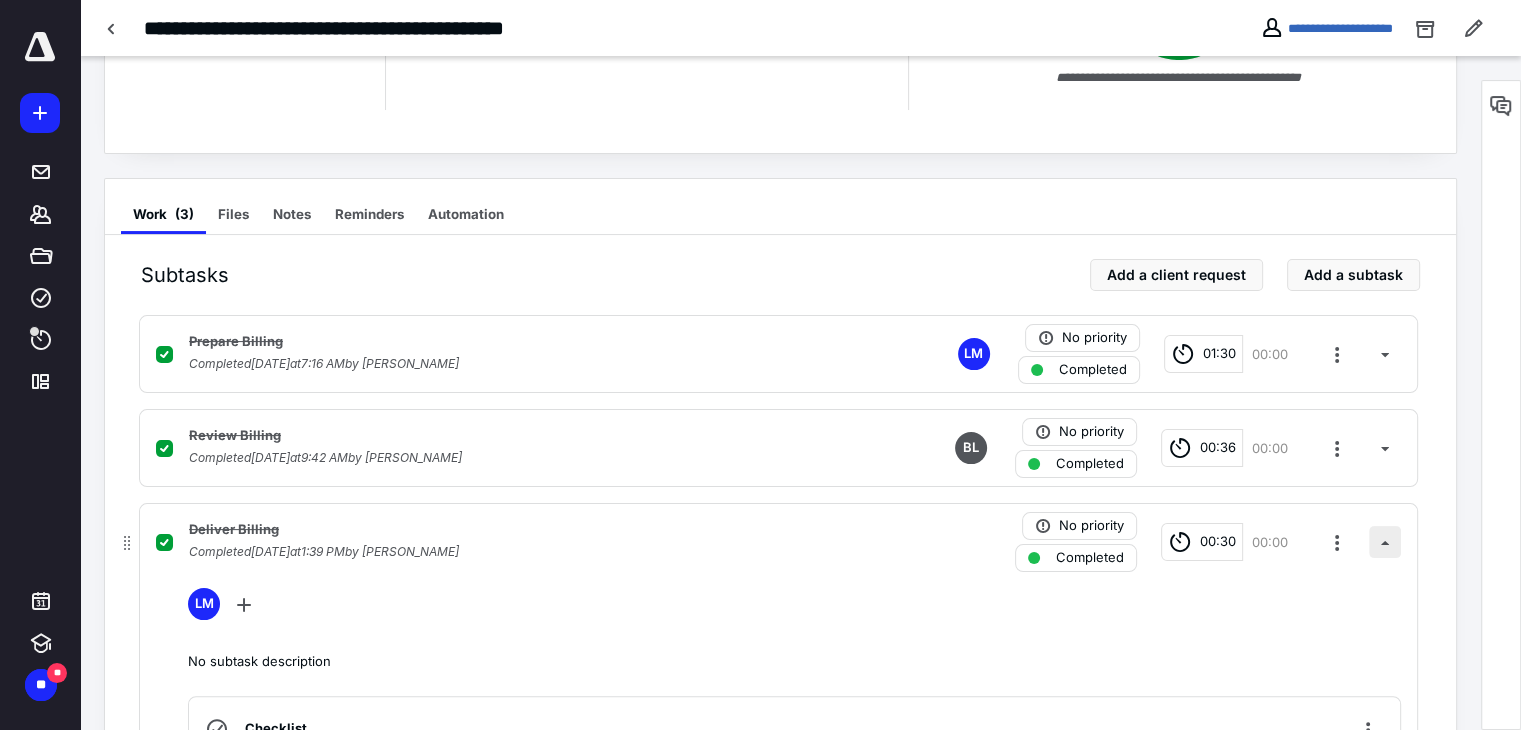 click at bounding box center [1385, 542] 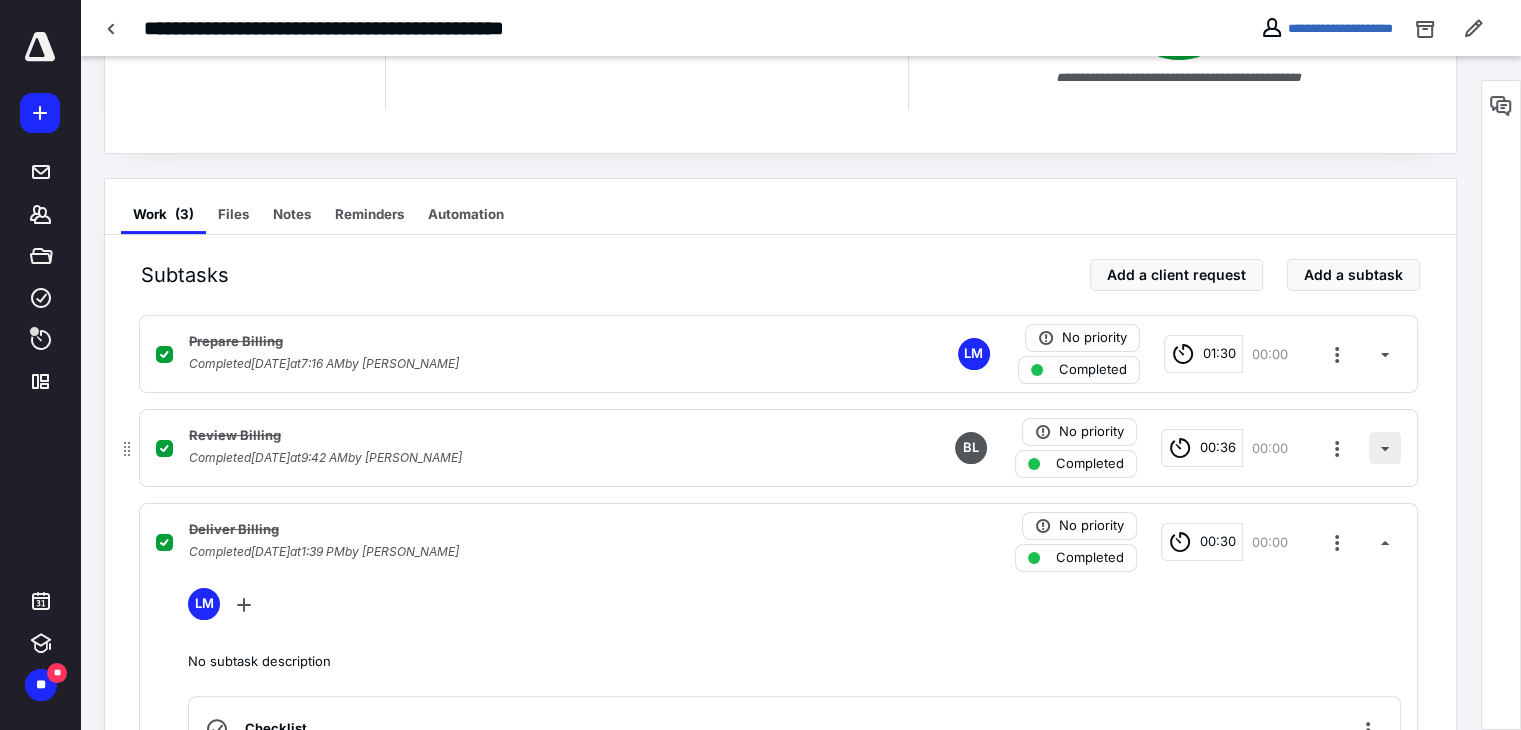 scroll, scrollTop: 163, scrollLeft: 0, axis: vertical 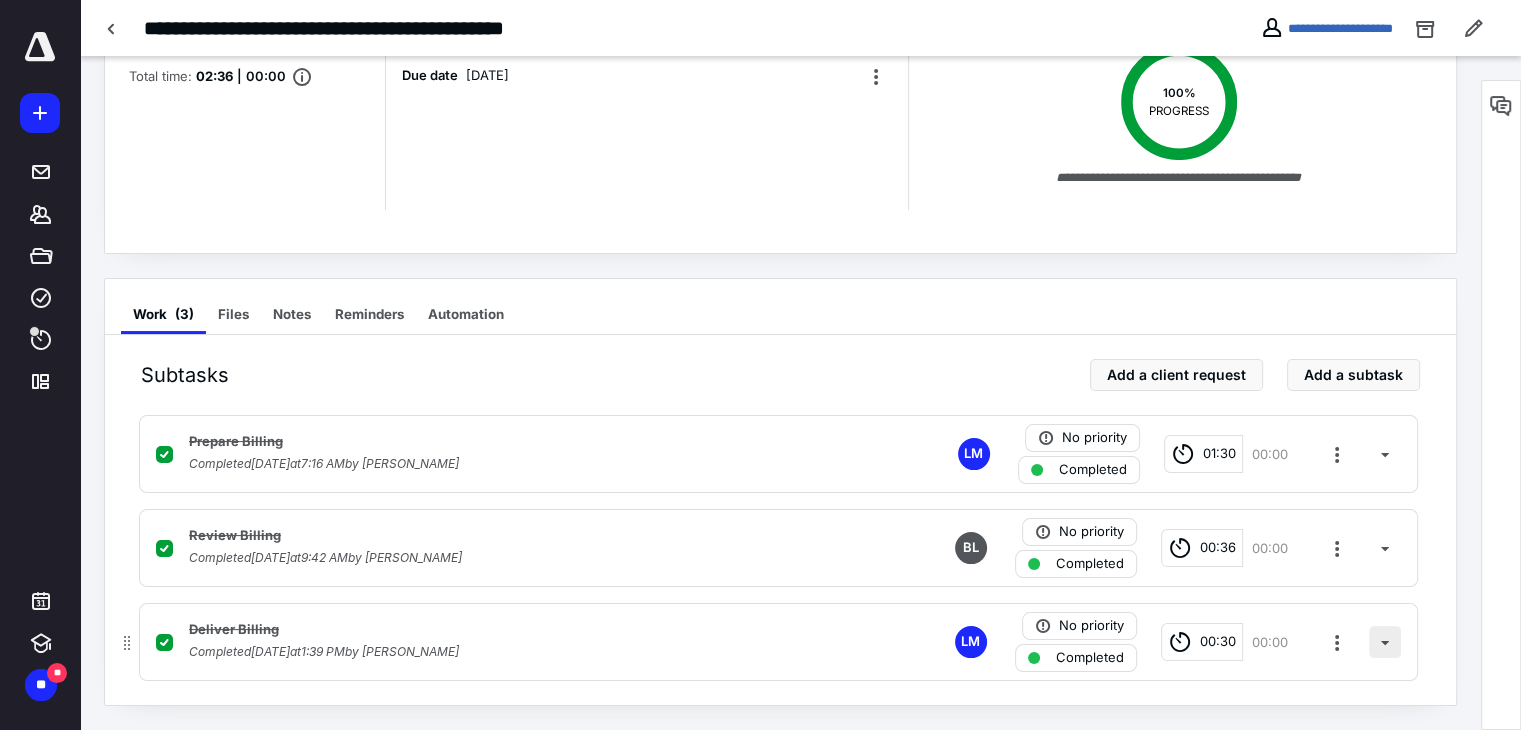 click at bounding box center [1385, 642] 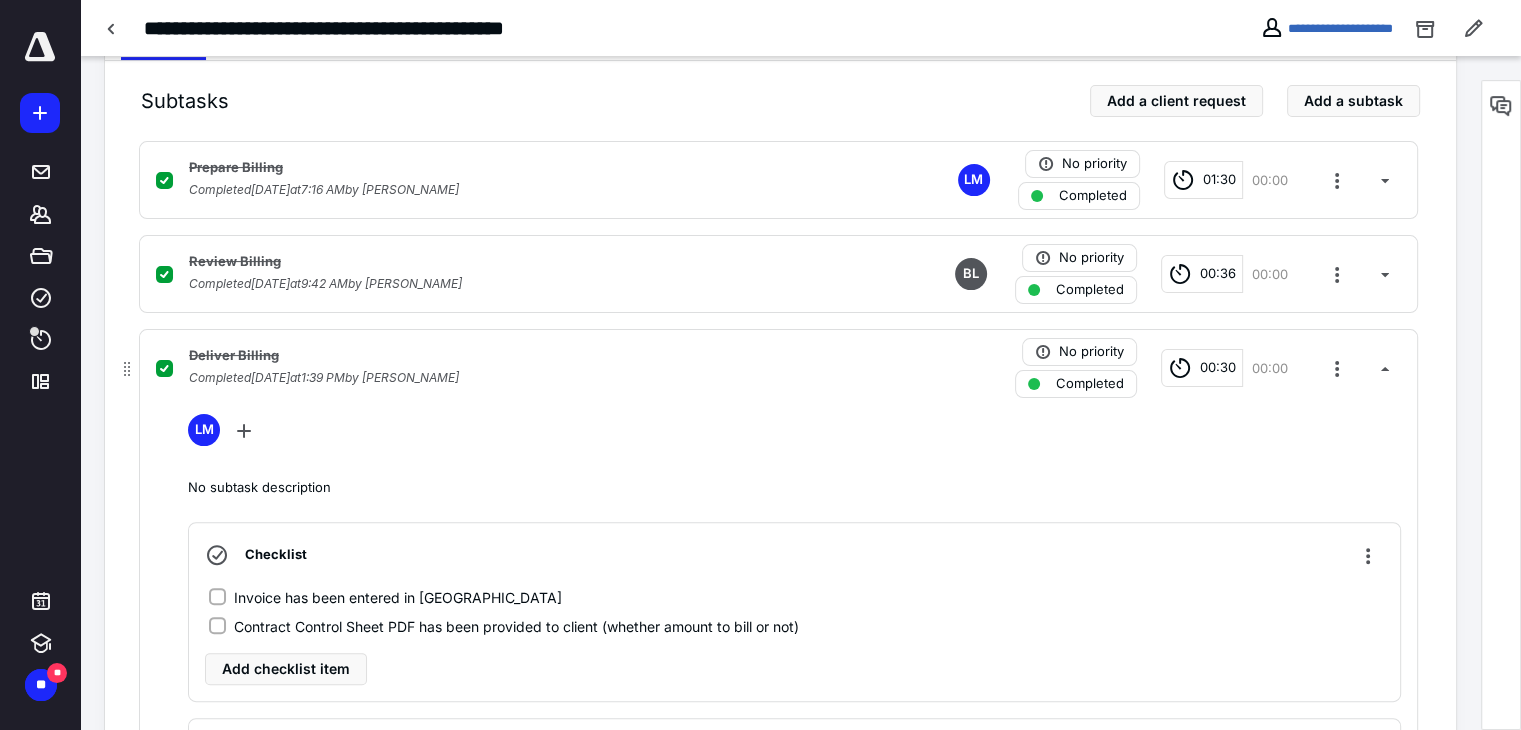 scroll, scrollTop: 387, scrollLeft: 0, axis: vertical 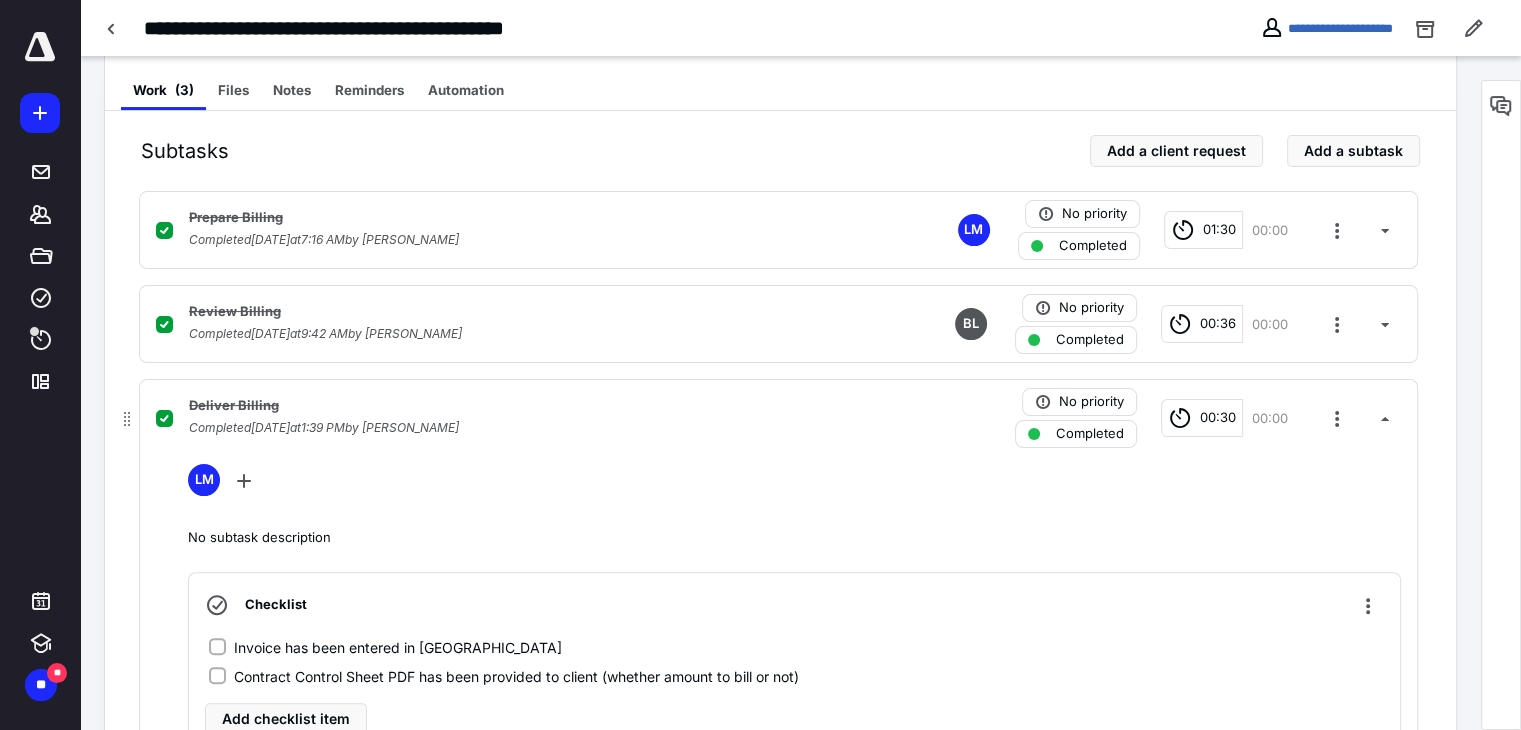 click 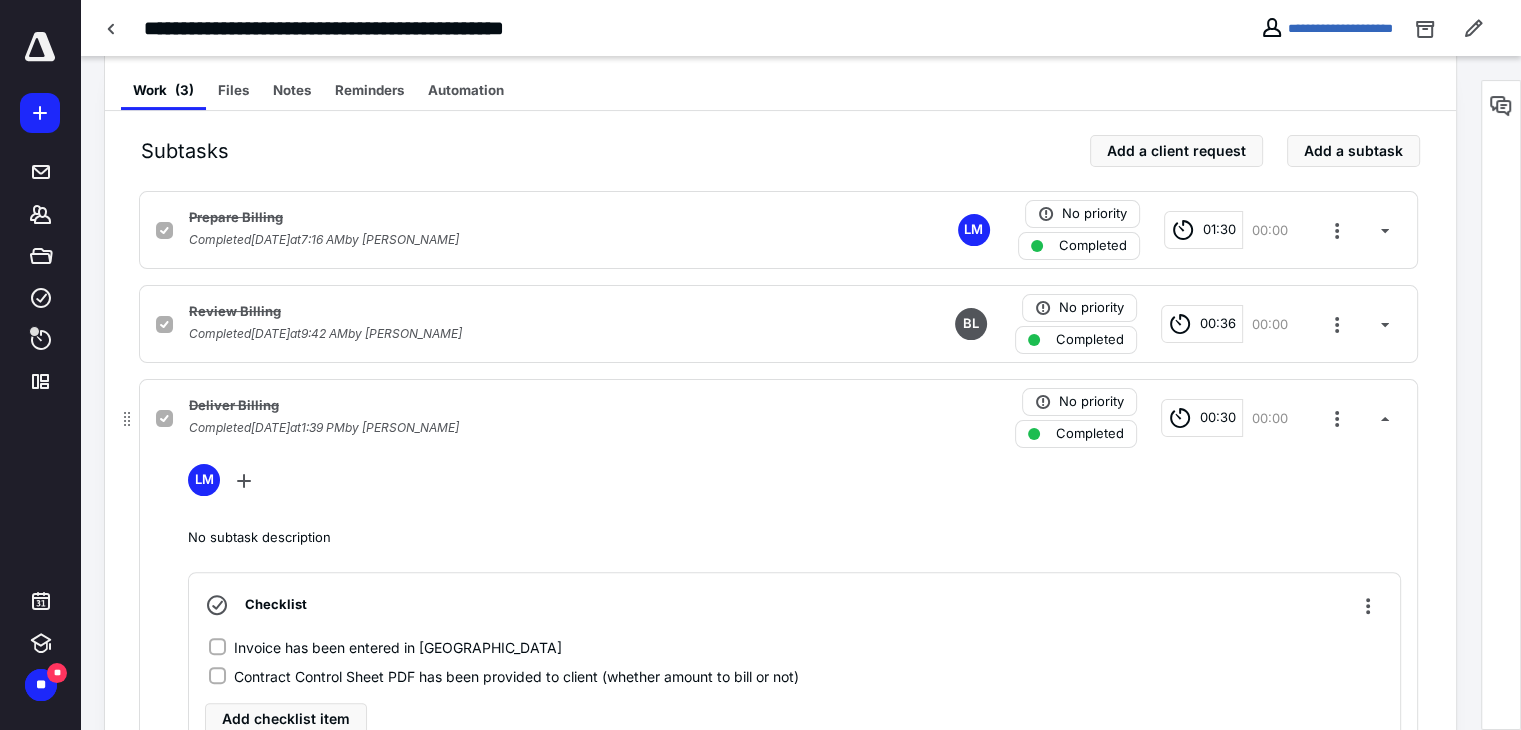 checkbox on "false" 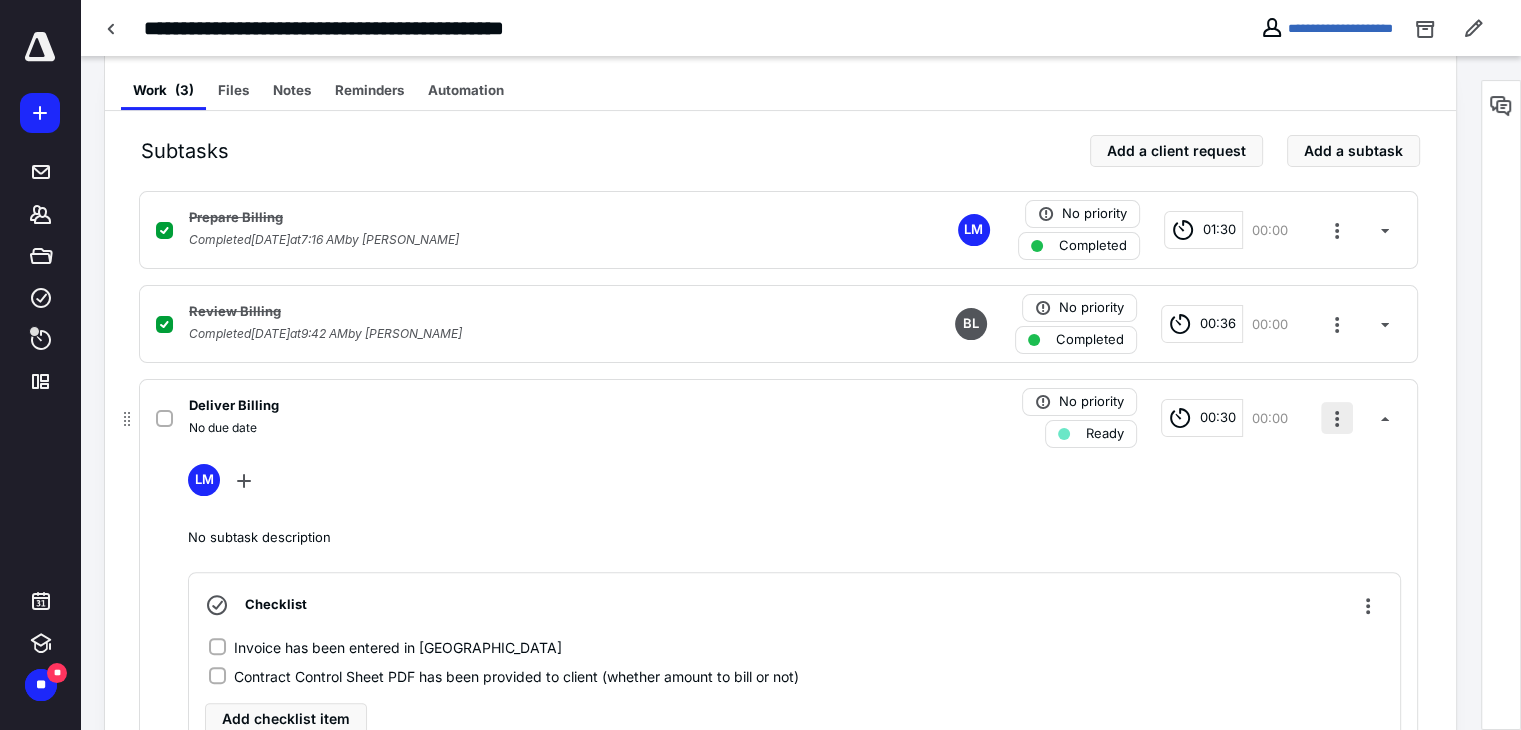 click at bounding box center (1337, 418) 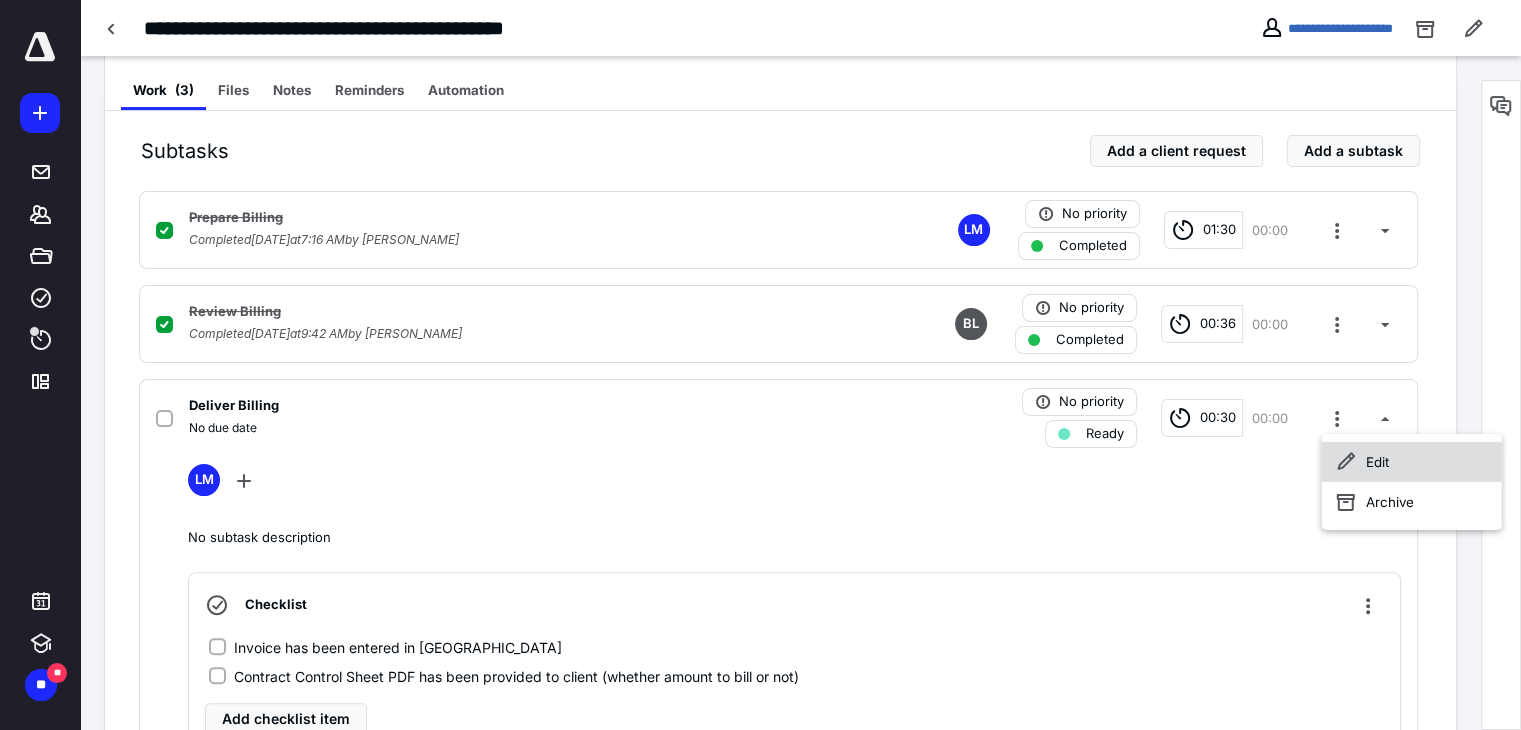 click on "Edit" at bounding box center (1412, 462) 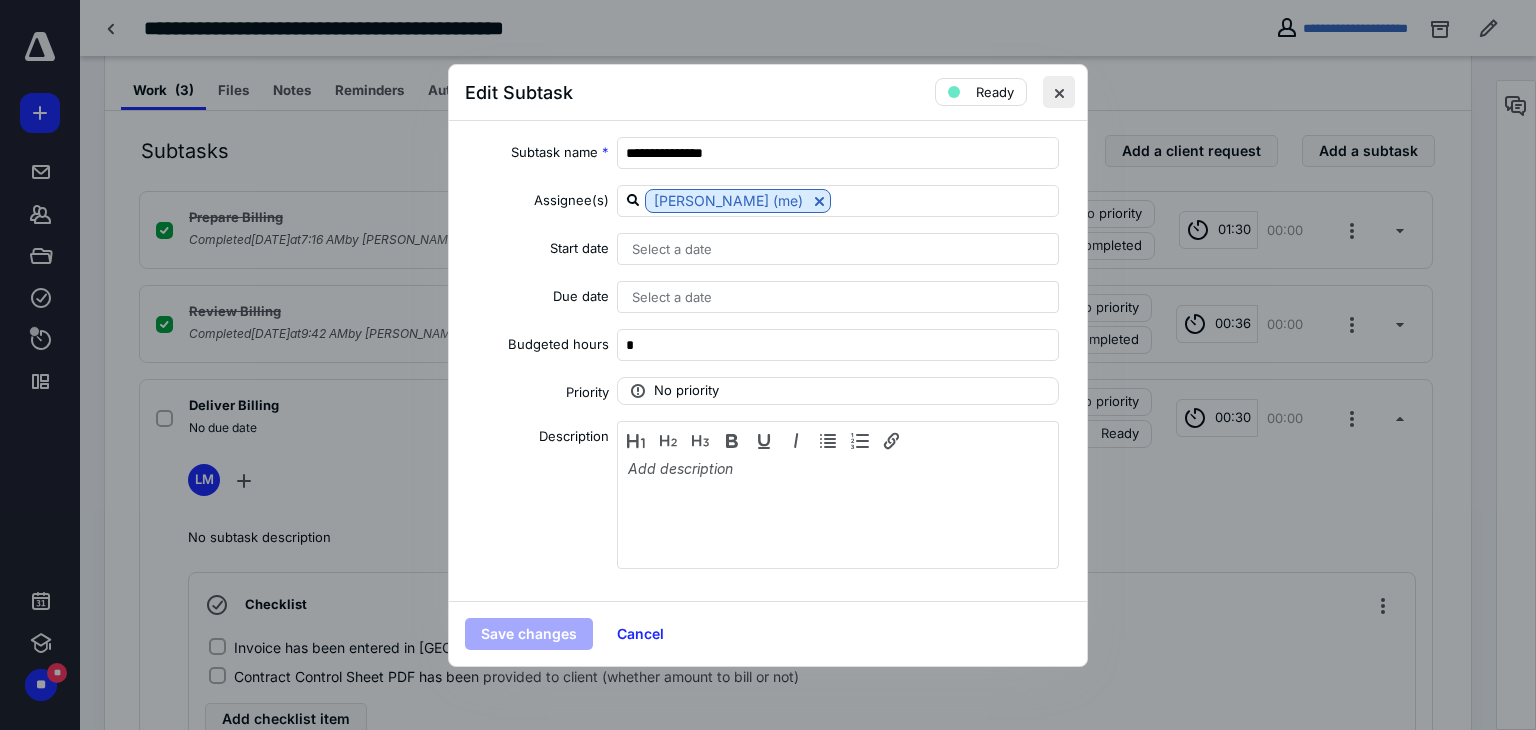 click at bounding box center [1059, 92] 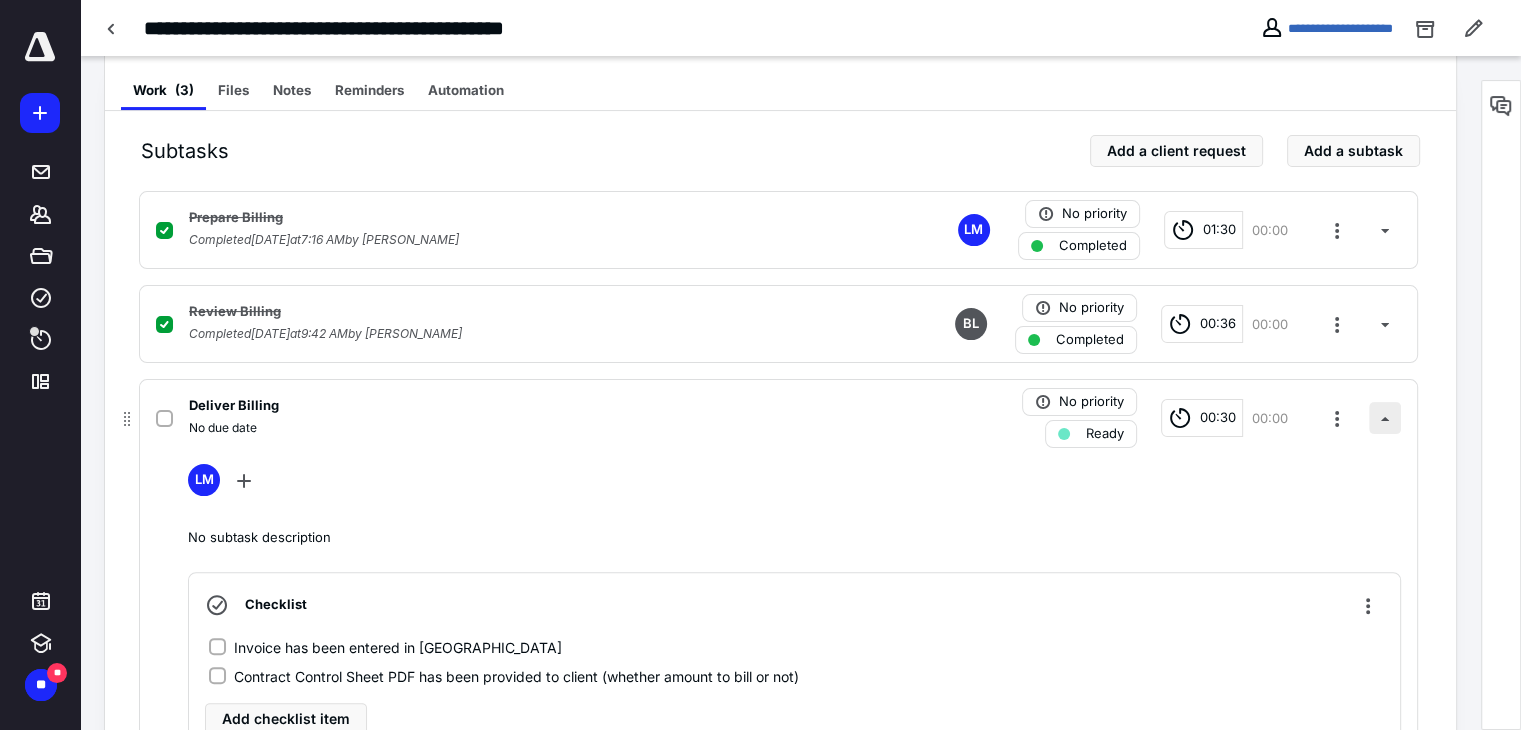 click at bounding box center [1385, 418] 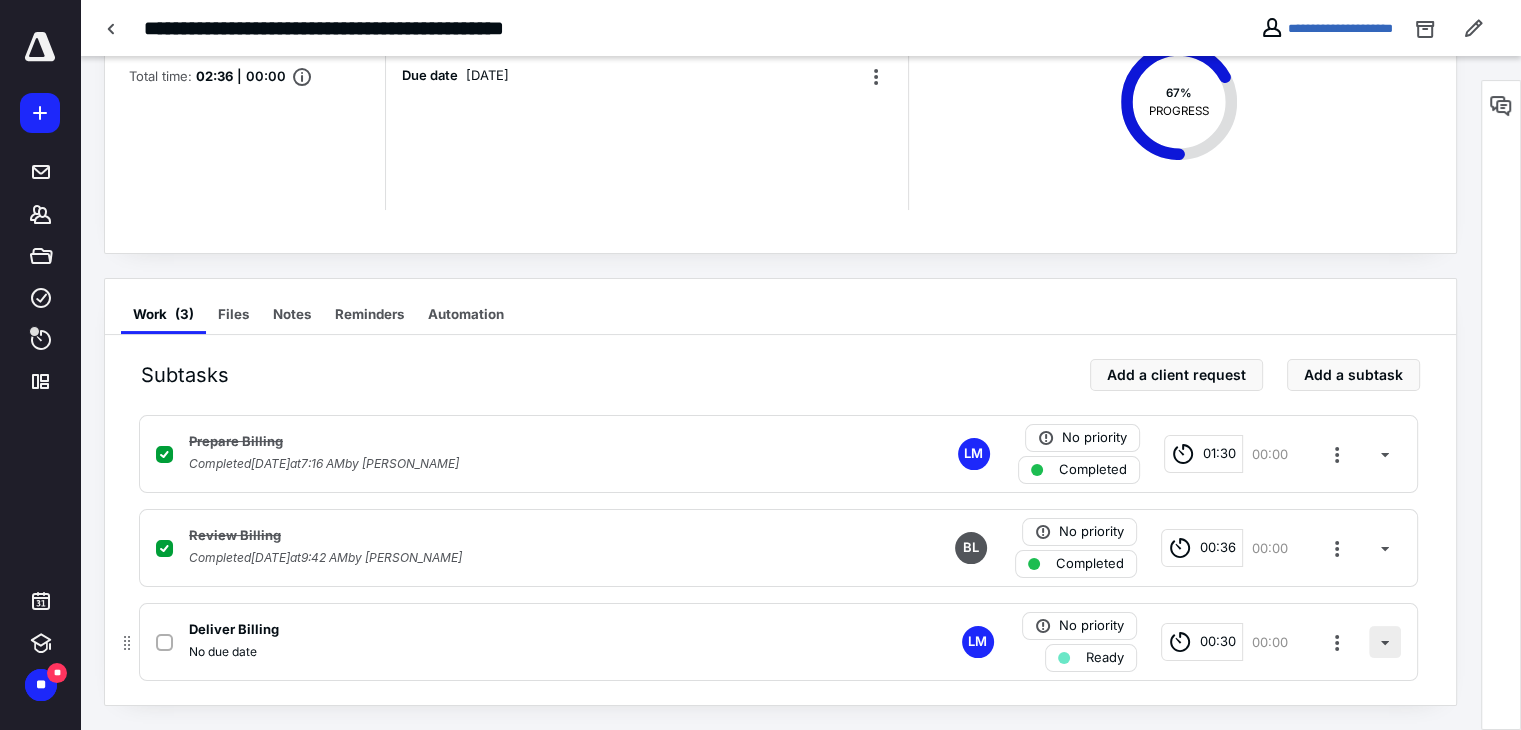 scroll, scrollTop: 163, scrollLeft: 0, axis: vertical 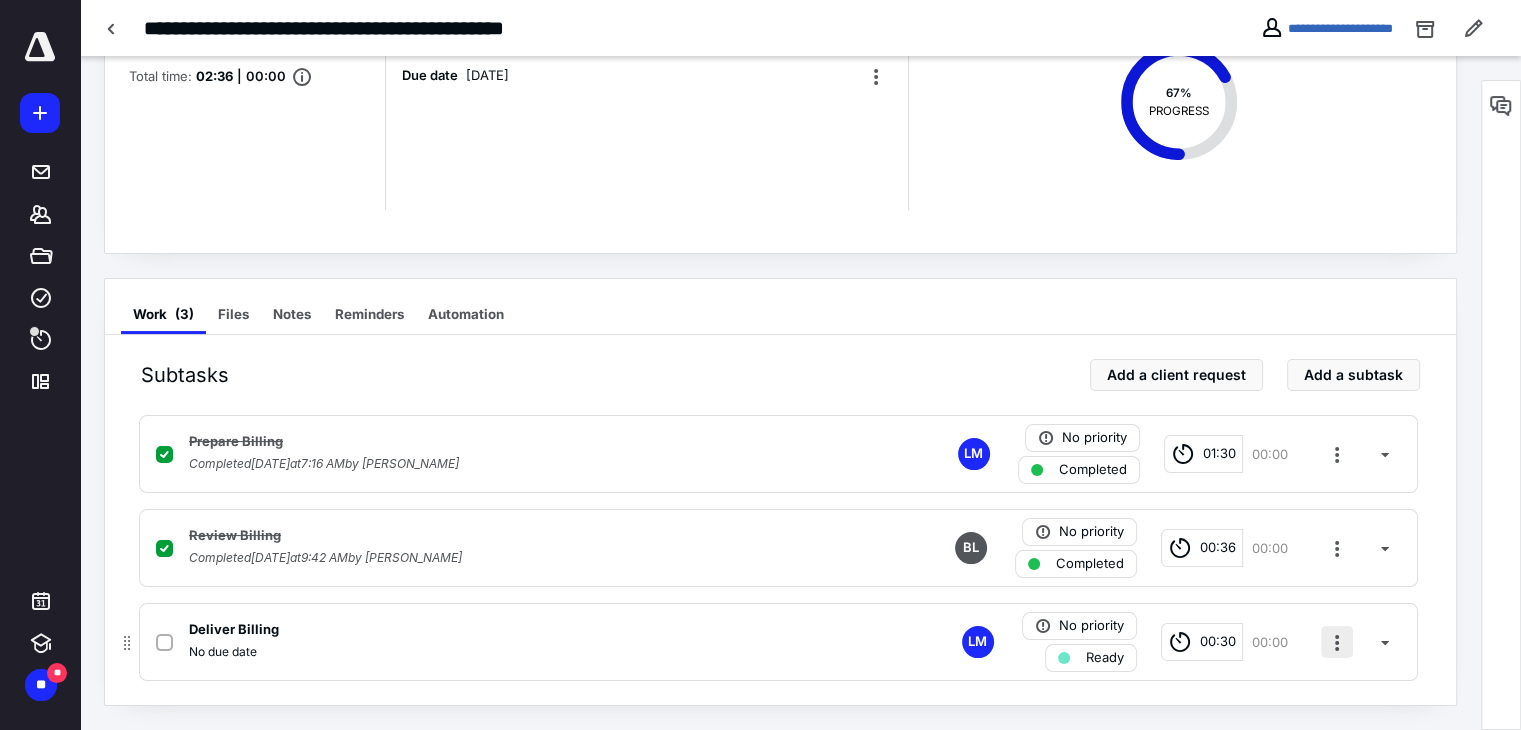 click at bounding box center [1337, 642] 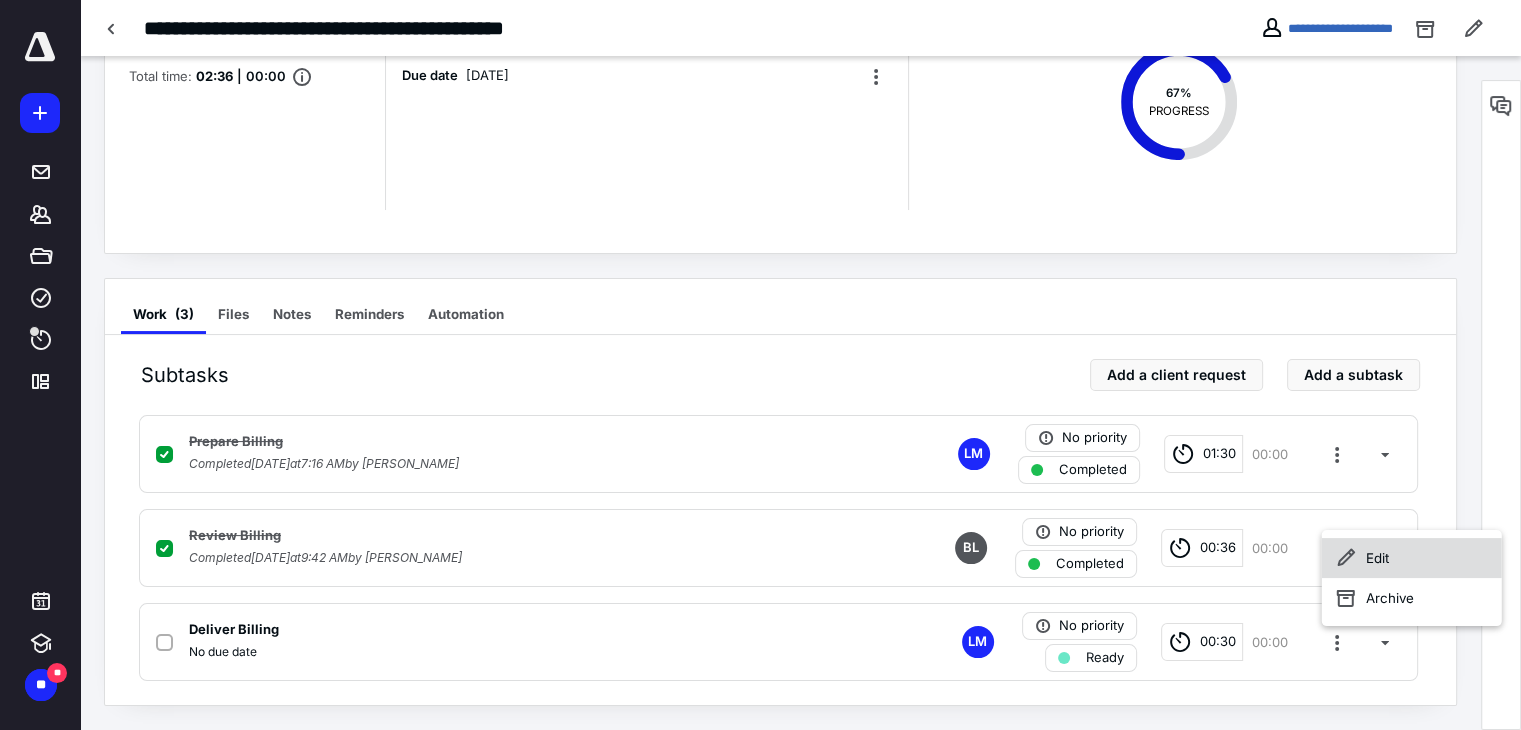click on "Edit" at bounding box center (1412, 558) 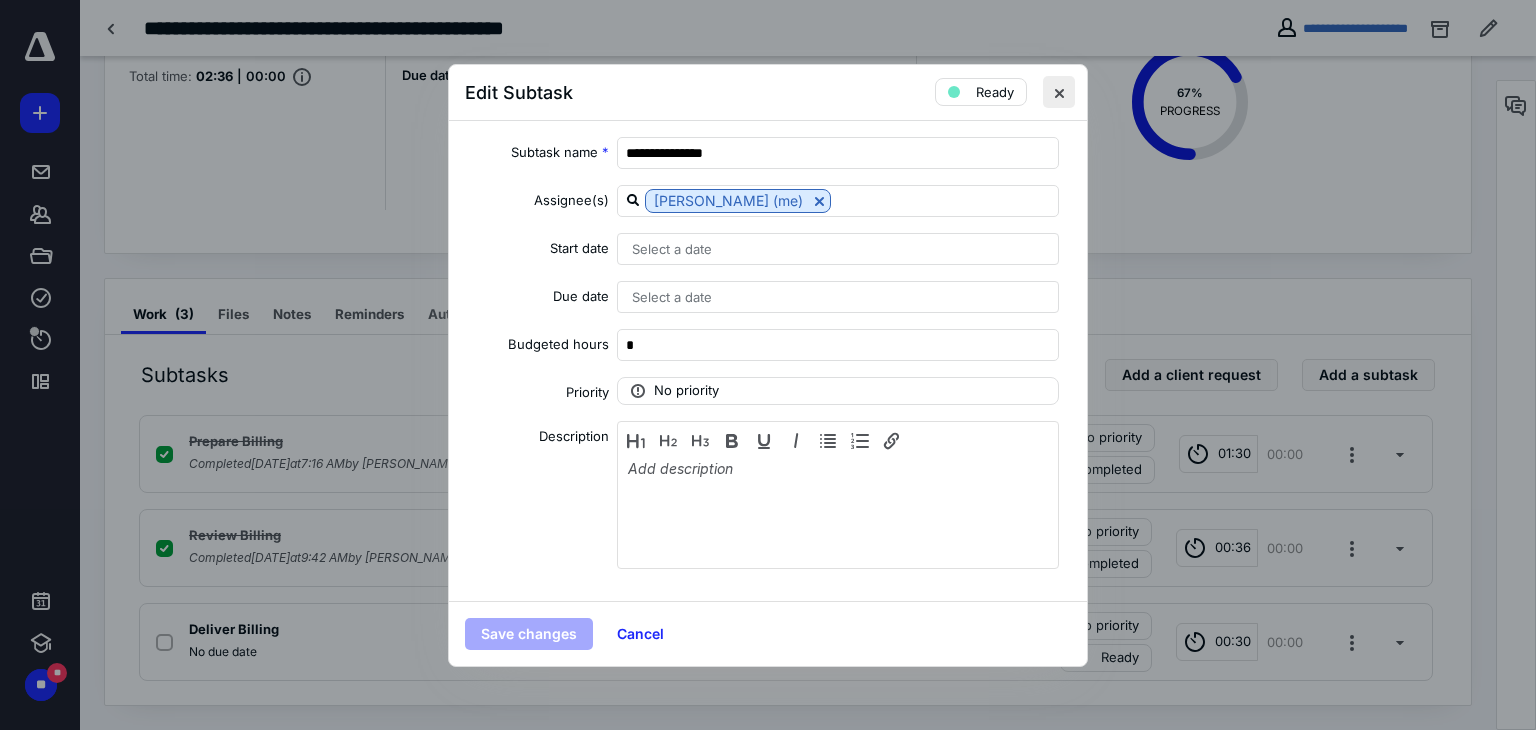 click at bounding box center [1059, 92] 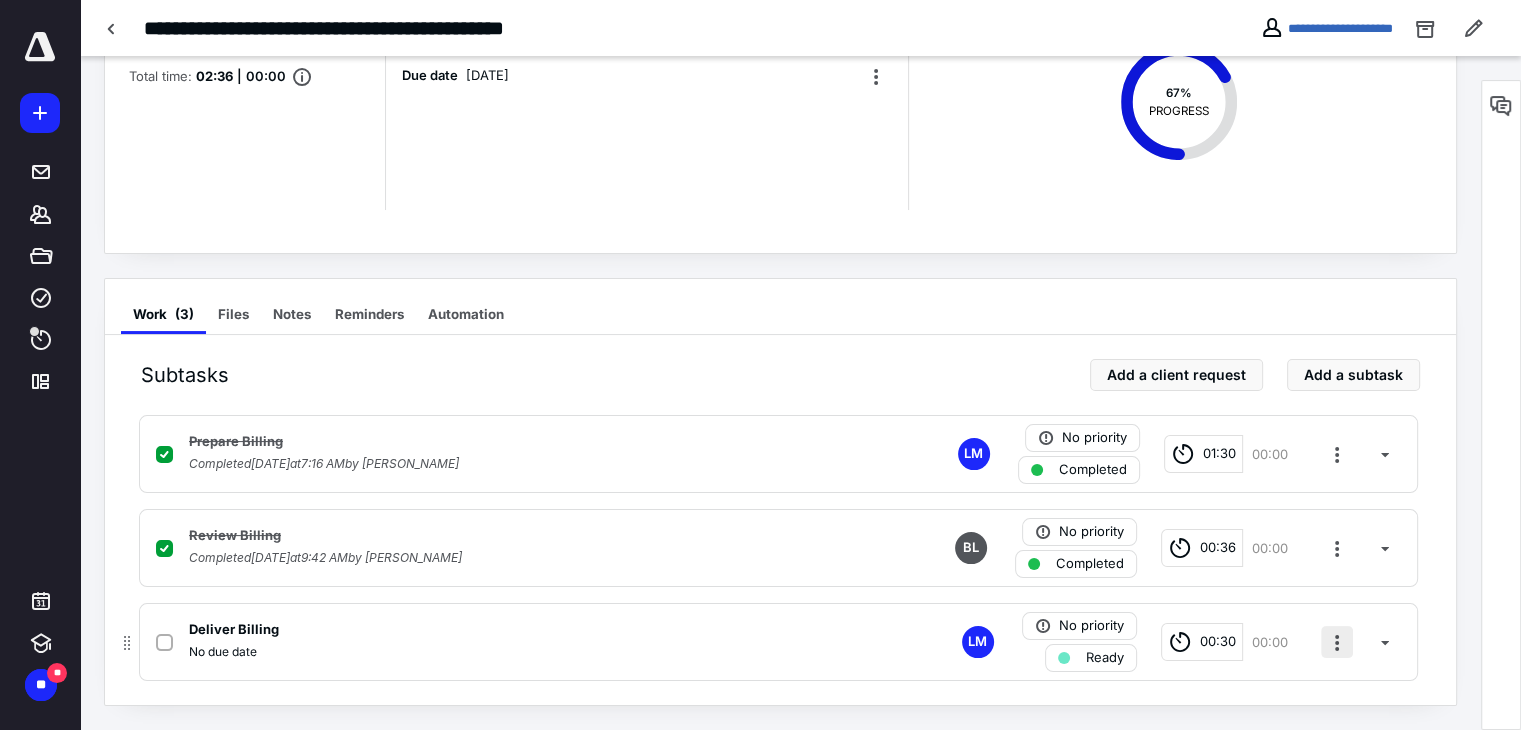 click at bounding box center (1337, 642) 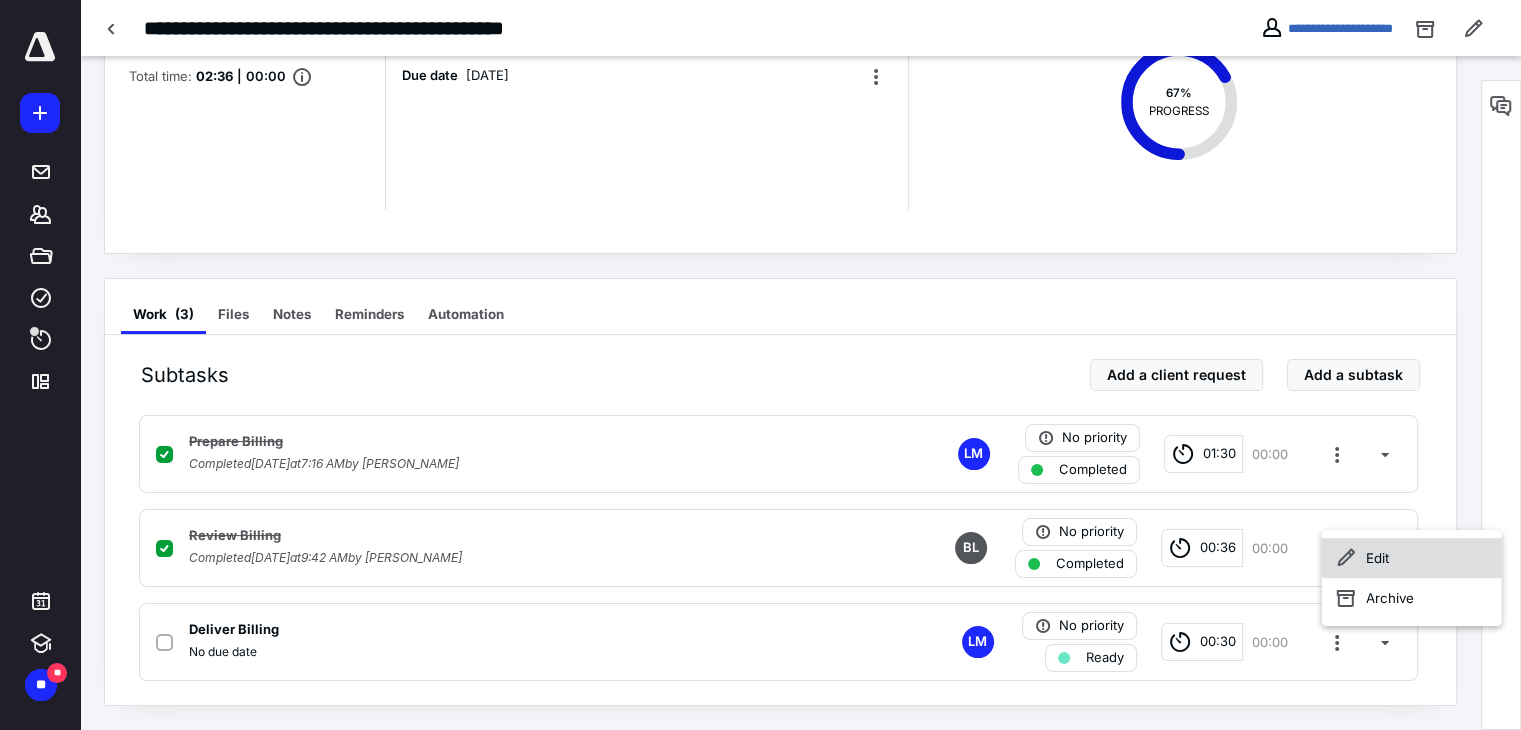 click on "Edit" at bounding box center (1412, 558) 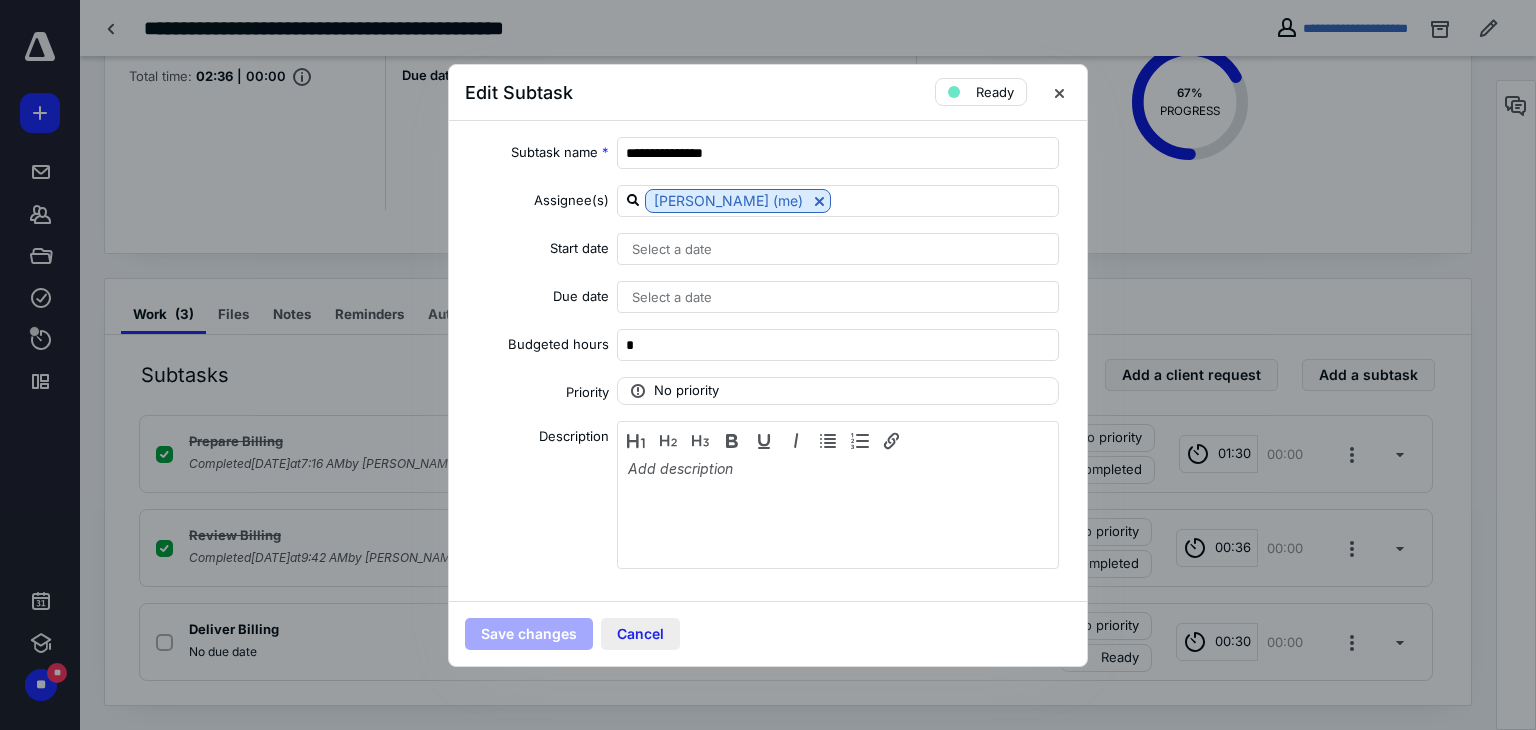 click on "Cancel" at bounding box center [640, 634] 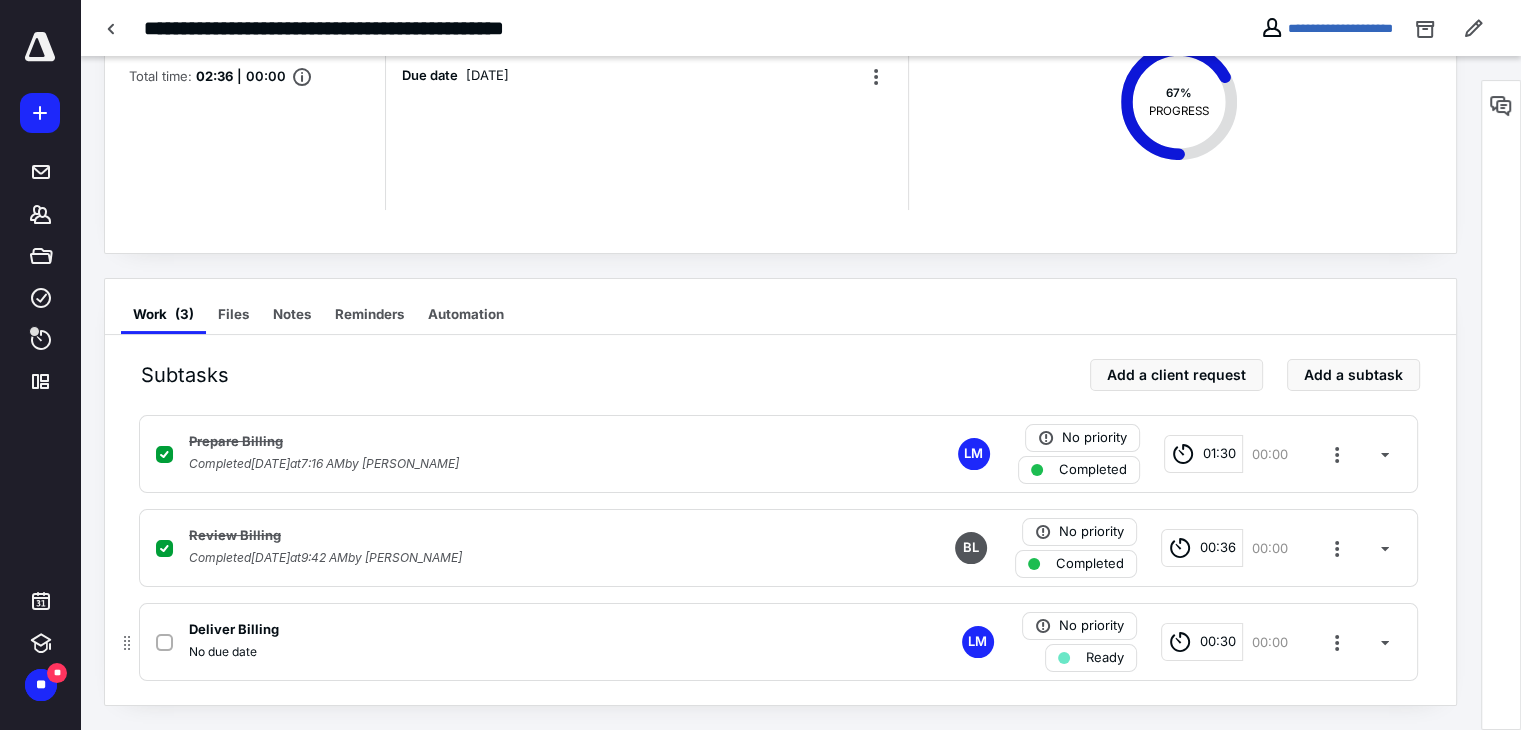 click on "00:30" at bounding box center (1218, 642) 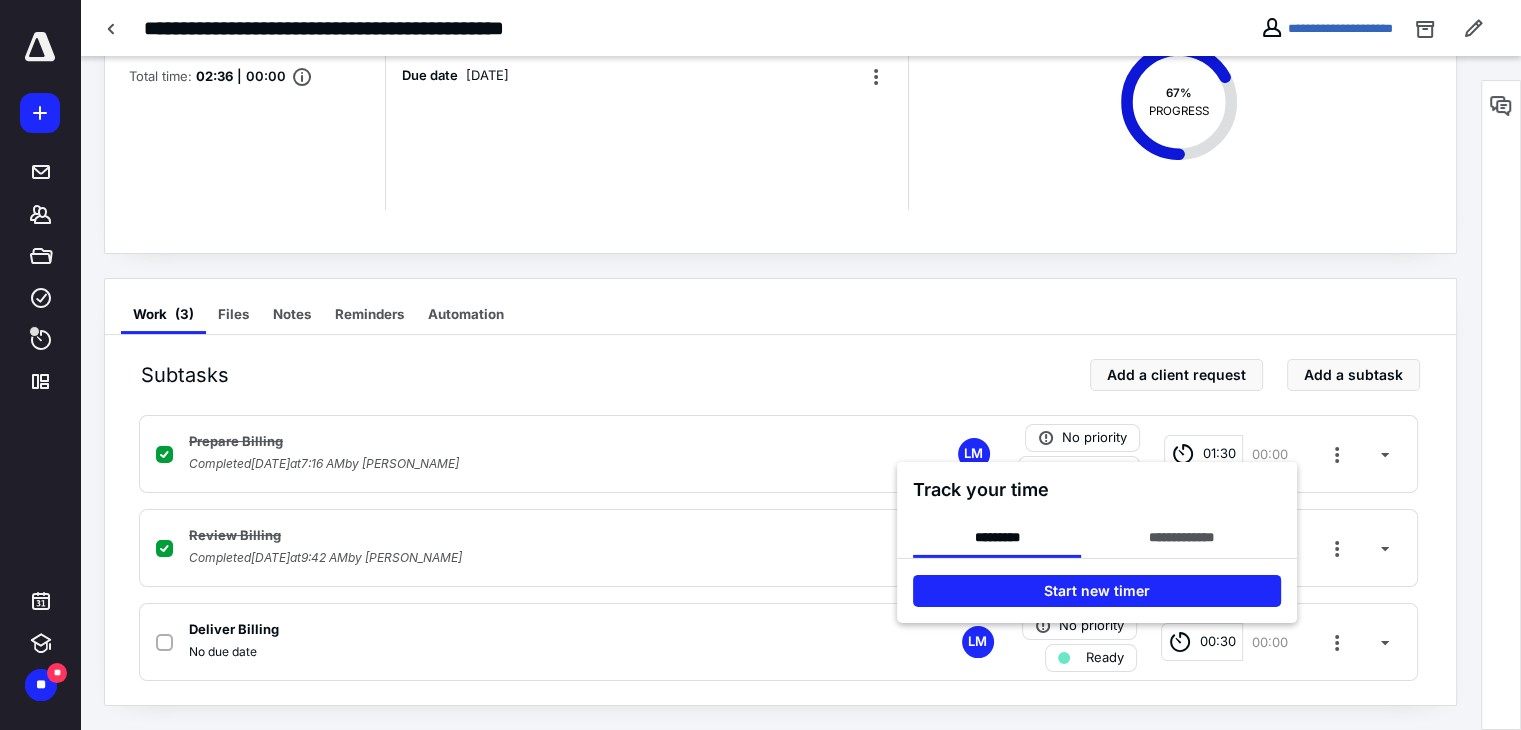 click at bounding box center (760, 365) 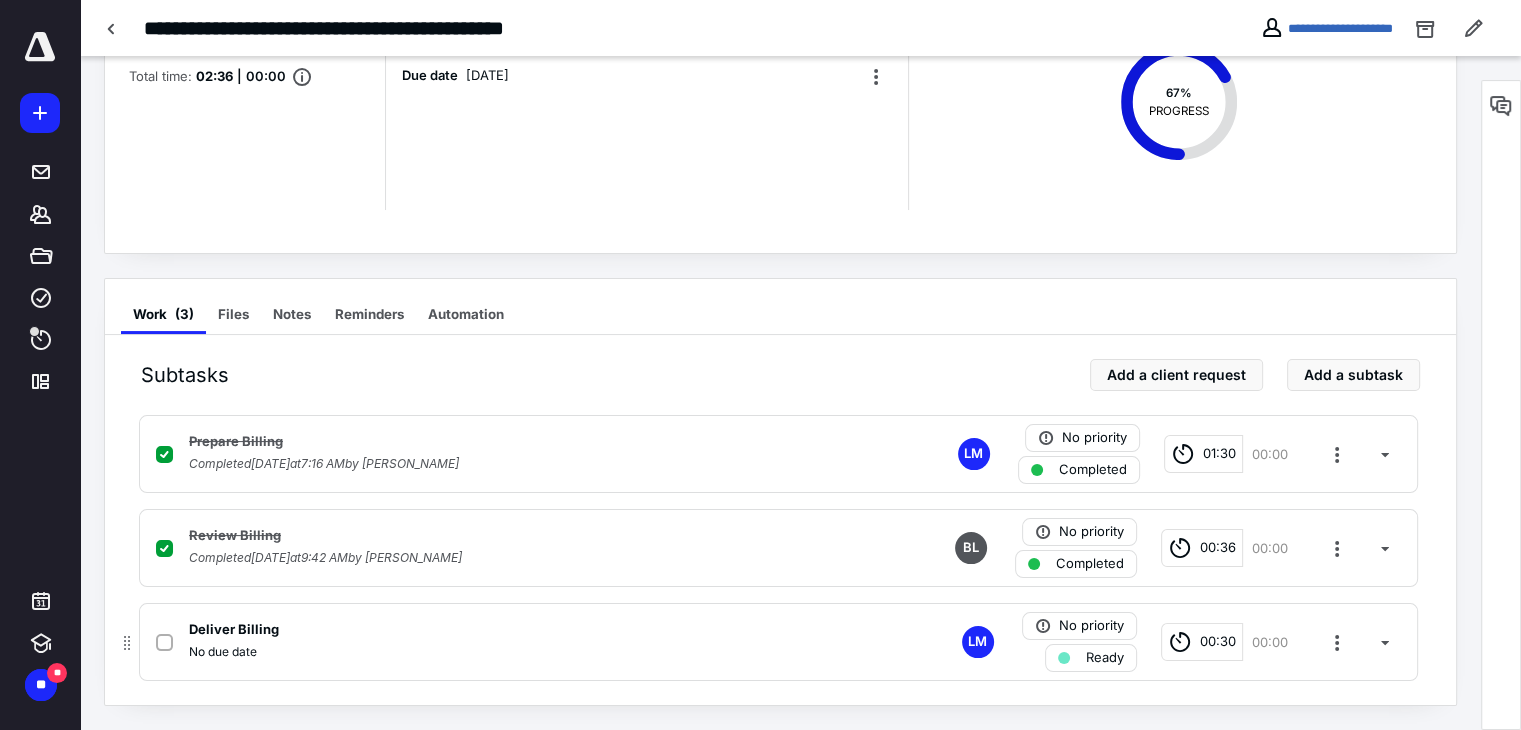 click on "00:30" at bounding box center [1218, 642] 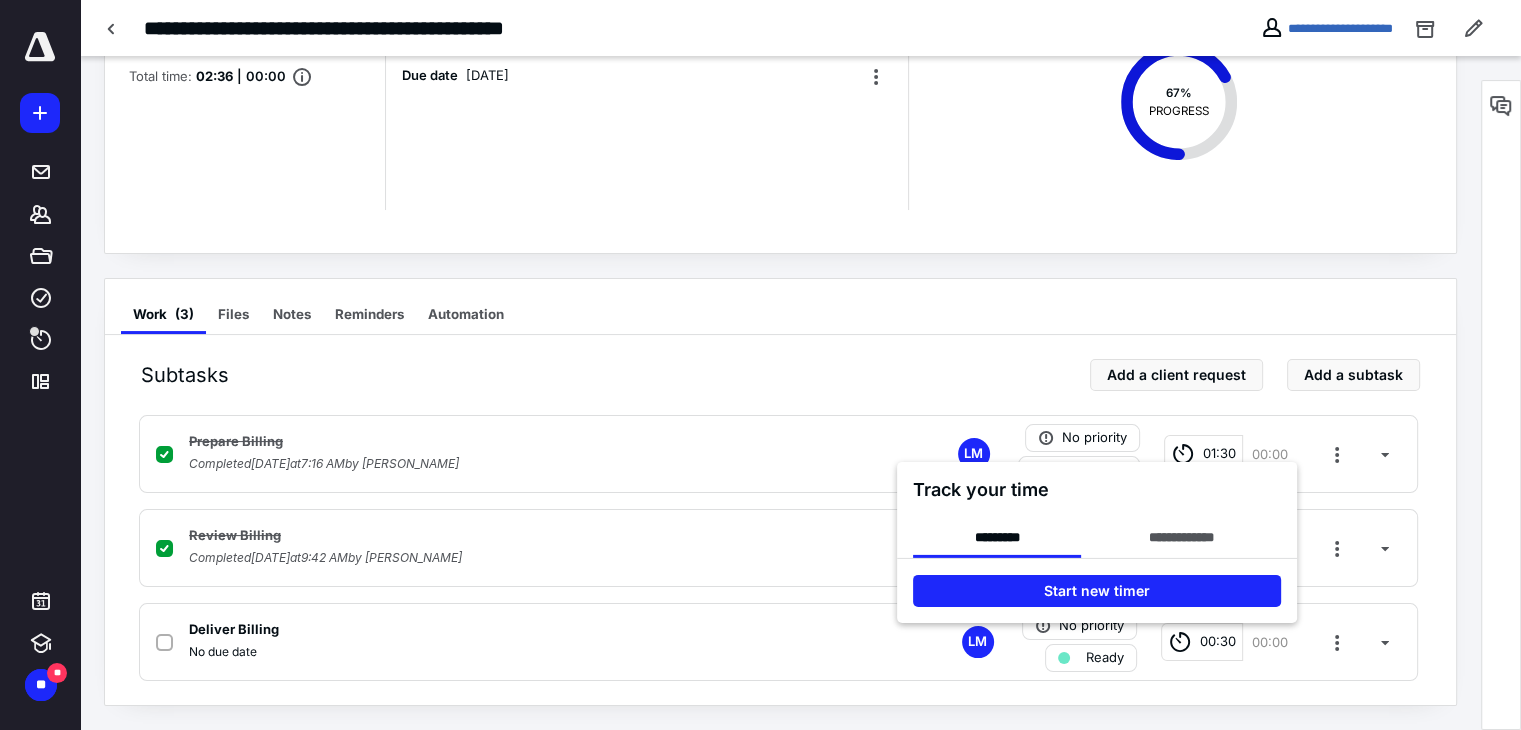 click on "Track your time" at bounding box center (1097, 489) 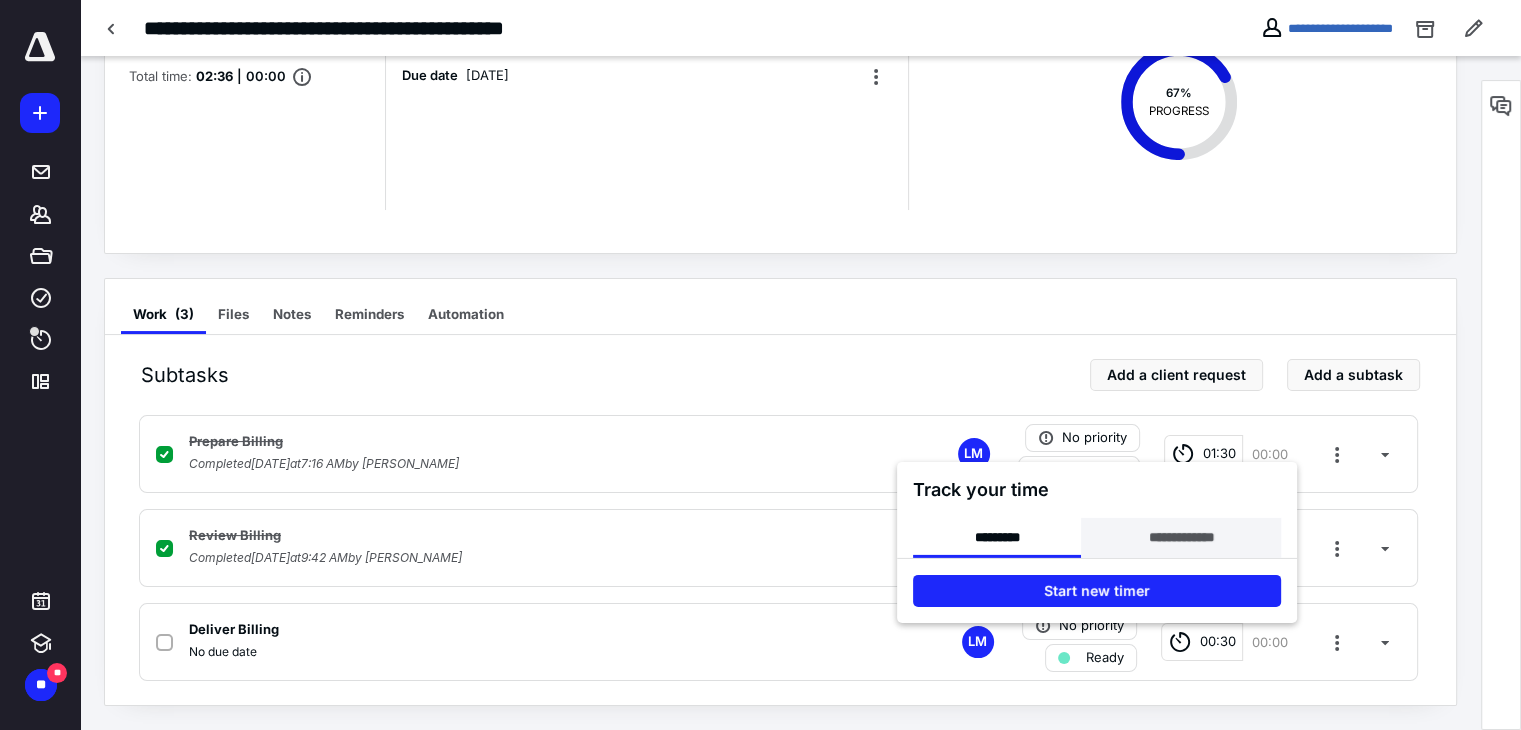 click on "**********" at bounding box center (1180, 537) 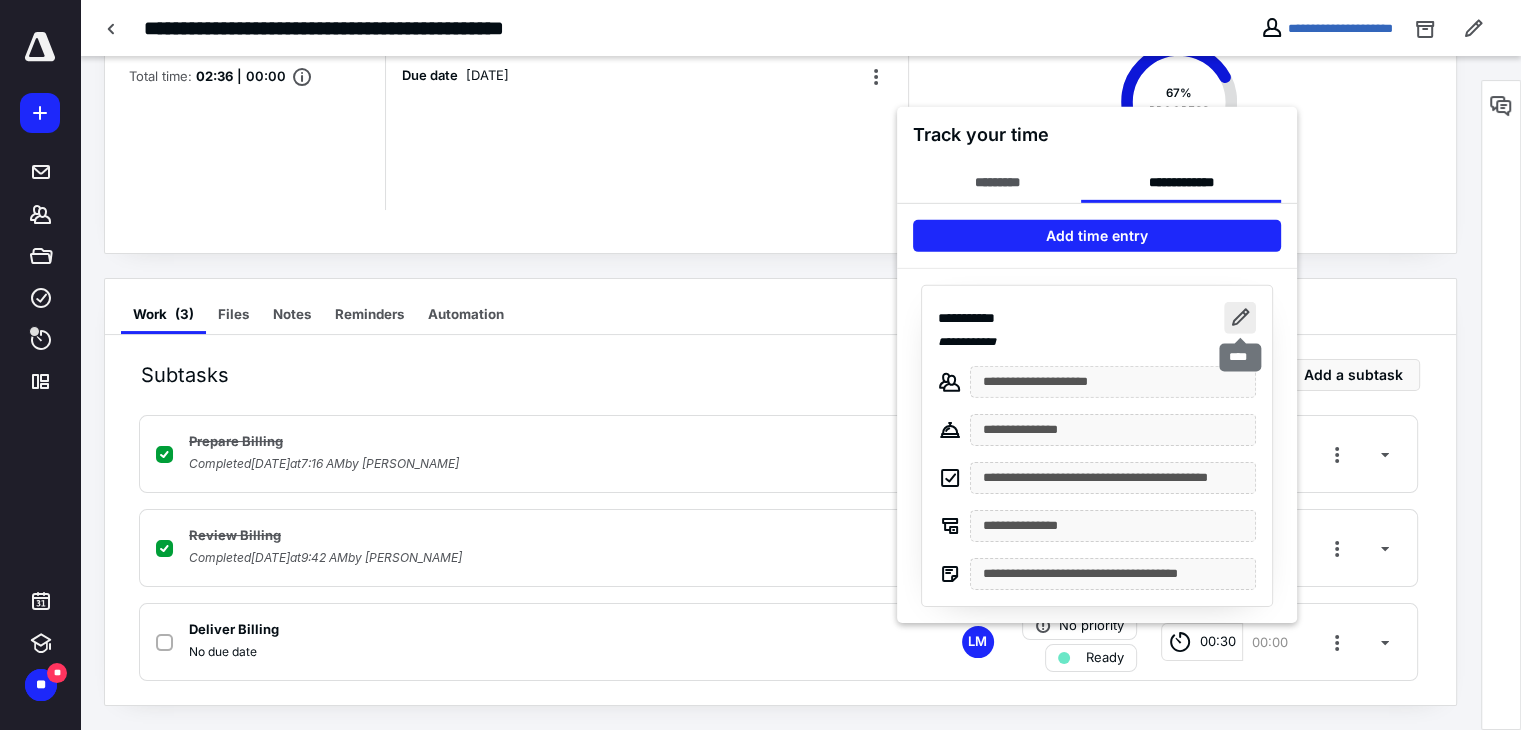 click at bounding box center (1240, 317) 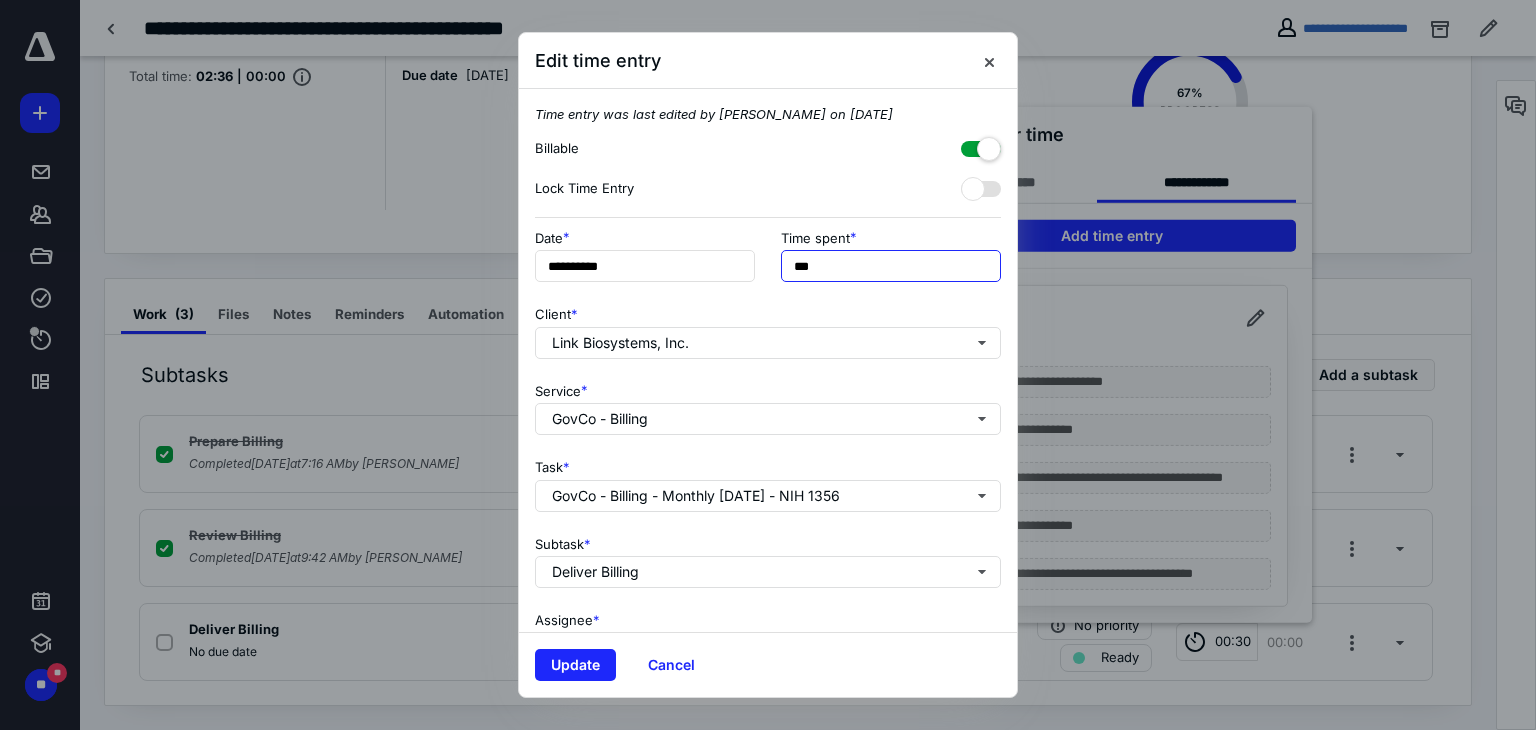 drag, startPoint x: 803, startPoint y: 264, endPoint x: 785, endPoint y: 265, distance: 18.027756 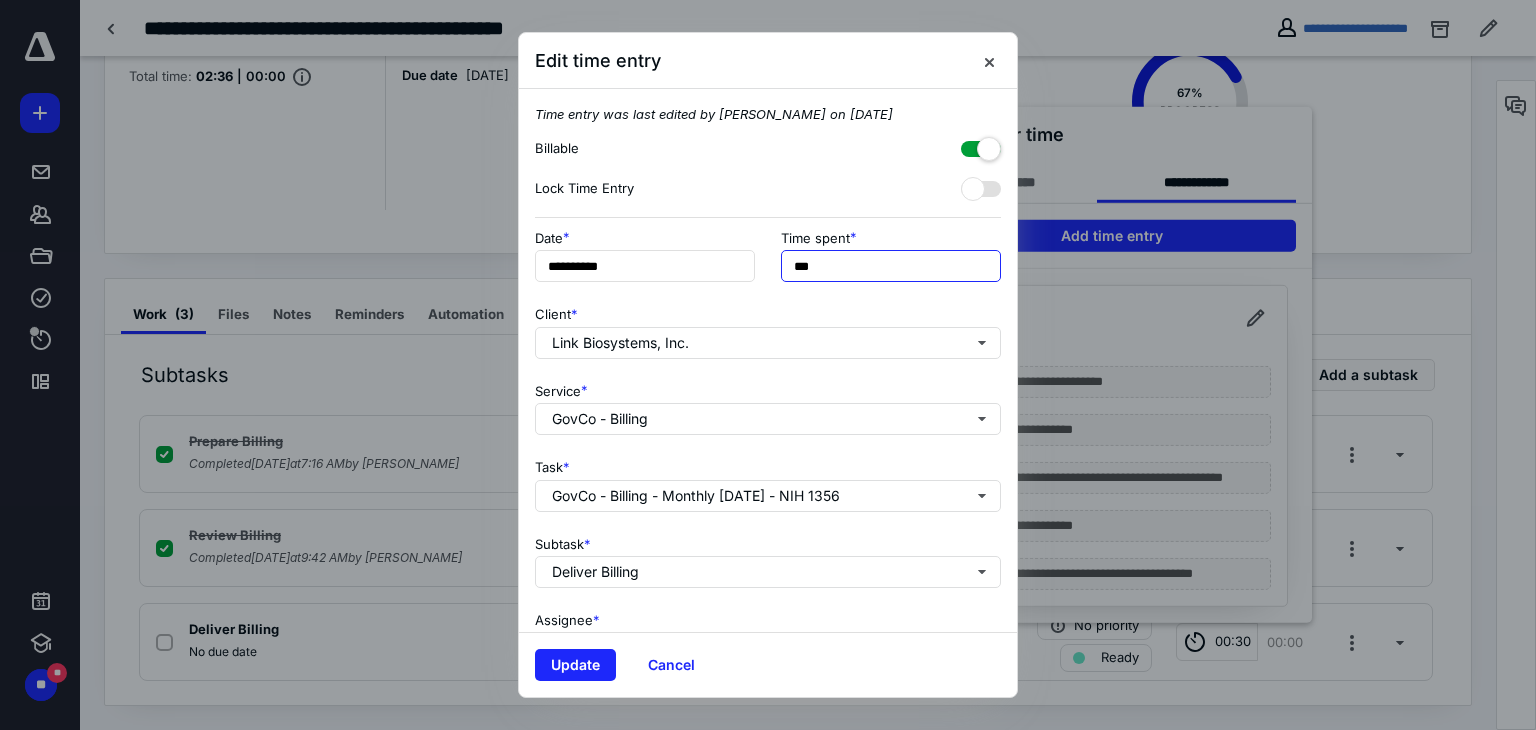 click on "***" at bounding box center [891, 266] 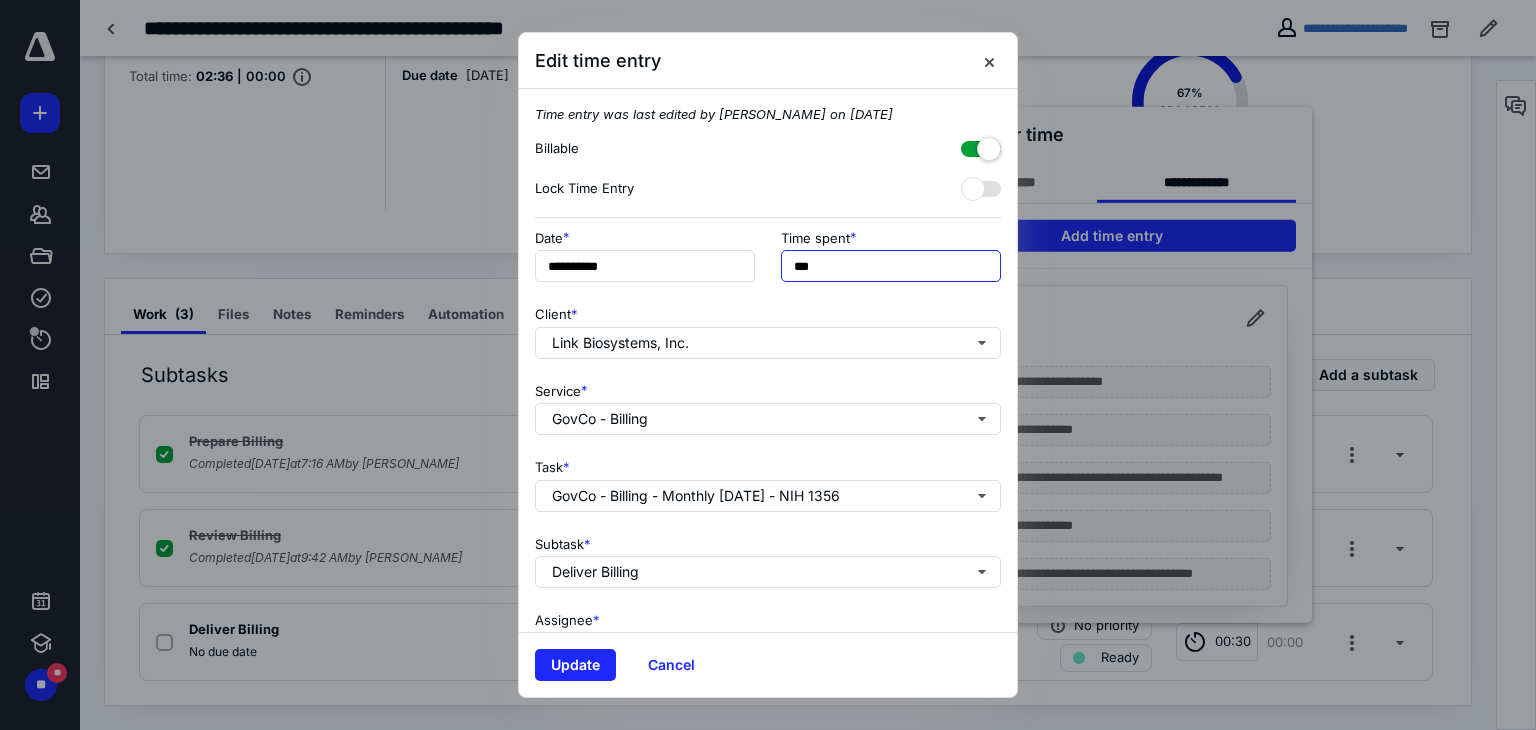 drag, startPoint x: 805, startPoint y: 271, endPoint x: 822, endPoint y: 245, distance: 31.06445 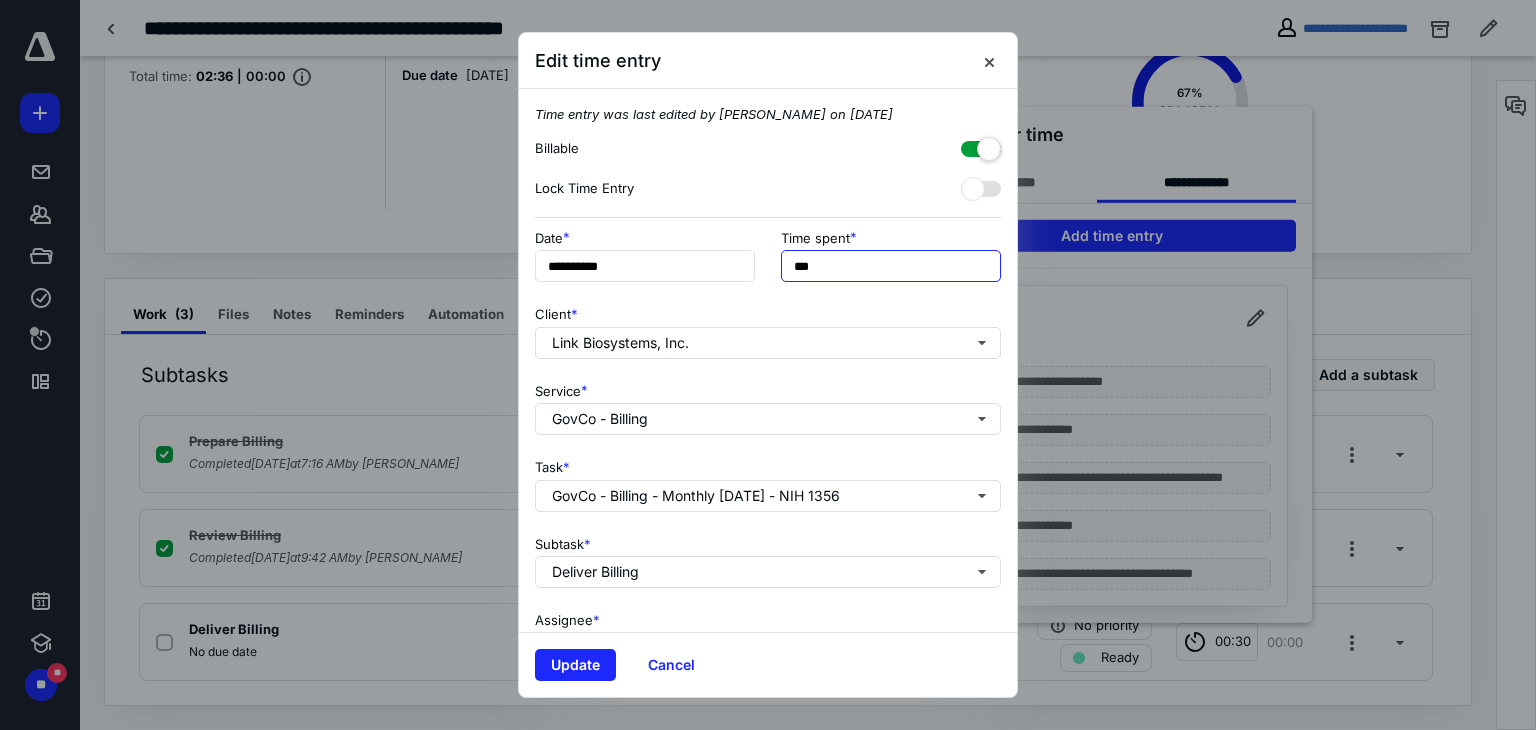 click on "***" at bounding box center [891, 266] 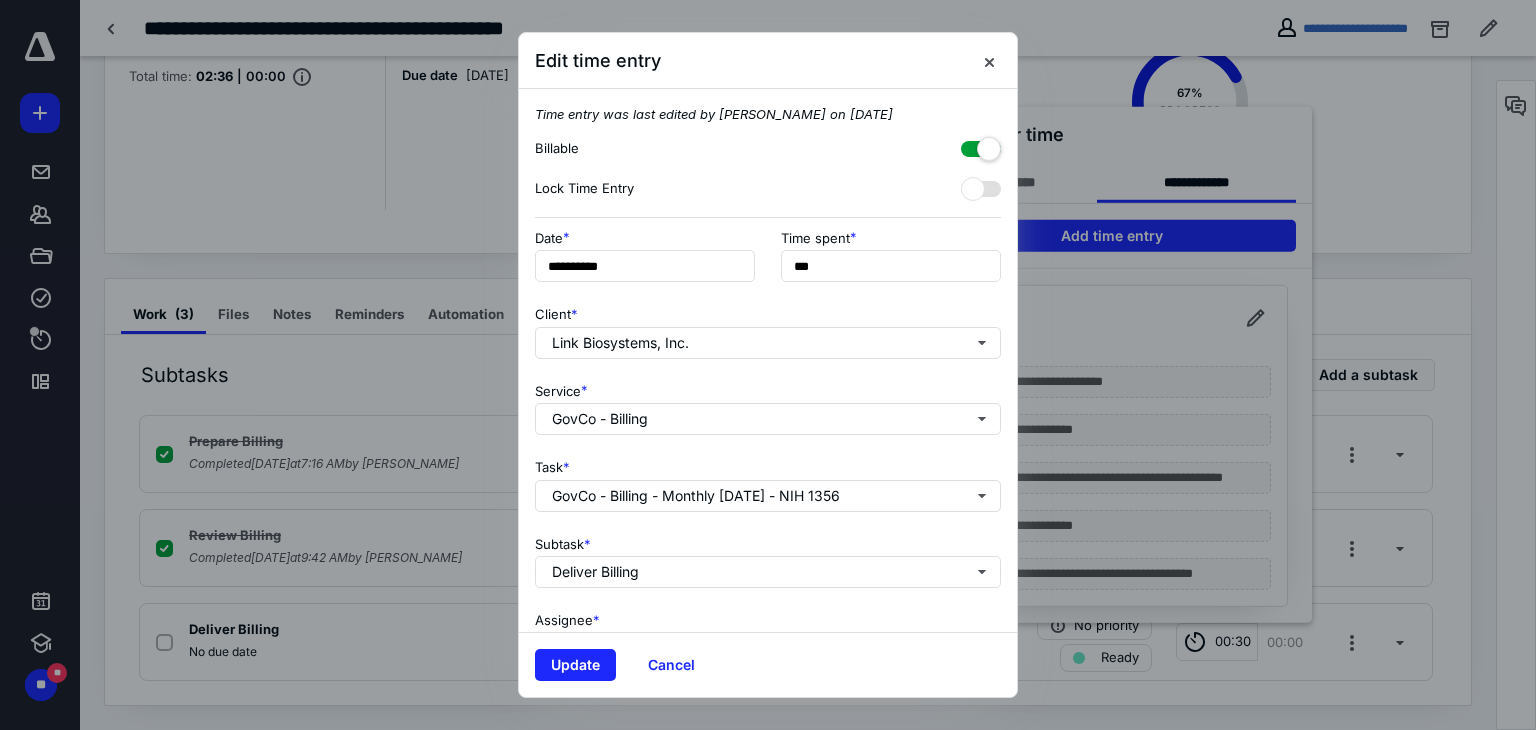 click on "Time spent" at bounding box center (815, 237) 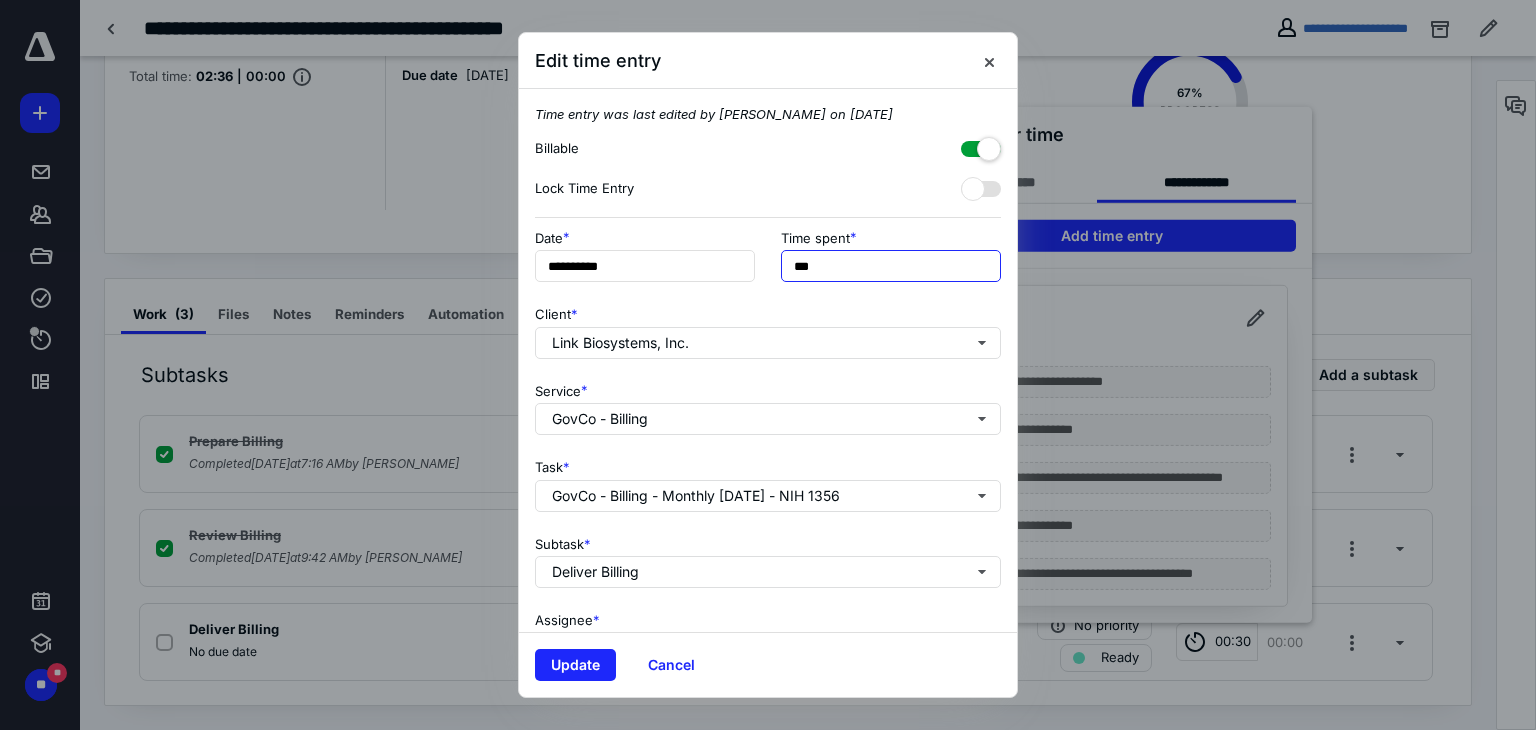 click on "***" at bounding box center (891, 266) 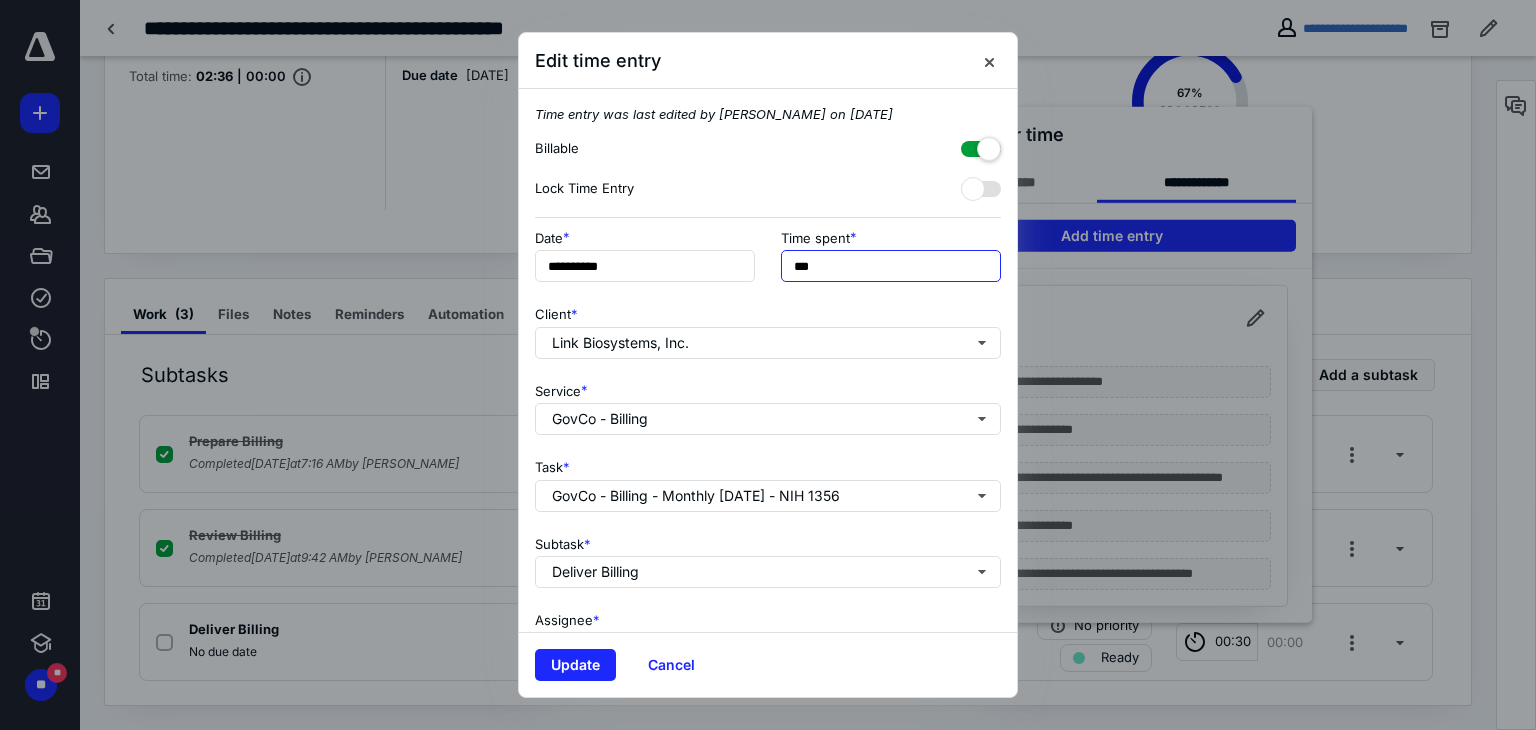 type on "***" 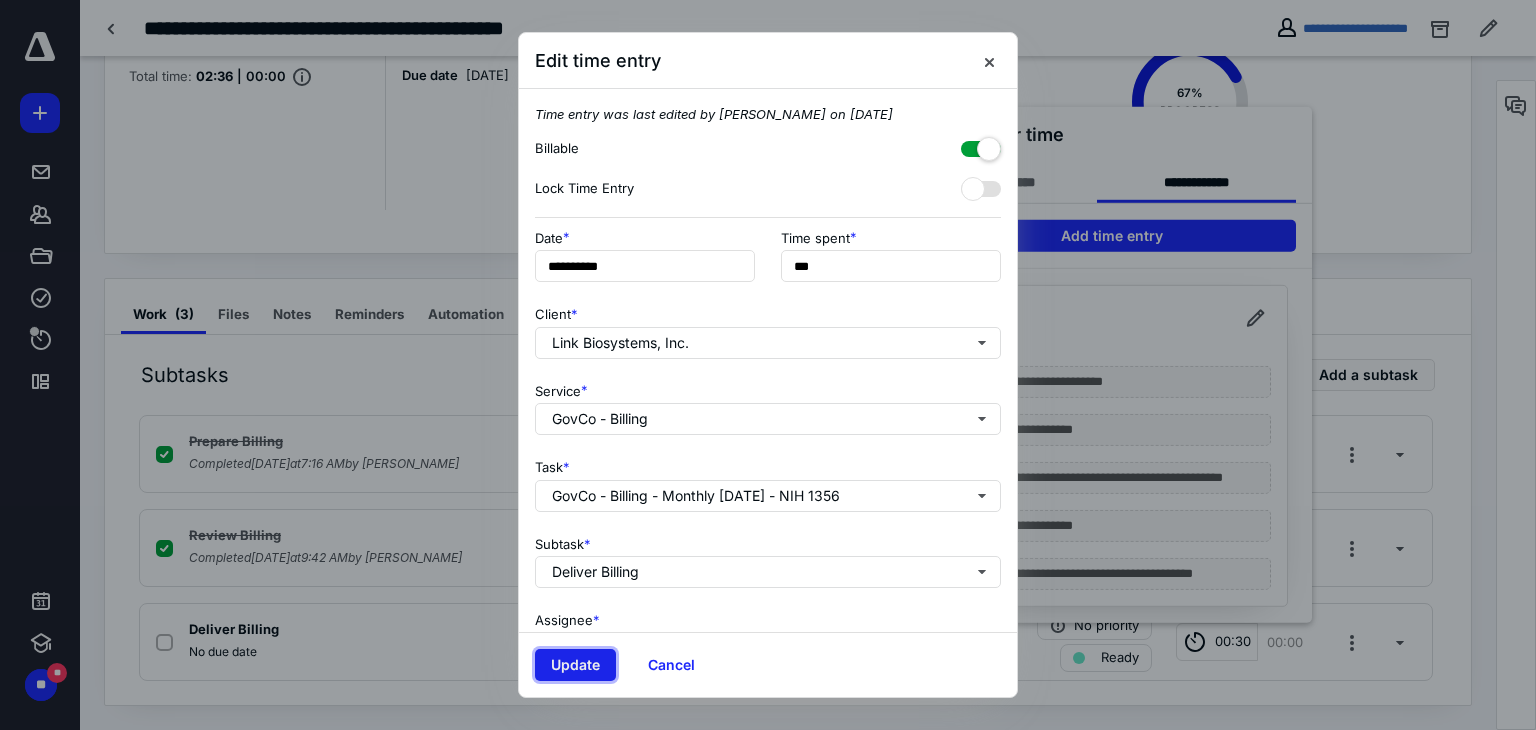 click on "Update" at bounding box center (575, 665) 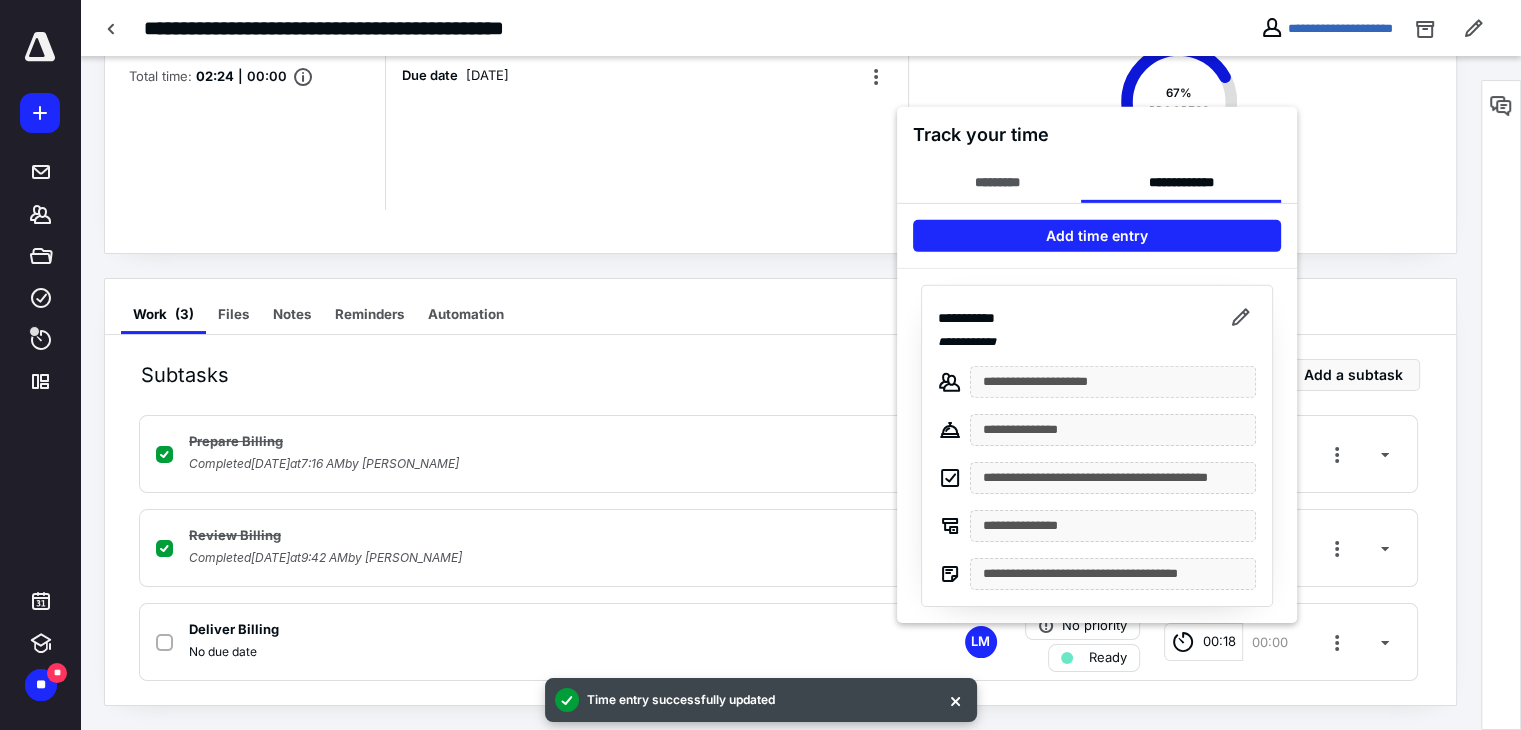 click at bounding box center (760, 365) 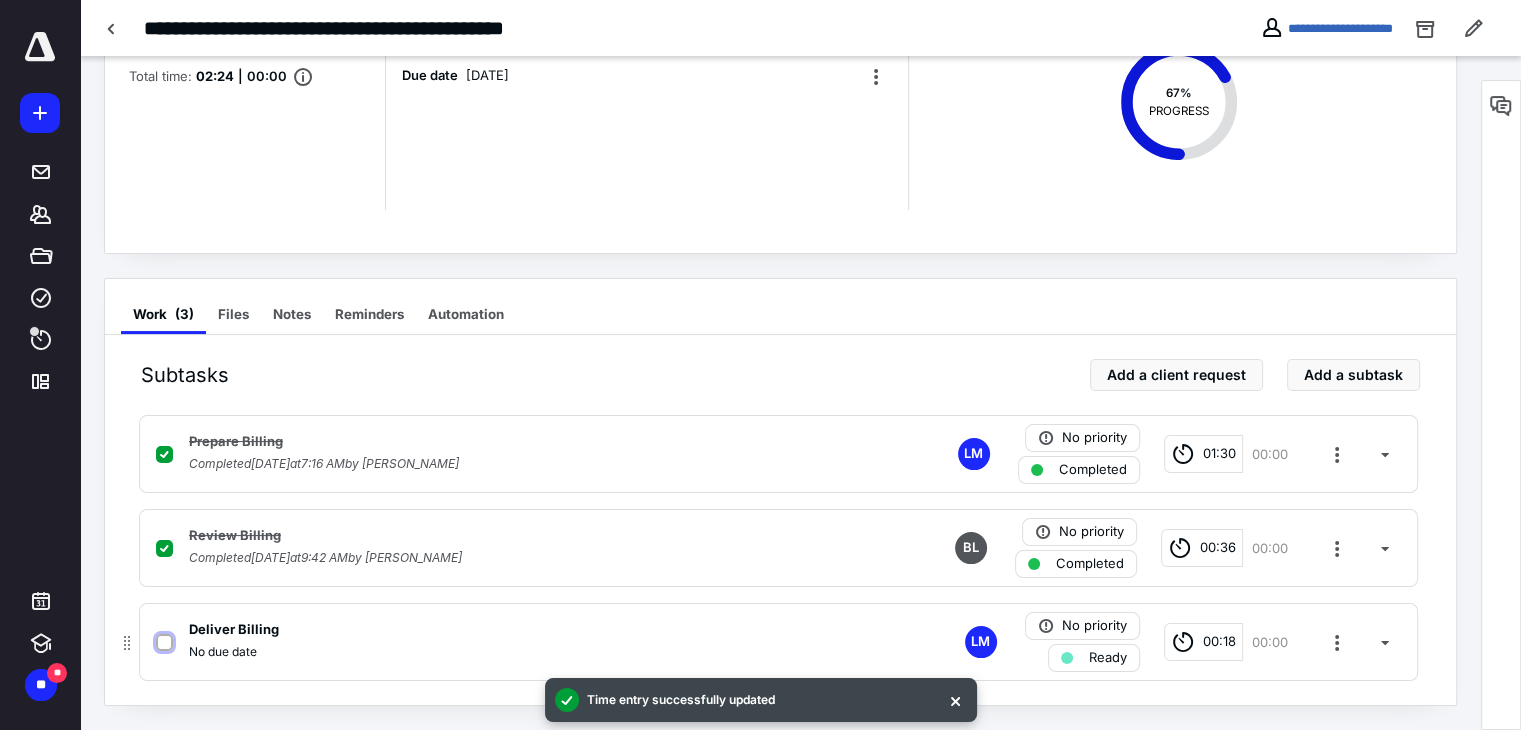 click at bounding box center [164, 643] 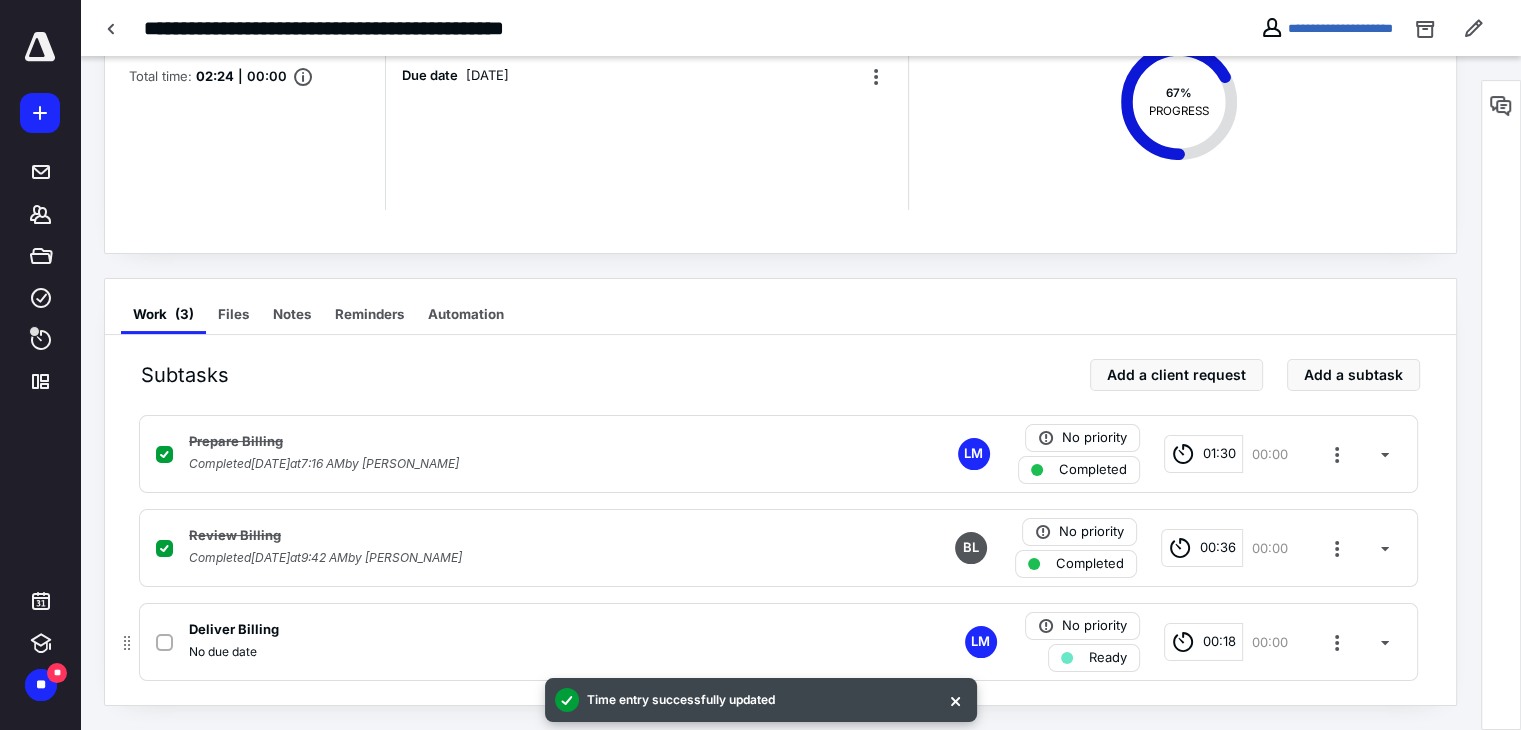 checkbox on "true" 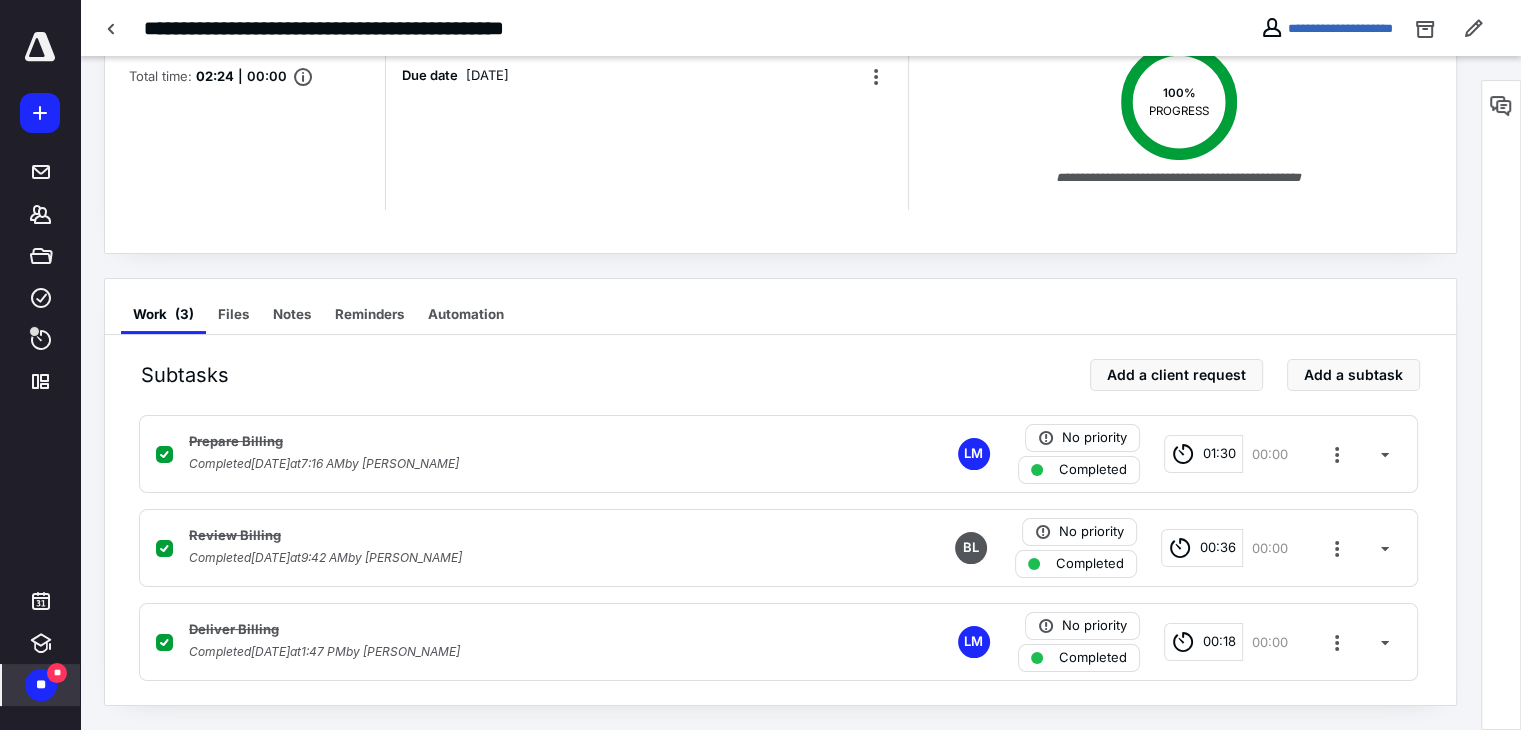 click on "**" at bounding box center [57, 673] 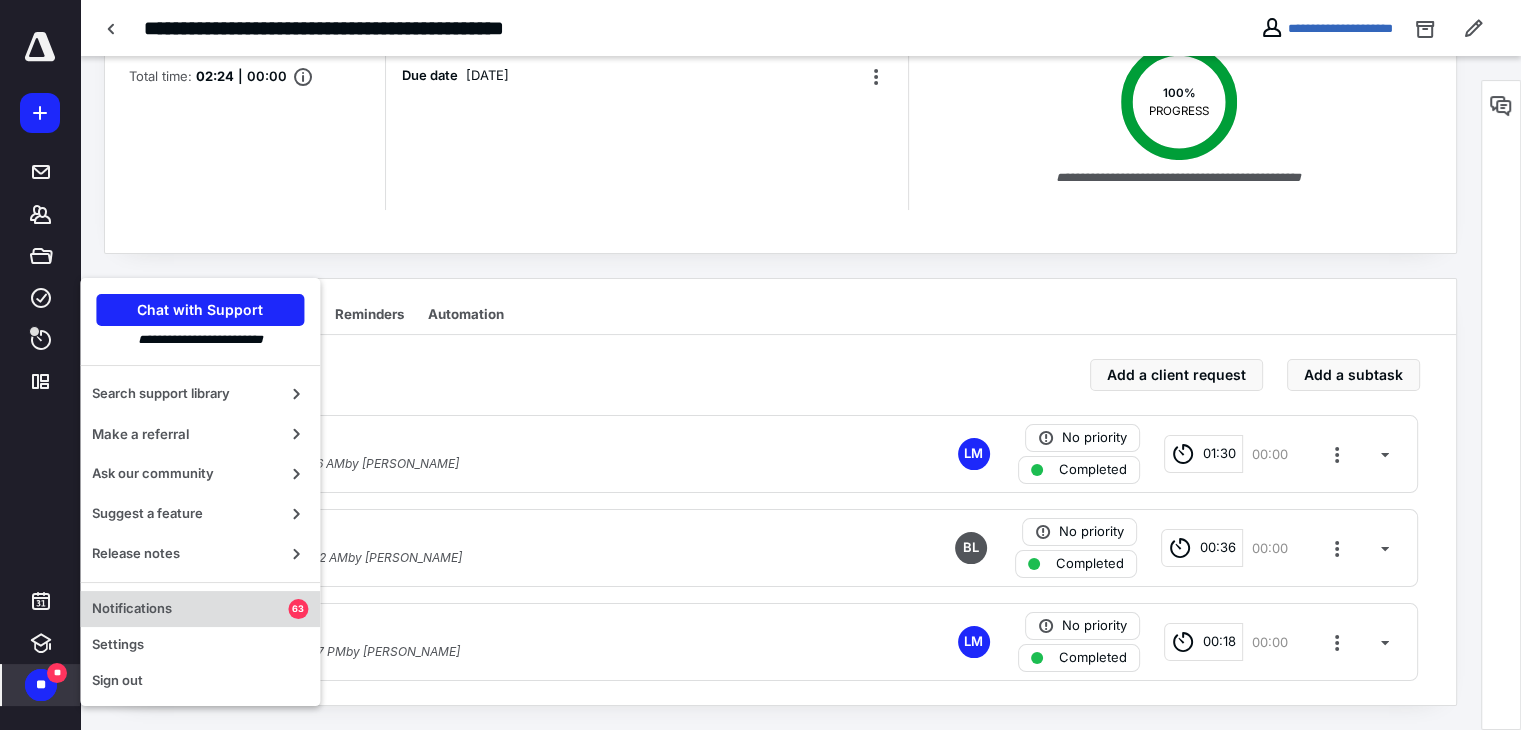 click on "Notifications" at bounding box center (190, 609) 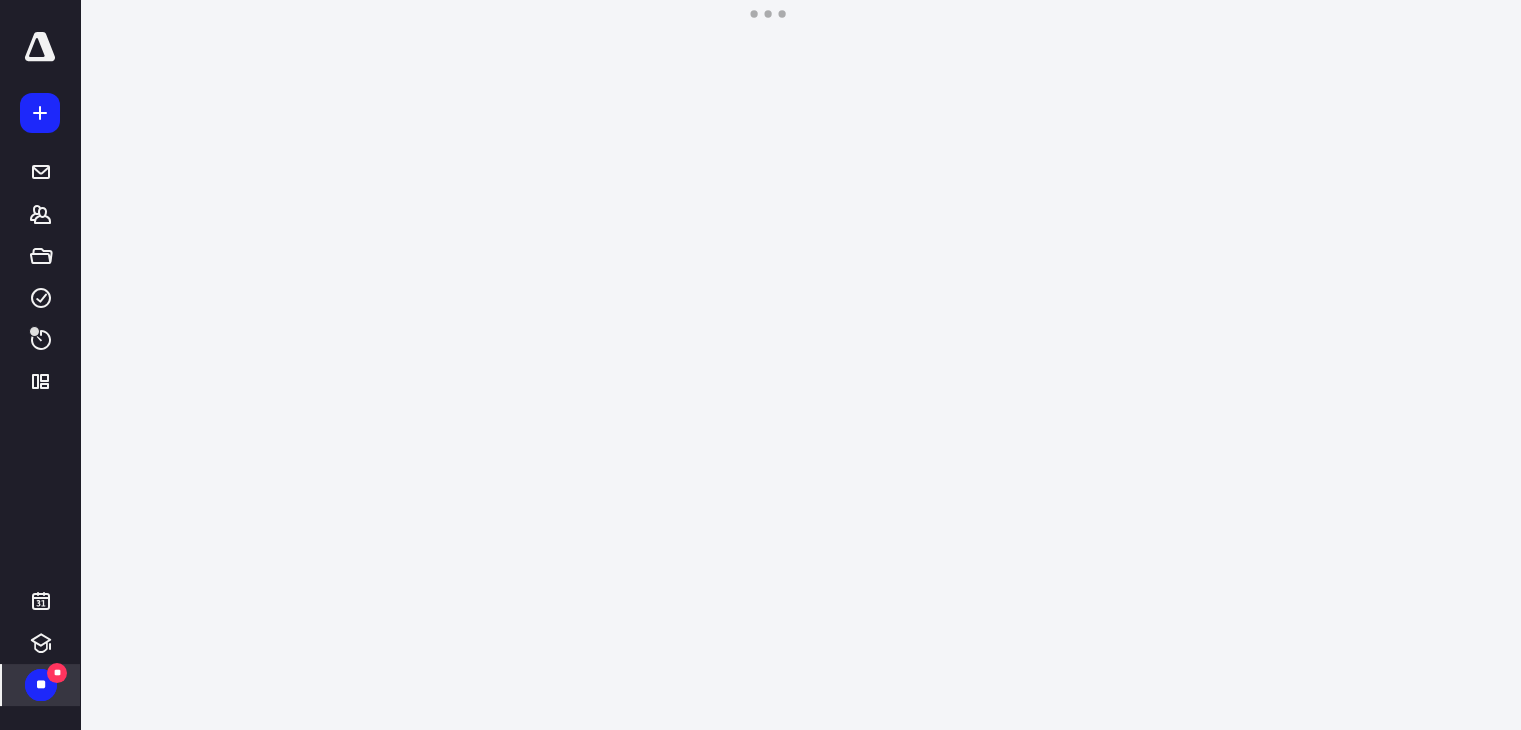 scroll, scrollTop: 0, scrollLeft: 0, axis: both 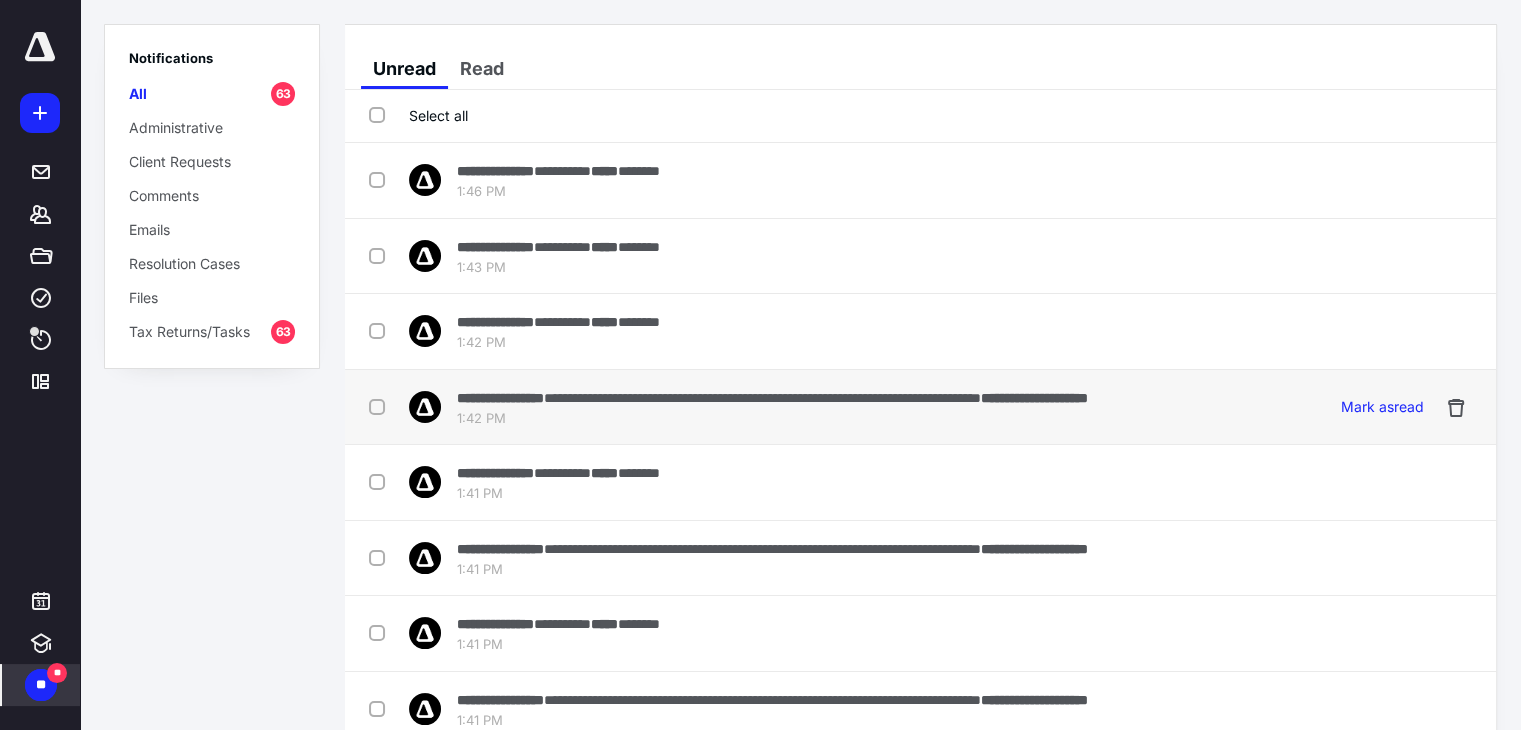 click at bounding box center (381, 406) 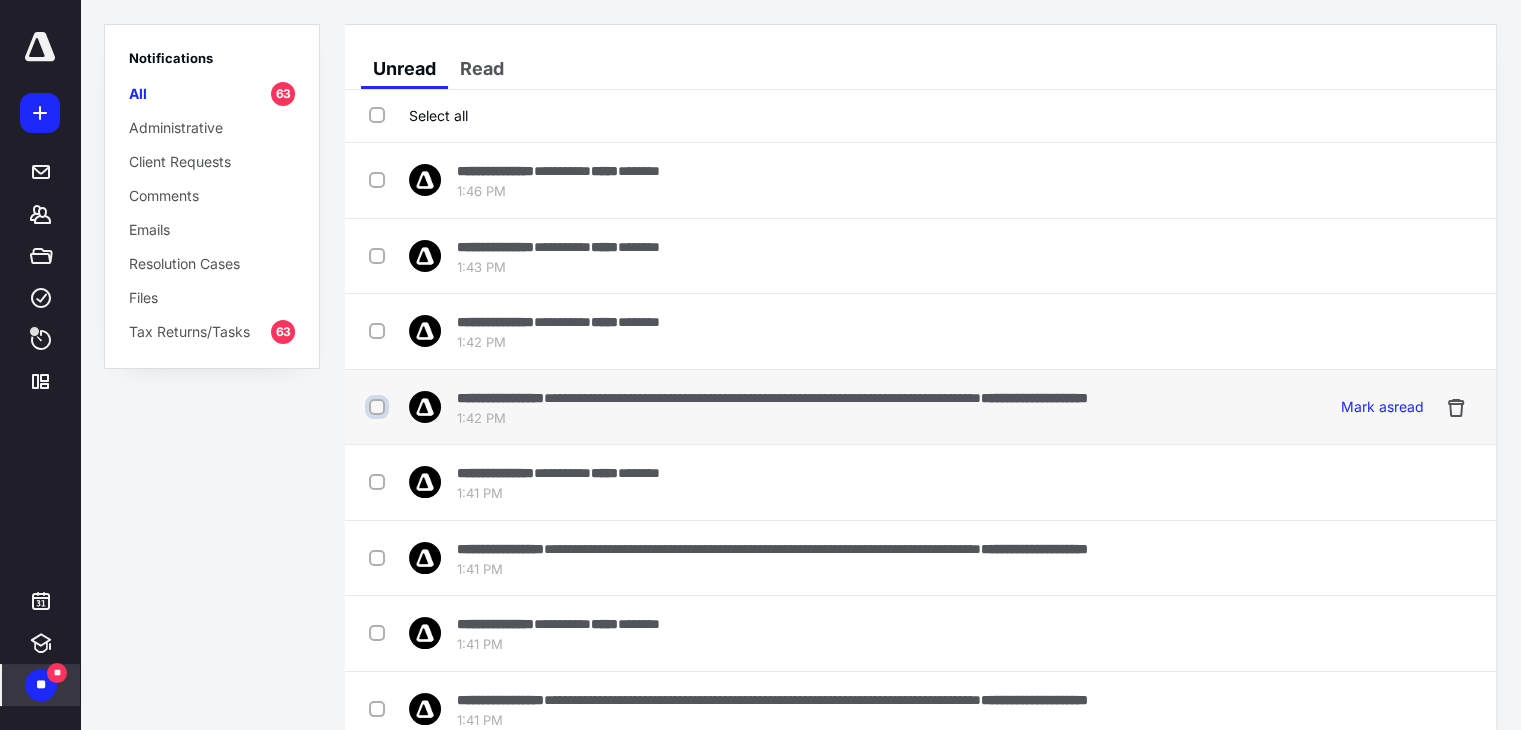click at bounding box center [379, 407] 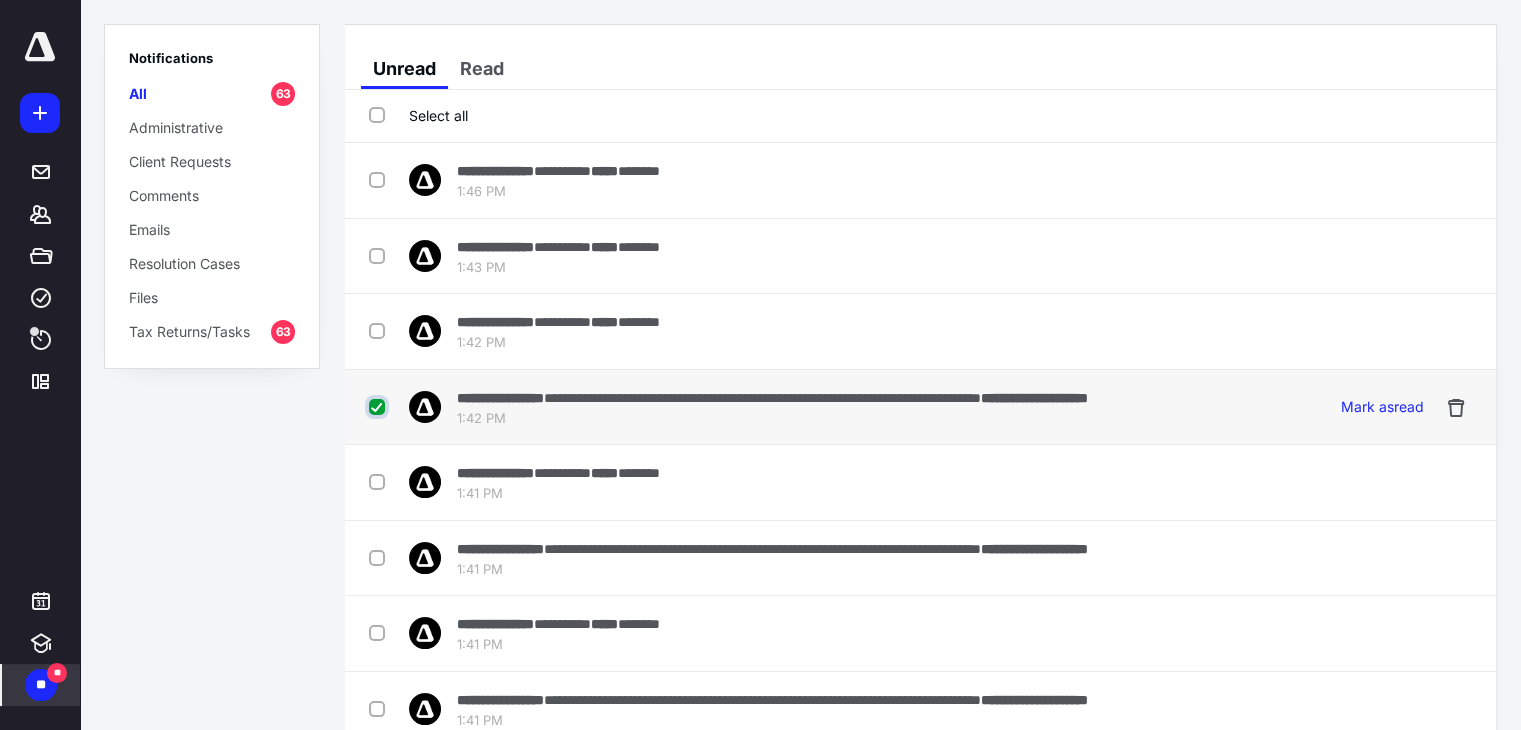 checkbox on "true" 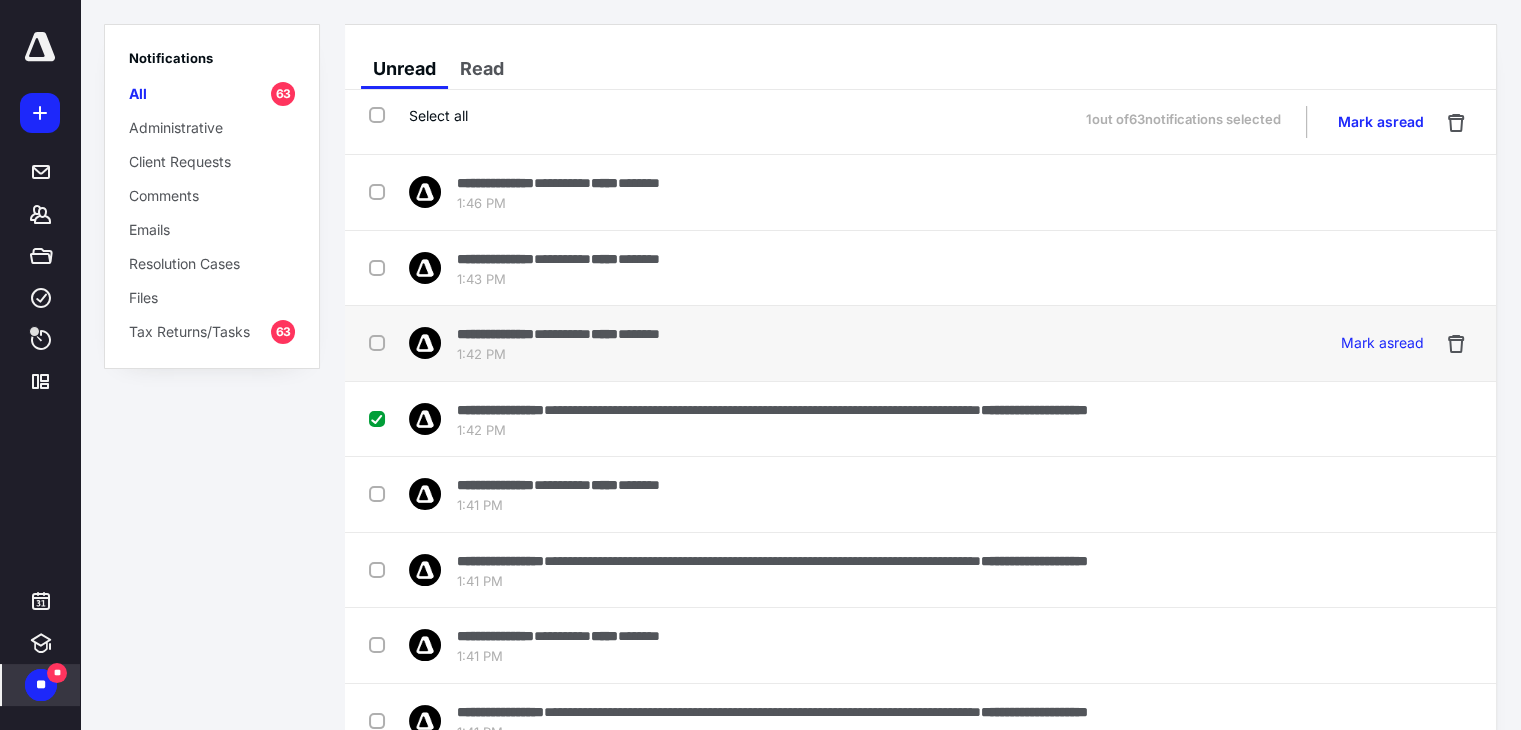 drag, startPoint x: 376, startPoint y: 341, endPoint x: 383, endPoint y: 275, distance: 66.37017 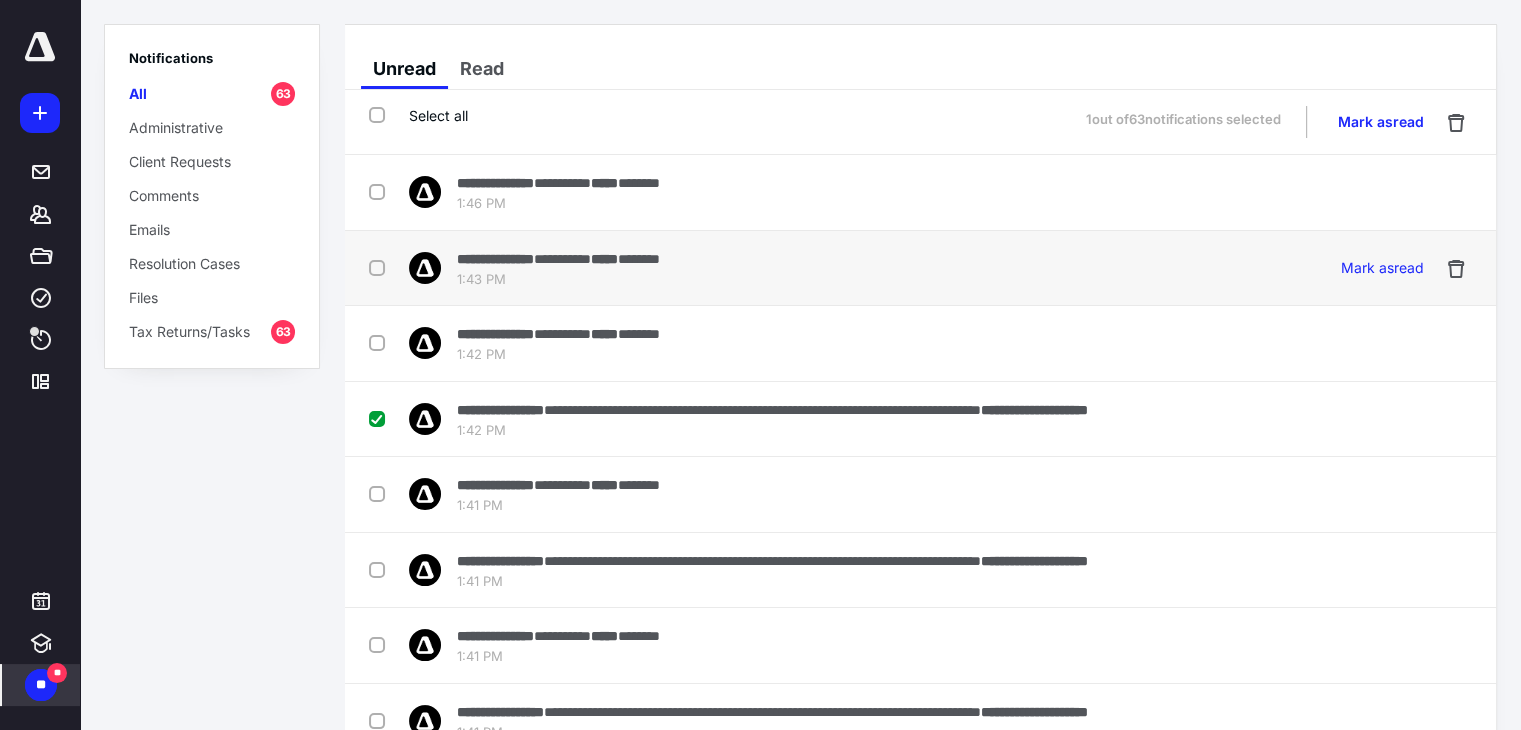 click at bounding box center (381, 342) 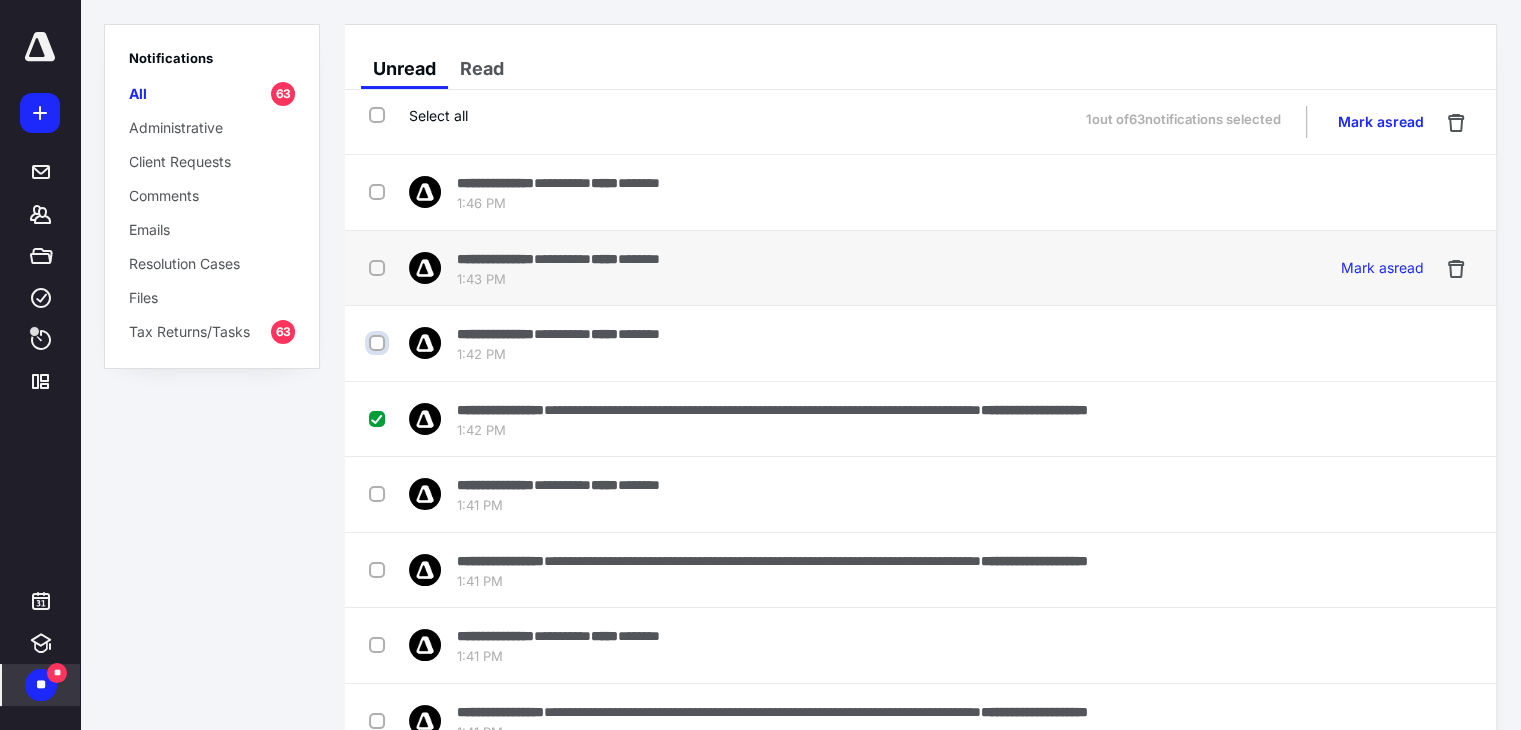 click at bounding box center (379, 343) 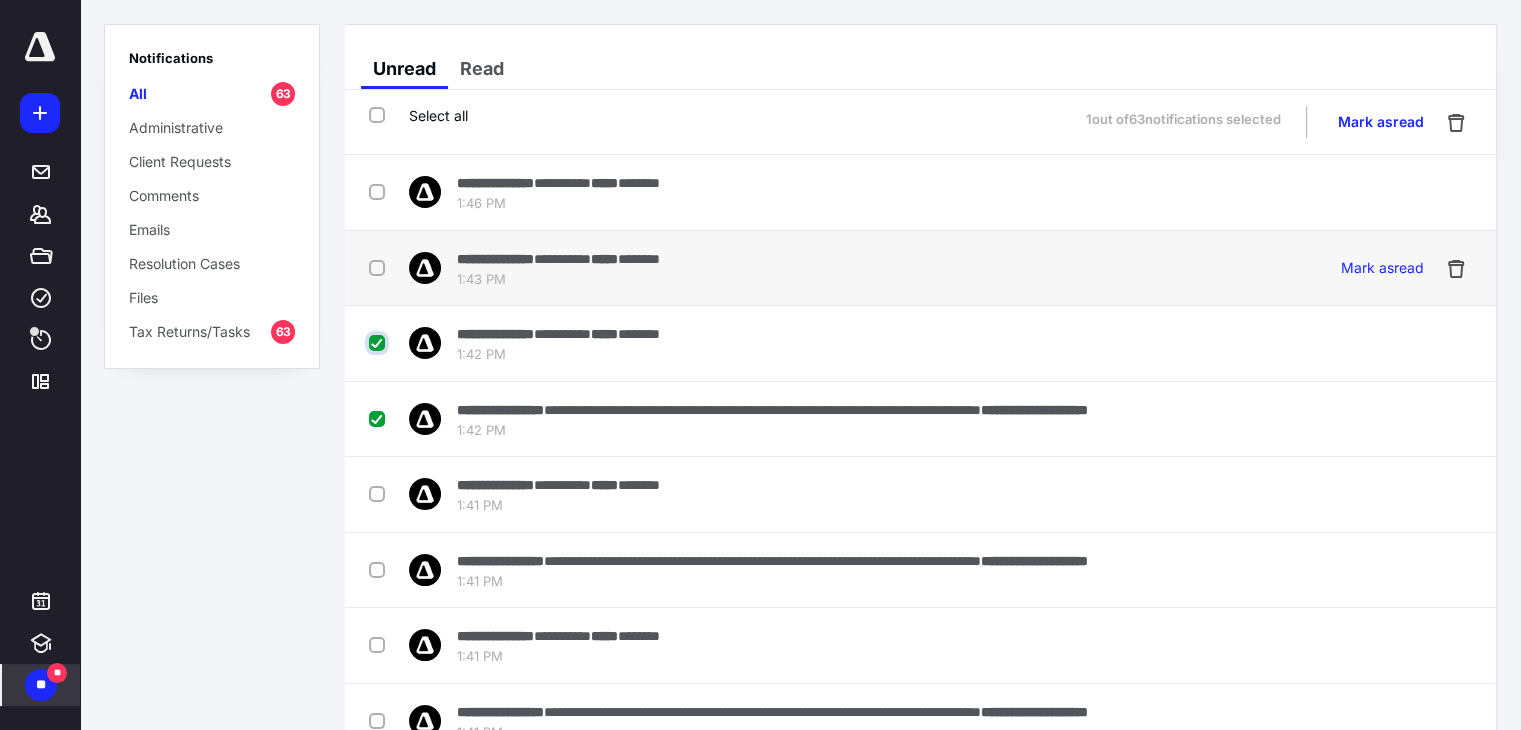 checkbox on "true" 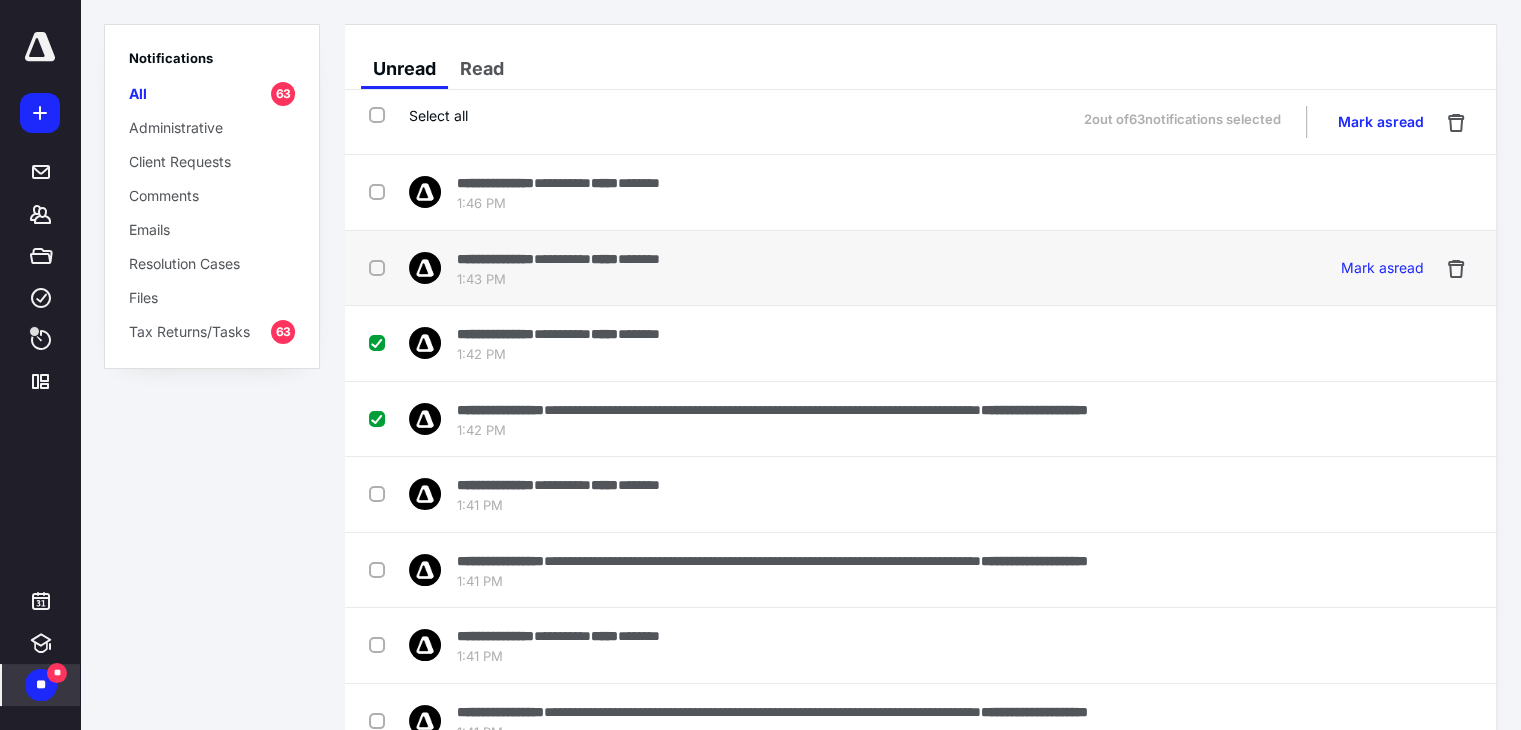 click at bounding box center [381, 267] 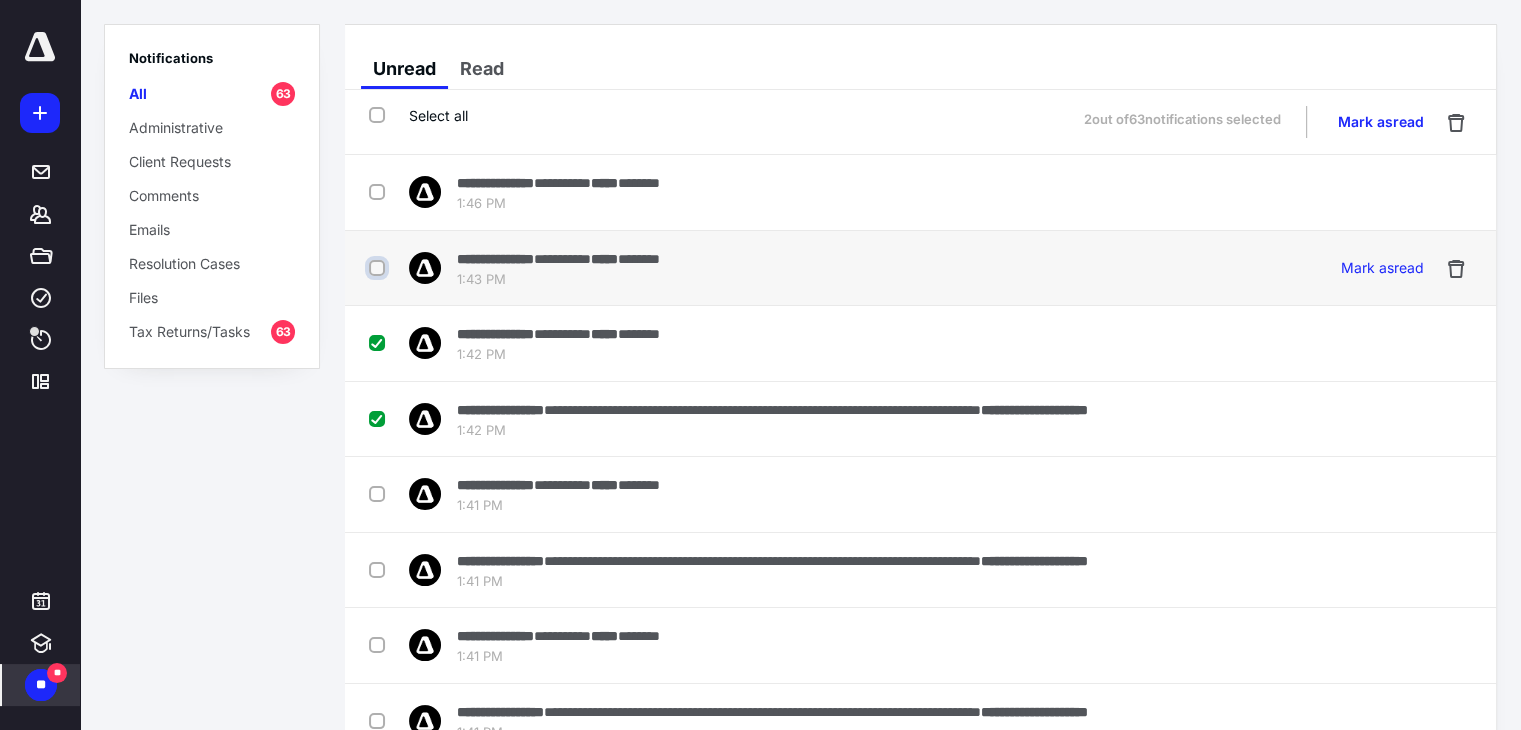 click at bounding box center (379, 268) 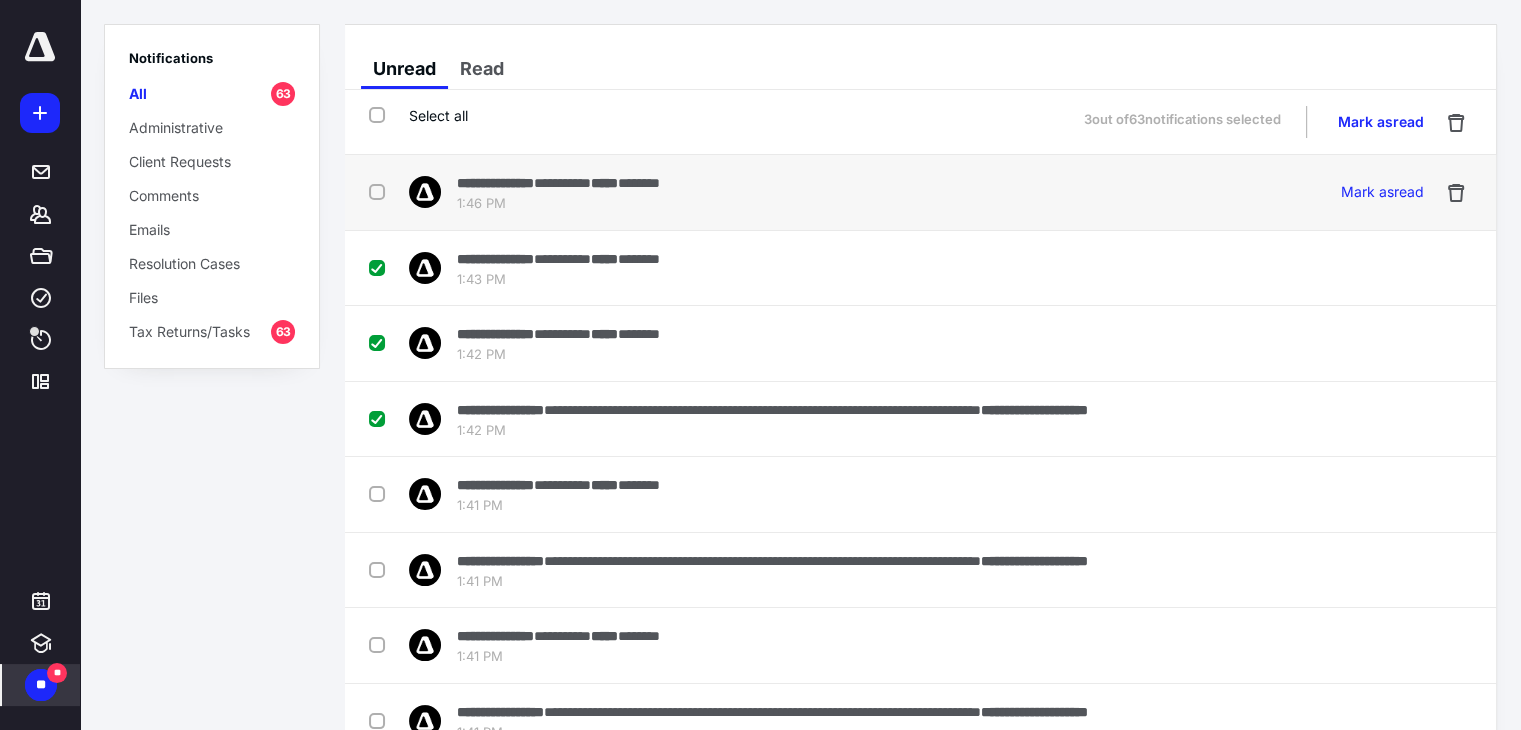 click on "**********" at bounding box center [810, 192] 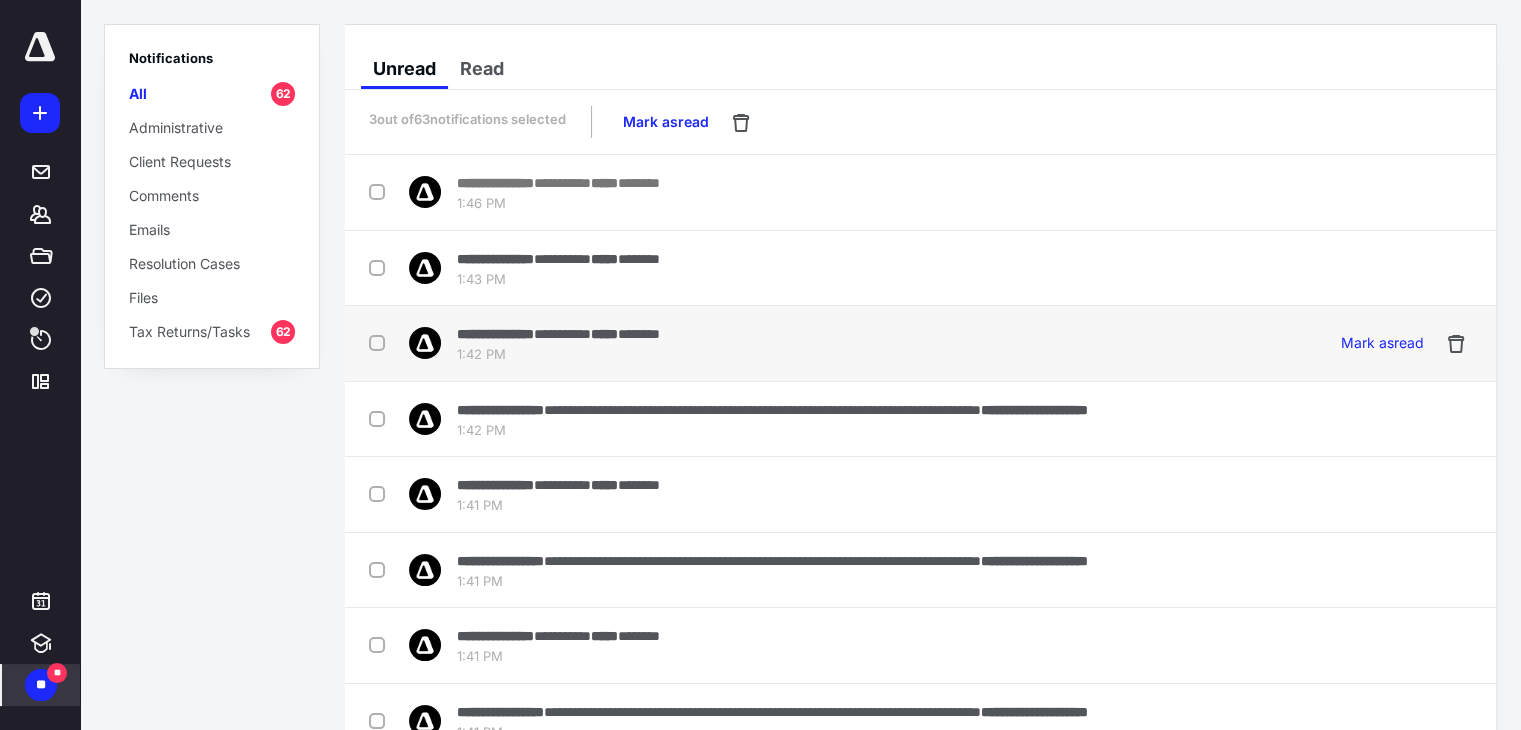 checkbox on "false" 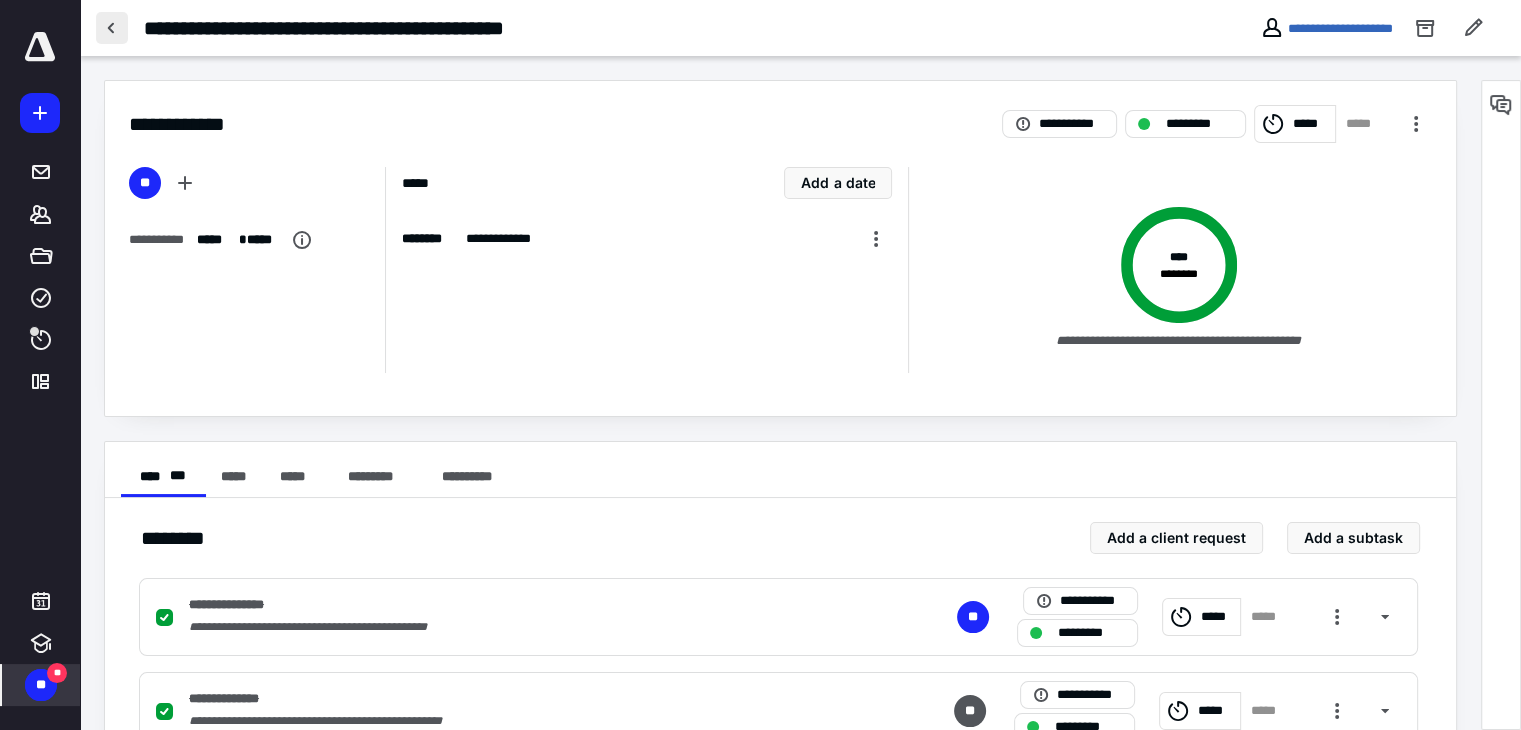 click at bounding box center (112, 28) 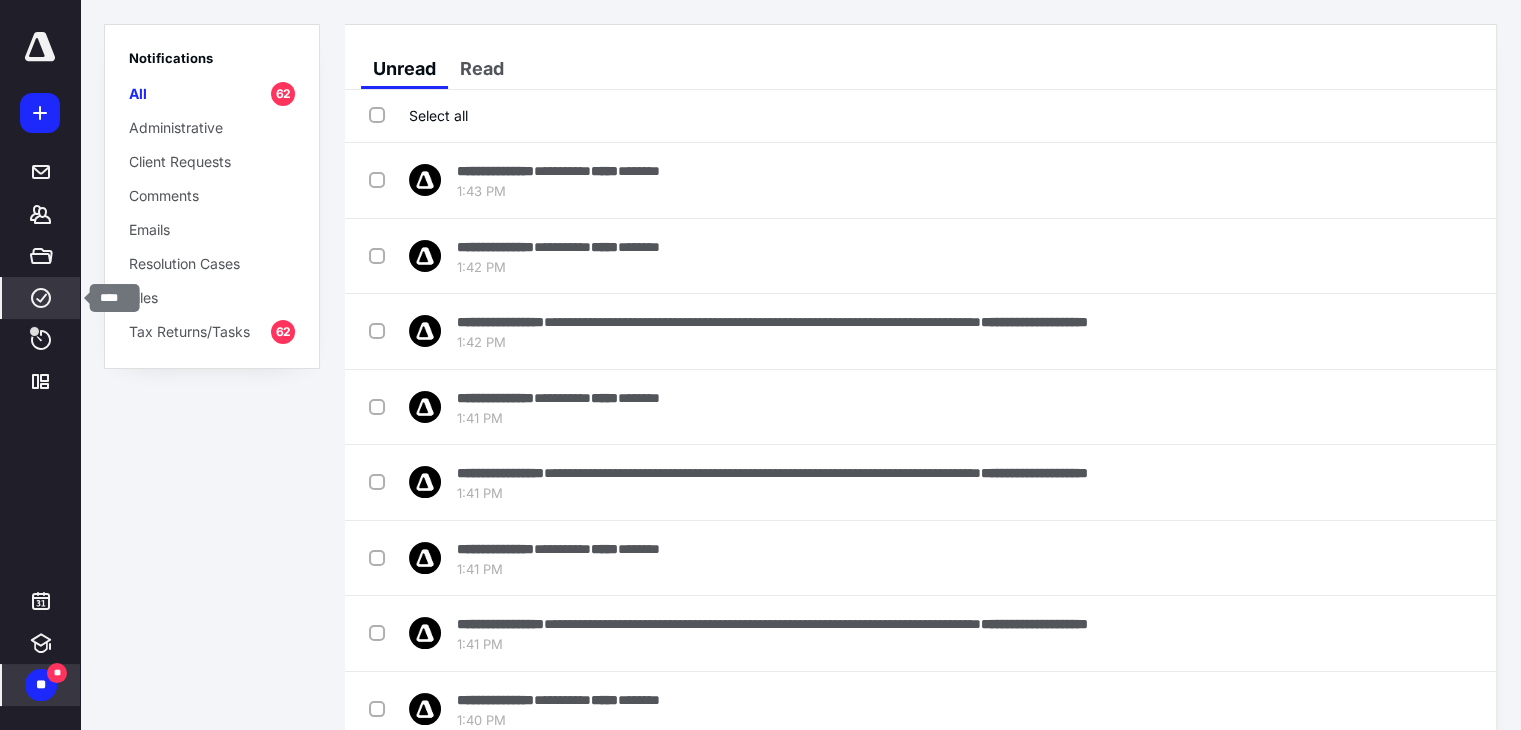 click 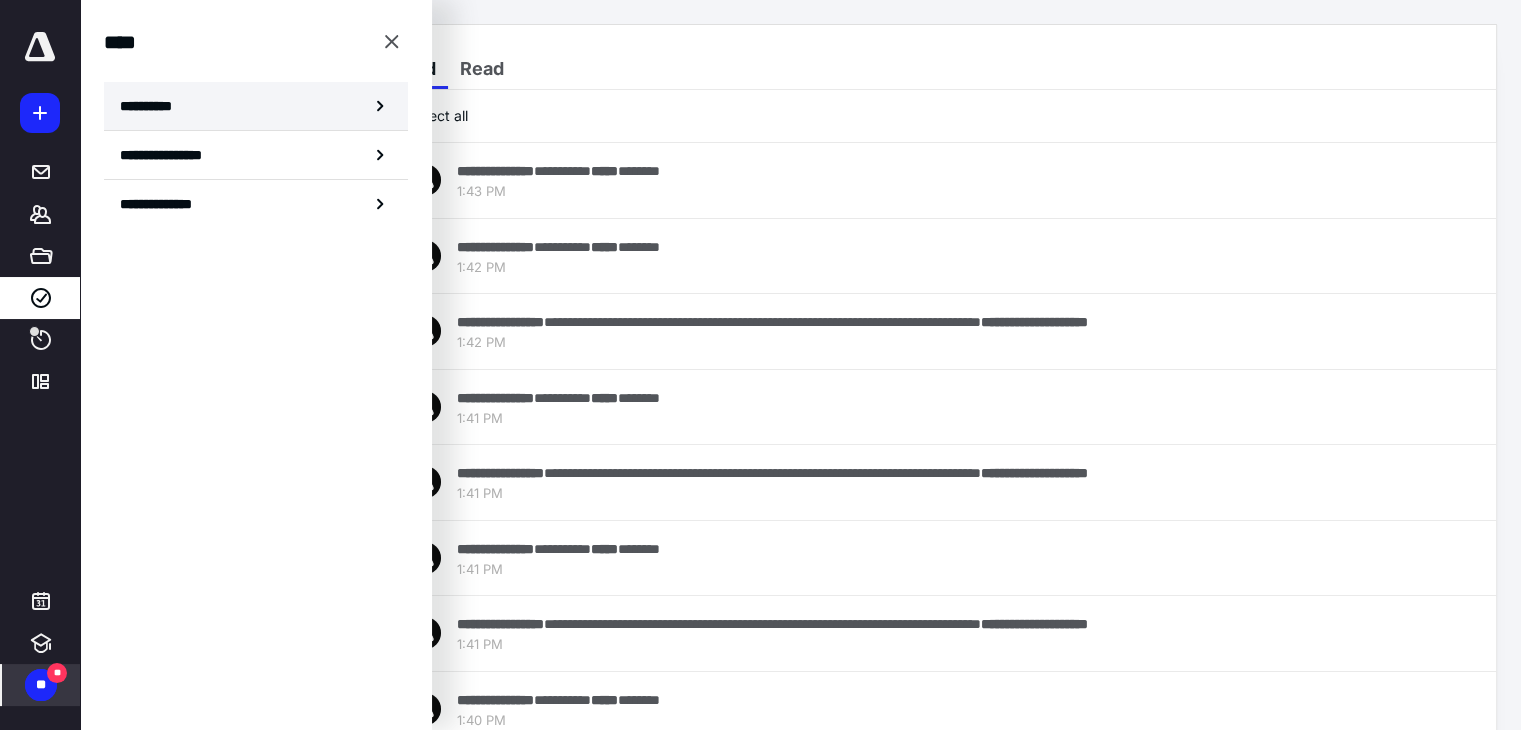 click on "**********" at bounding box center (153, 106) 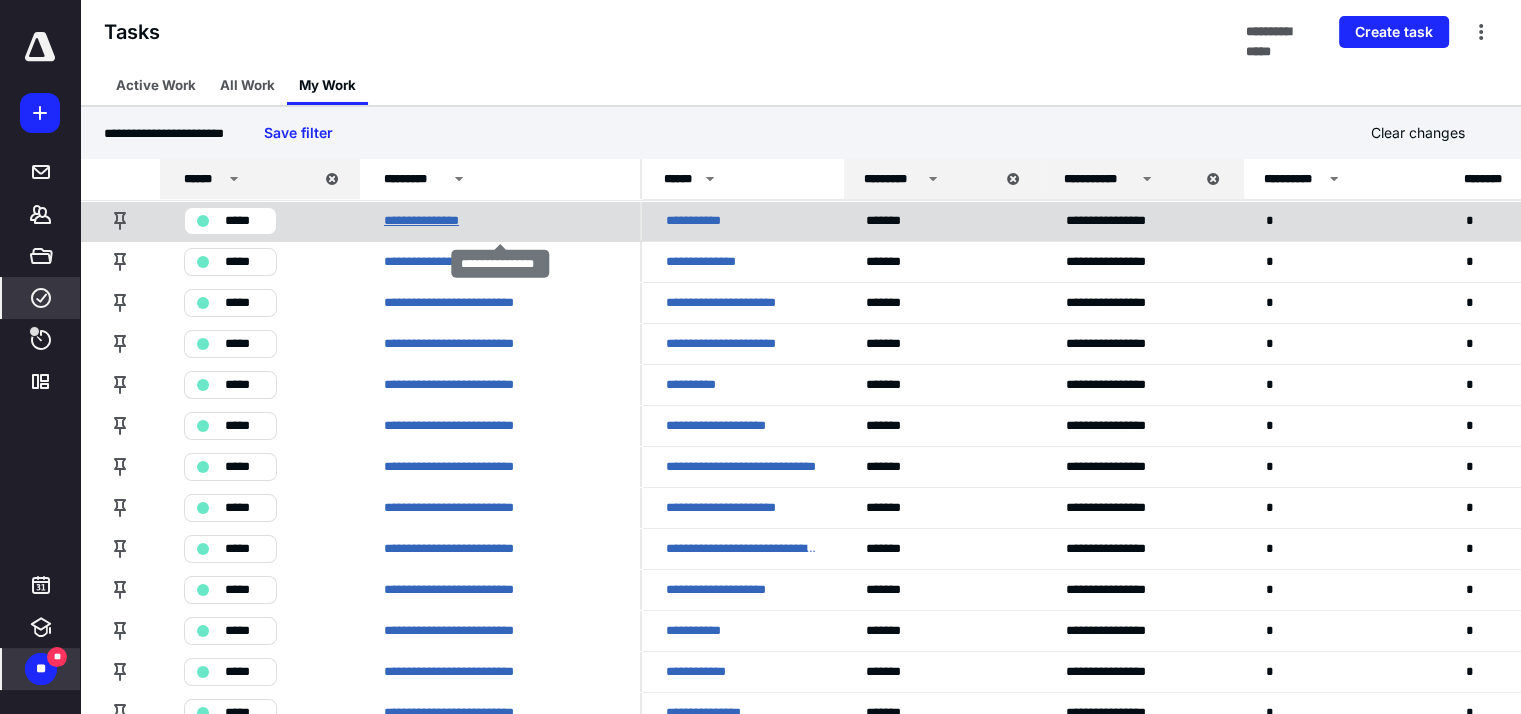 click on "**********" at bounding box center (425, 221) 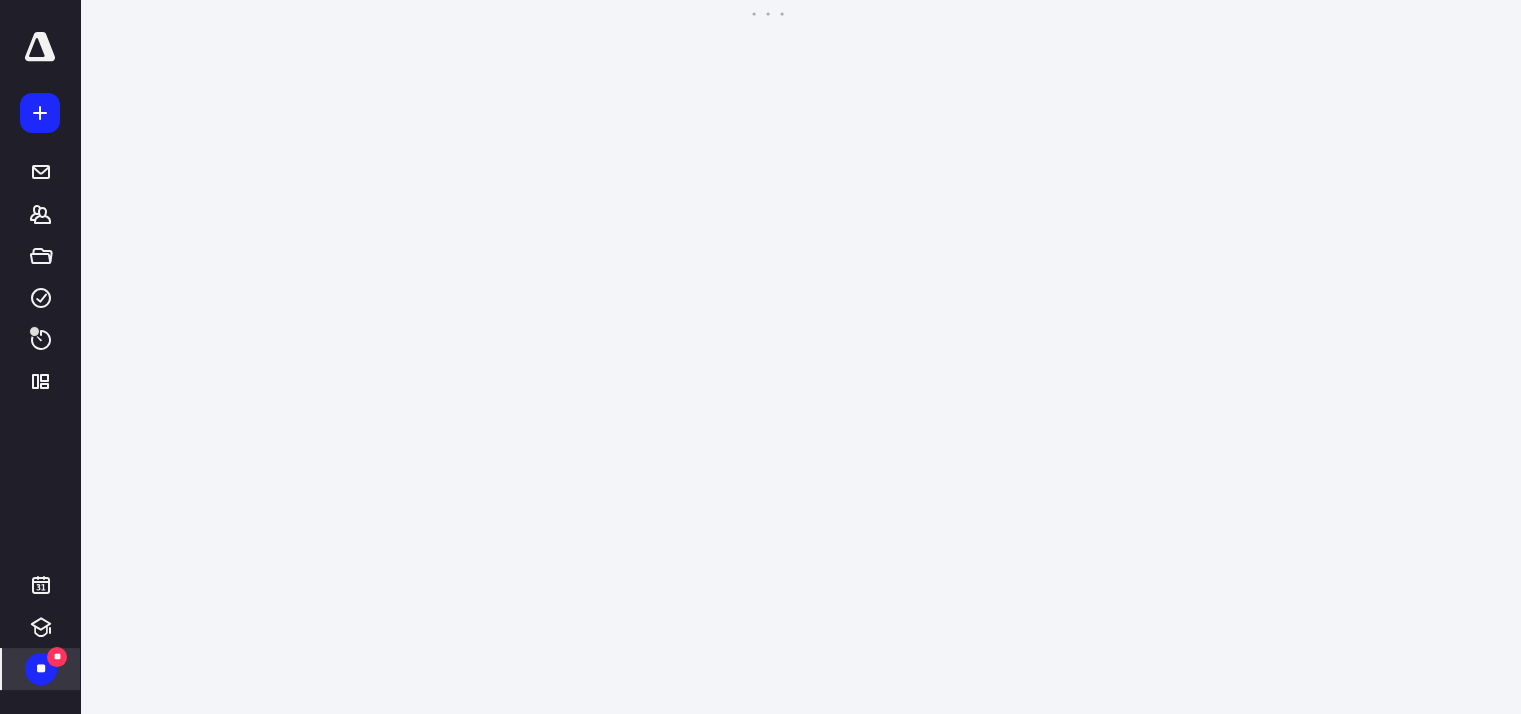 click on "**********" at bounding box center [768, 365] 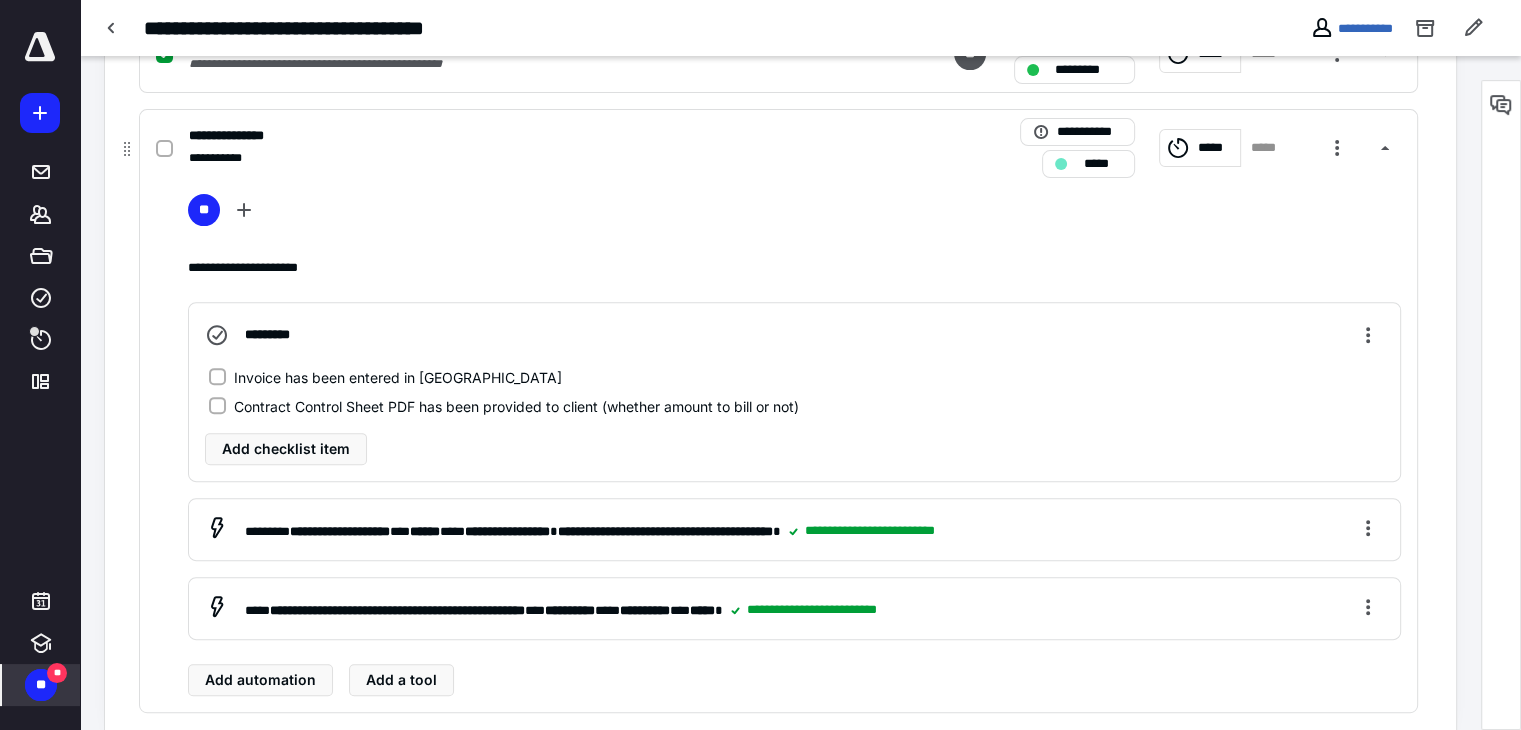 scroll, scrollTop: 687, scrollLeft: 0, axis: vertical 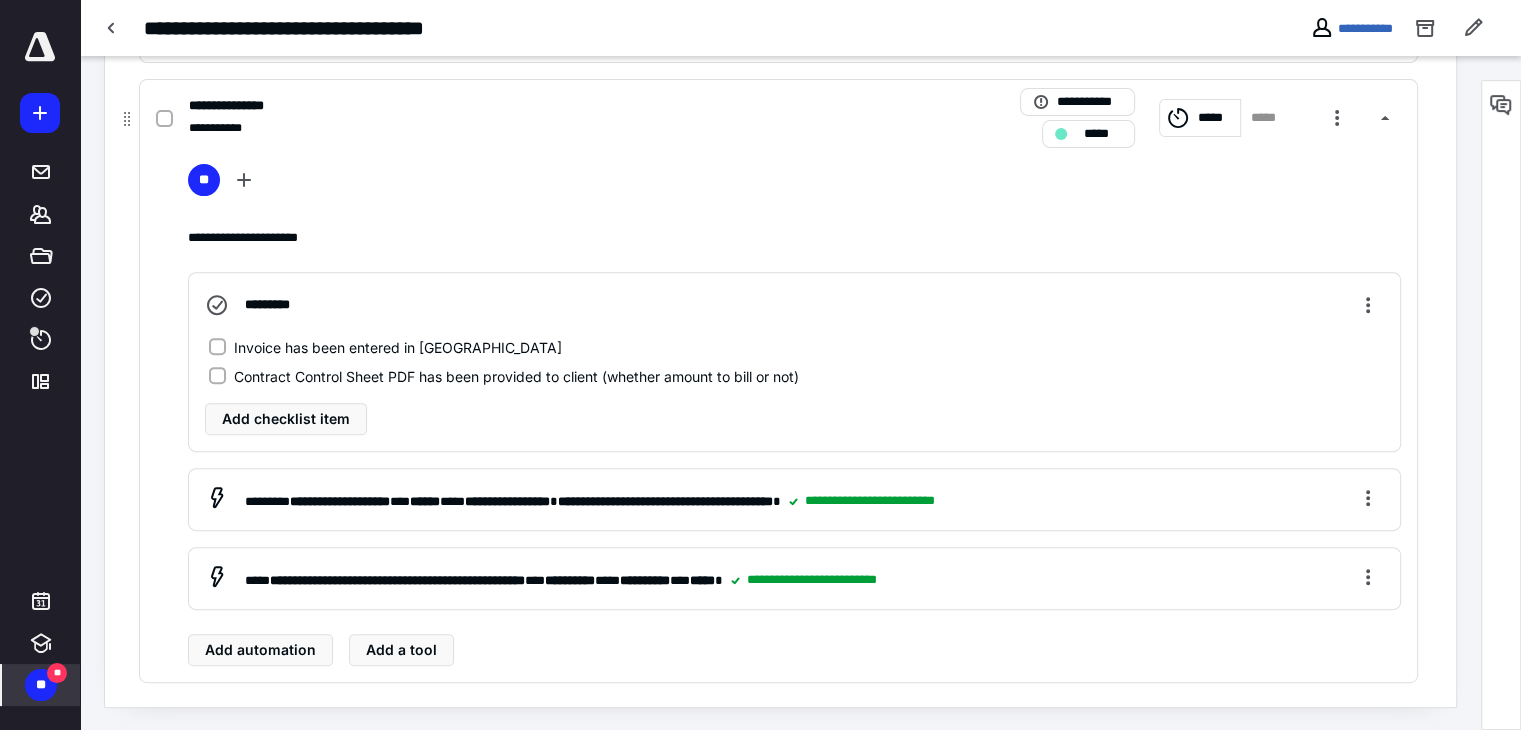 drag, startPoint x: 164, startPoint y: 118, endPoint x: 347, endPoint y: 145, distance: 184.98108 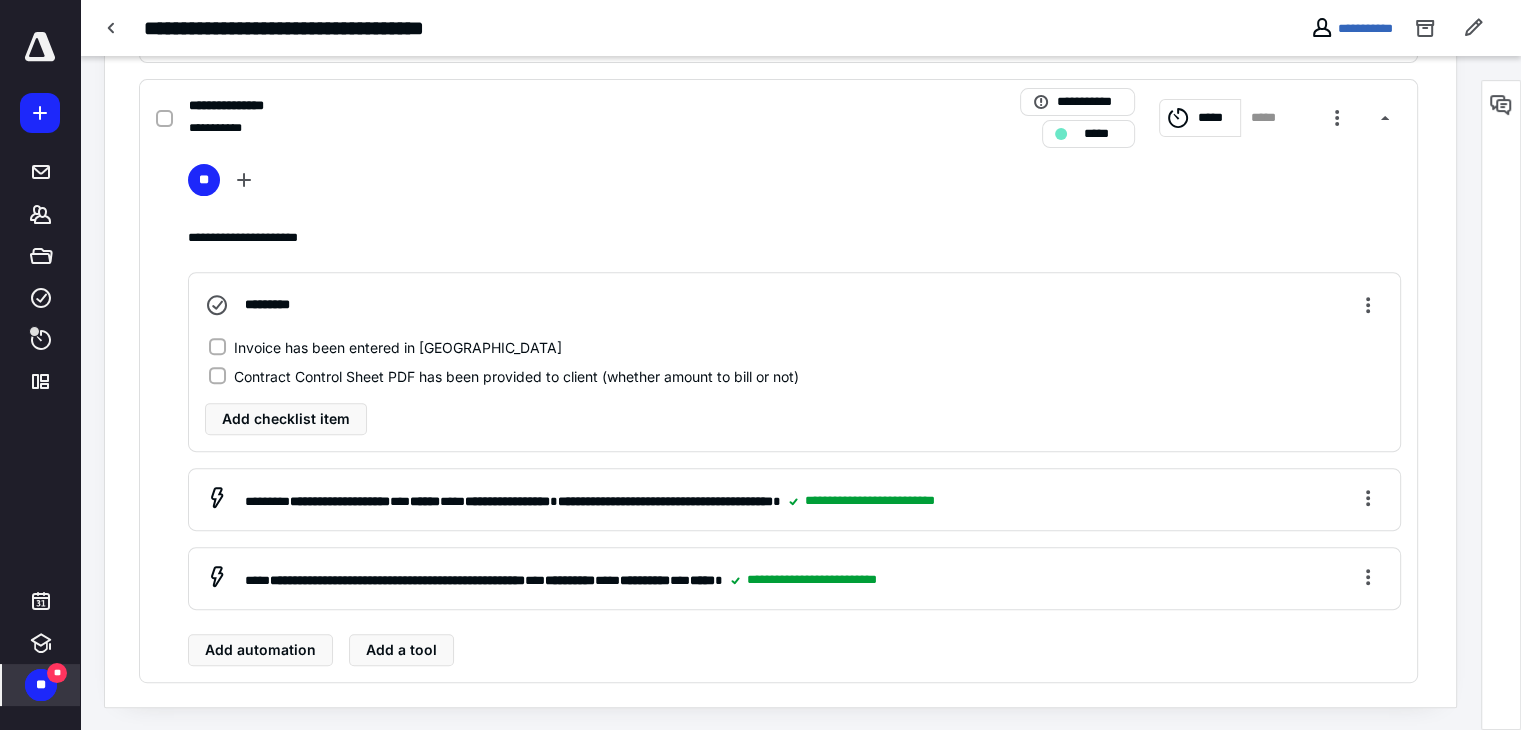 scroll, scrollTop: 163, scrollLeft: 0, axis: vertical 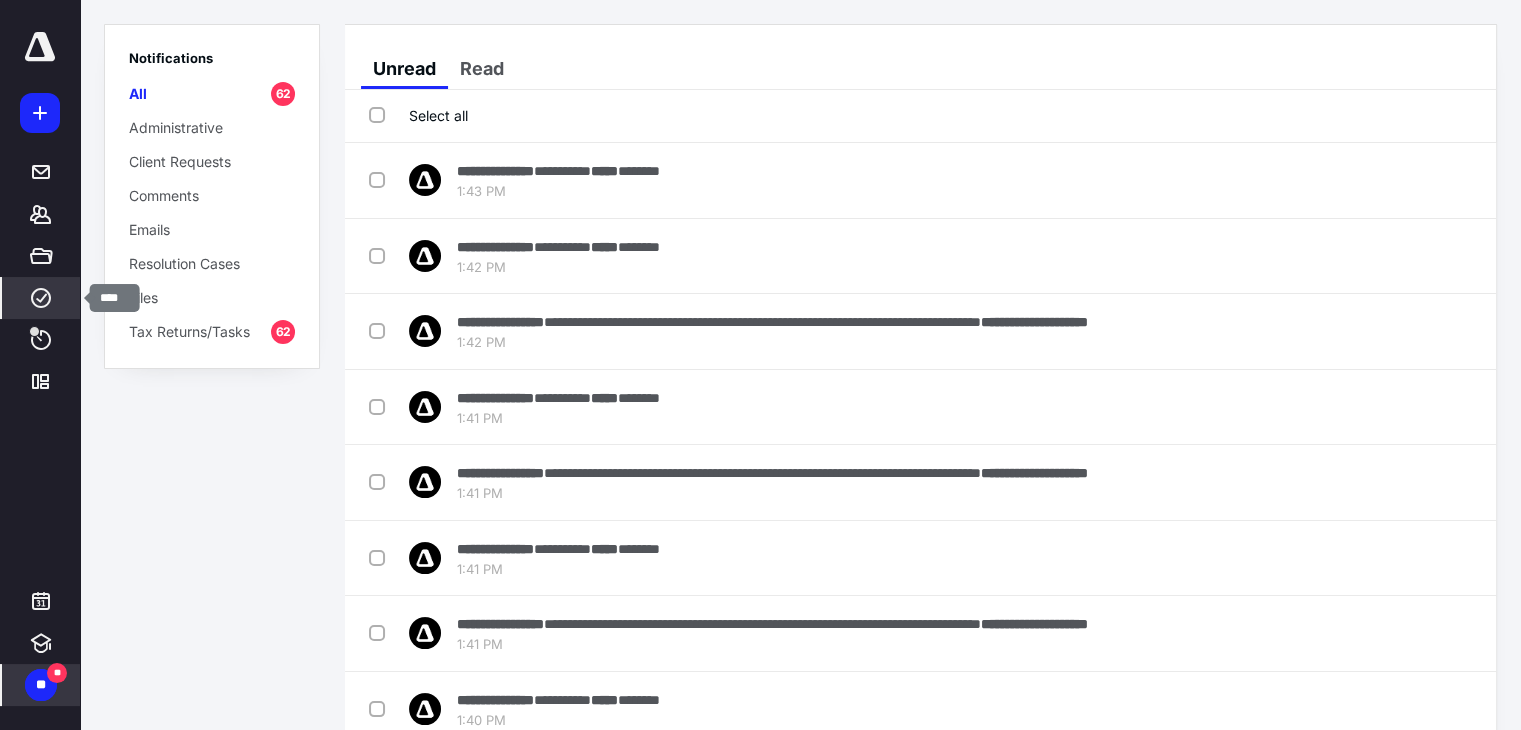 click 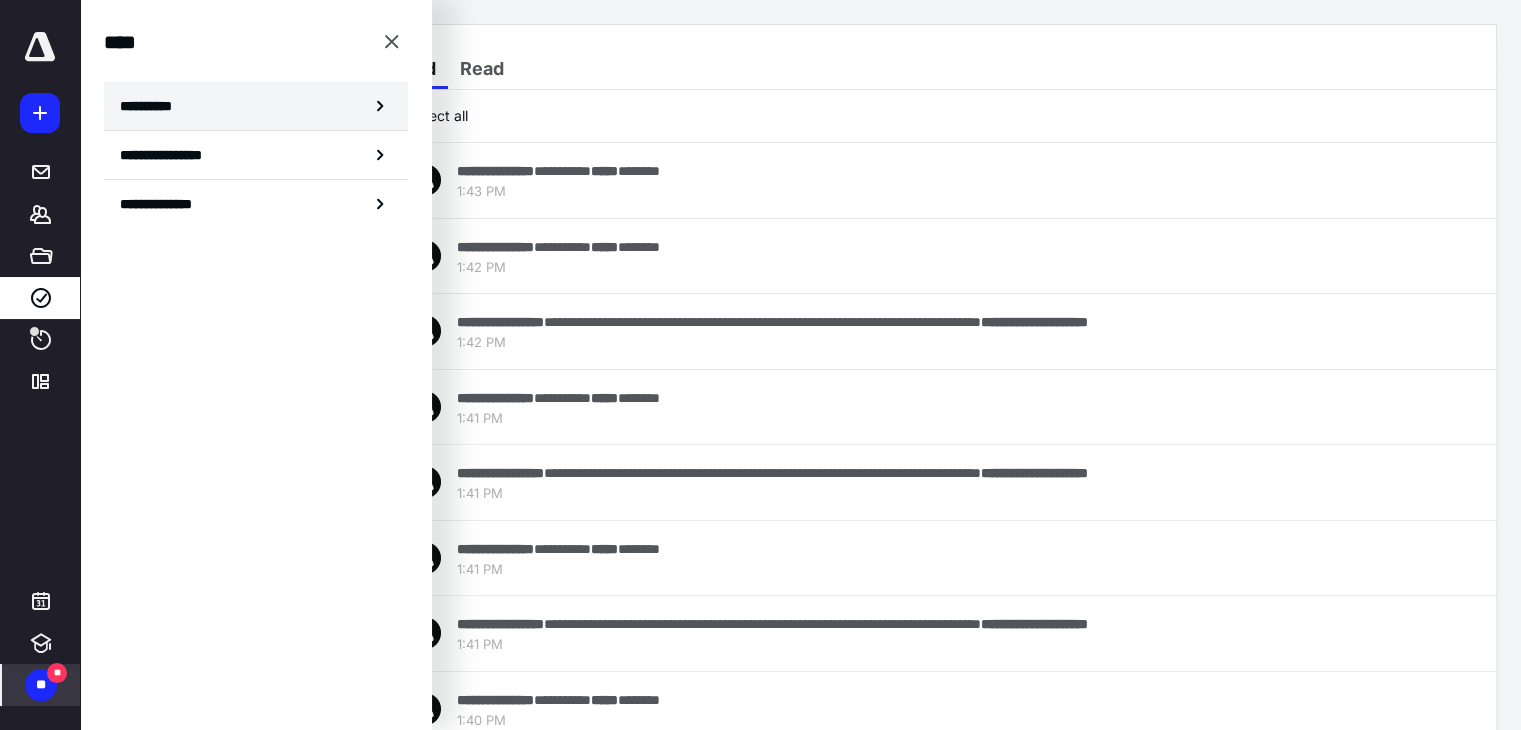 click on "**********" at bounding box center (153, 106) 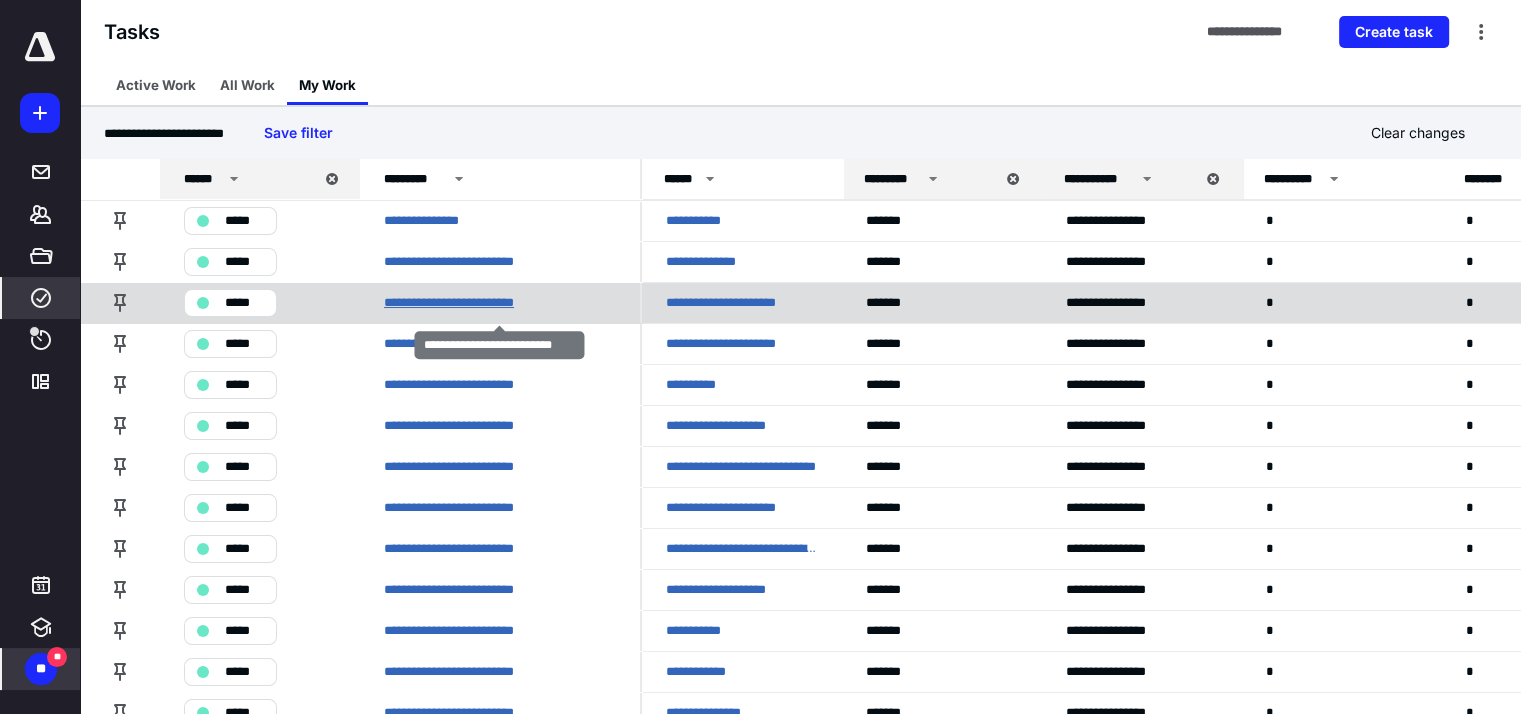 click on "**********" at bounding box center [464, 303] 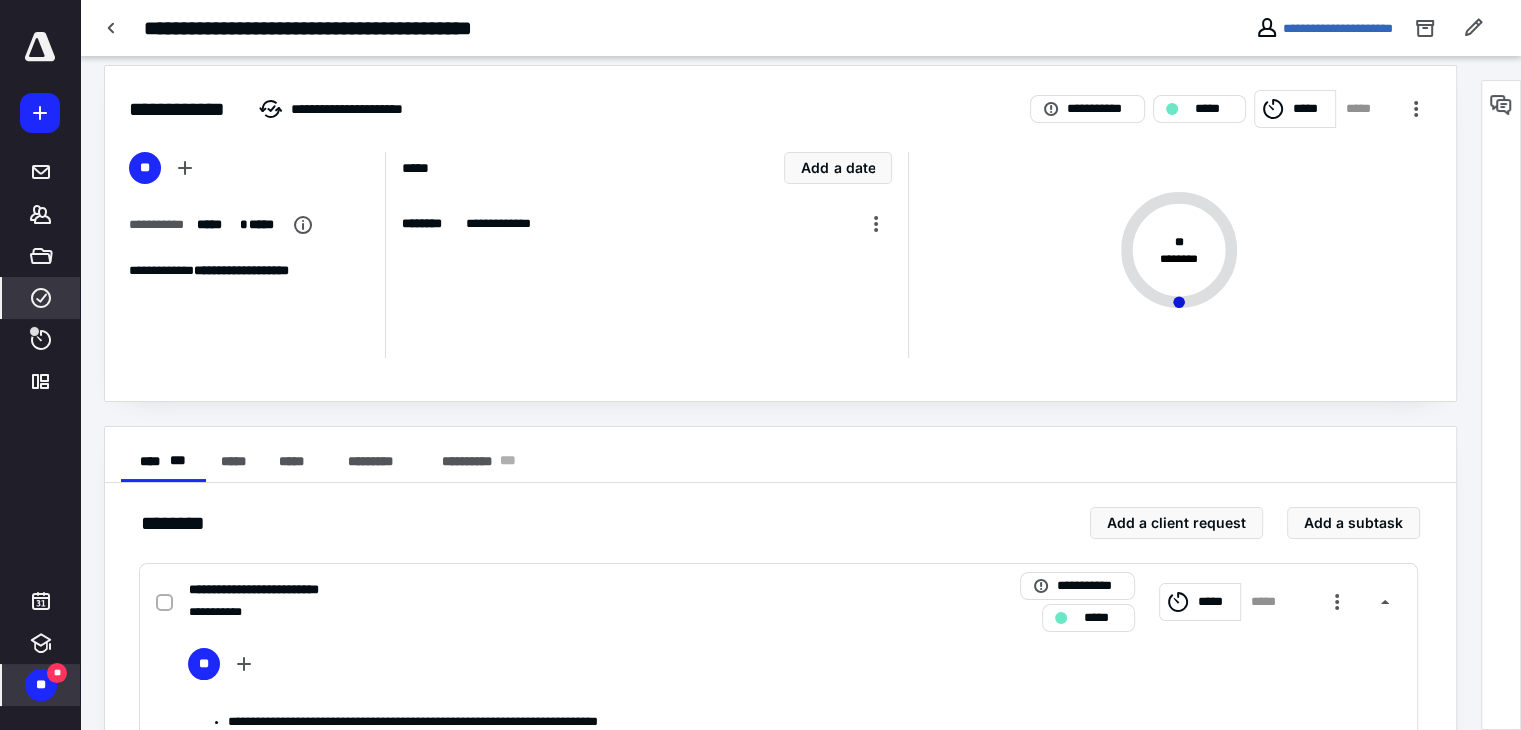 scroll, scrollTop: 14, scrollLeft: 0, axis: vertical 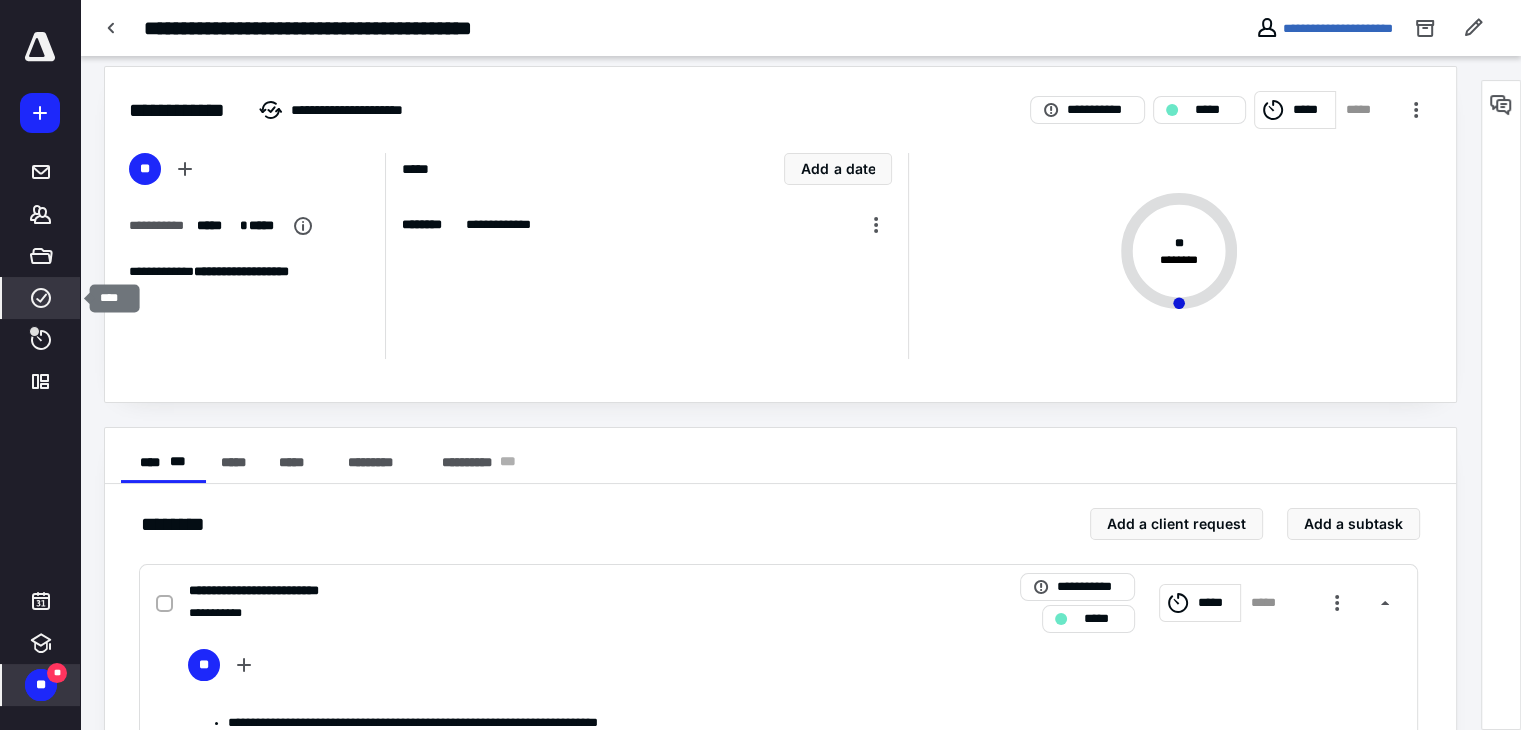 click 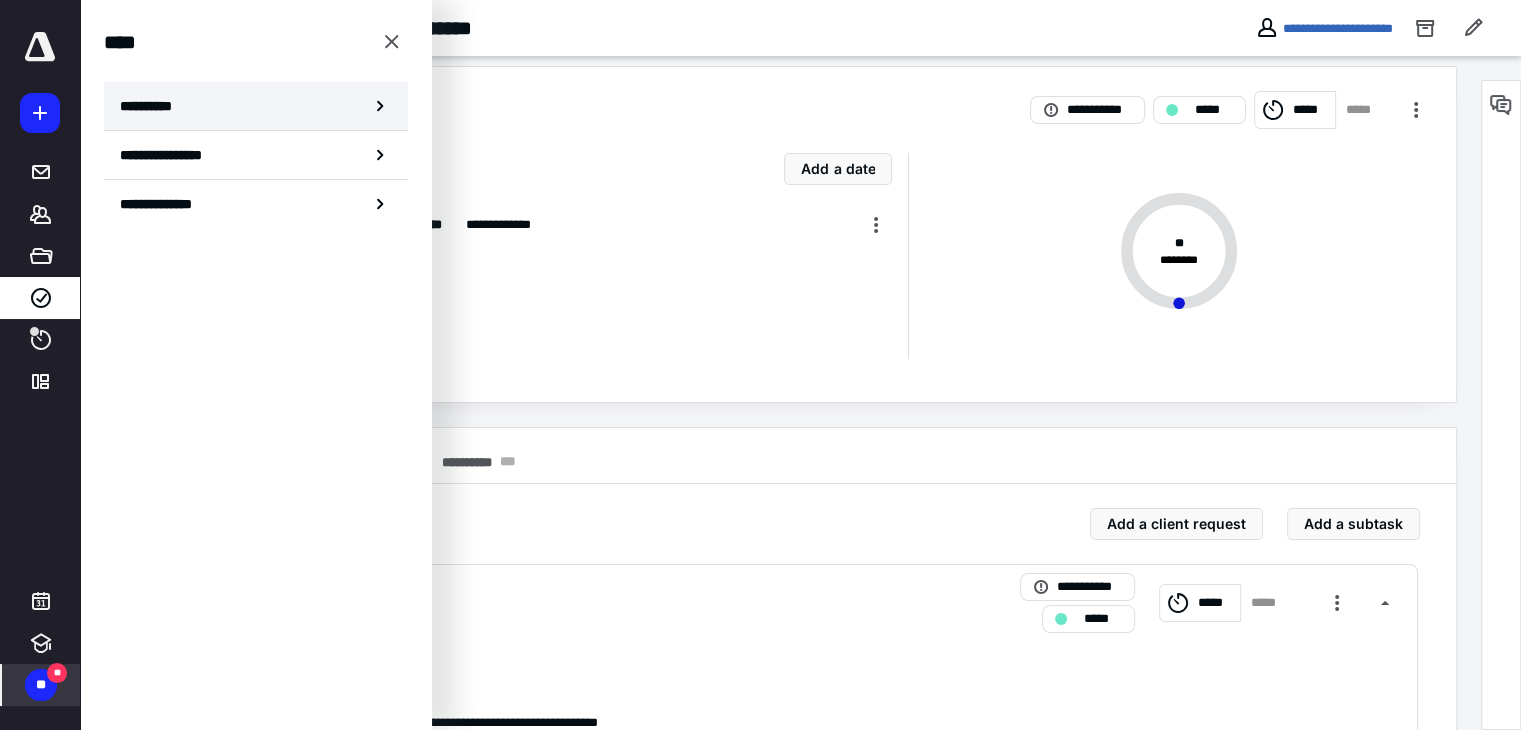 click on "**********" at bounding box center [153, 106] 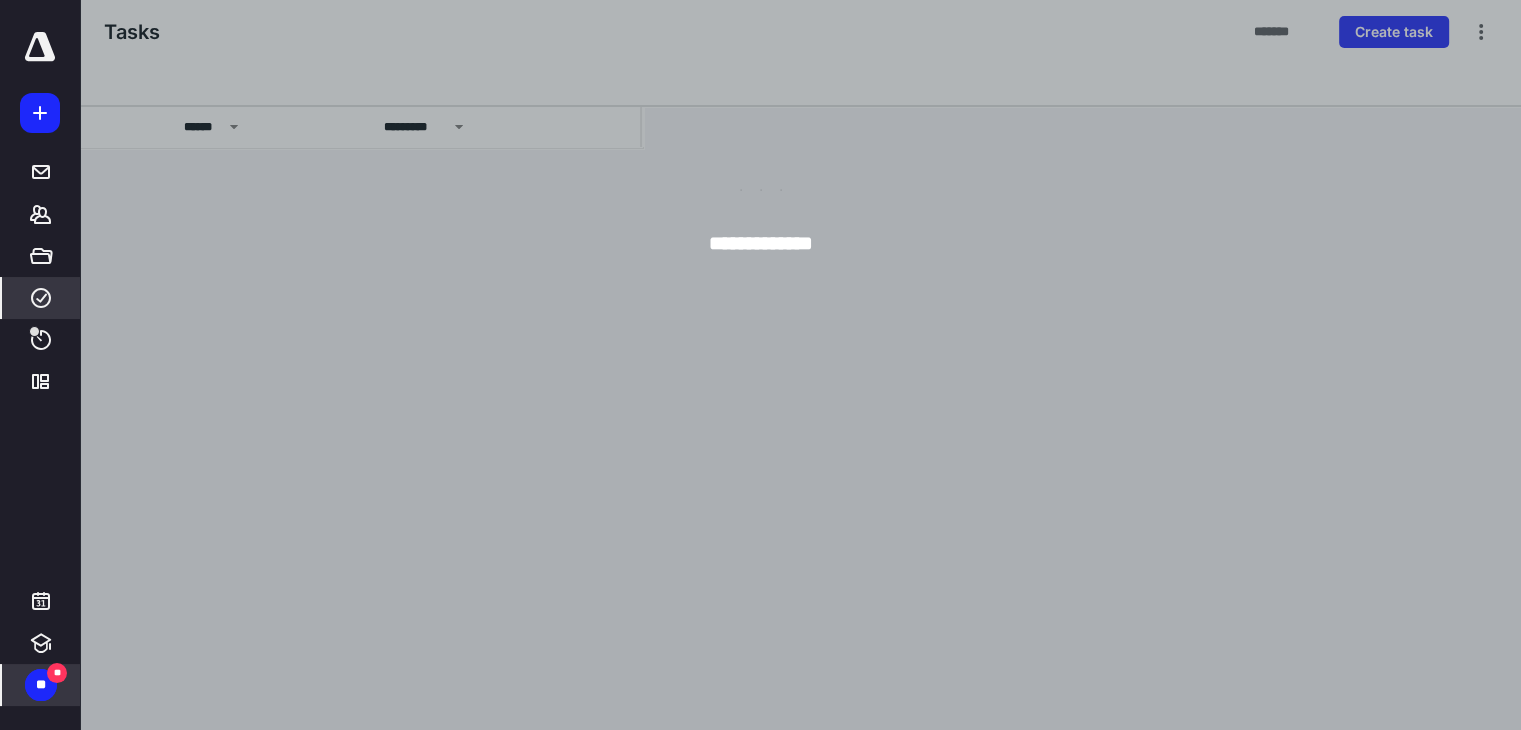 scroll, scrollTop: 0, scrollLeft: 0, axis: both 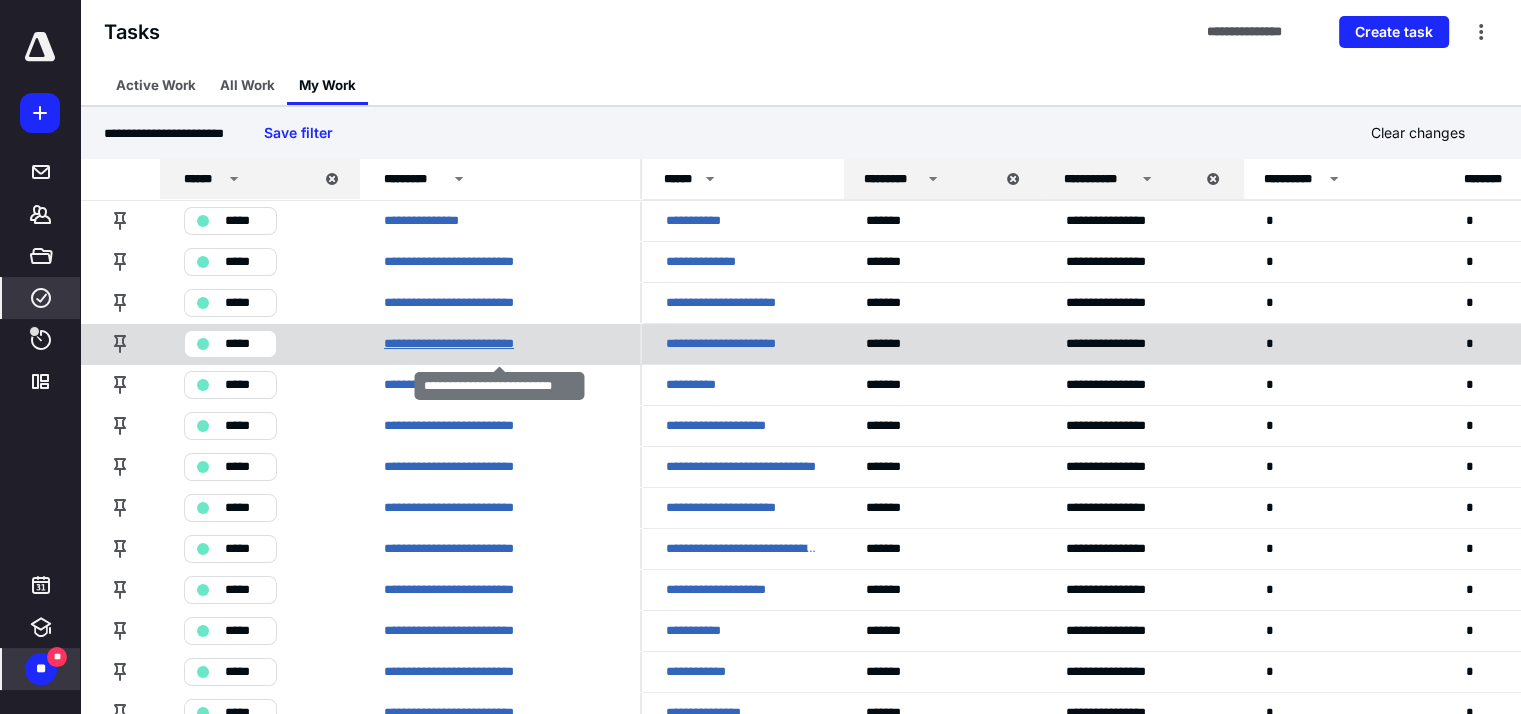 click on "**********" at bounding box center (464, 344) 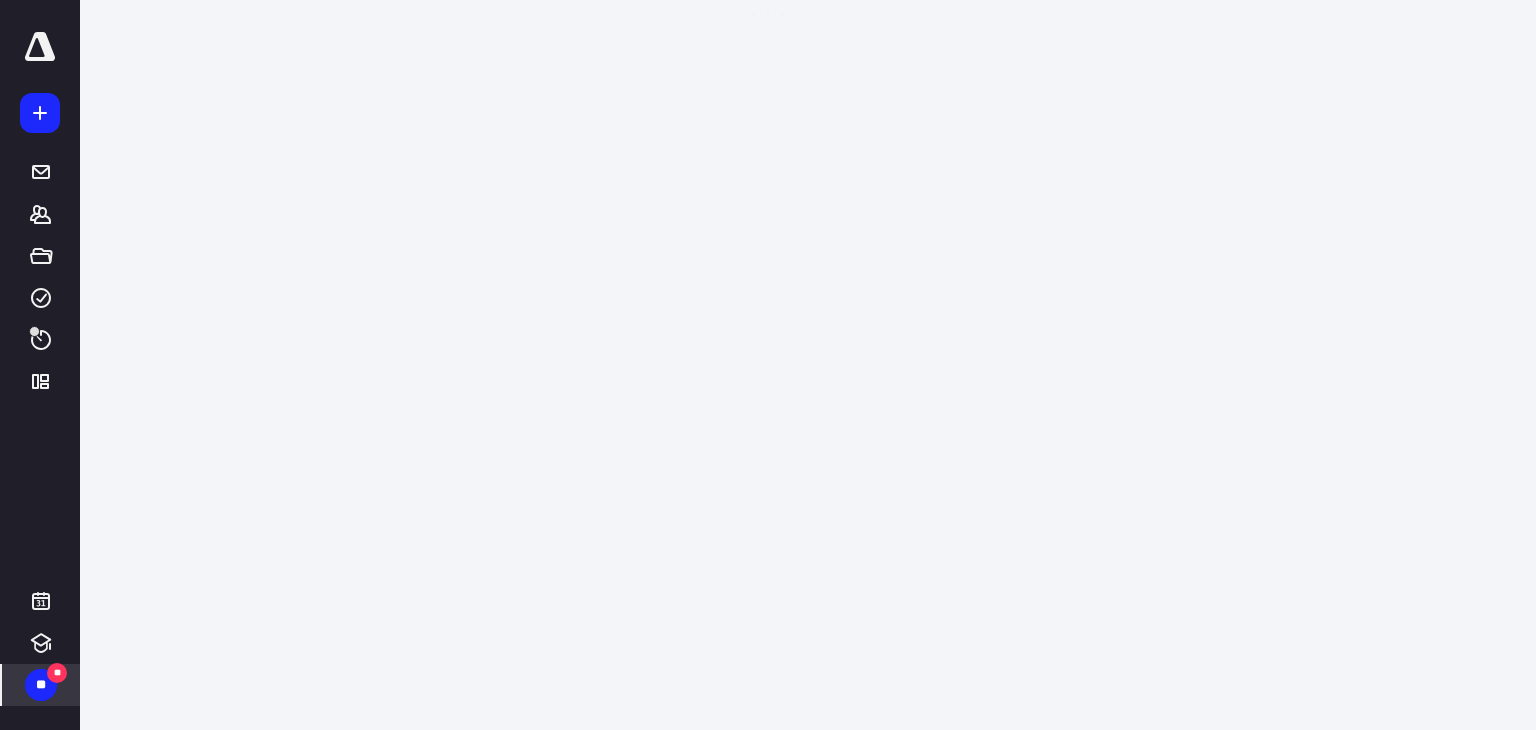 click on "**********" at bounding box center [768, 365] 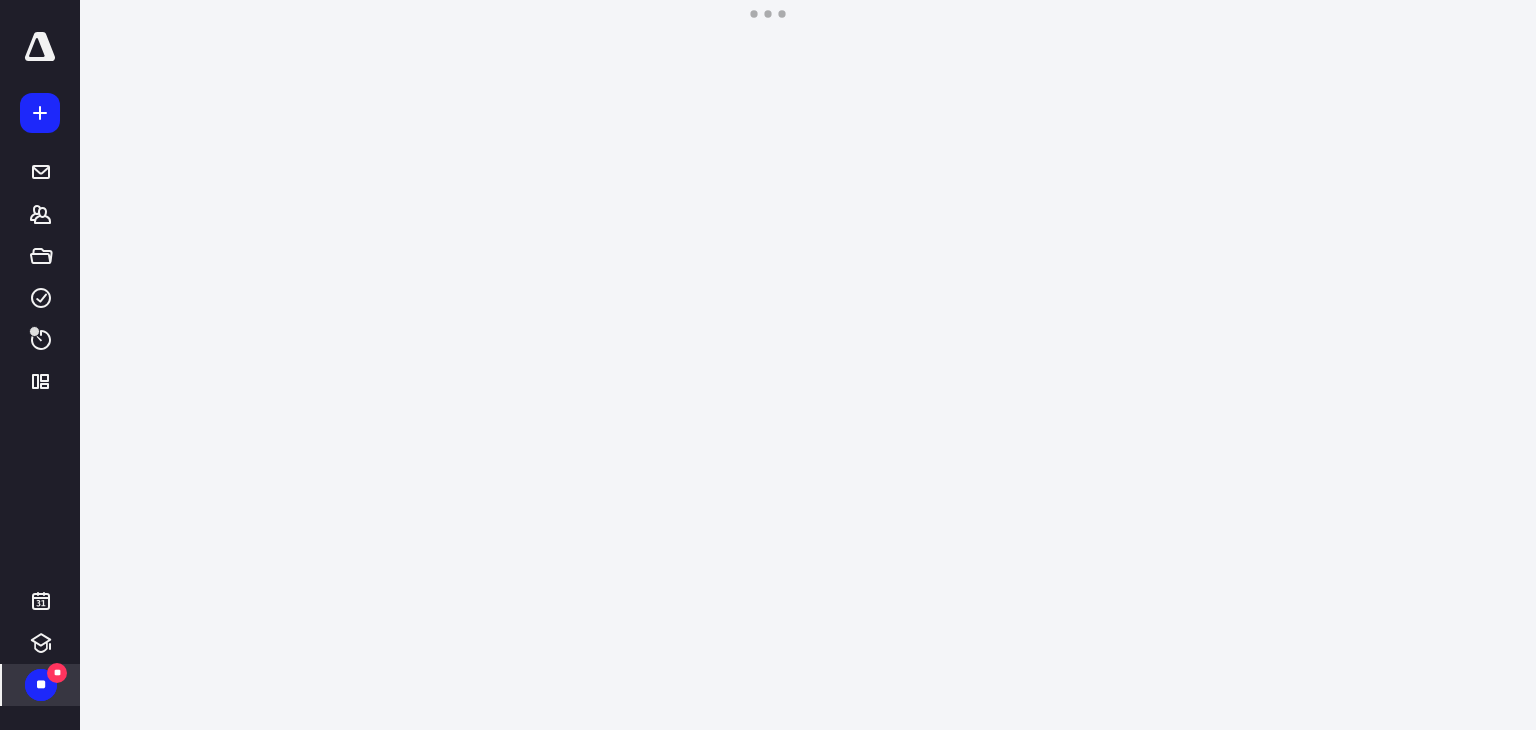 click on "**********" at bounding box center [768, 365] 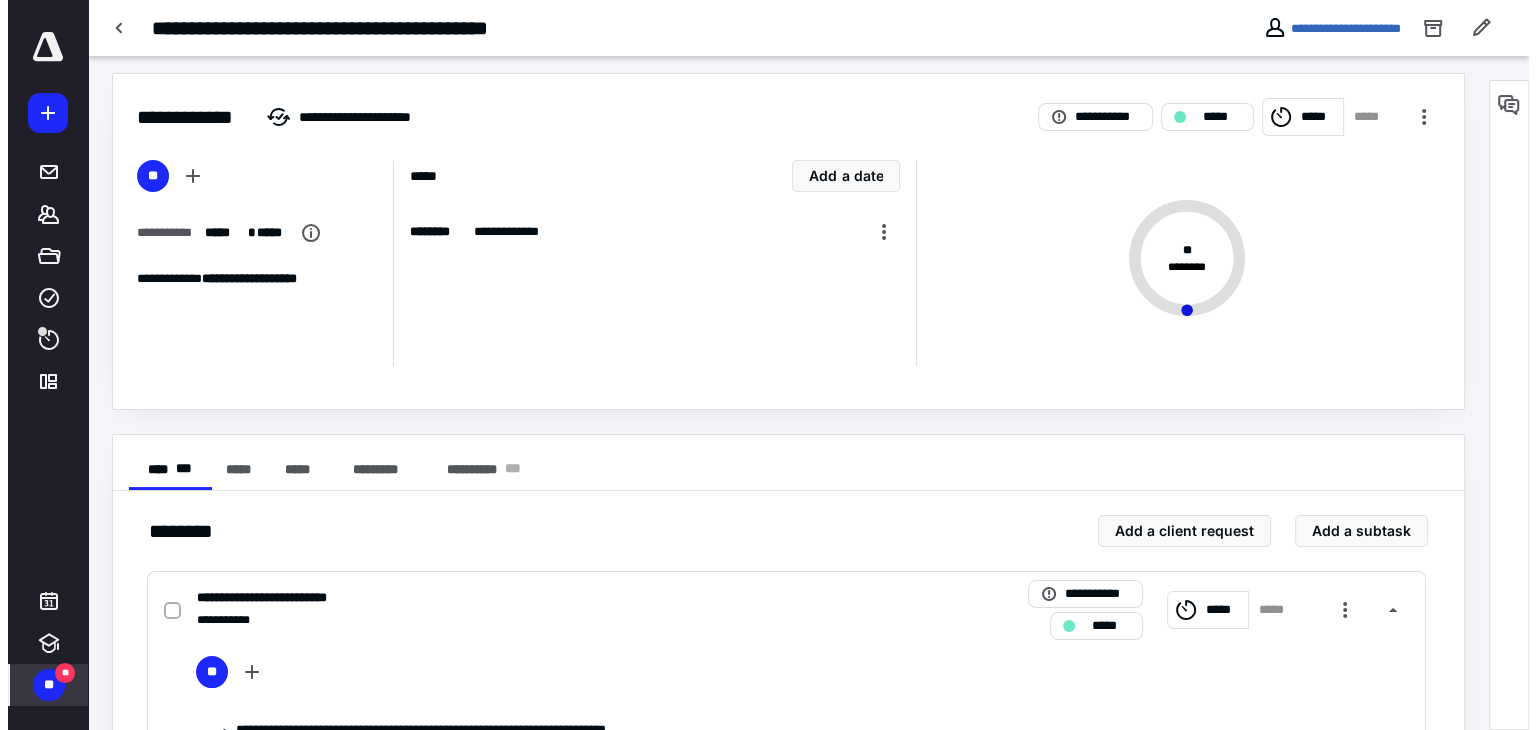 scroll, scrollTop: 0, scrollLeft: 0, axis: both 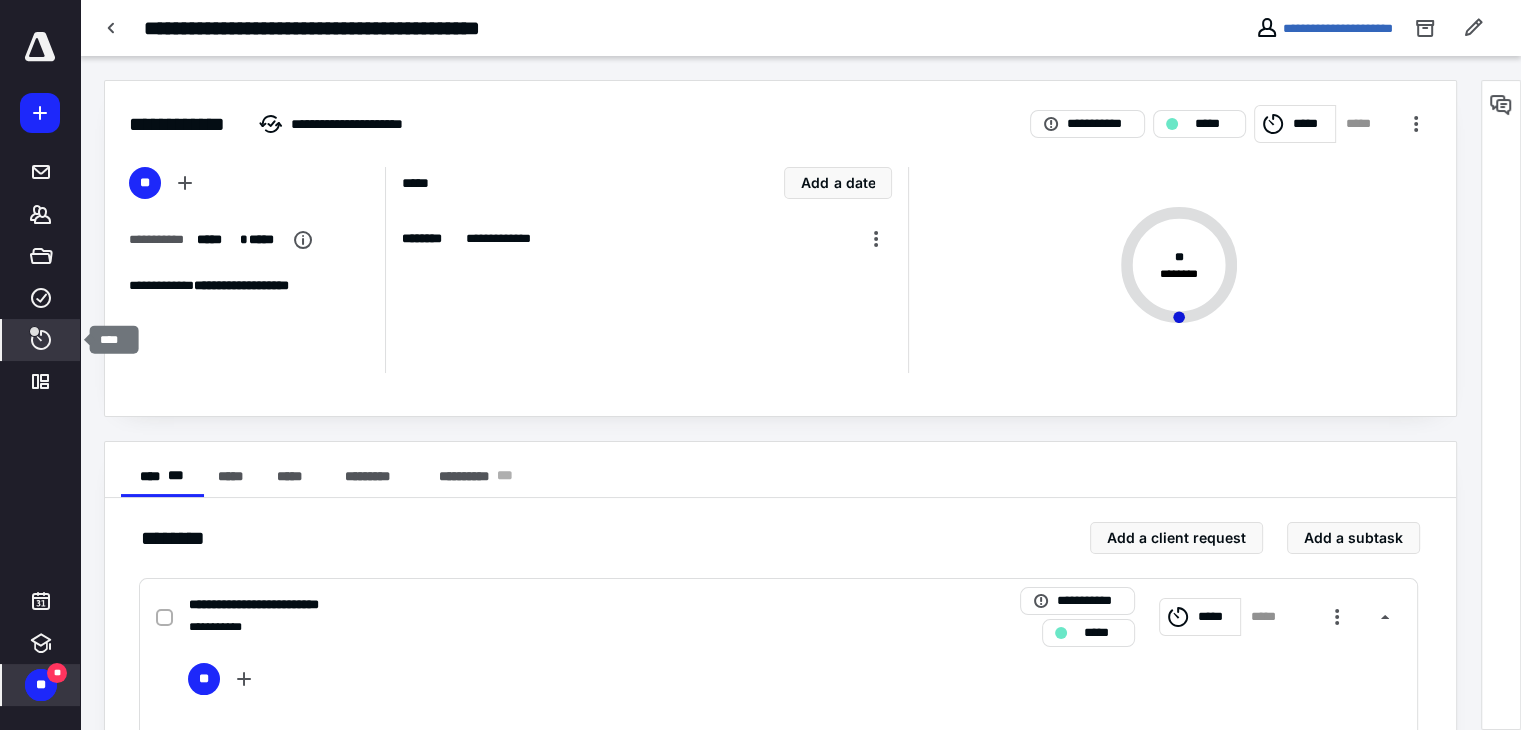 click 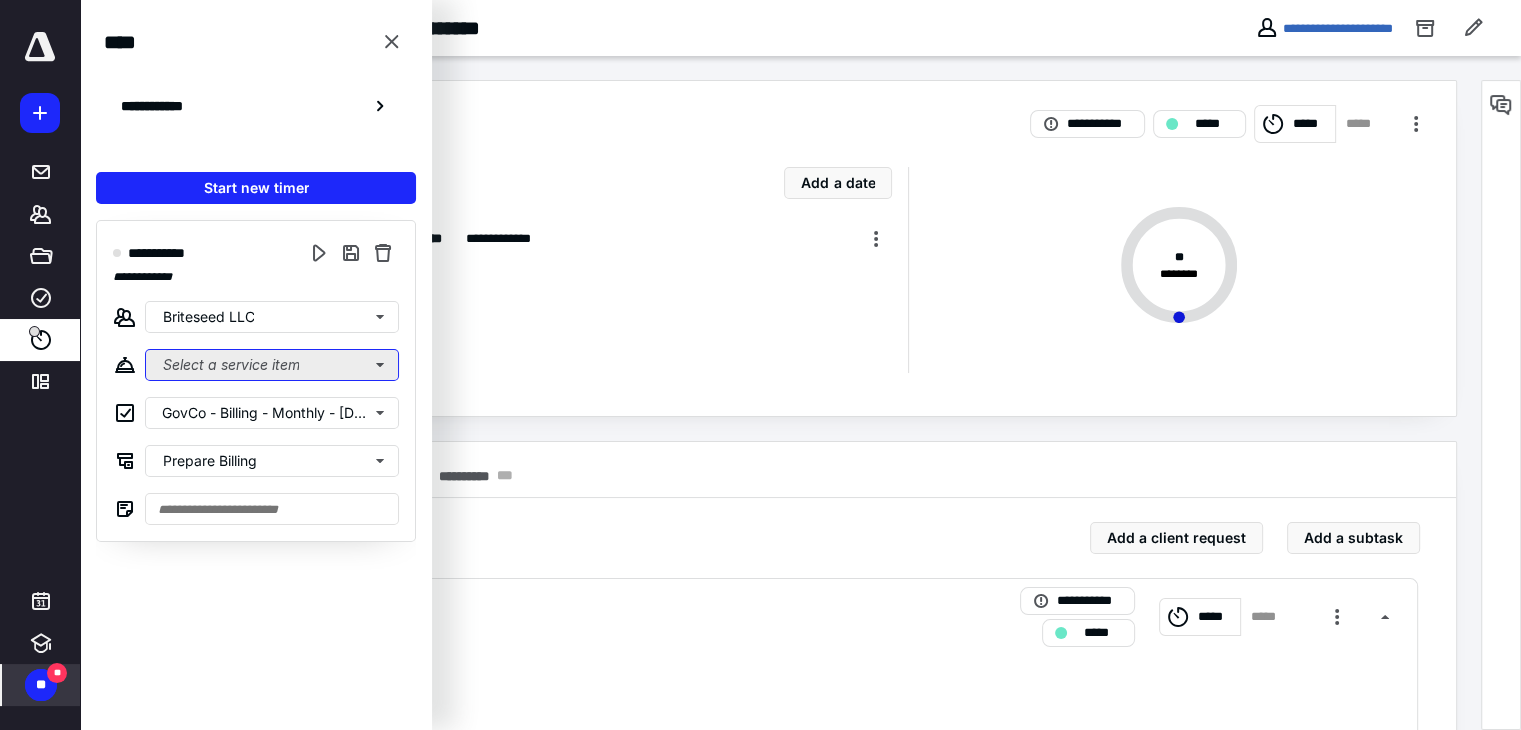 click on "Select a service item" at bounding box center [272, 365] 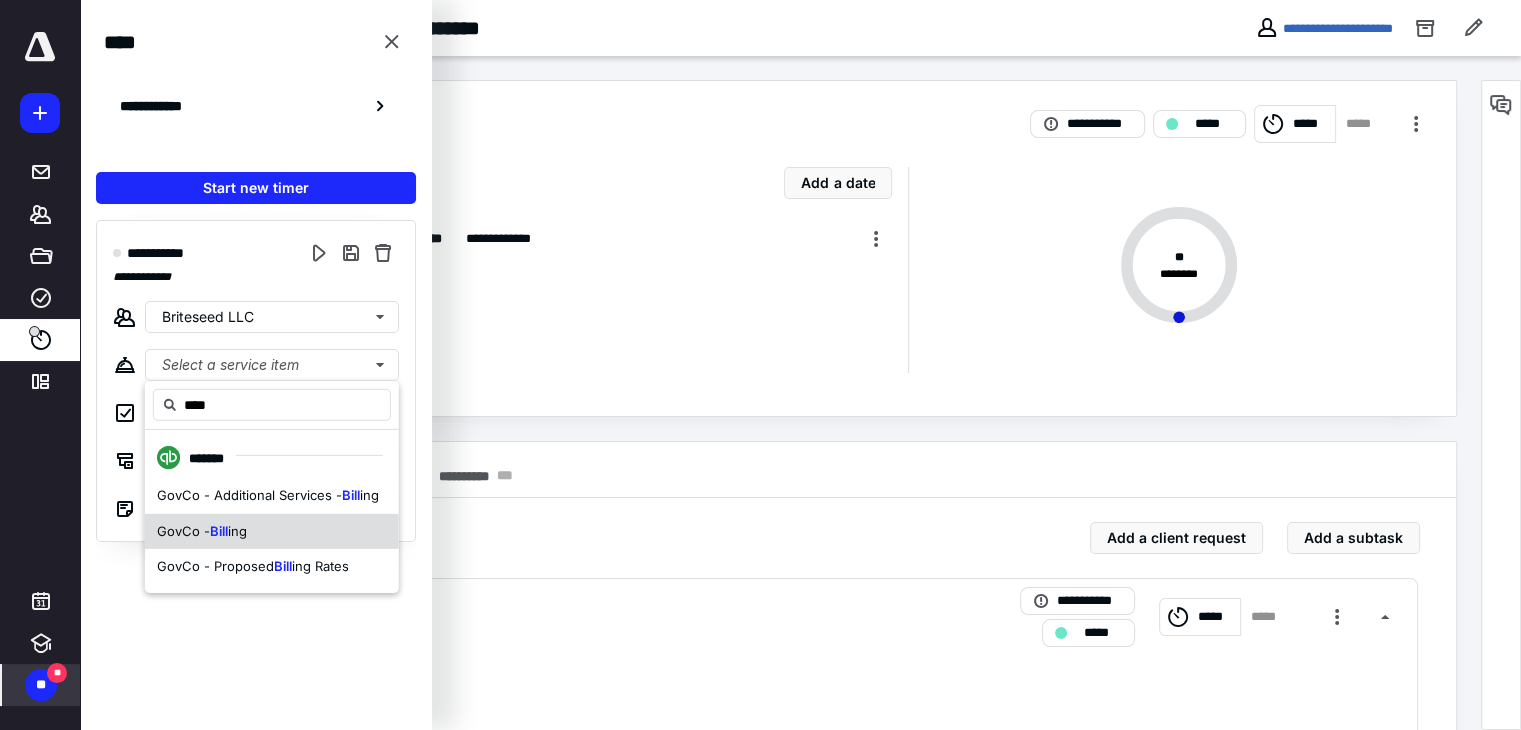 click on "GovCo -" at bounding box center [183, 530] 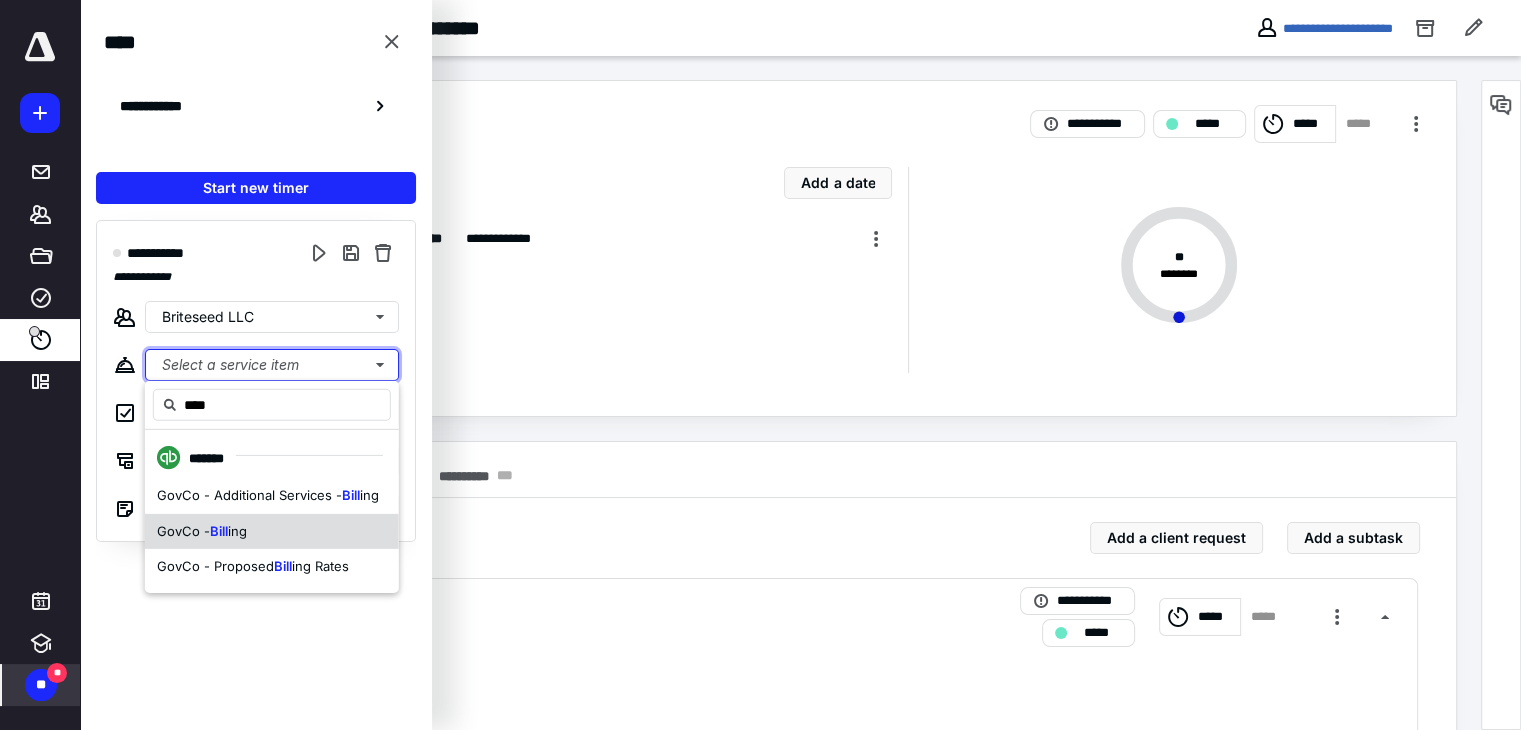 type 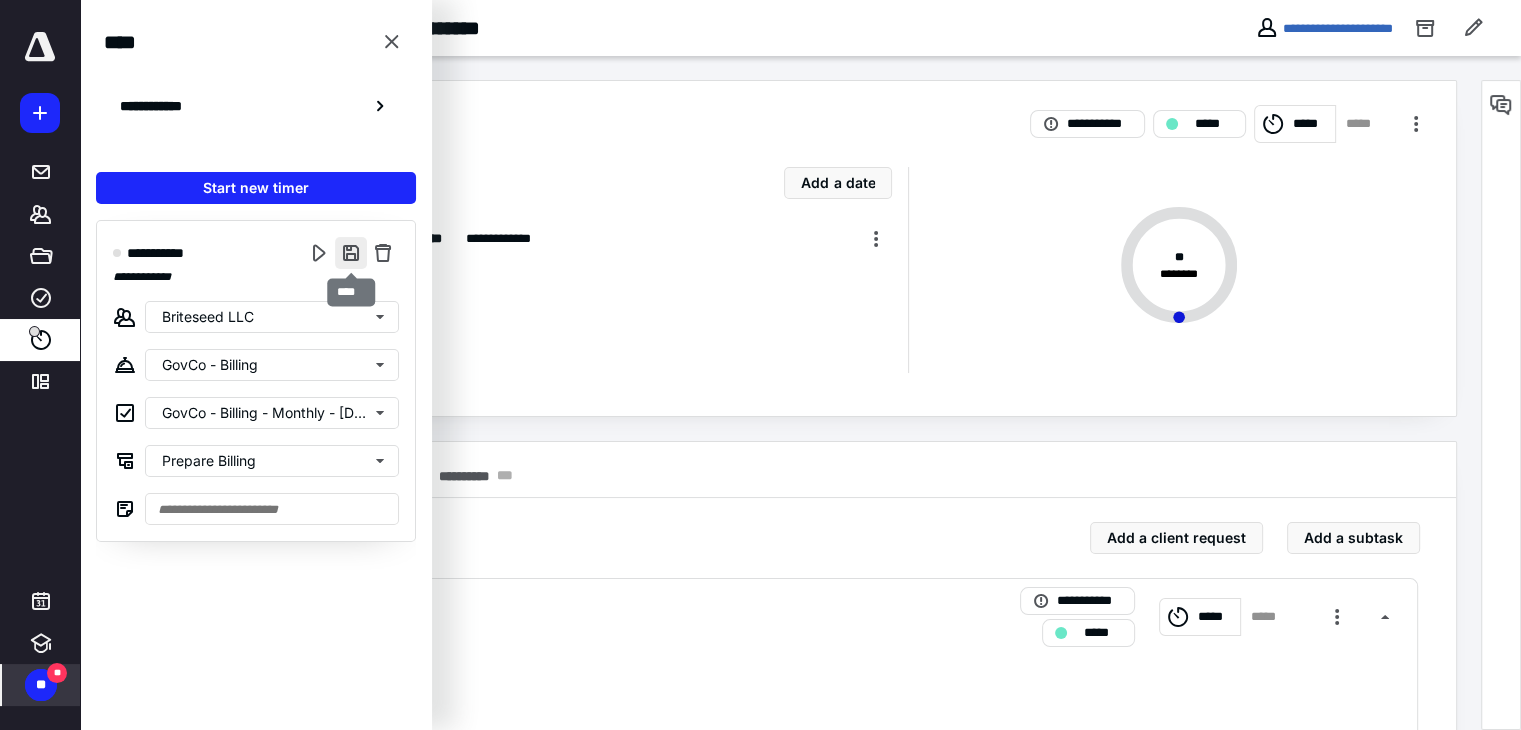 click at bounding box center [351, 253] 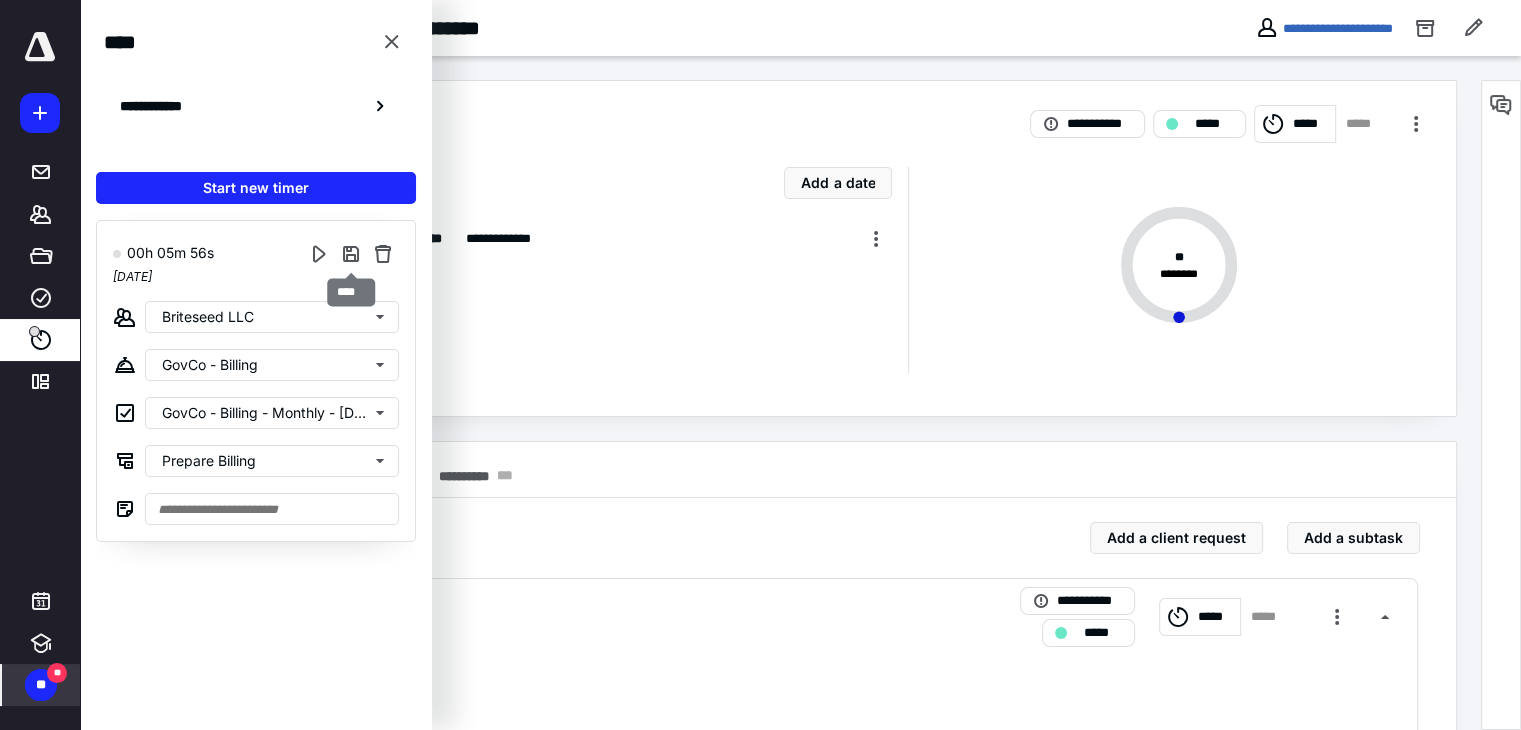 type on "**" 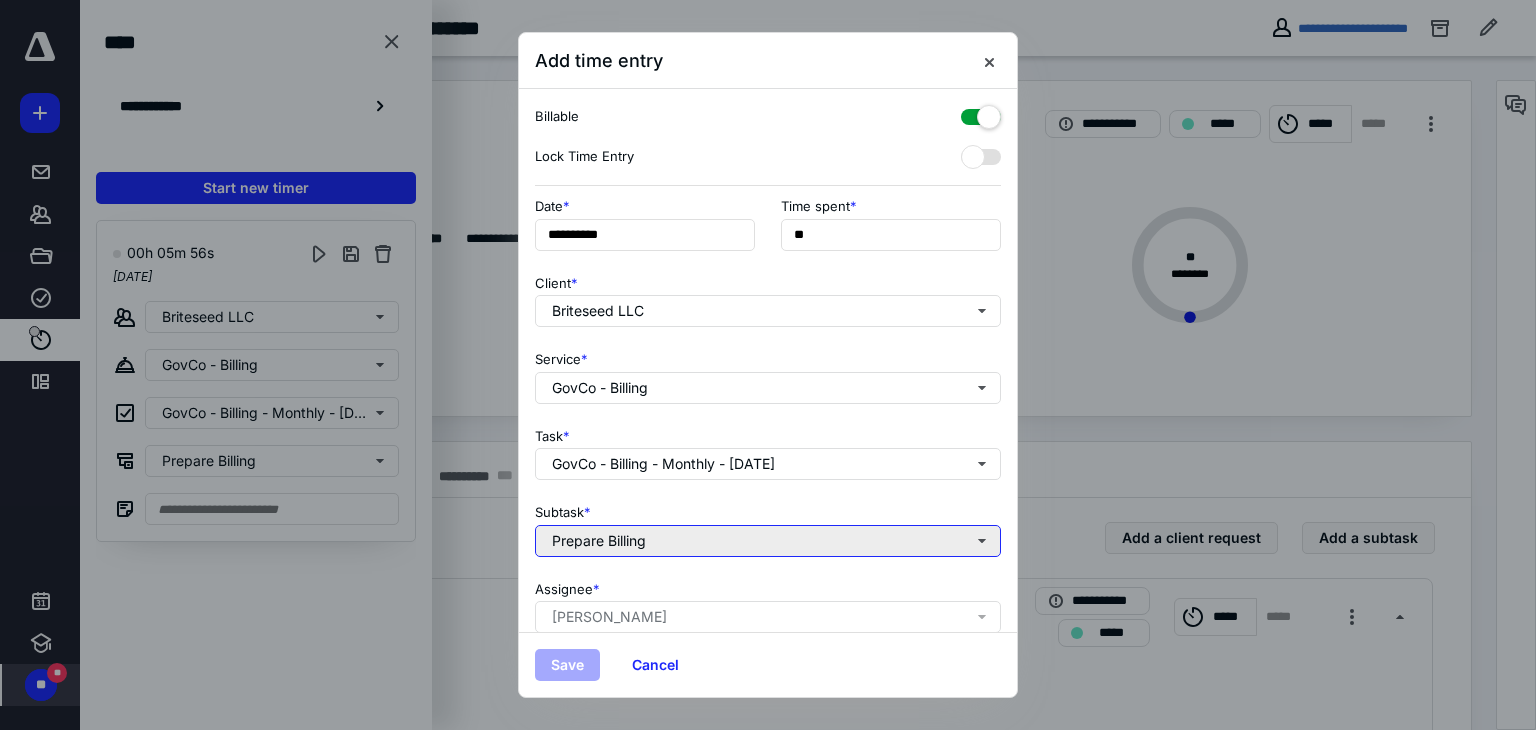 click on "Prepare Billing" at bounding box center (768, 541) 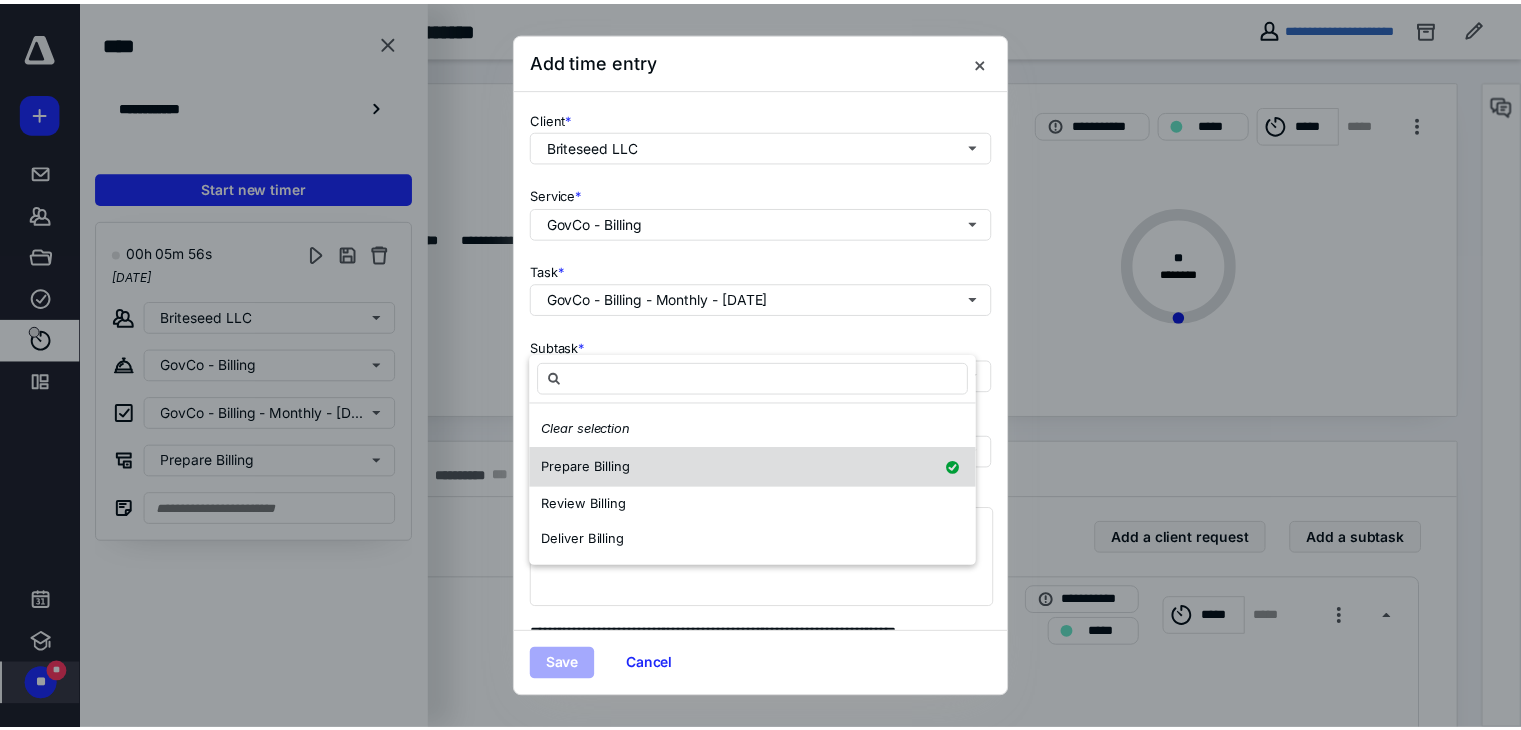 scroll, scrollTop: 226, scrollLeft: 0, axis: vertical 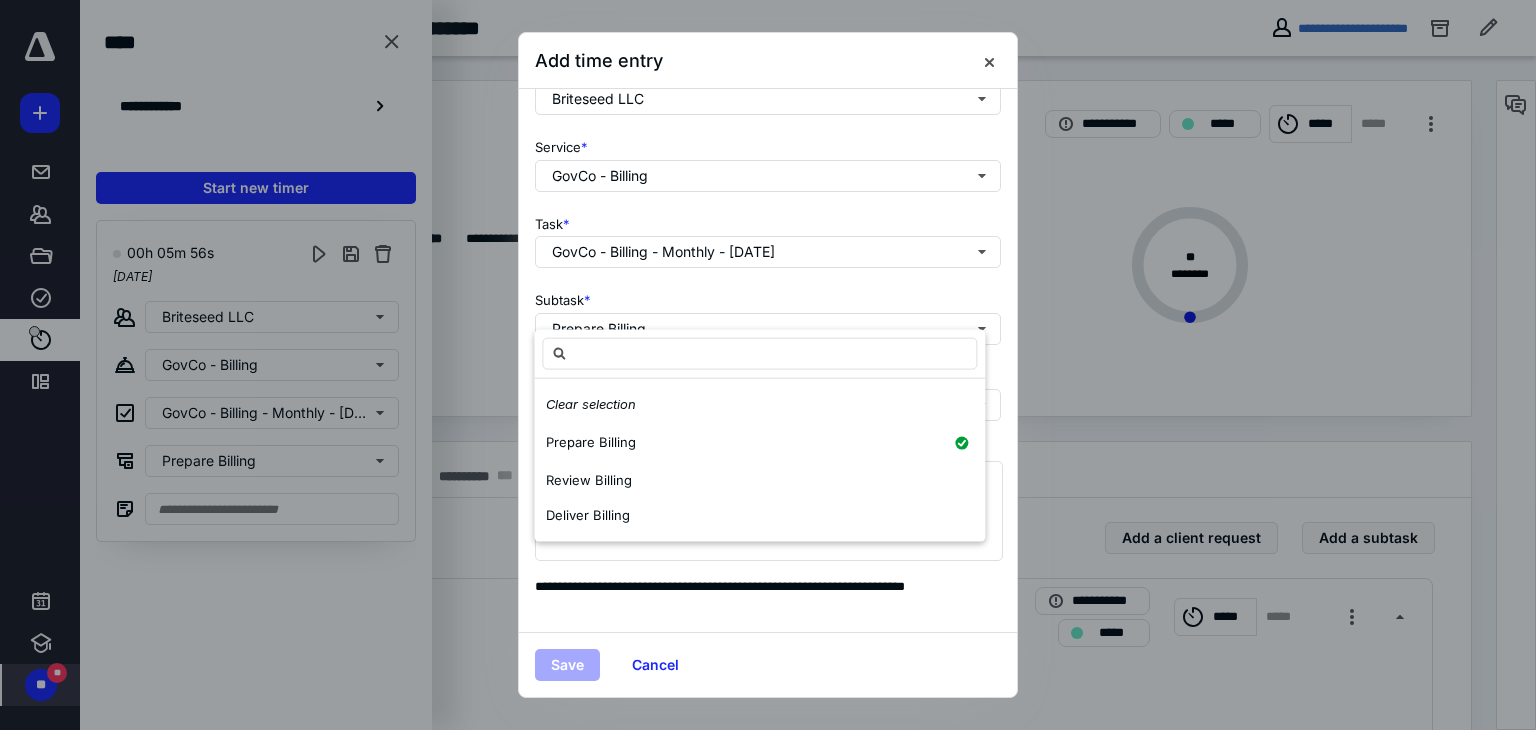 click on "**********" at bounding box center [760, 596] 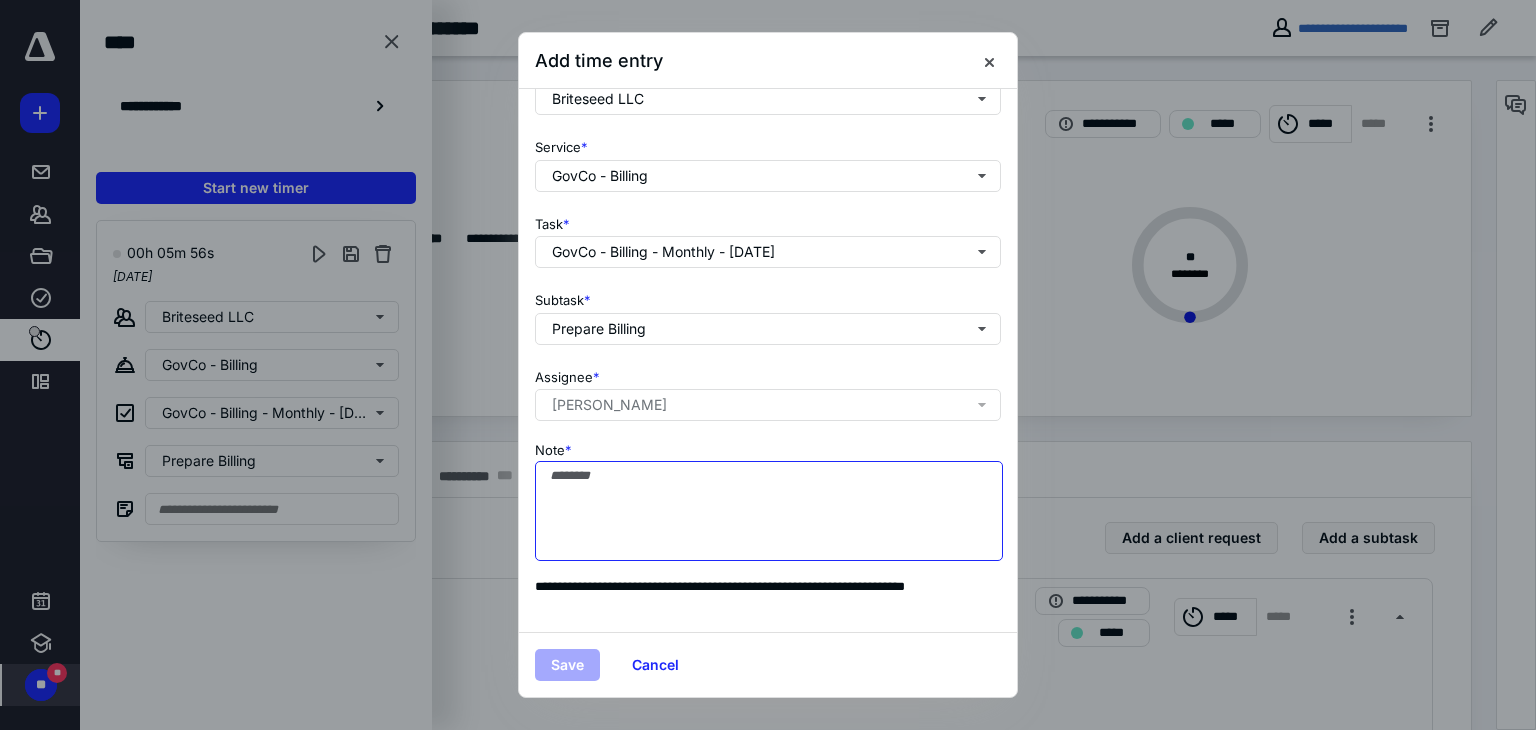 click on "Note *" at bounding box center [769, 511] 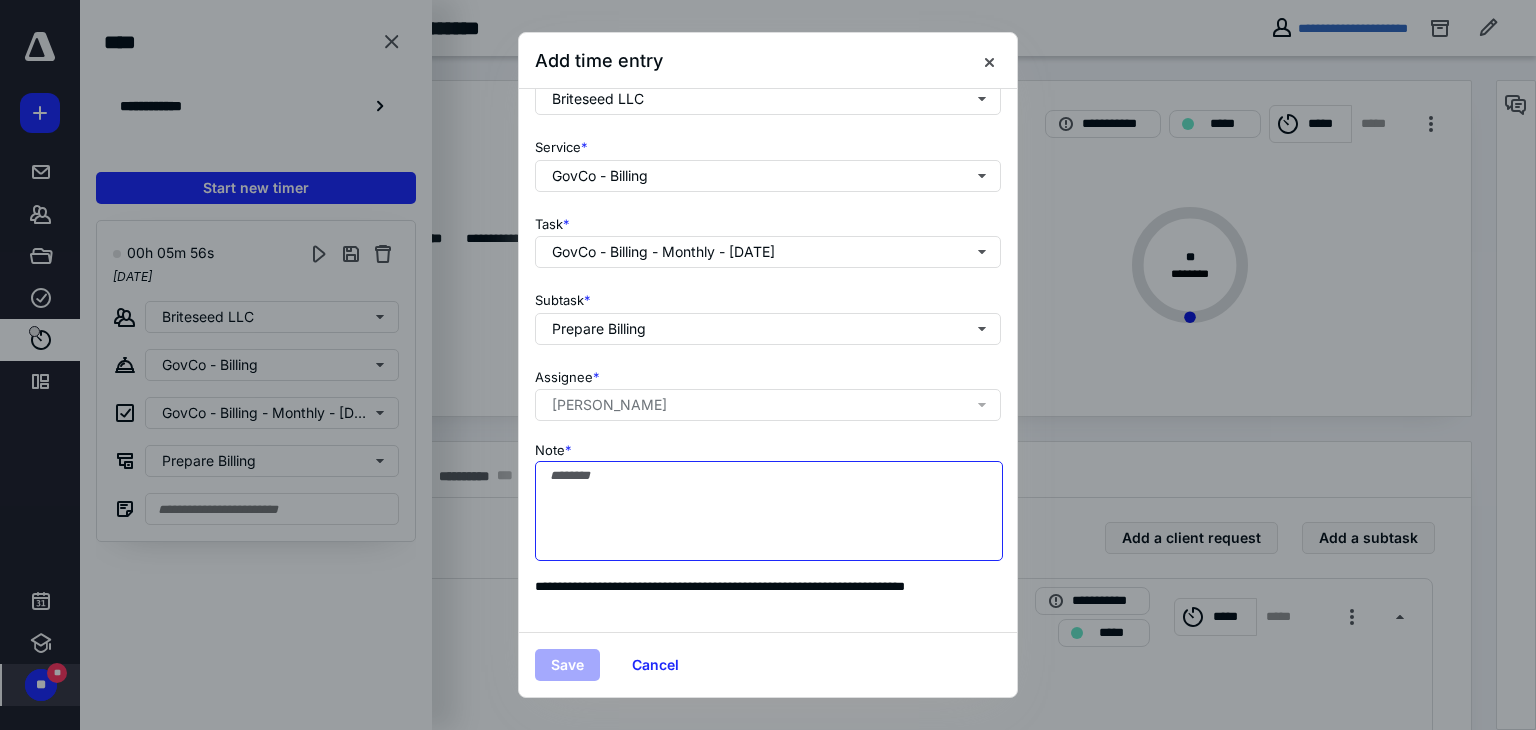 click on "Note *" at bounding box center (769, 511) 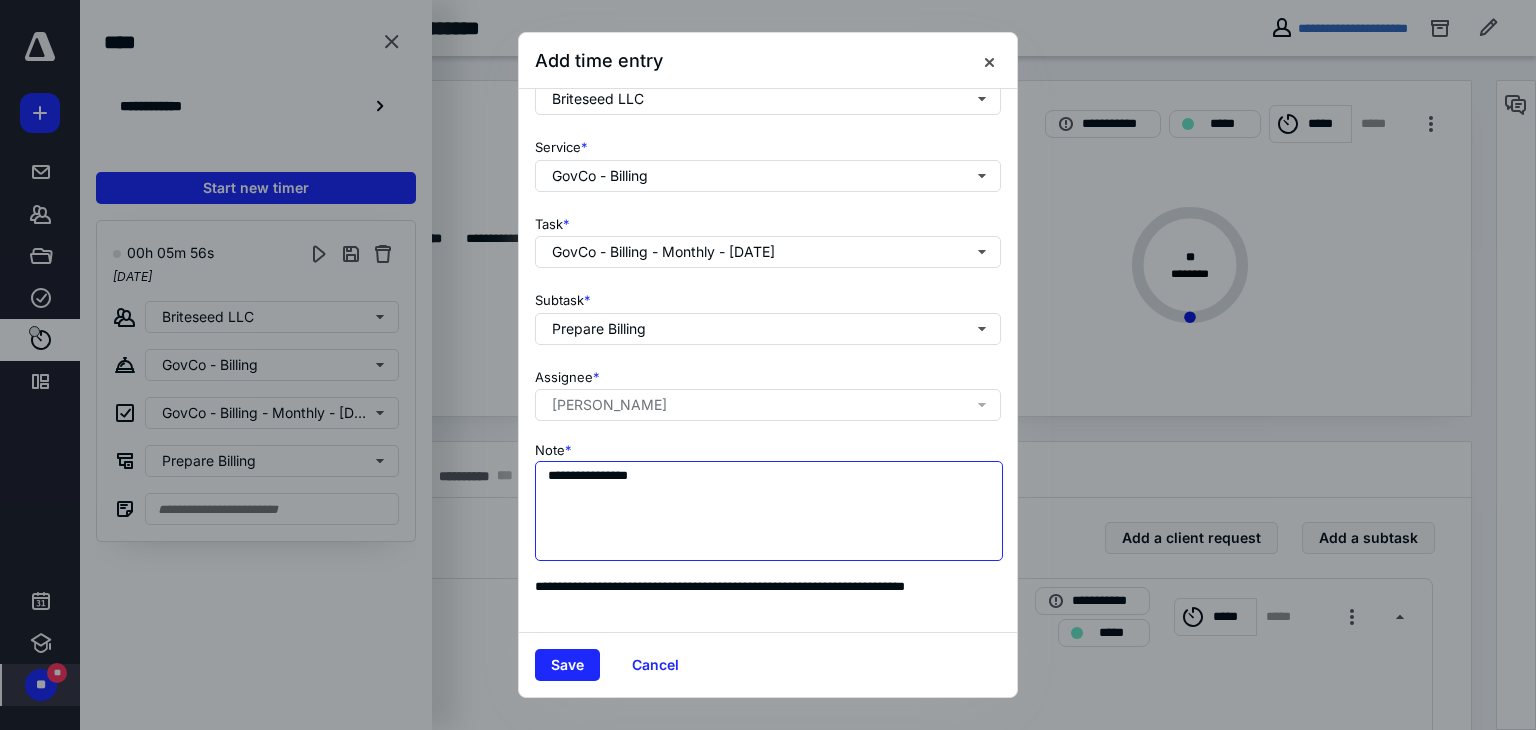 drag, startPoint x: 609, startPoint y: 457, endPoint x: 711, endPoint y: 458, distance: 102.0049 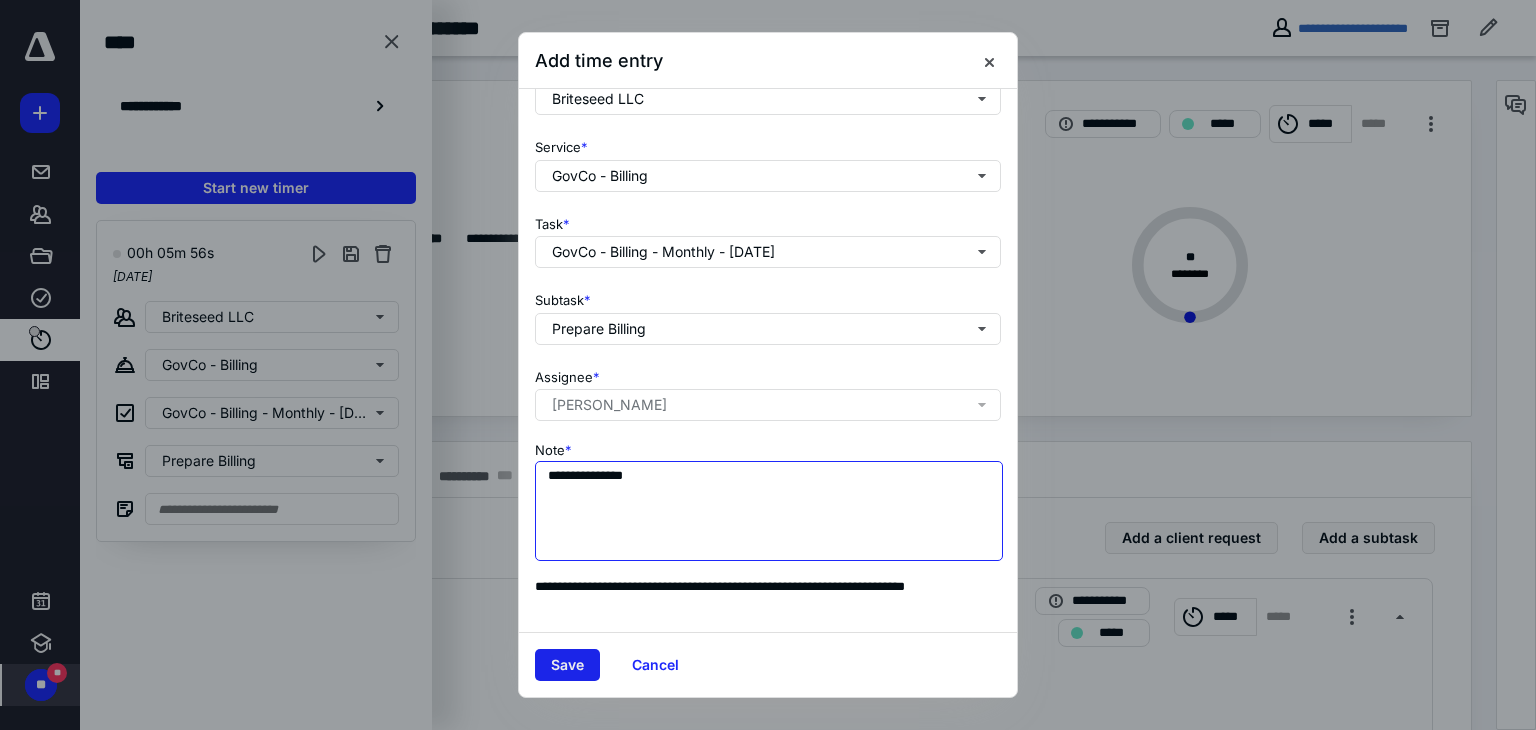 type on "**********" 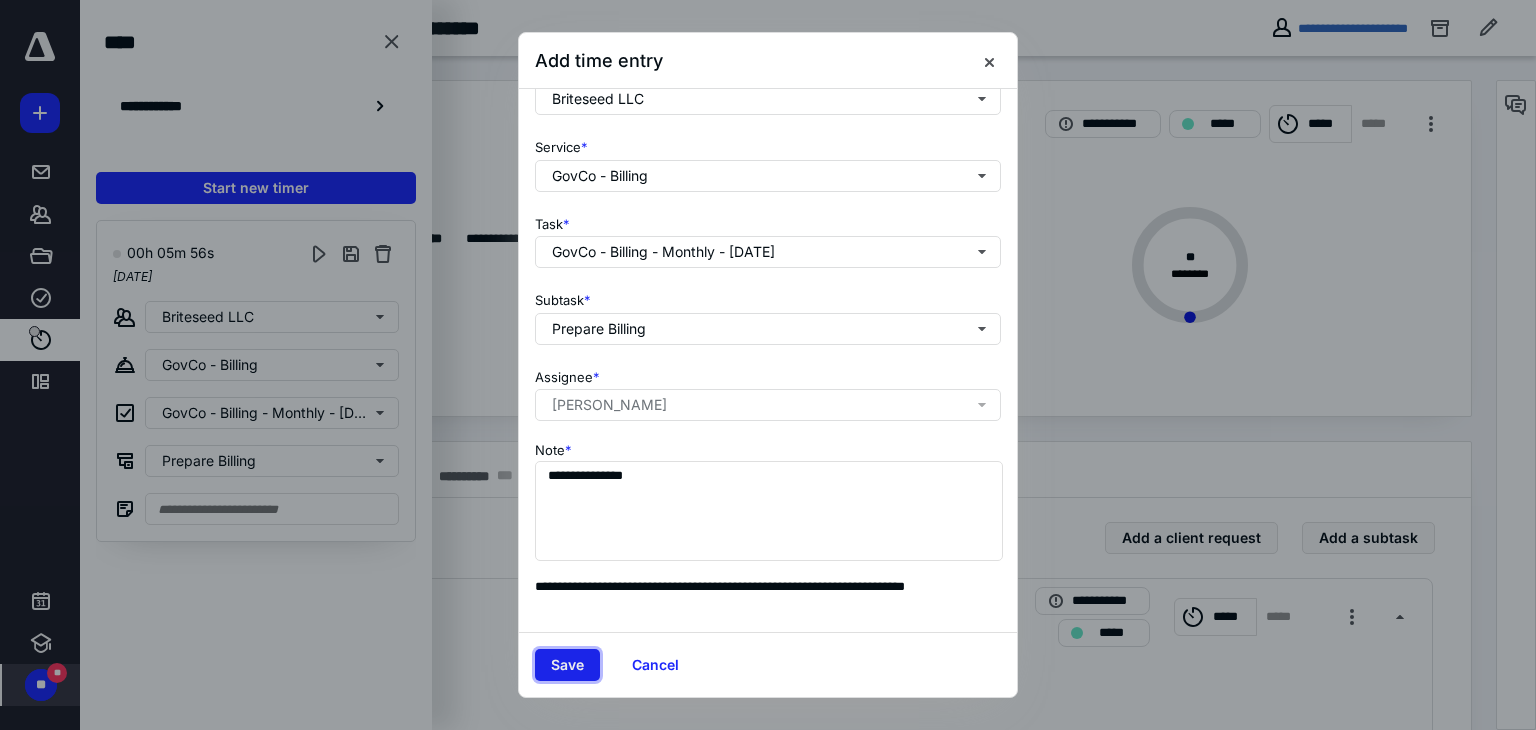 click on "Save" at bounding box center (567, 665) 